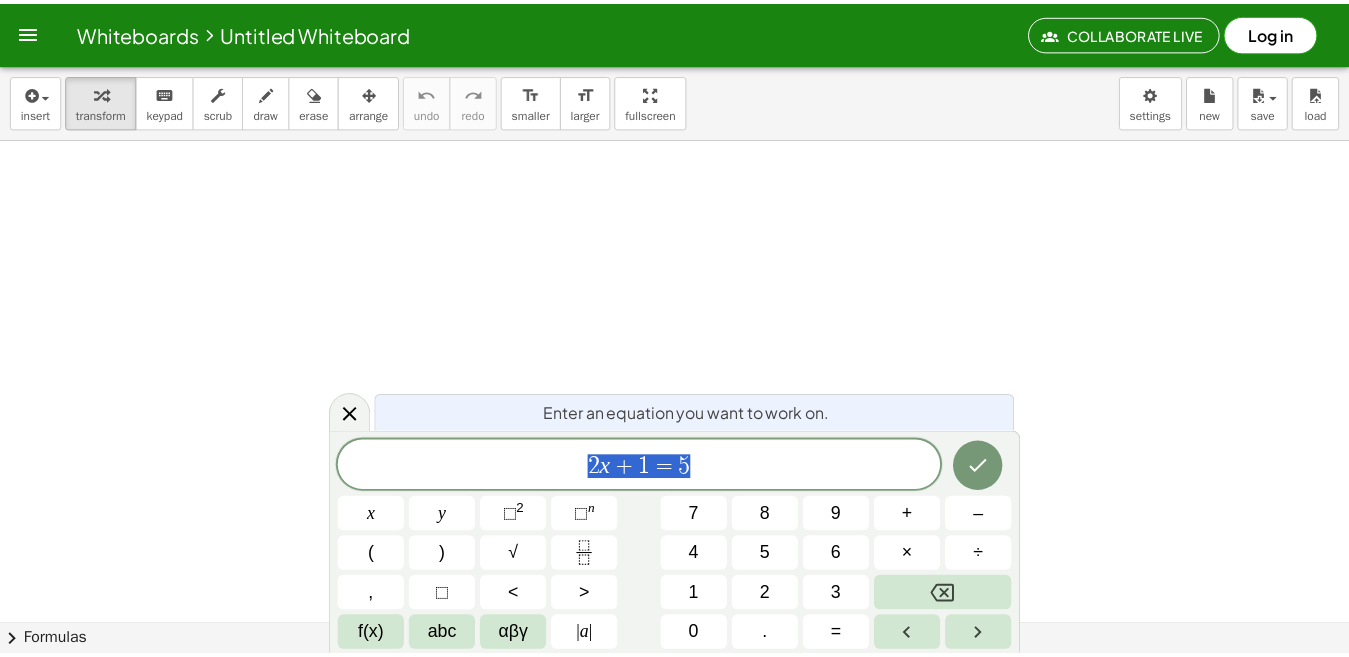scroll, scrollTop: 0, scrollLeft: 0, axis: both 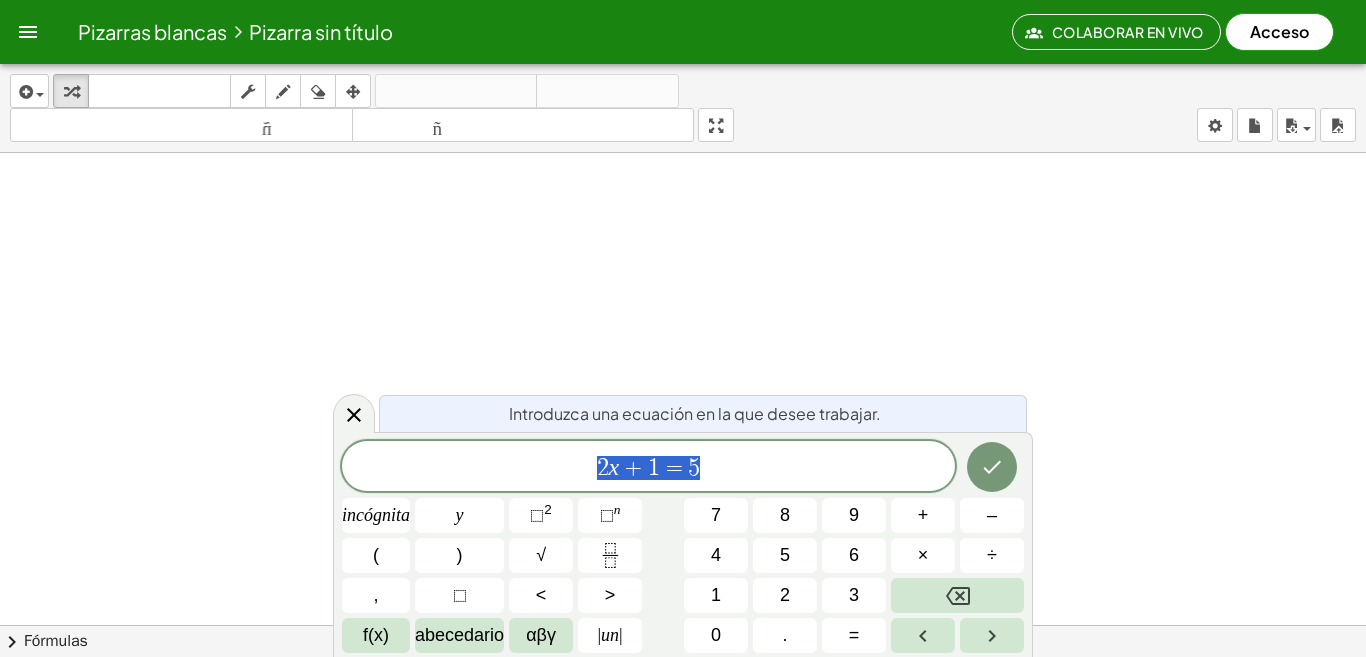 click on "Pizarras blancas     Pizarra sin título" at bounding box center (542, 32) 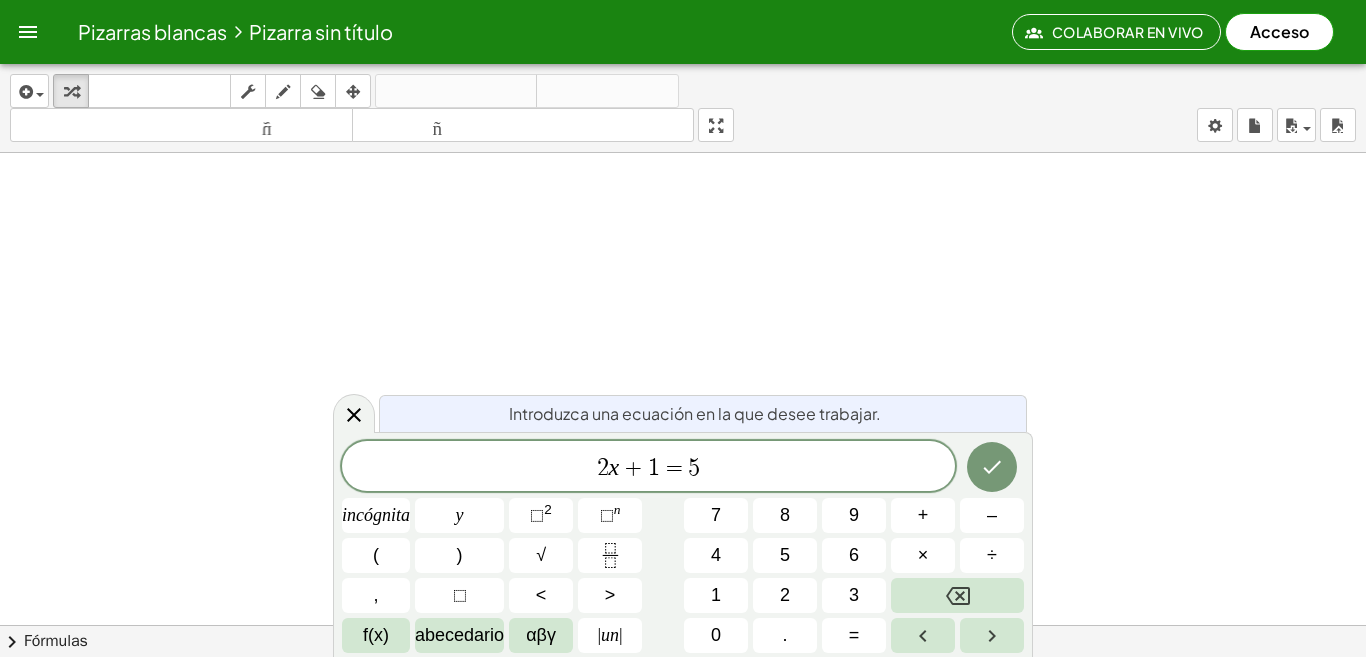 click on "Pizarras blancas     Pizarra sin título" at bounding box center (542, 32) 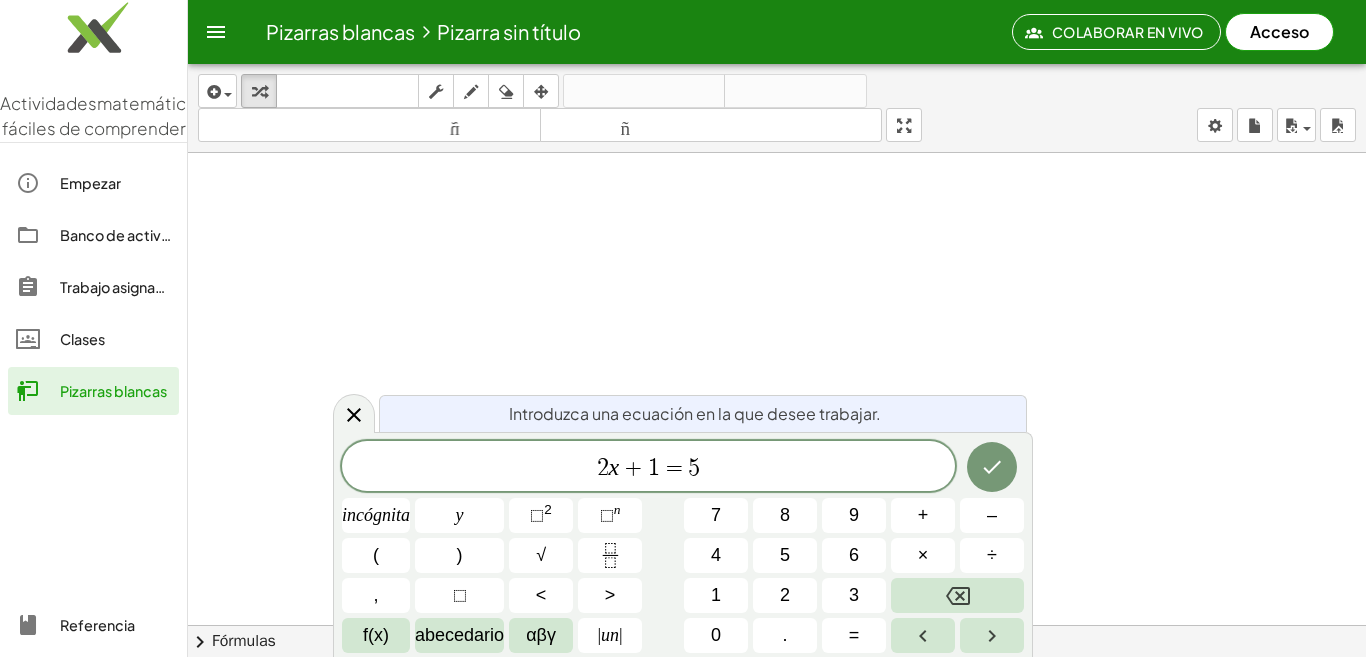 click on "Empezar" at bounding box center [90, 183] 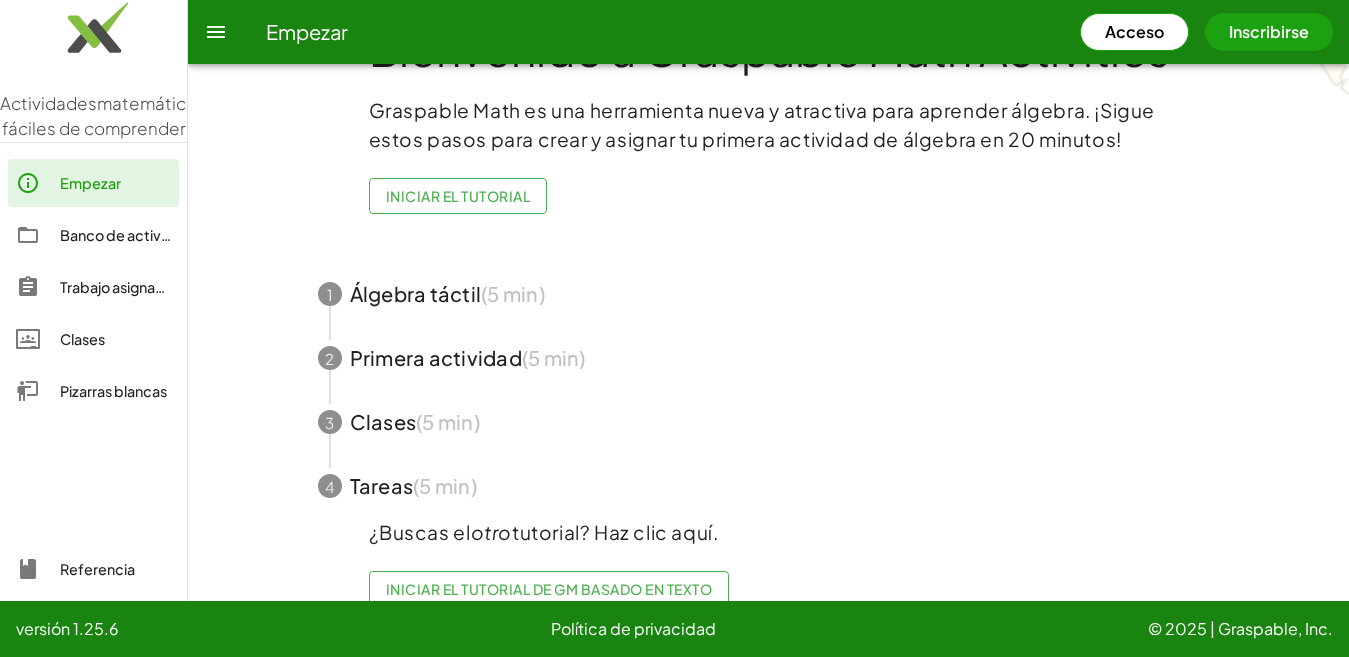 scroll, scrollTop: 116, scrollLeft: 0, axis: vertical 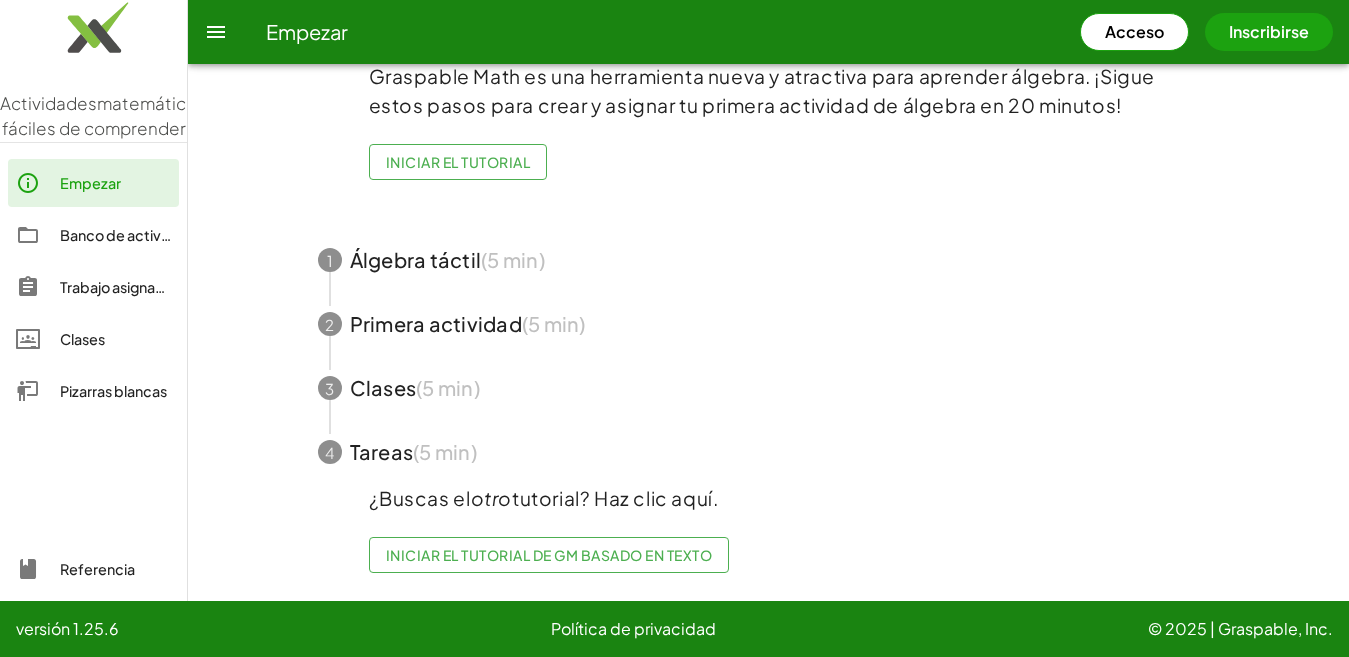 click at bounding box center [769, 260] 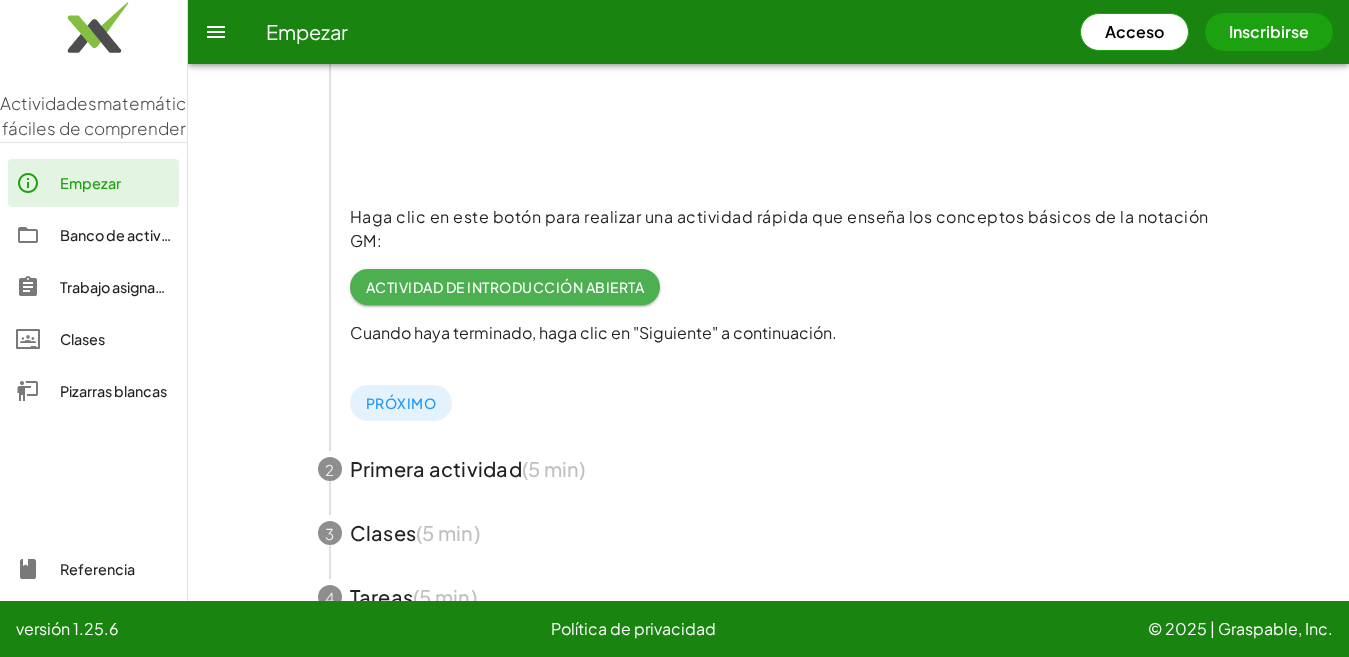 scroll, scrollTop: 316, scrollLeft: 0, axis: vertical 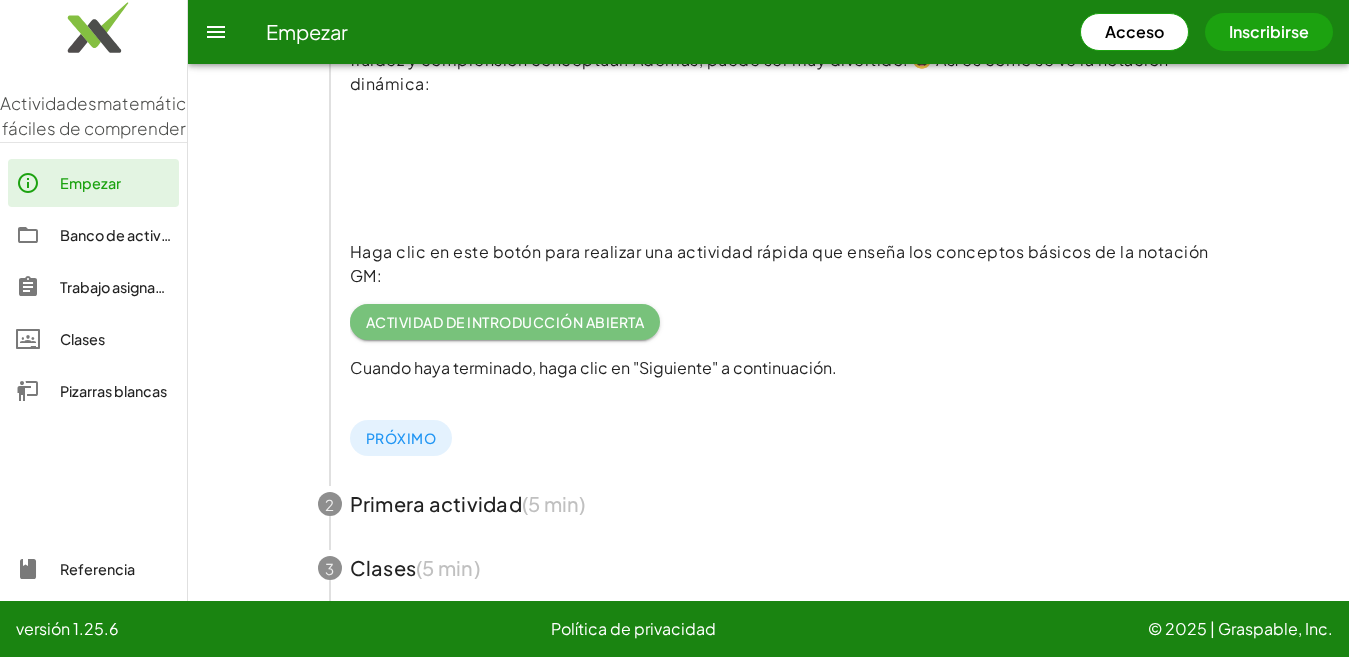click on "Actividad de introducción abierta" at bounding box center (505, 322) 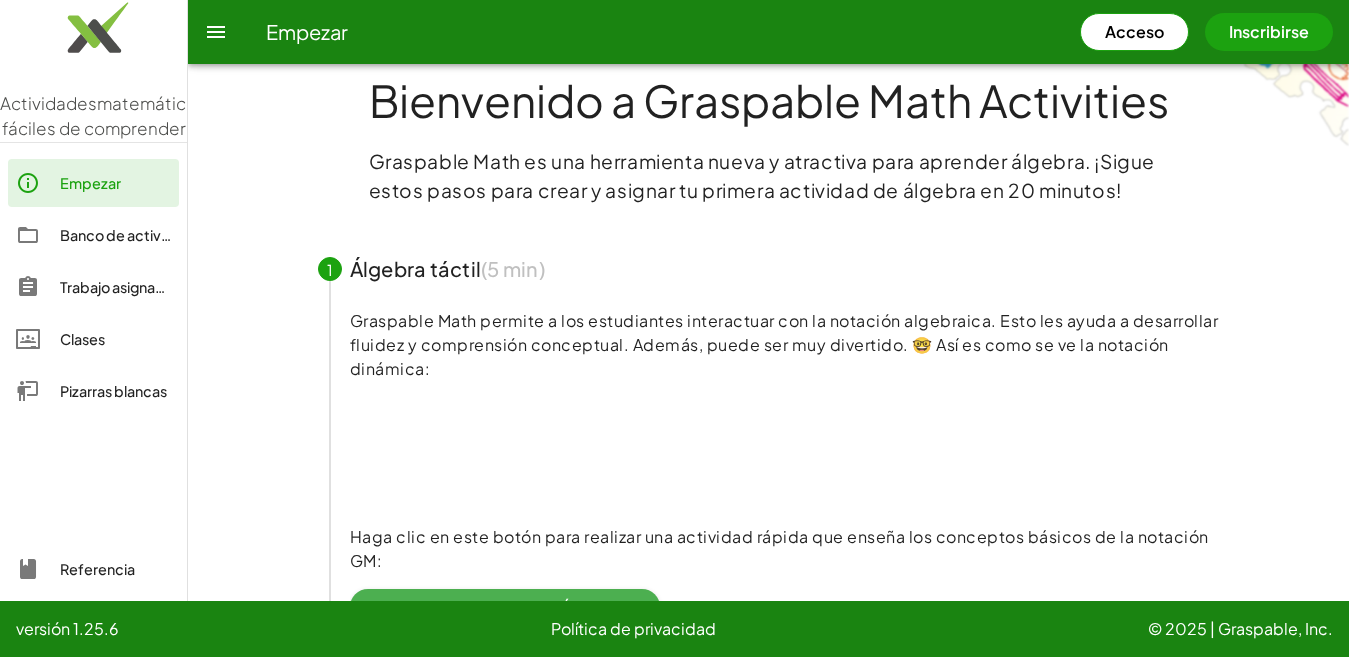 scroll, scrollTop: 0, scrollLeft: 0, axis: both 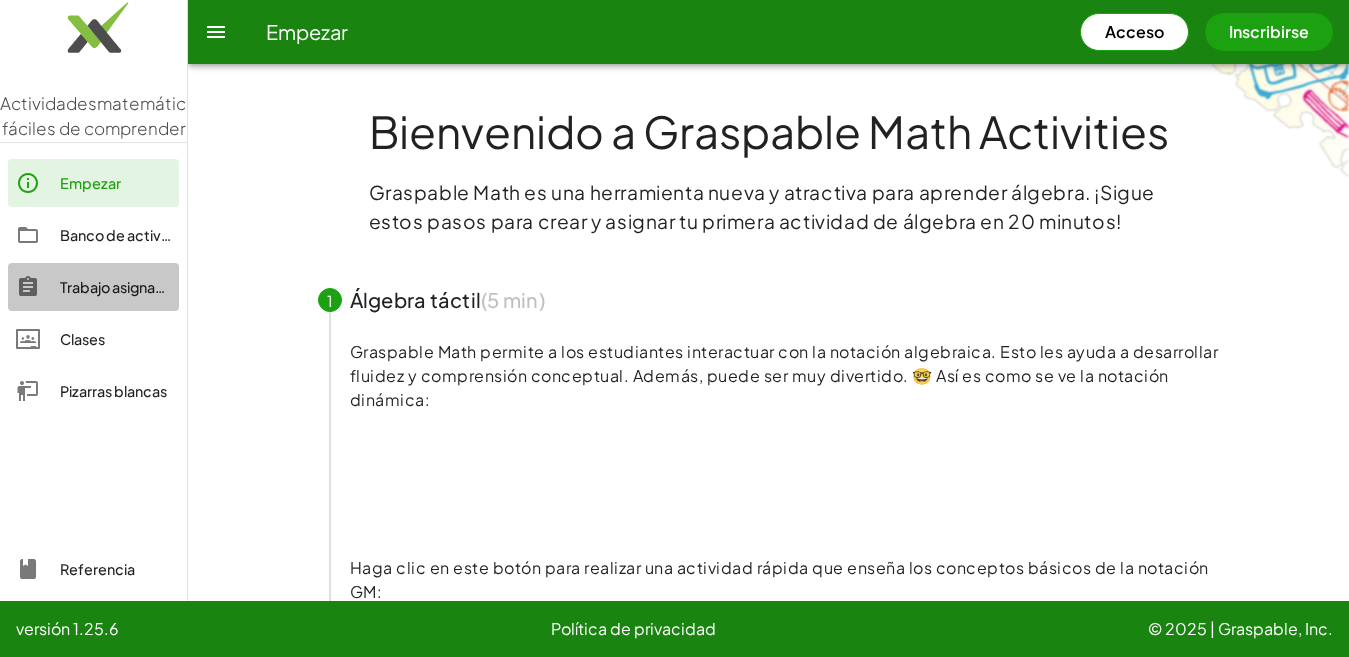 click on "Trabajo asignado" at bounding box center [117, 287] 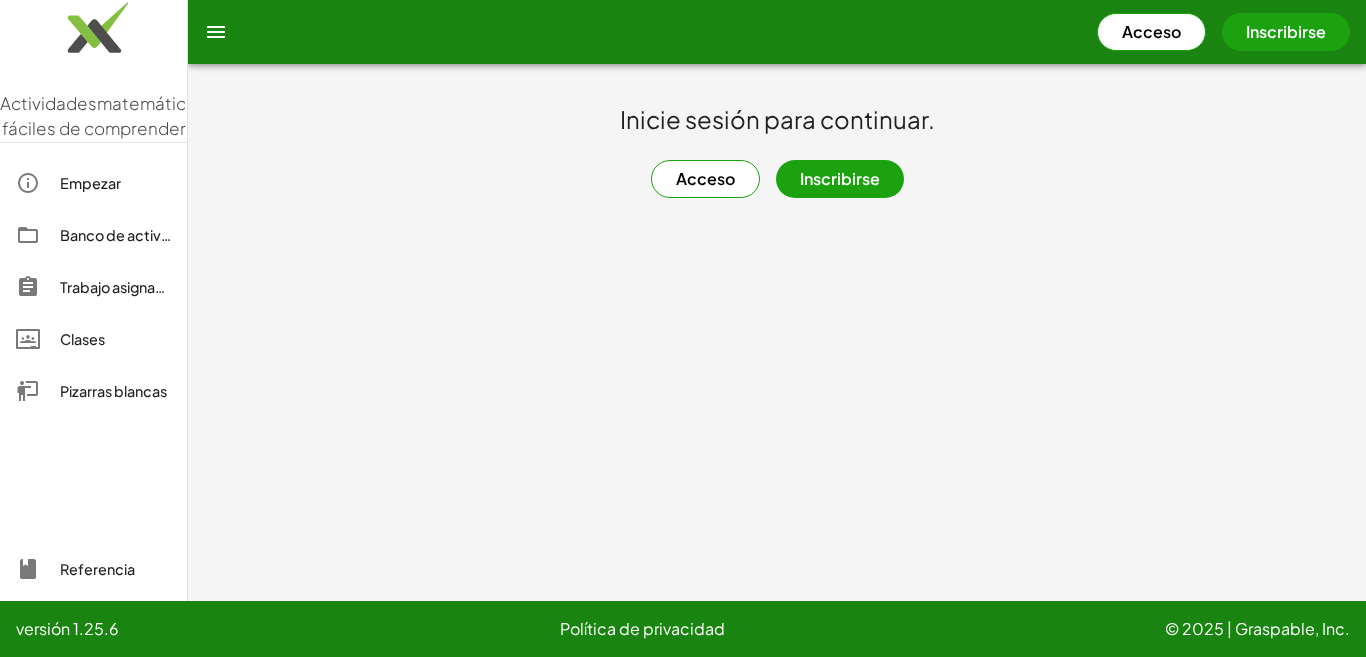click on "Acceso" at bounding box center [705, 178] 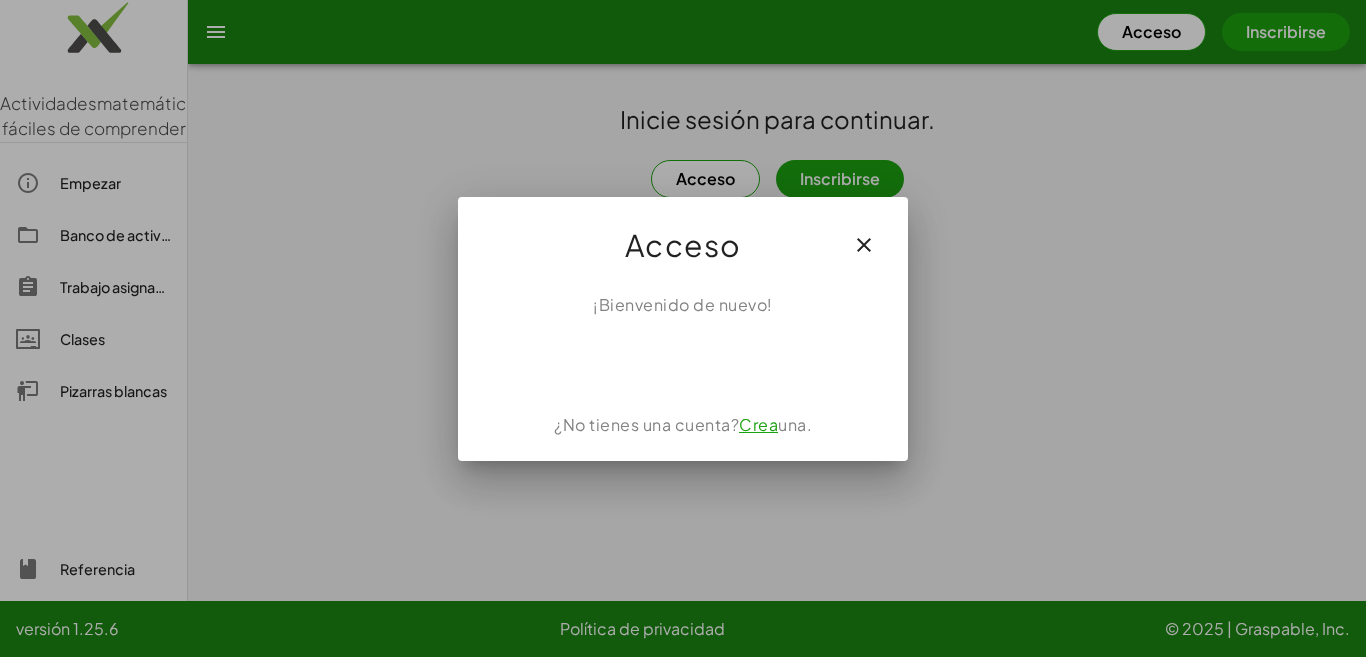 click on "Crea" at bounding box center [758, 424] 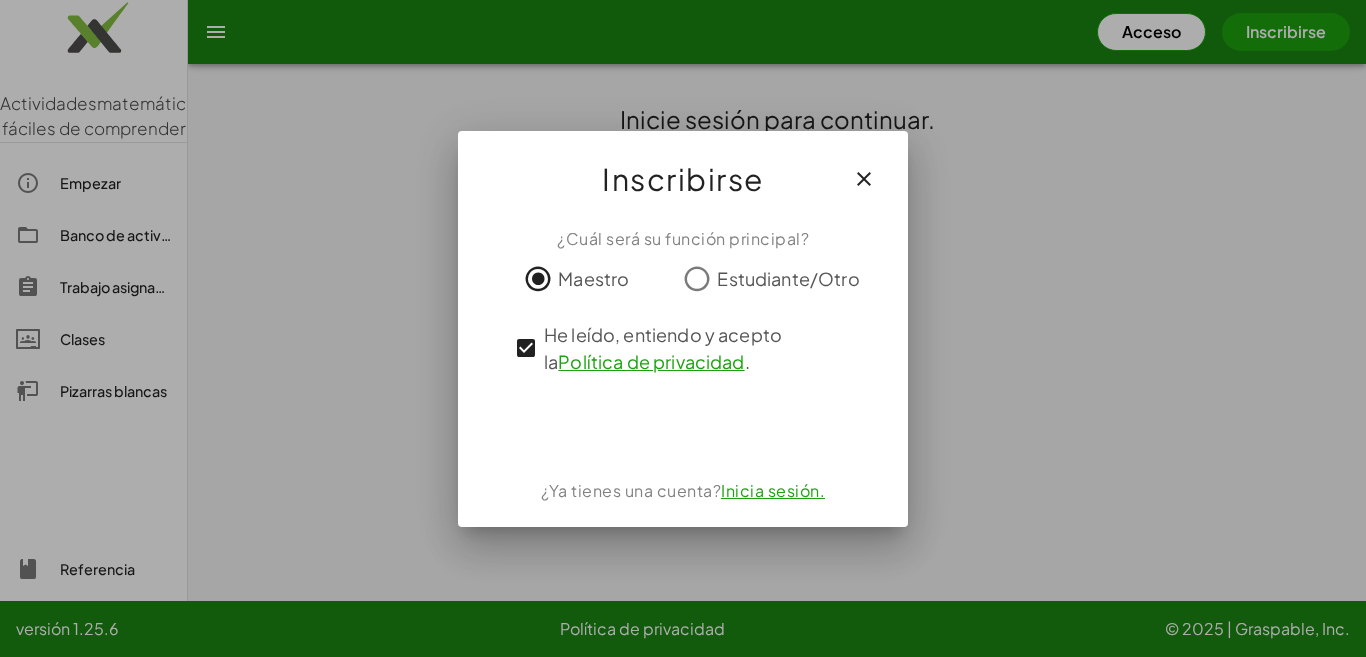 click on "Inicia sesión." at bounding box center (773, 490) 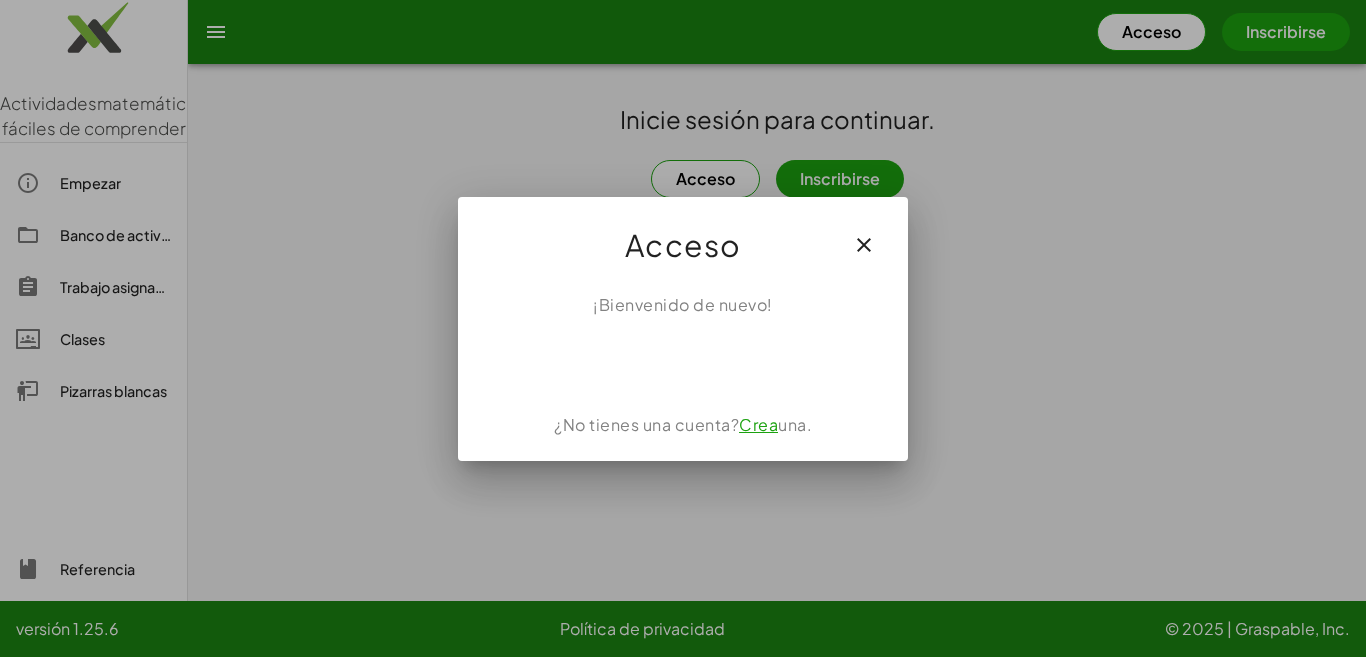 click at bounding box center [683, 328] 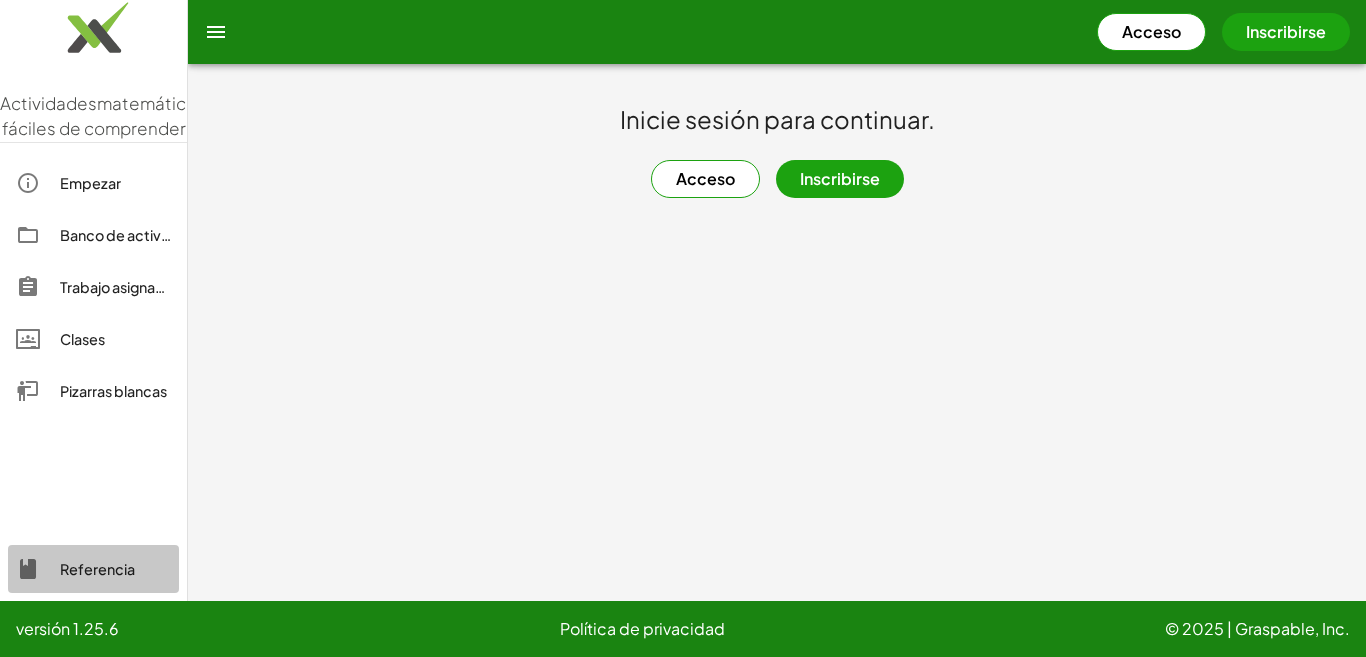 click on "Referencia" at bounding box center (97, 569) 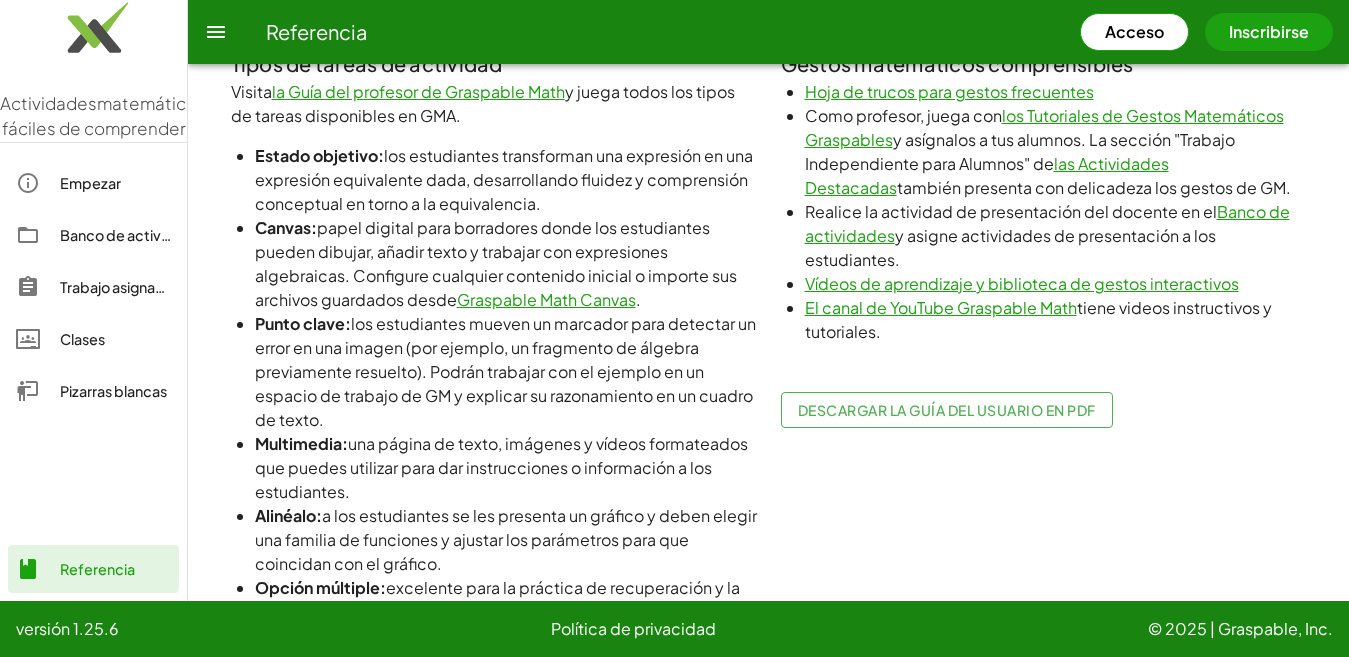 scroll, scrollTop: 1200, scrollLeft: 0, axis: vertical 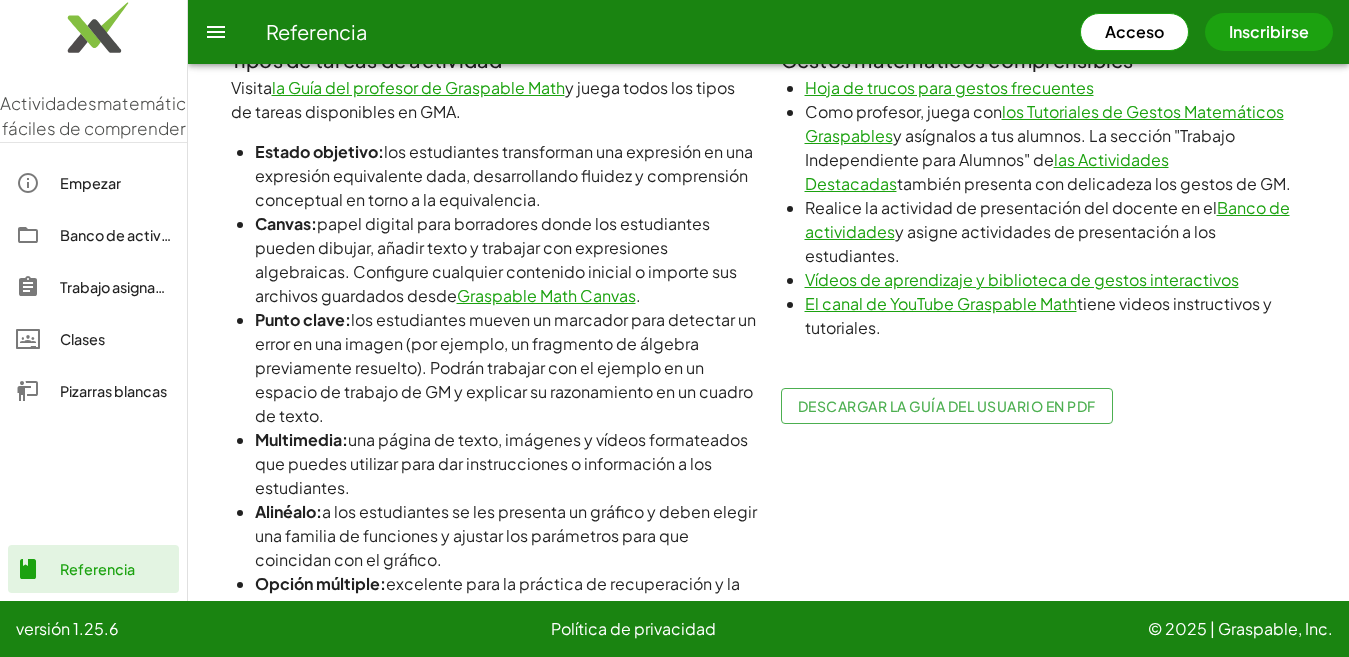 click on "Graspable Math Canvas" at bounding box center (546, 295) 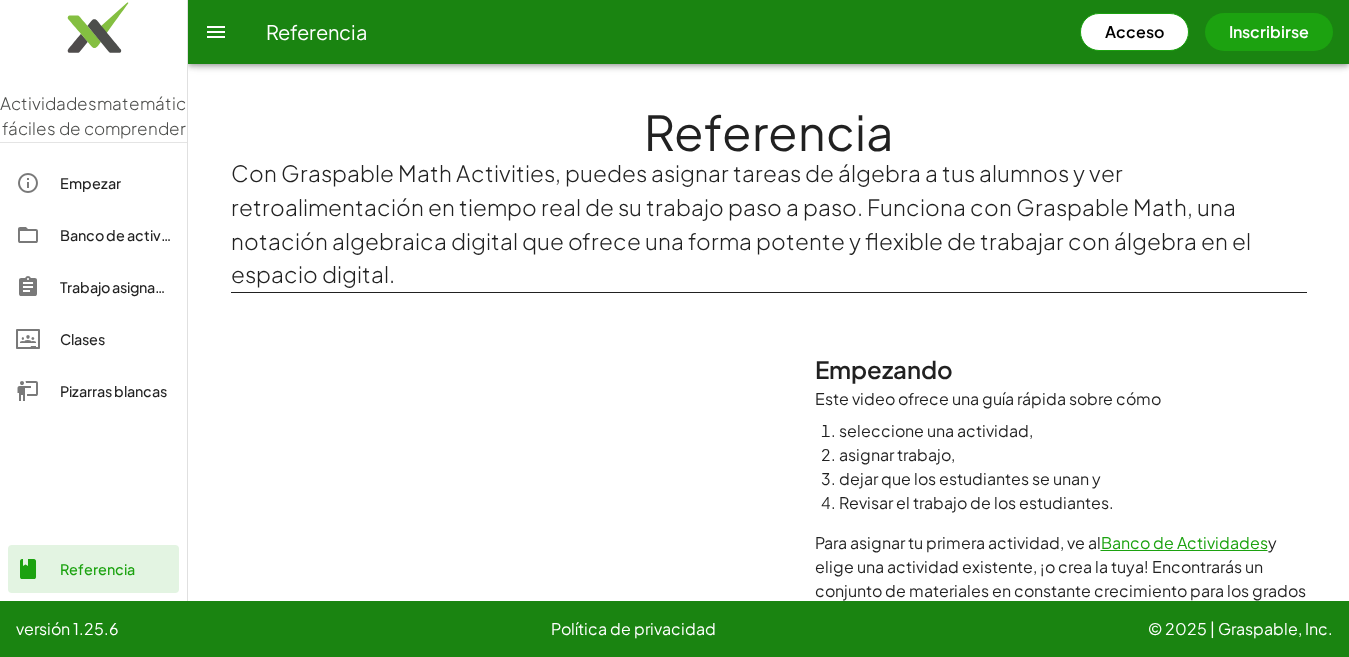 scroll, scrollTop: 0, scrollLeft: 0, axis: both 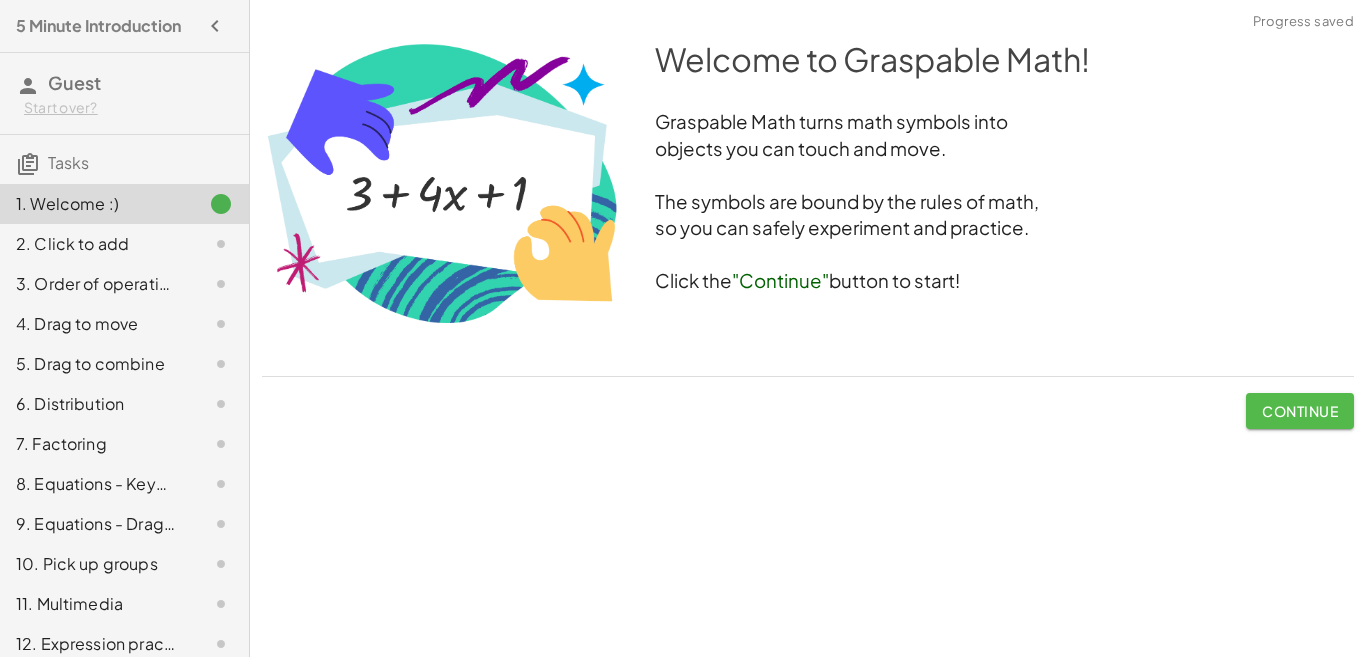 click on "Continue" 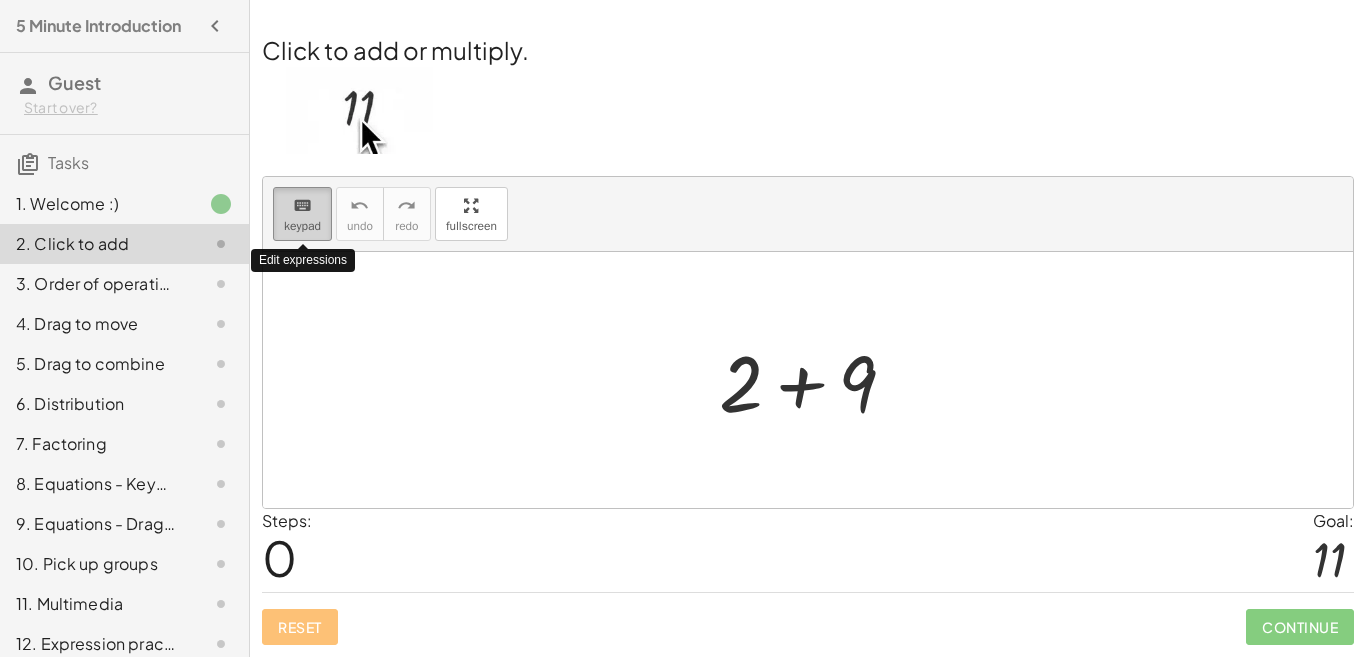 click on "keyboard keypad" at bounding box center (302, 214) 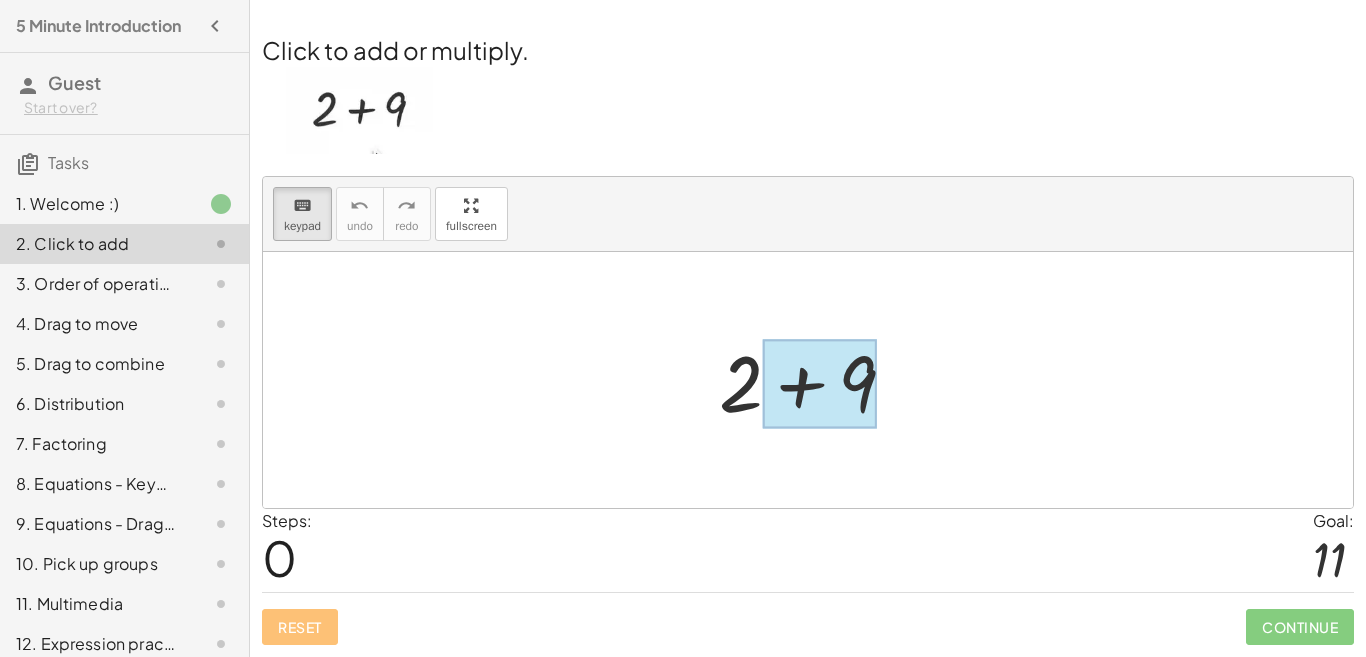 click at bounding box center (820, 384) 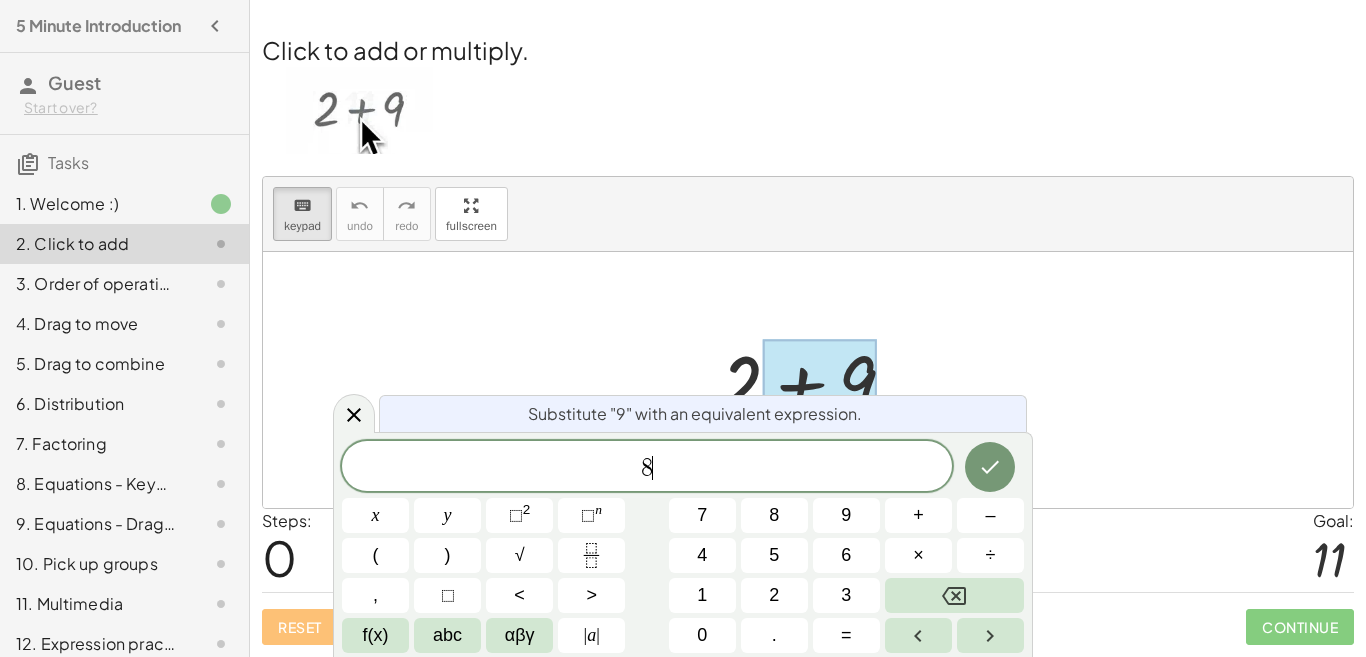 click at bounding box center [808, 380] 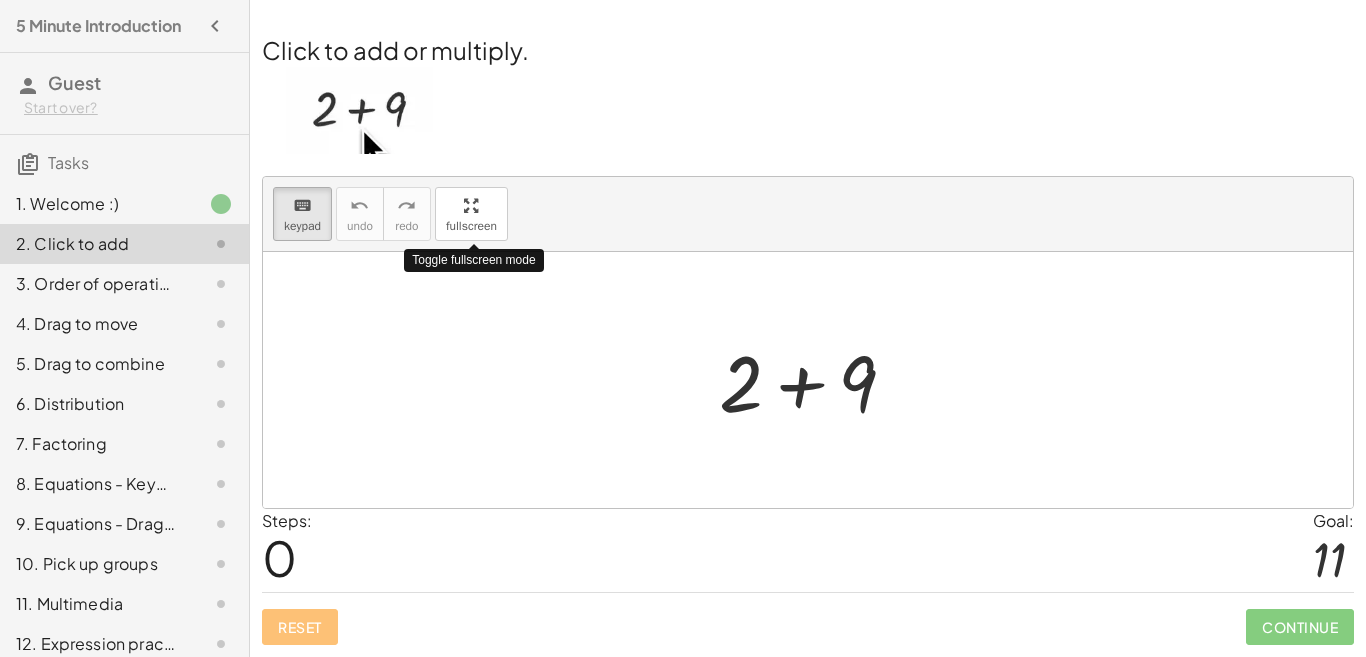 drag, startPoint x: 485, startPoint y: 219, endPoint x: 485, endPoint y: 290, distance: 71 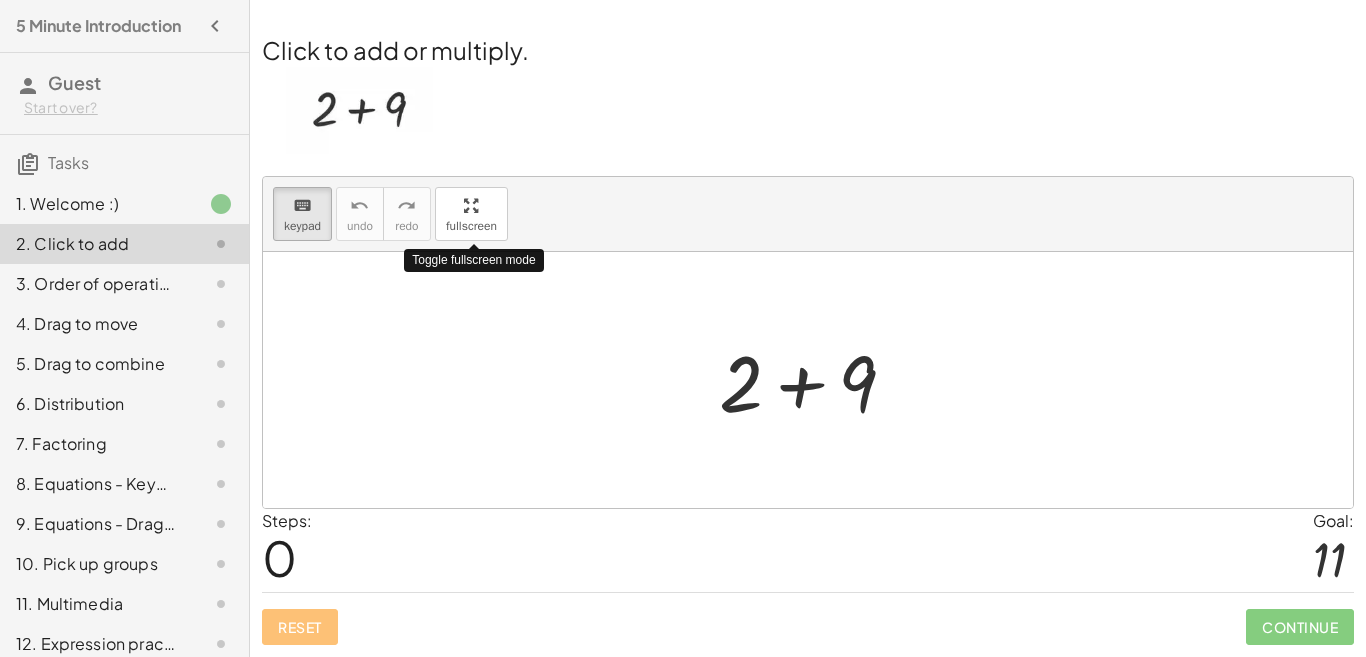 click on "keyboard keypad undo undo redo redo fullscreen Toggle fullscreen mode + 2 + 9 ×" at bounding box center (808, 342) 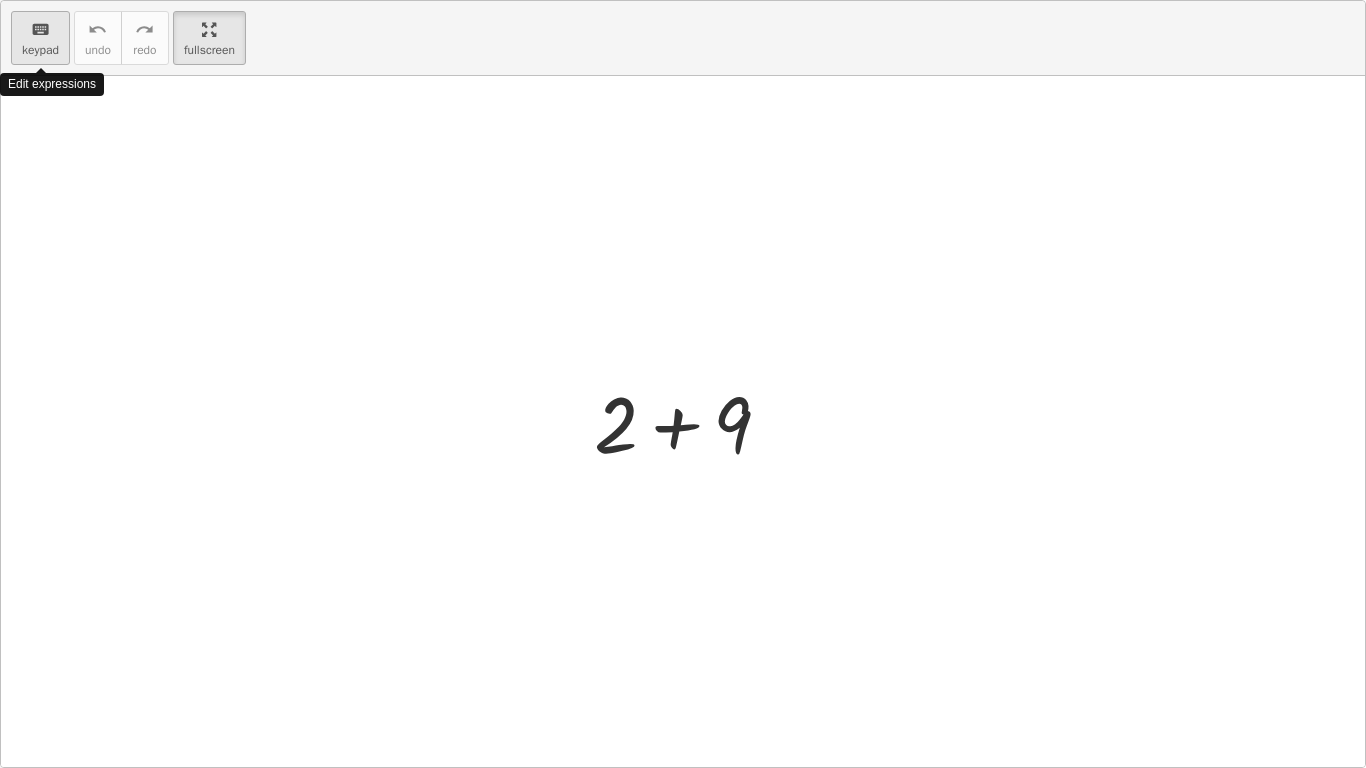 click on "keypad" at bounding box center (40, 50) 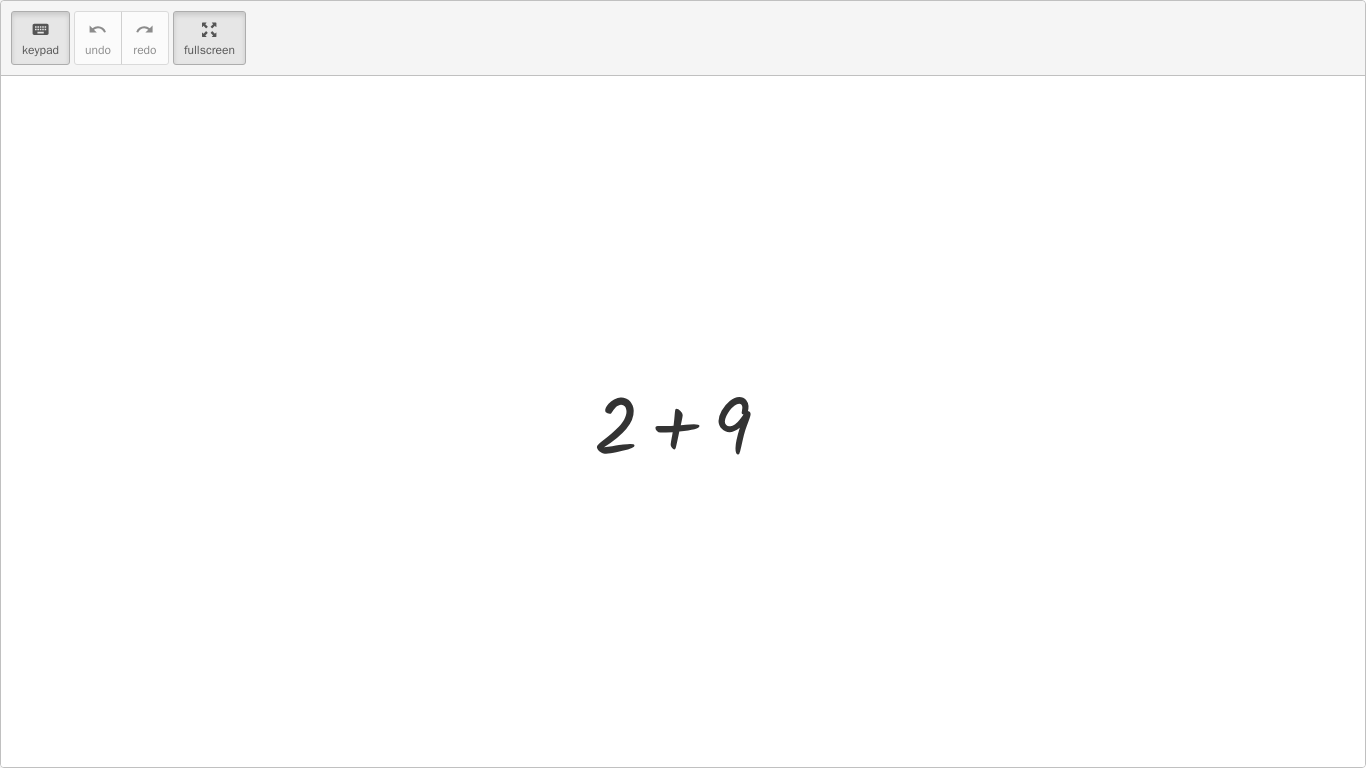 click at bounding box center [683, 421] 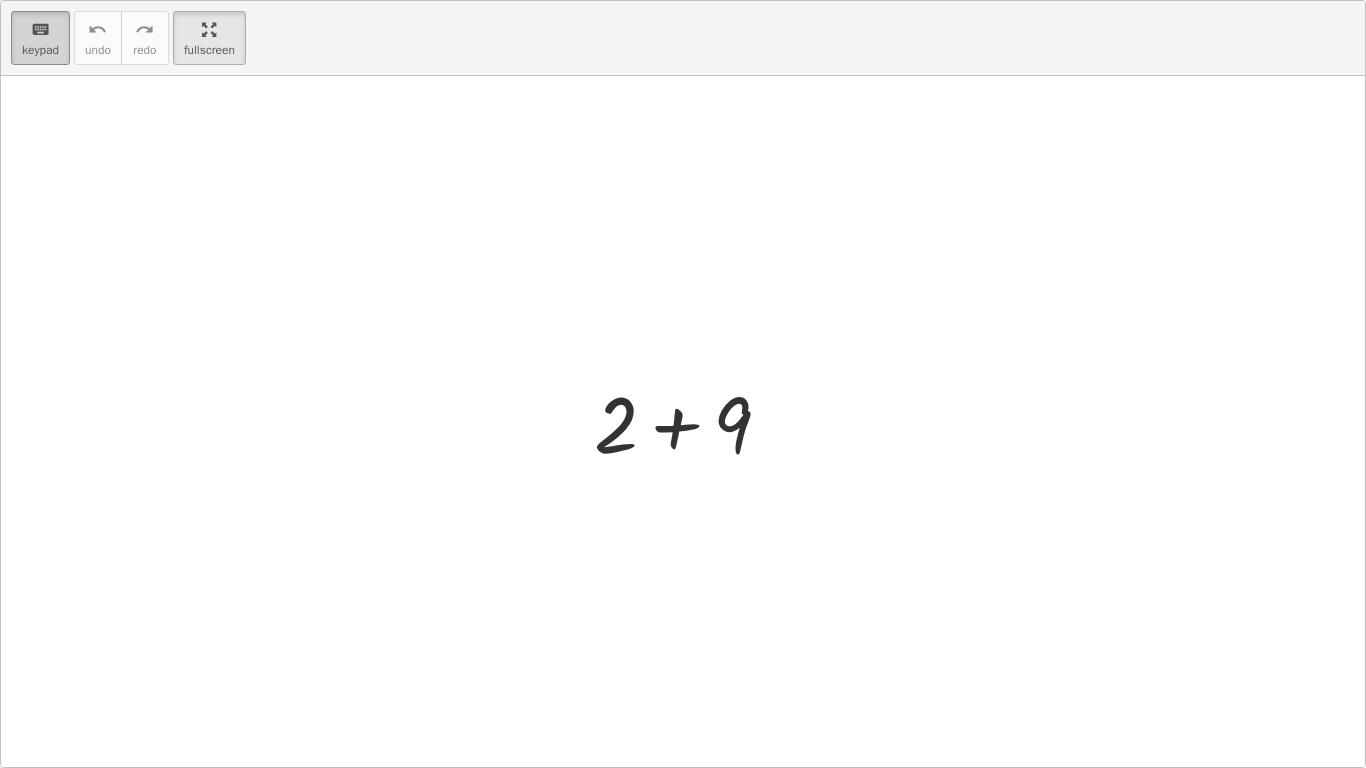 click on "keyboard" at bounding box center (40, 29) 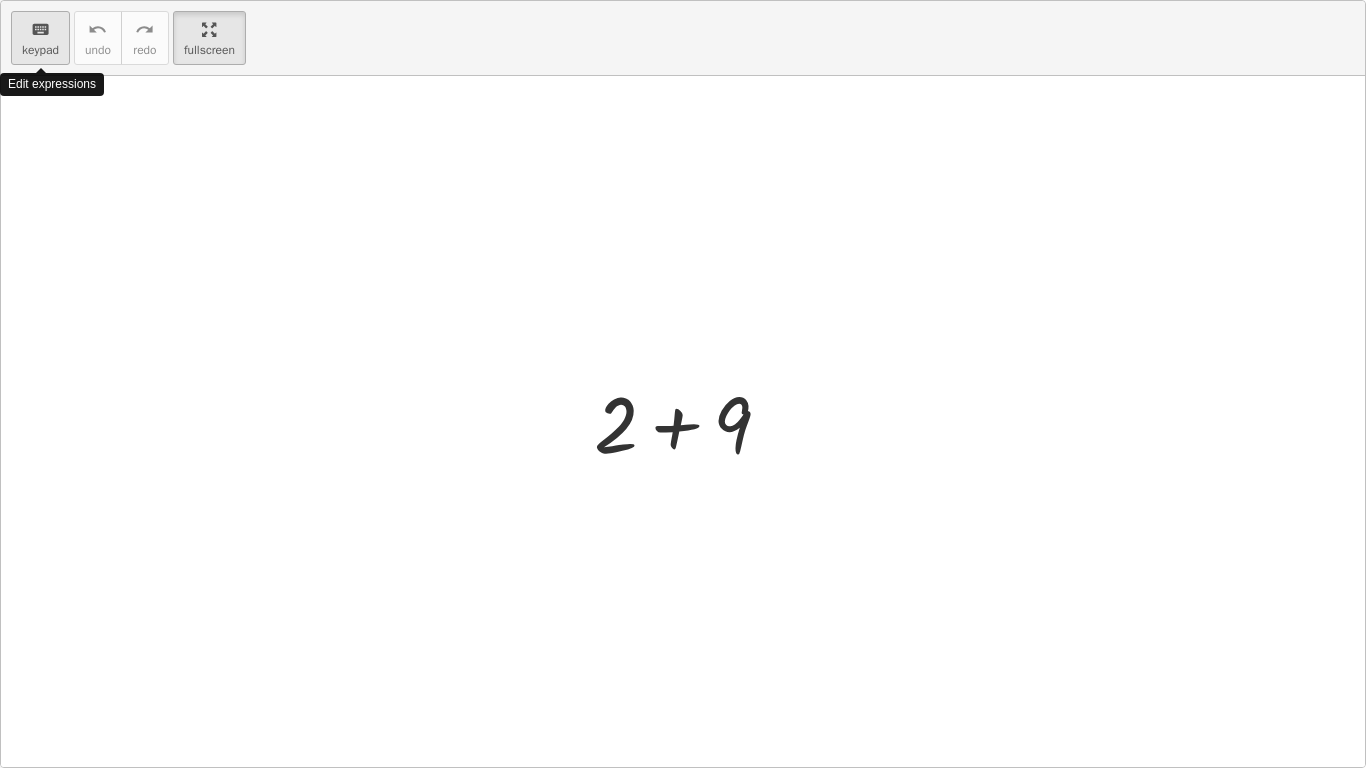 click on "keyboard" at bounding box center [40, 29] 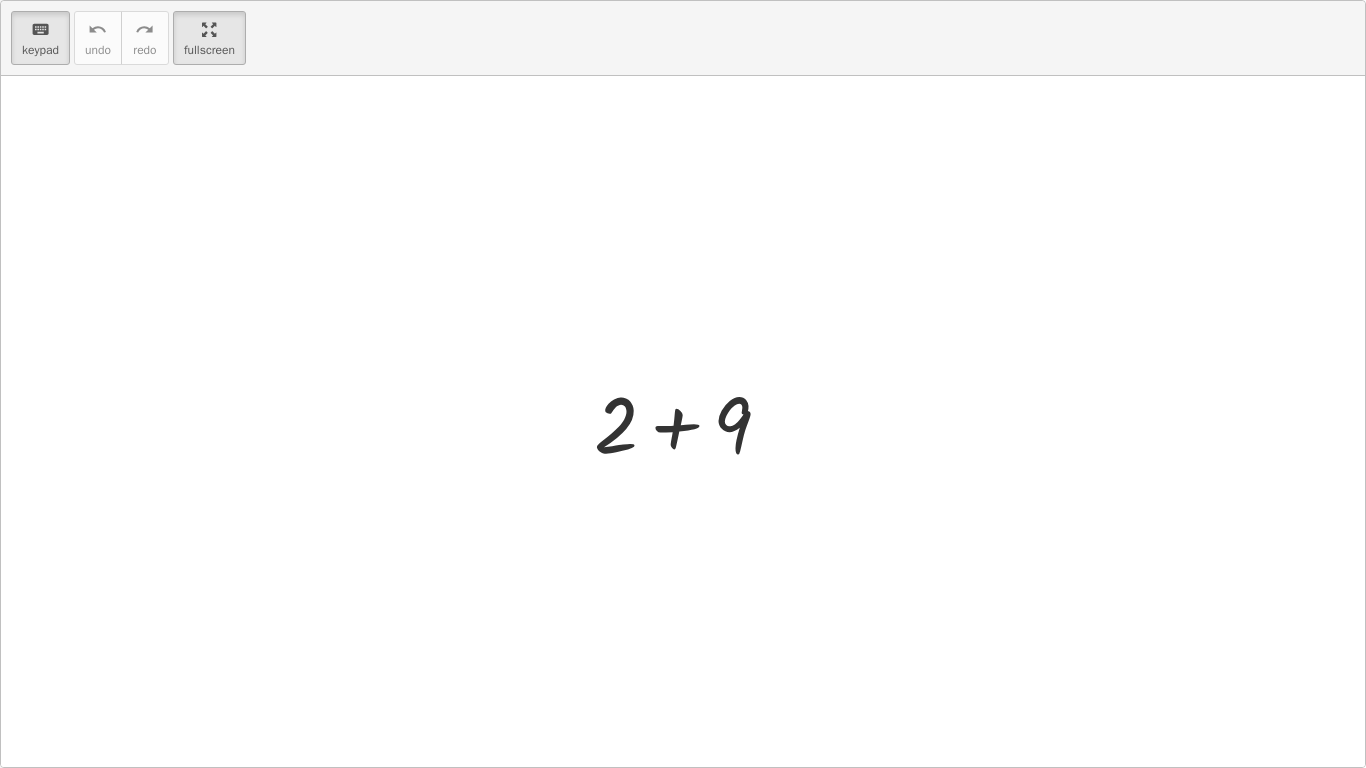 drag, startPoint x: 740, startPoint y: 415, endPoint x: 810, endPoint y: 452, distance: 79.17702 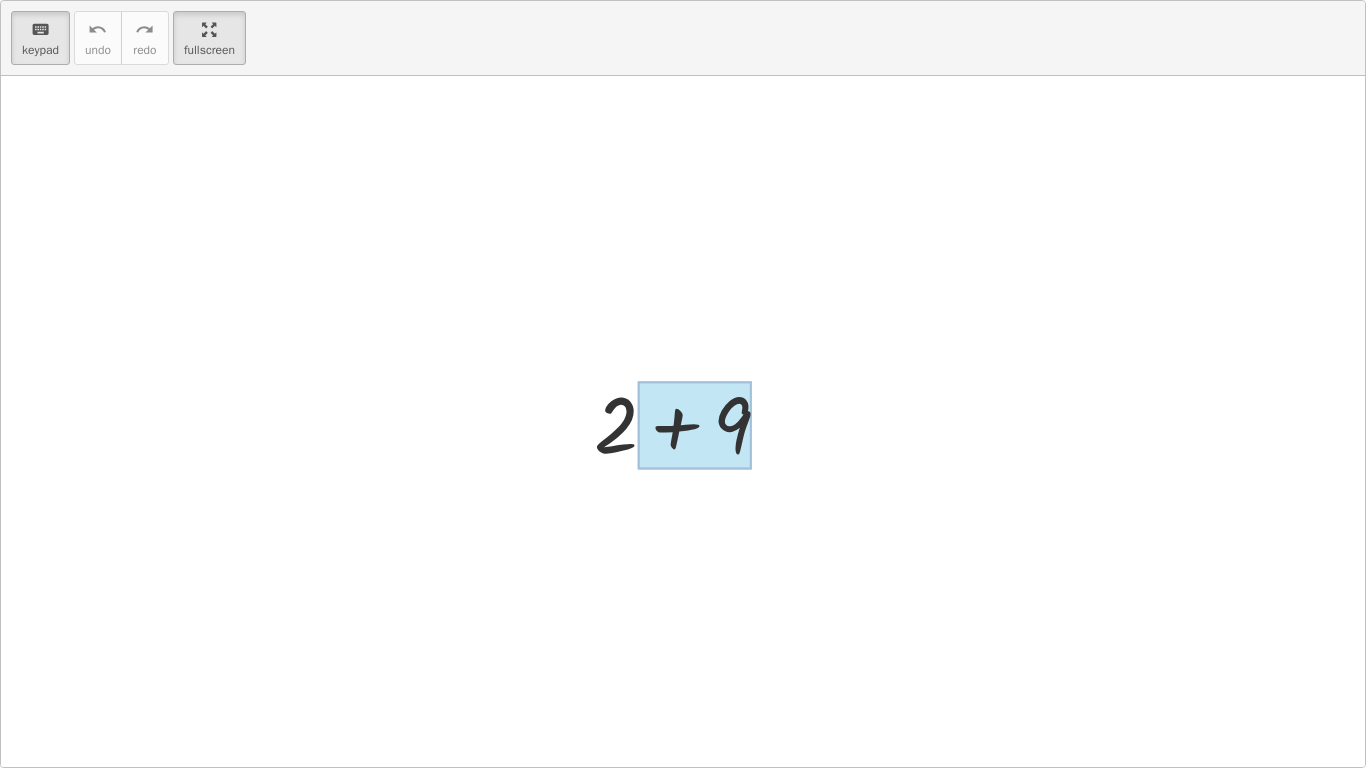 drag, startPoint x: 551, startPoint y: 374, endPoint x: 727, endPoint y: 403, distance: 178.3732 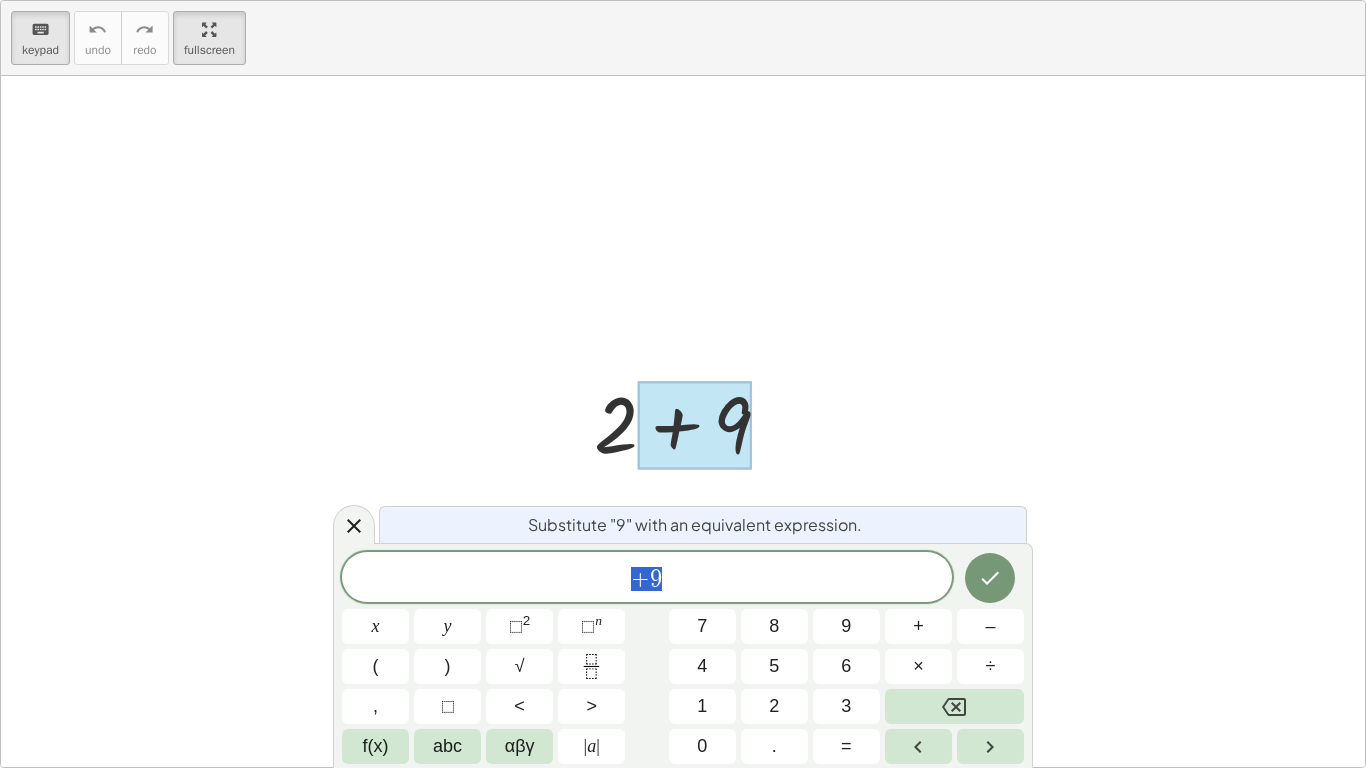 click at bounding box center (683, 421) 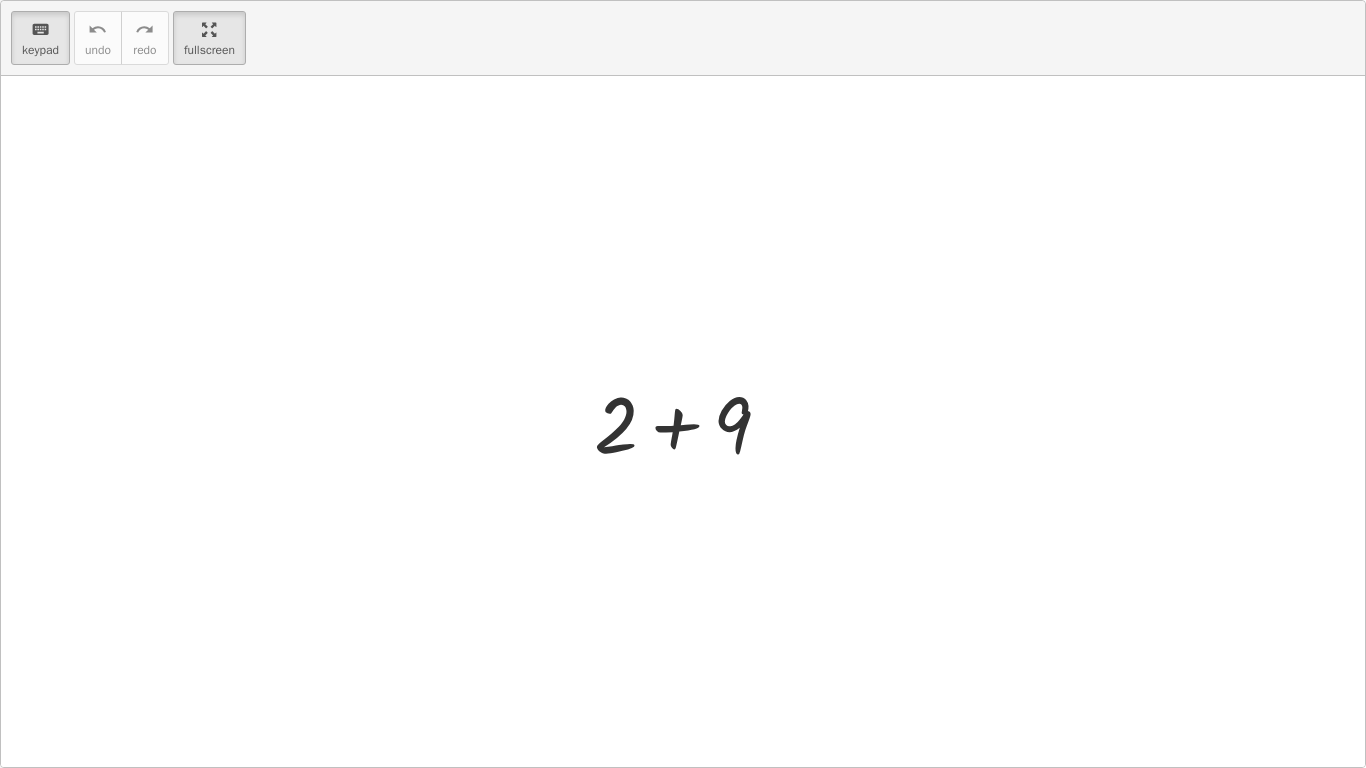 drag, startPoint x: 800, startPoint y: 431, endPoint x: 797, endPoint y: 405, distance: 26.172504 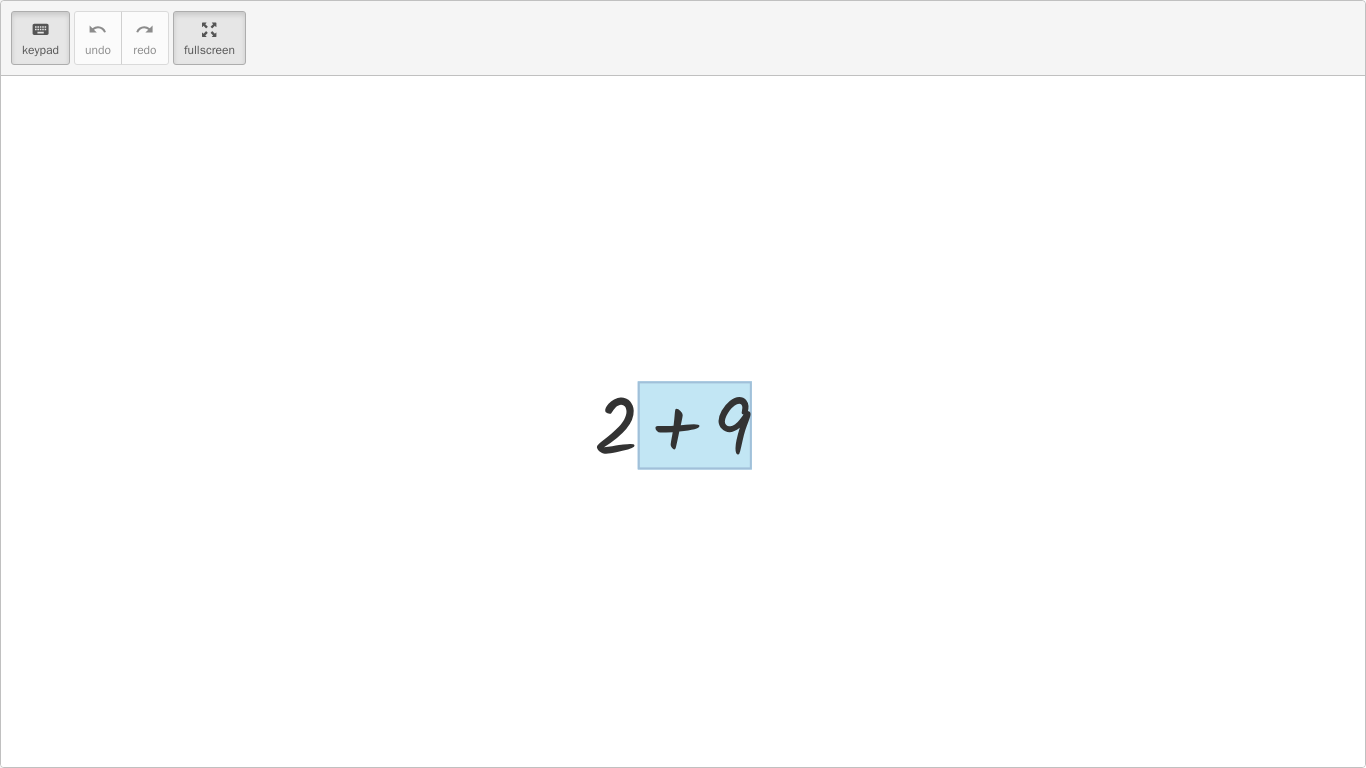 click at bounding box center [695, 425] 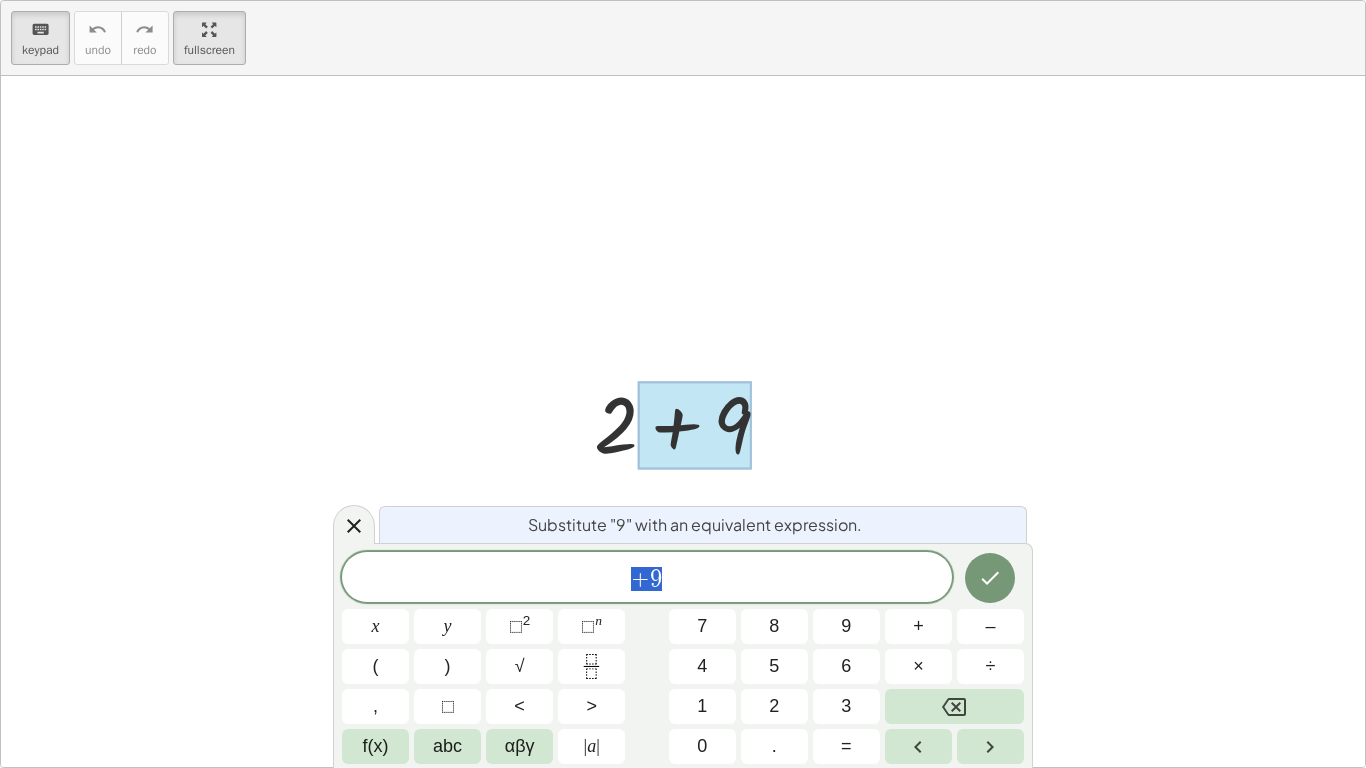 click at bounding box center [695, 425] 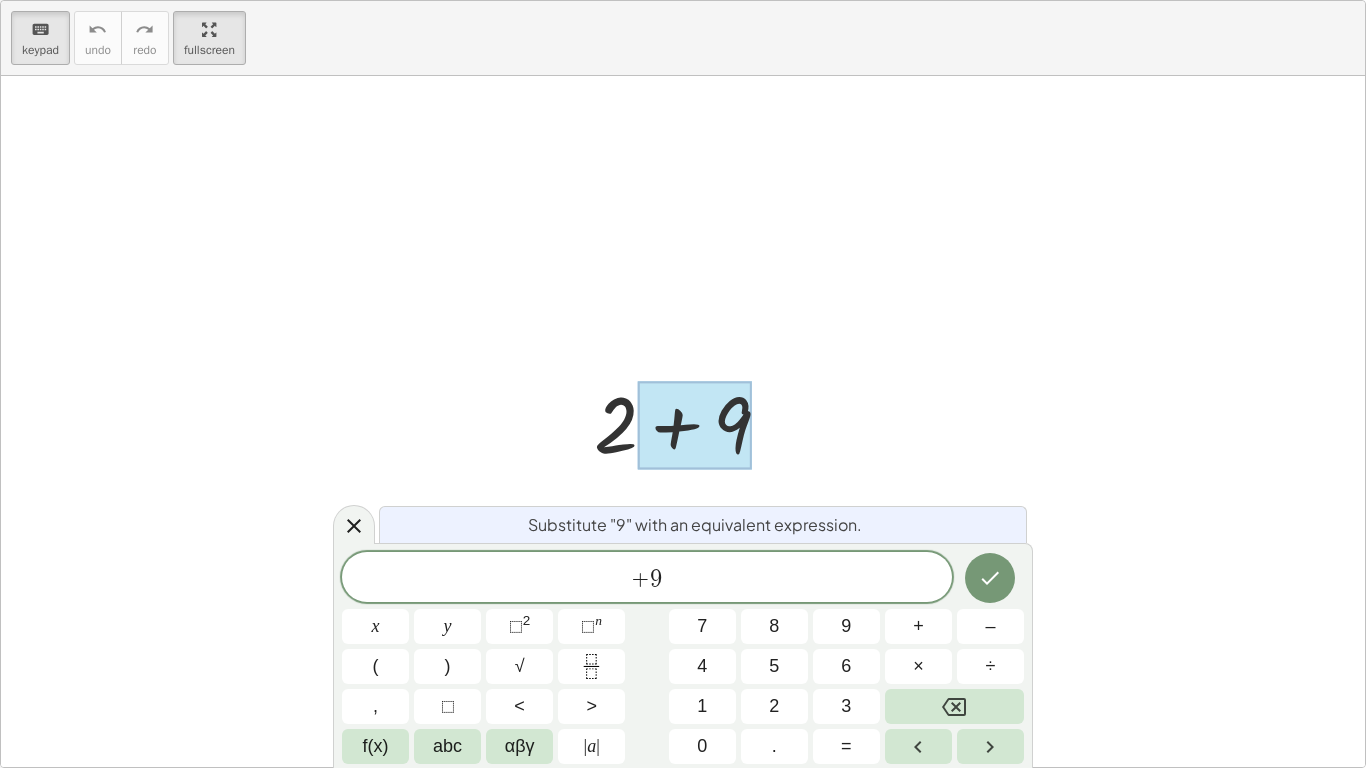 click on "+ 9" at bounding box center (647, 579) 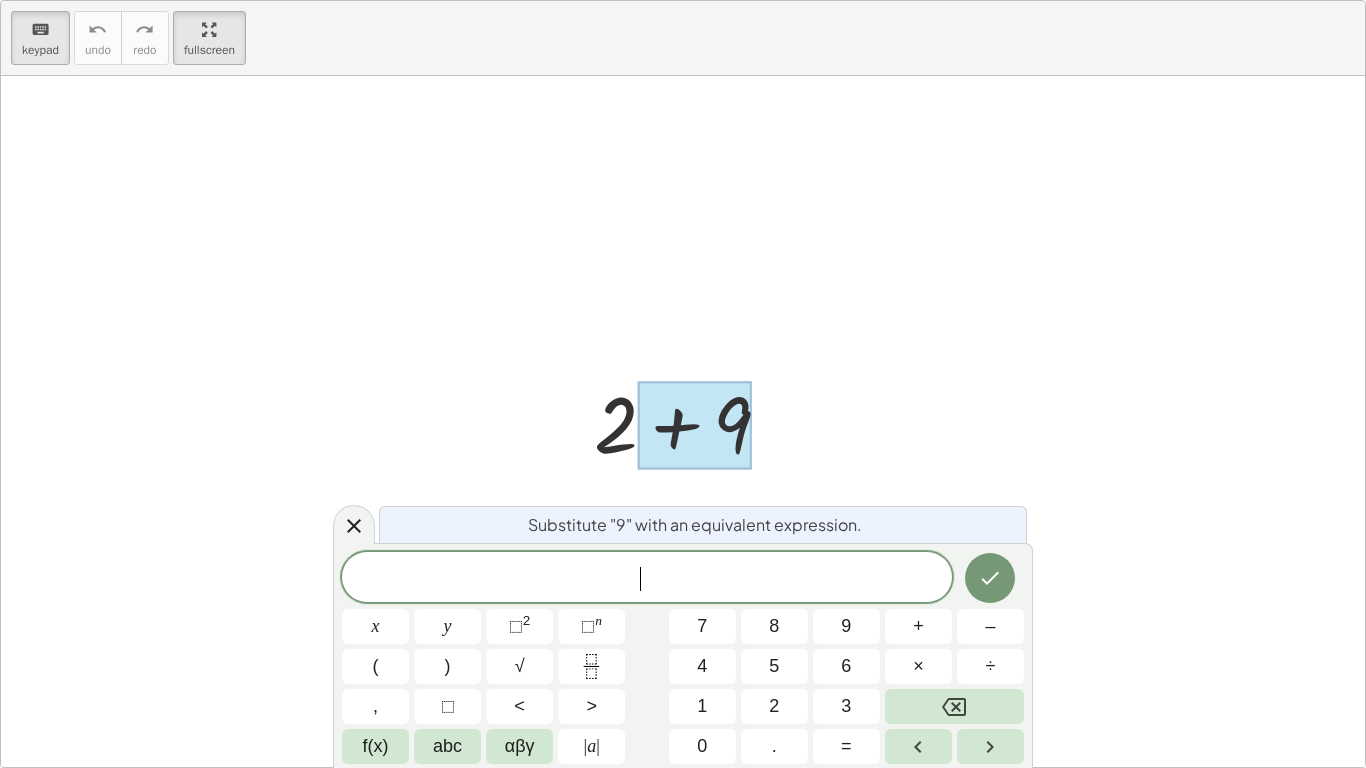 drag, startPoint x: 632, startPoint y: 568, endPoint x: 671, endPoint y: 570, distance: 39.051247 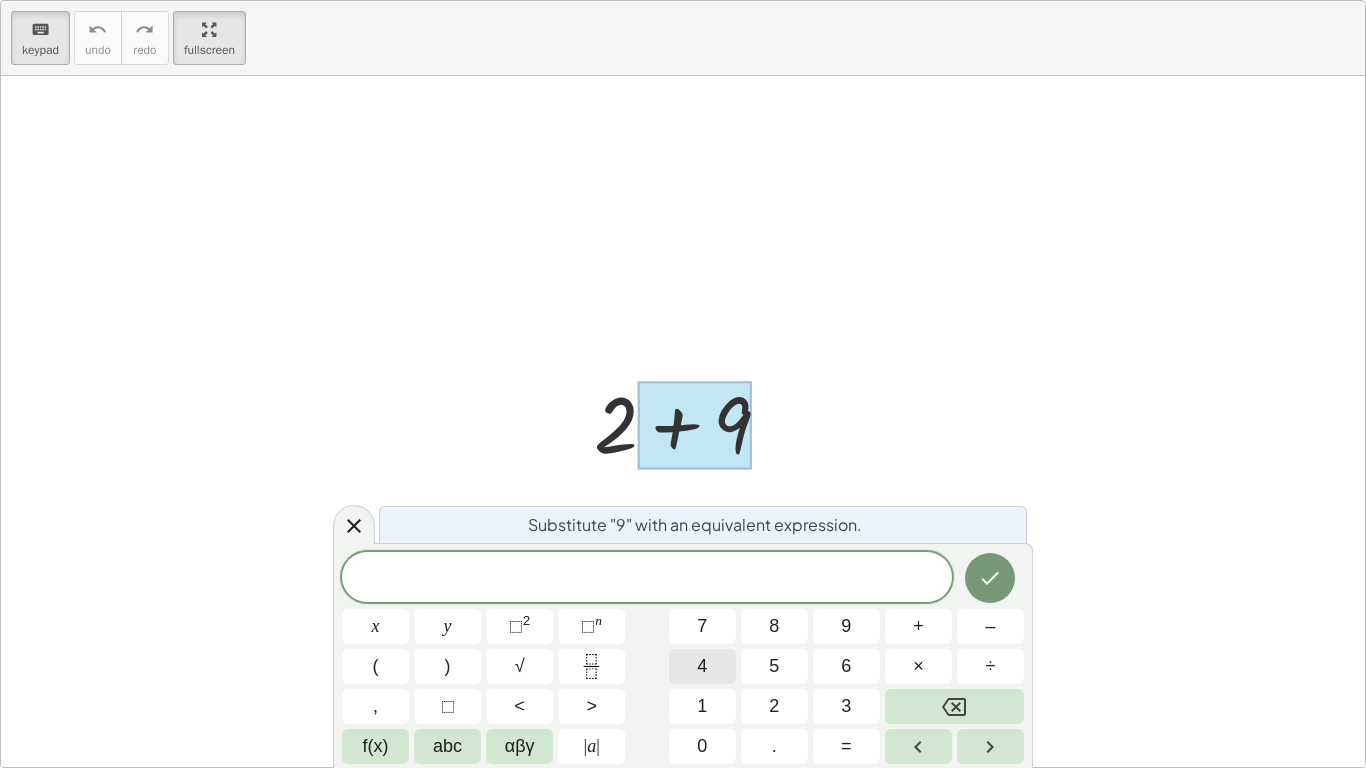 click on "4" at bounding box center (702, 666) 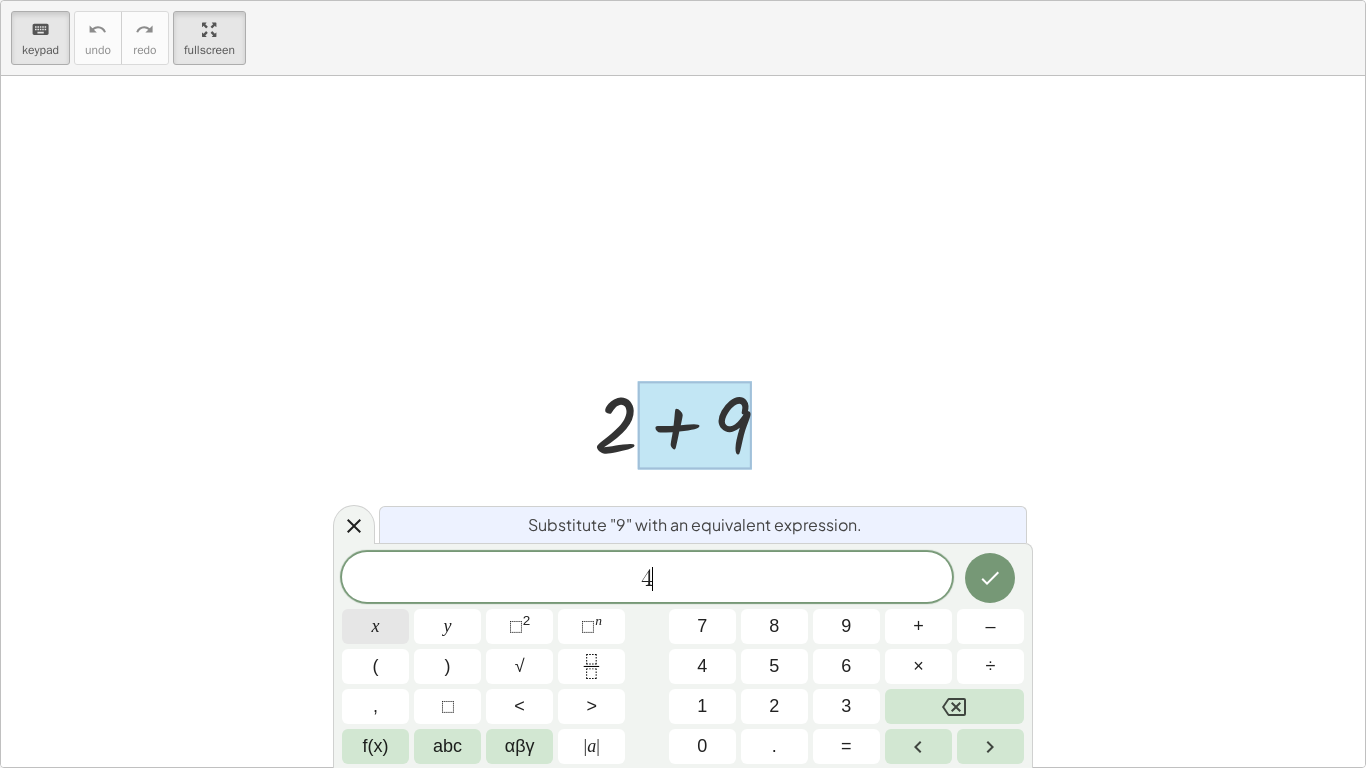 click on "x" at bounding box center (375, 626) 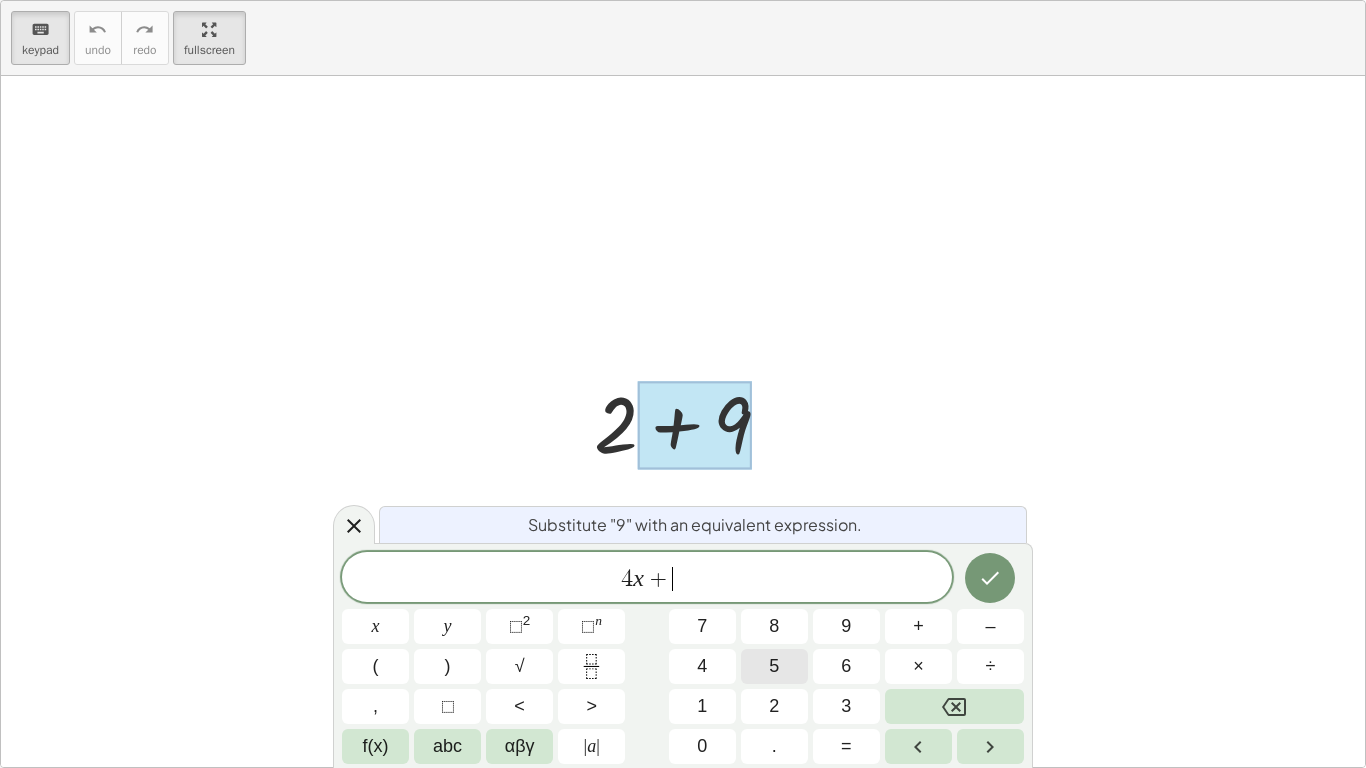 click on "5" at bounding box center [774, 666] 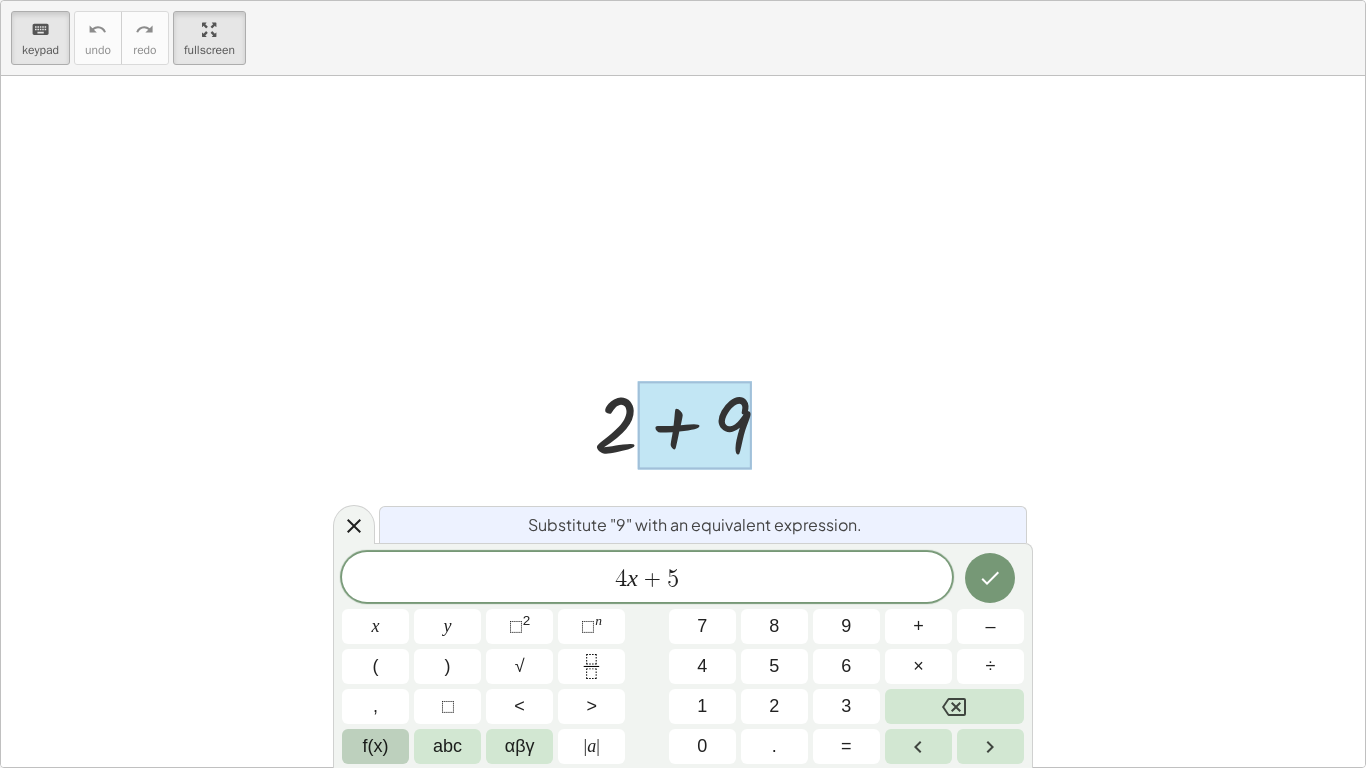 click on "f(x)" at bounding box center [376, 746] 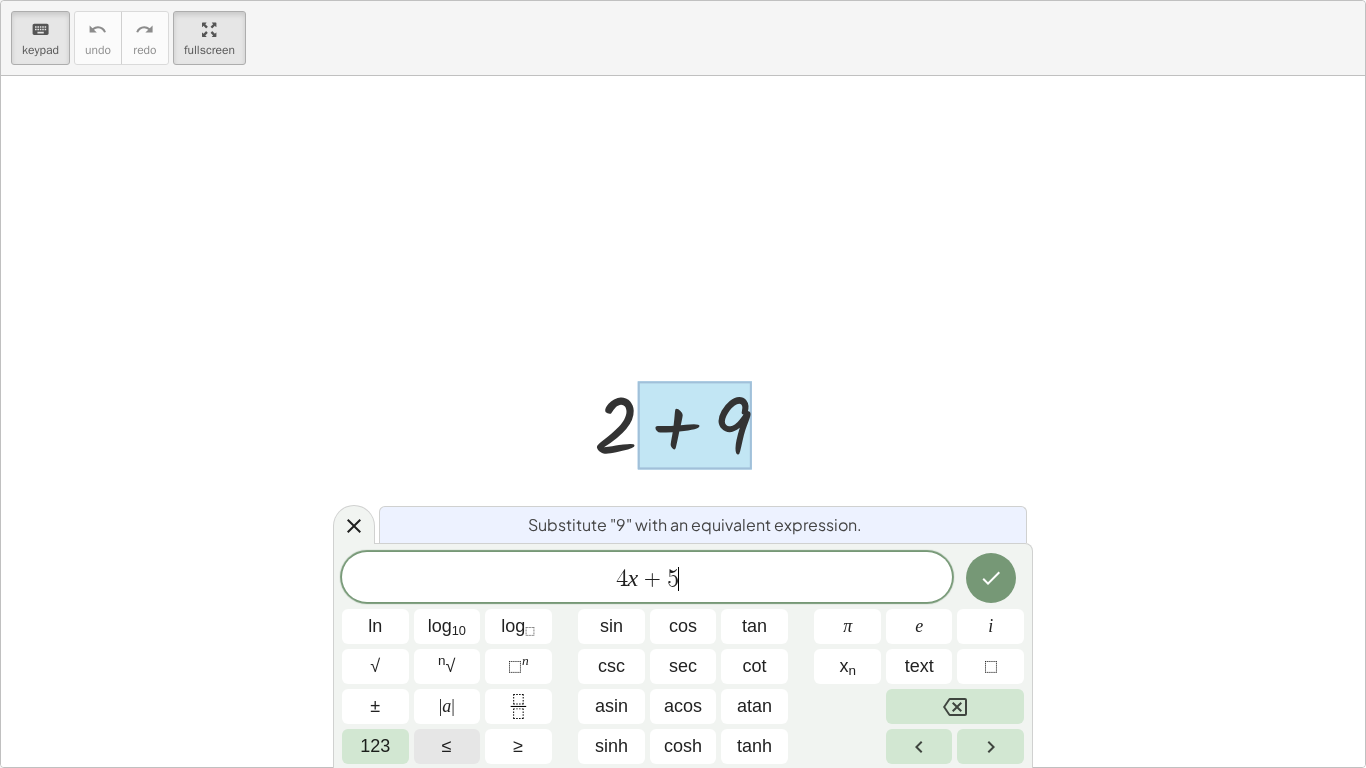 click on "≤" at bounding box center [447, 746] 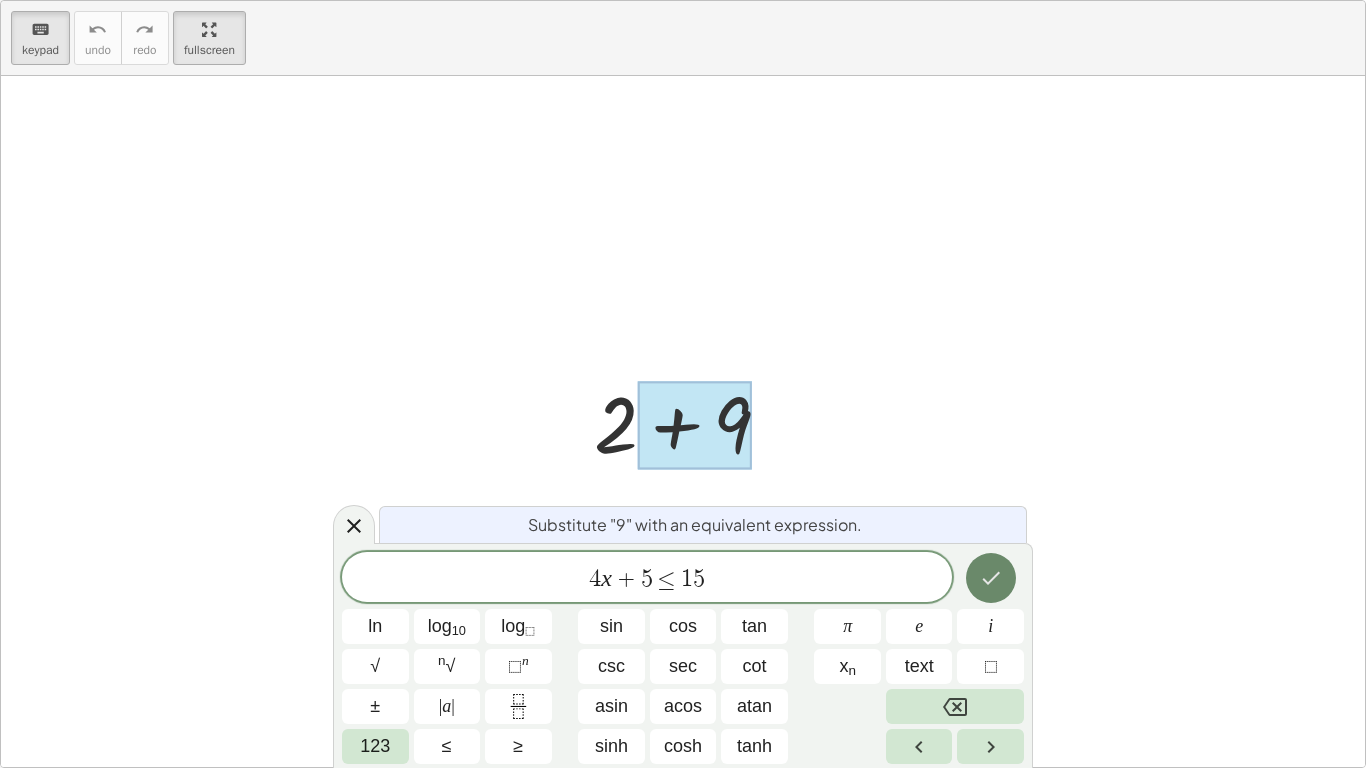 click at bounding box center (991, 578) 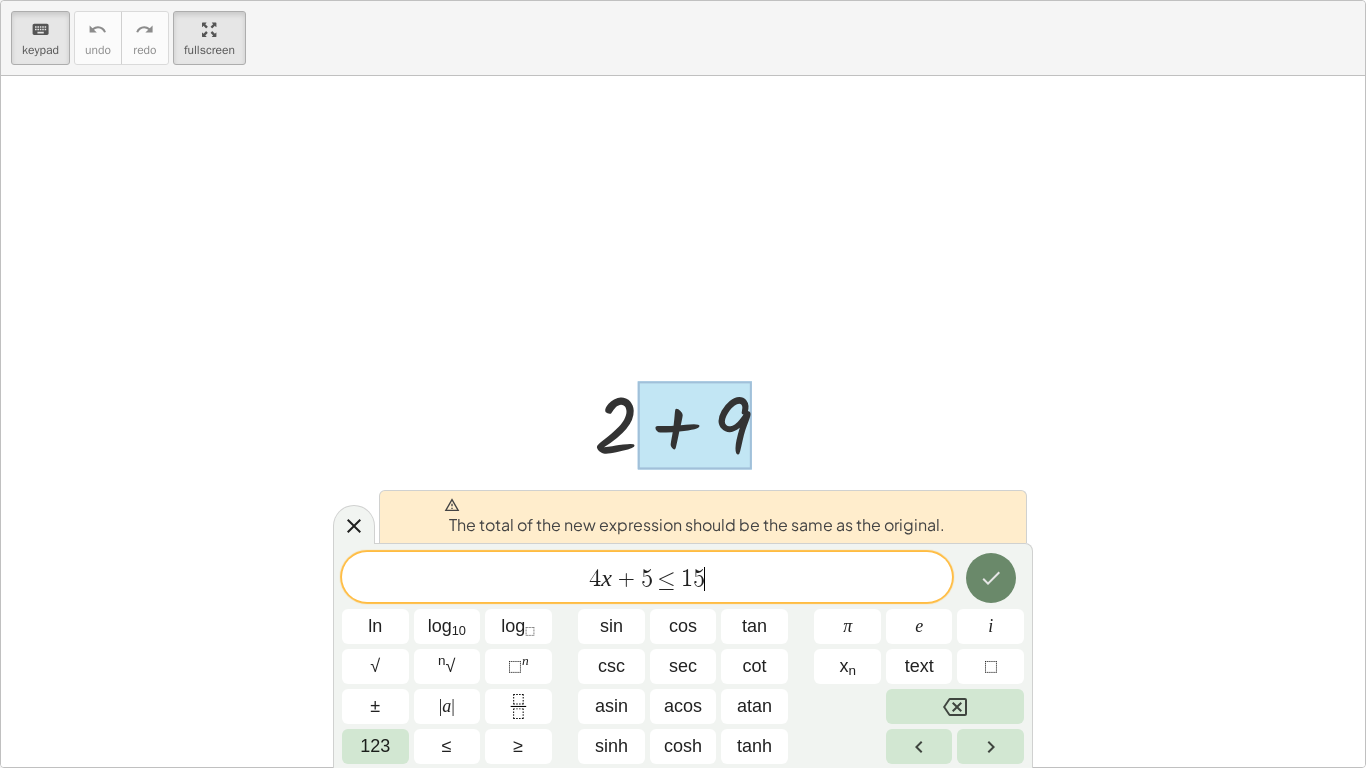 click 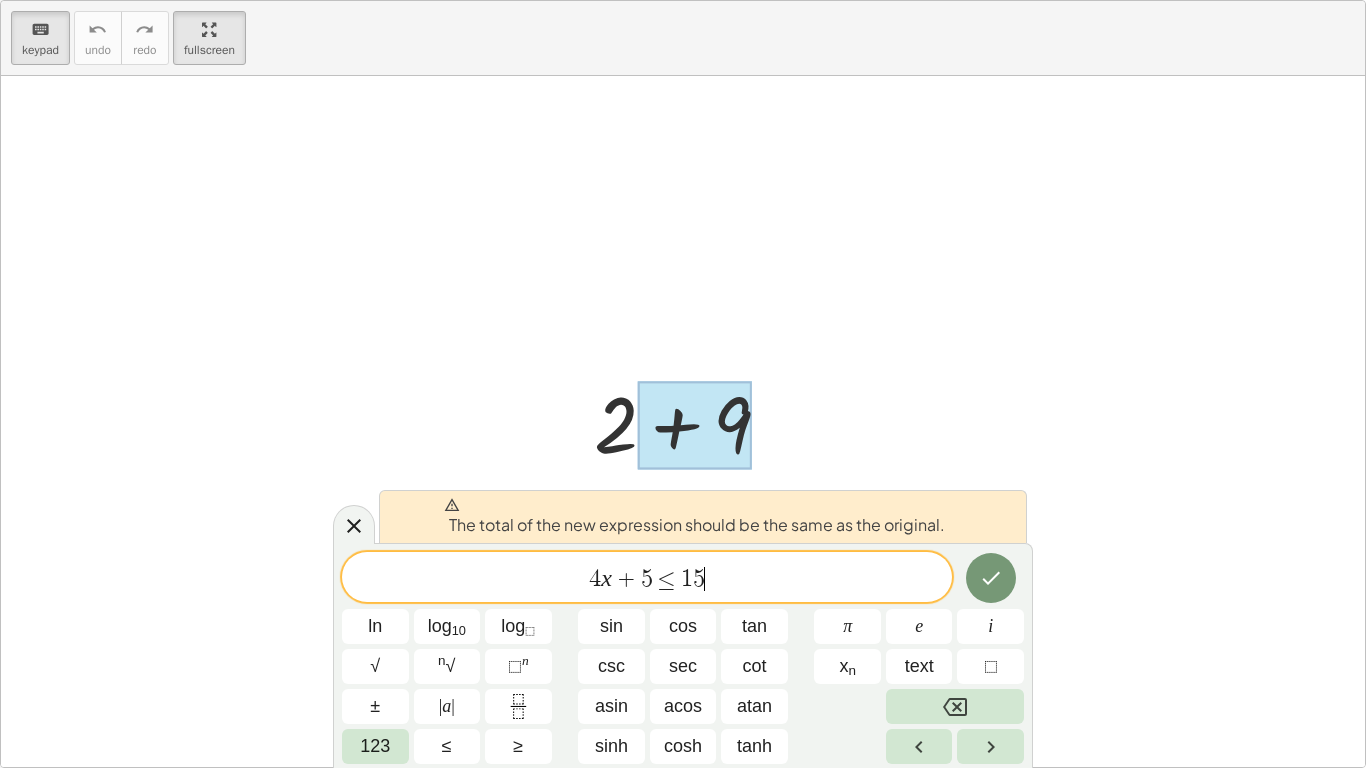 click on "4 x + 5 ≤ 1 5 ​" at bounding box center [647, 579] 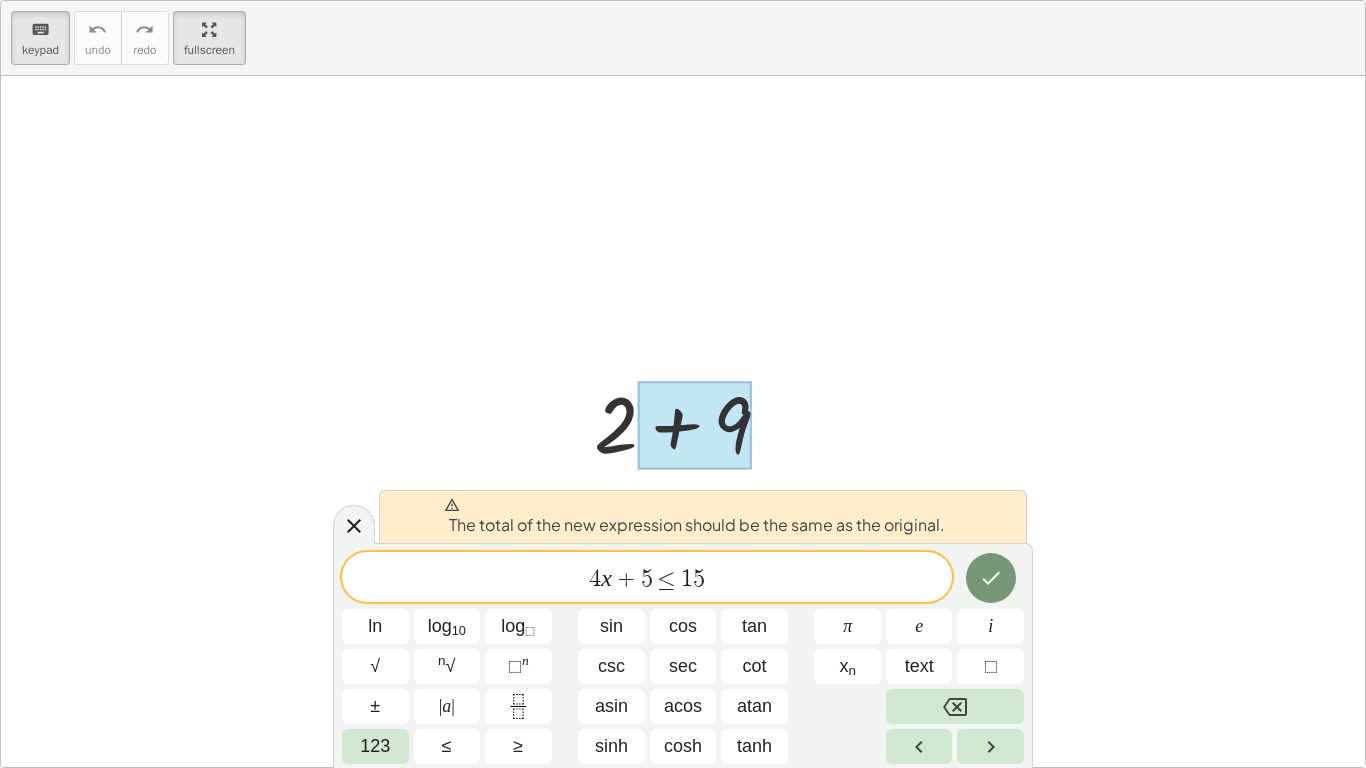 click at bounding box center [690, 421] 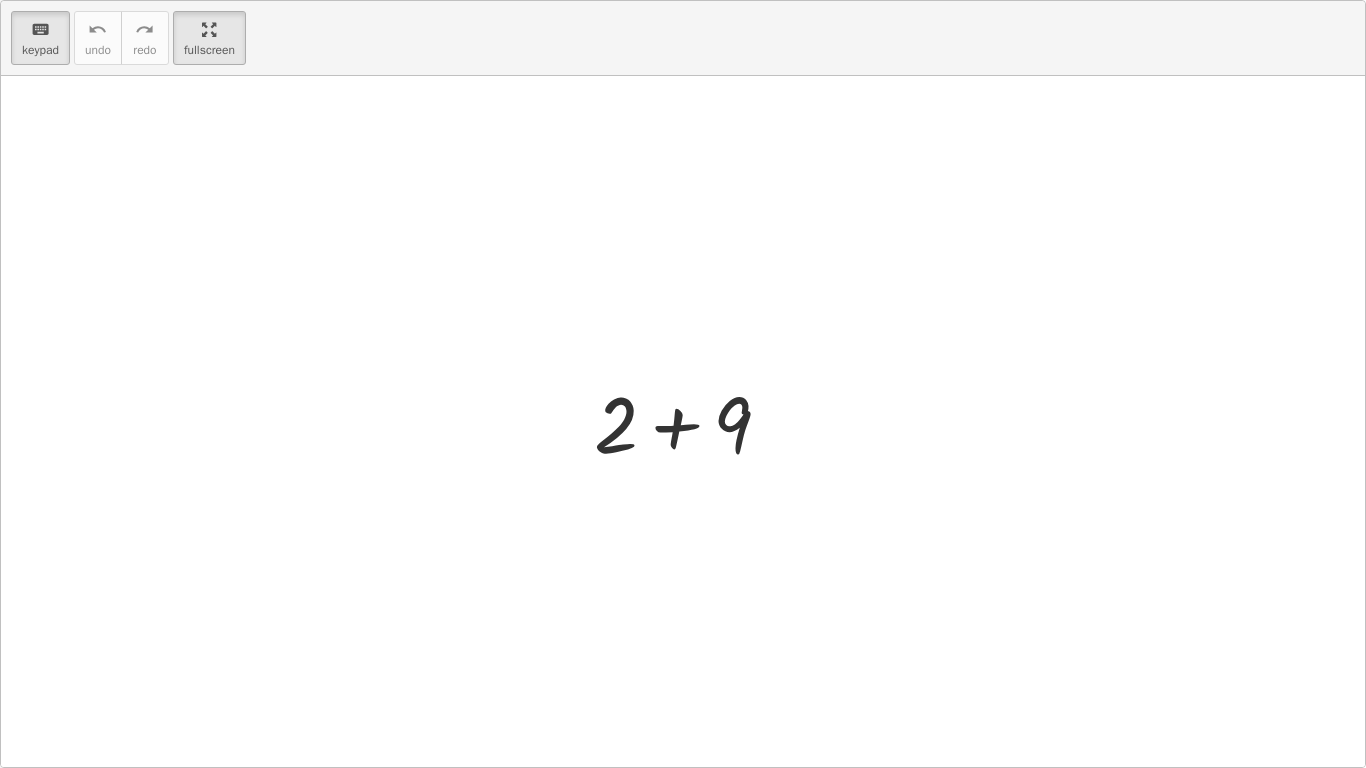 click at bounding box center [690, 421] 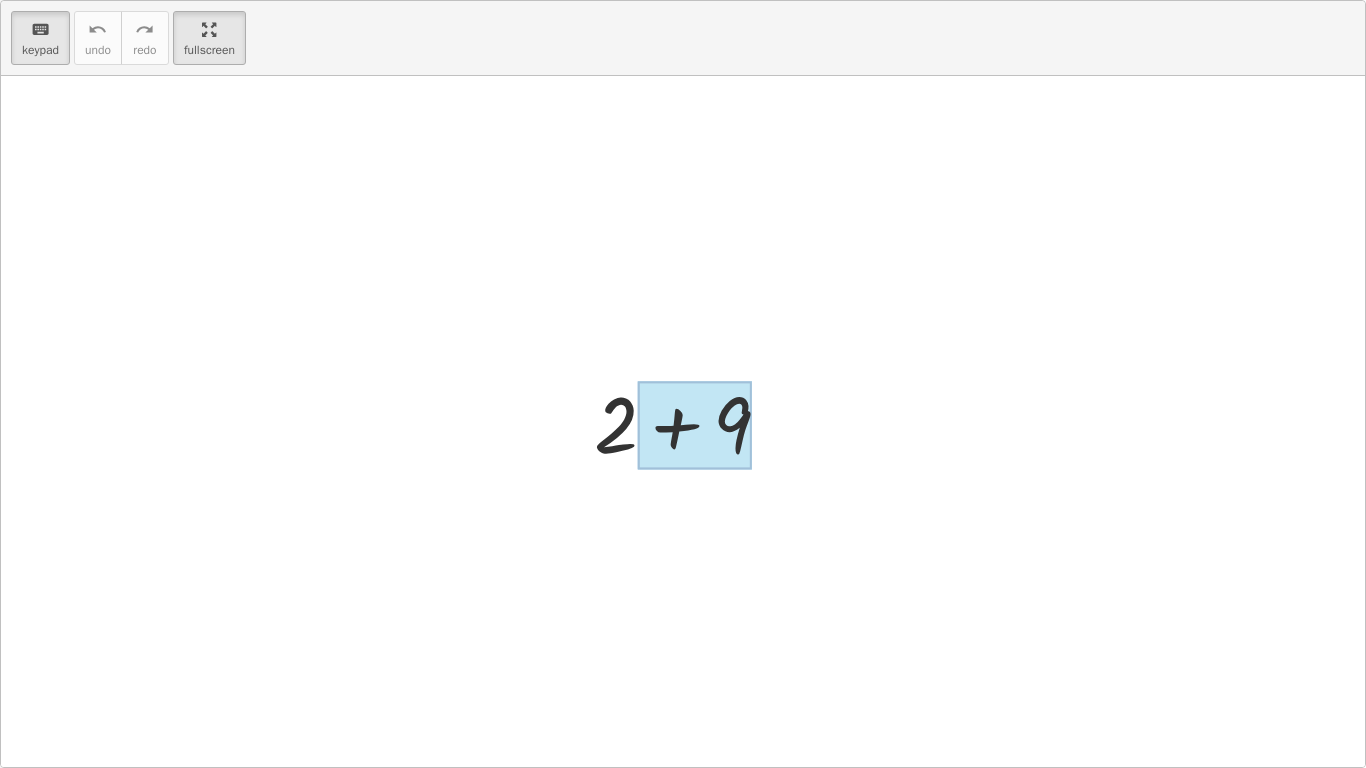 click at bounding box center [695, 425] 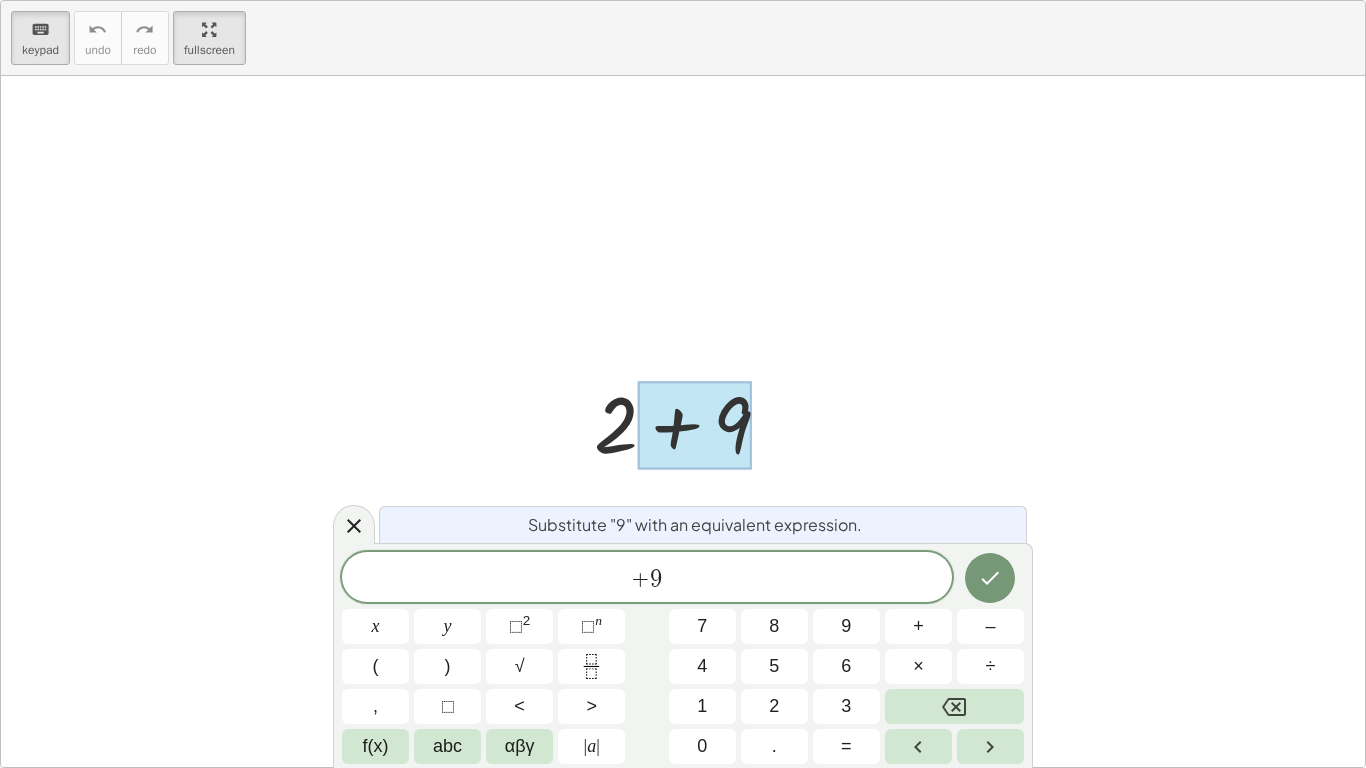 click at bounding box center [690, 421] 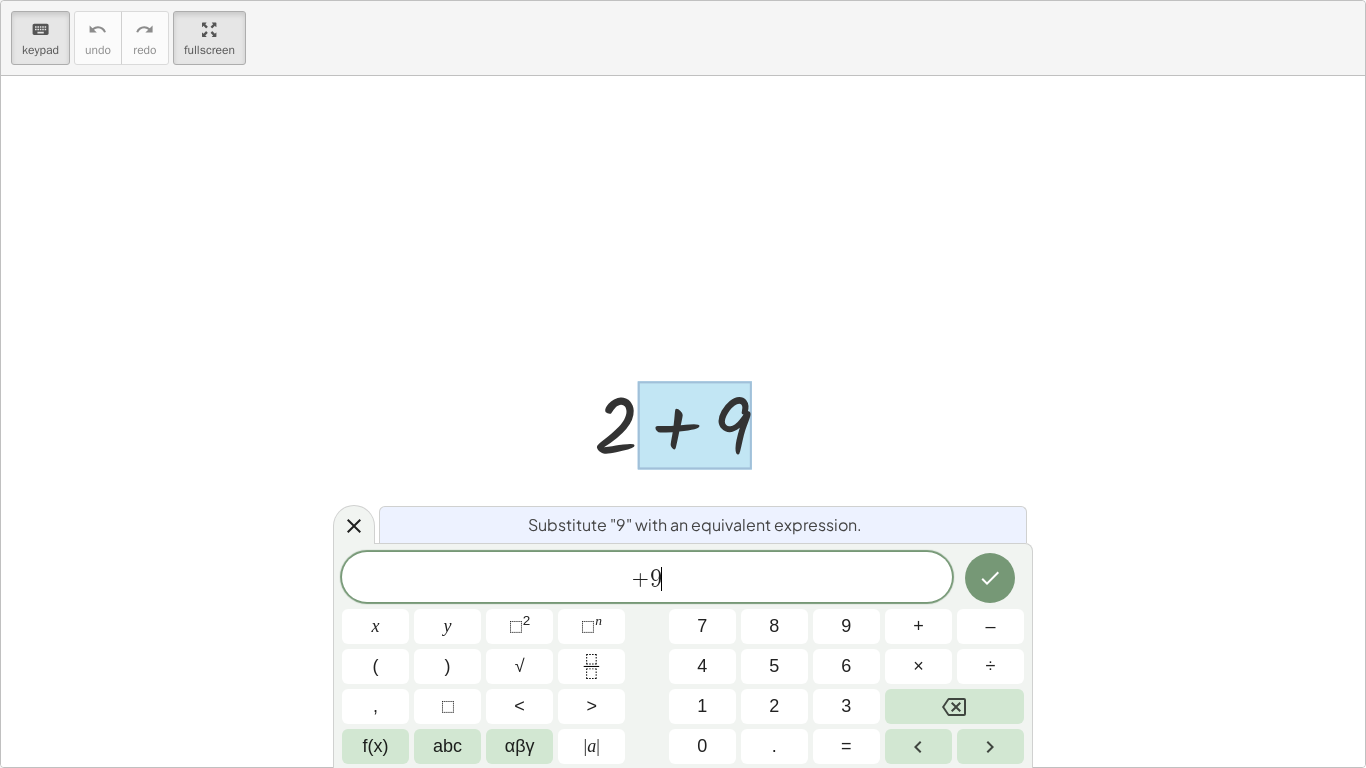 click on "+ 9 ​" at bounding box center [647, 579] 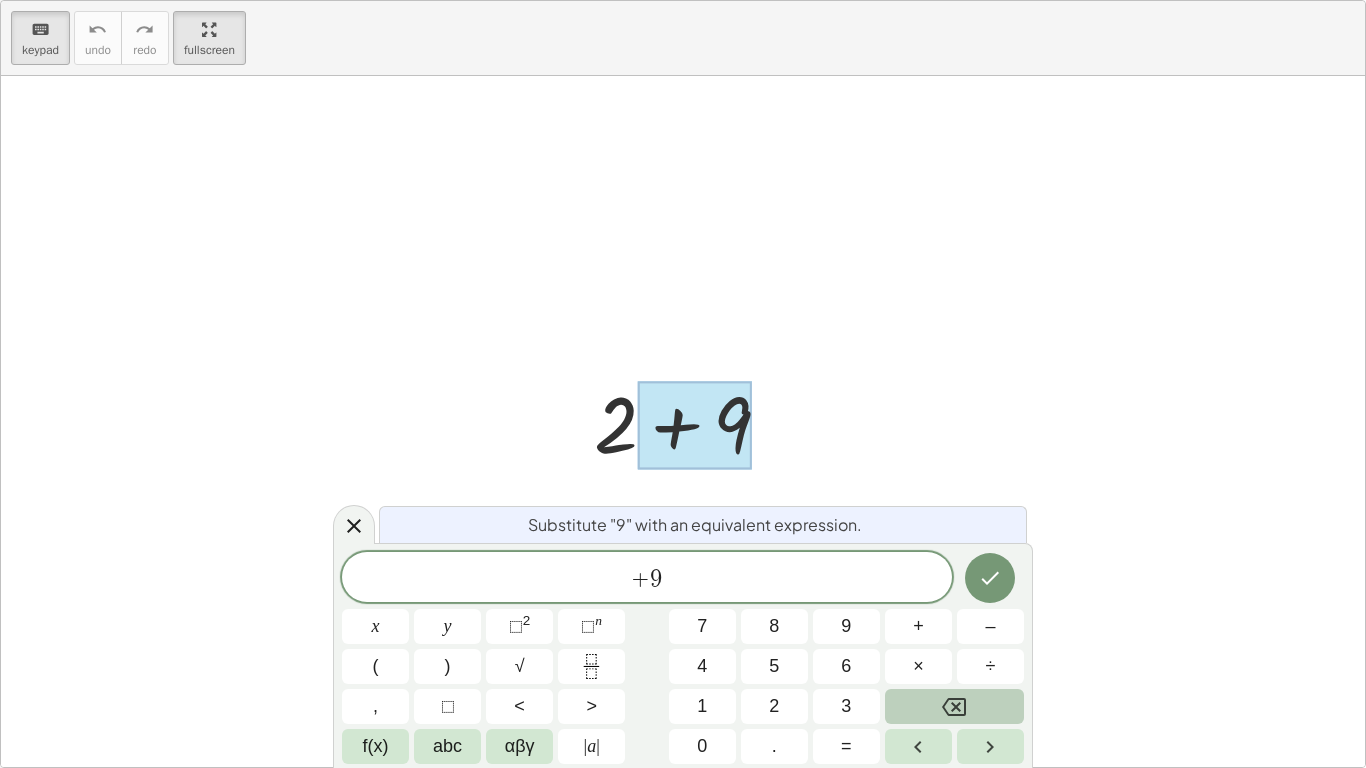 click 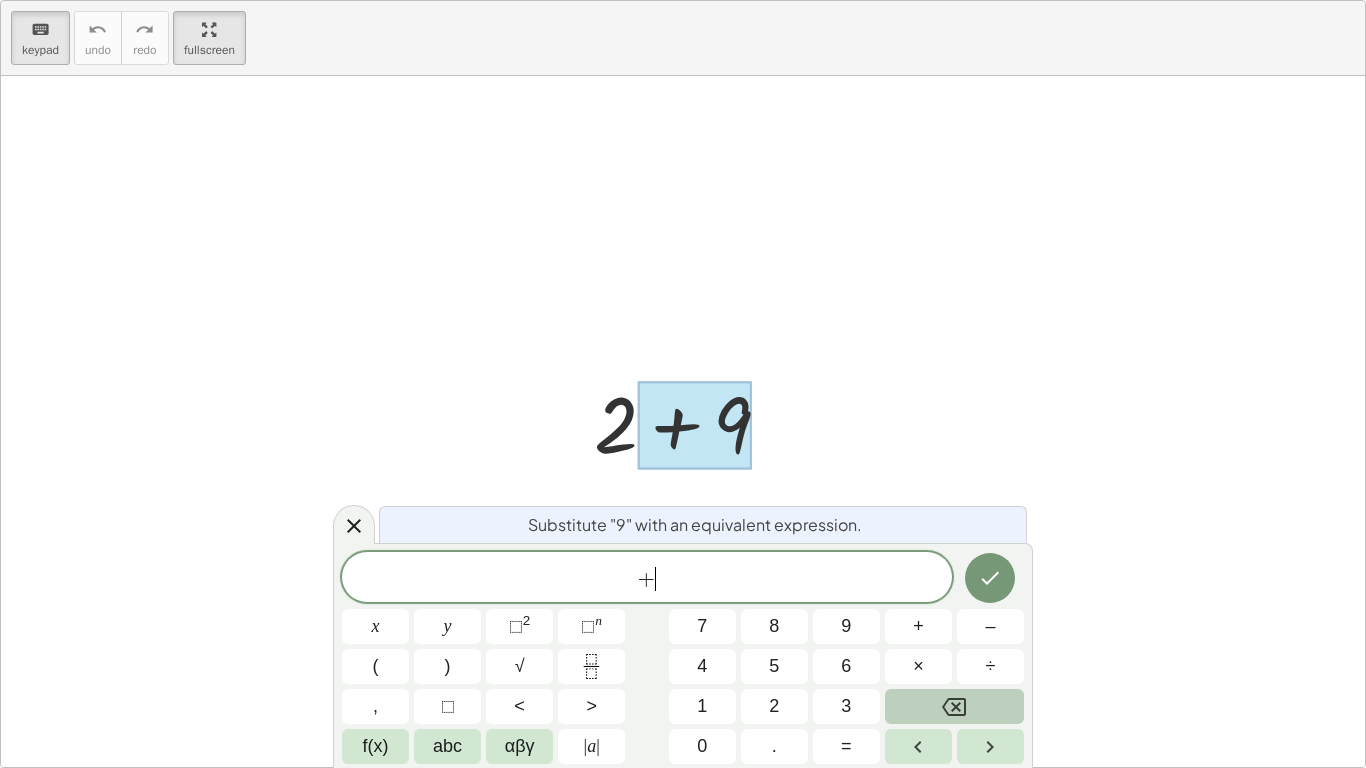 click 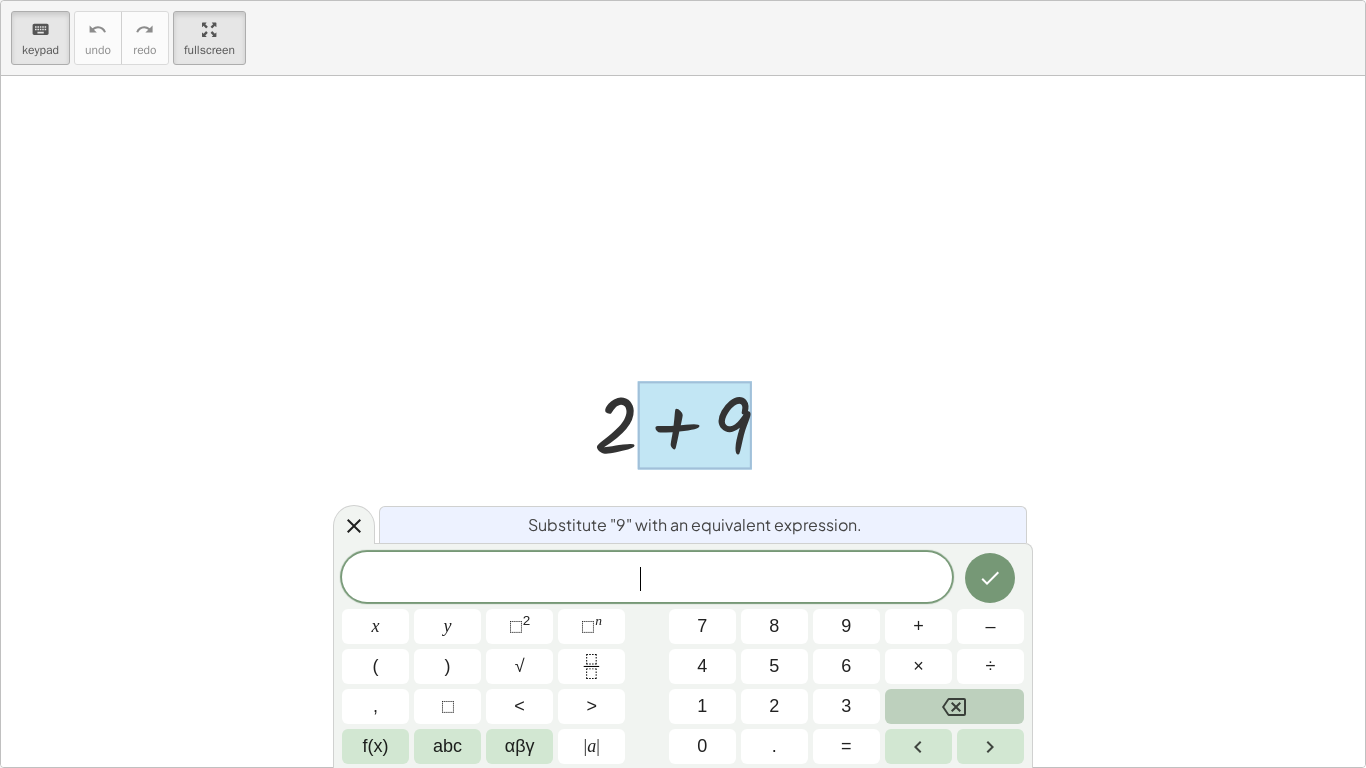 click at bounding box center (954, 706) 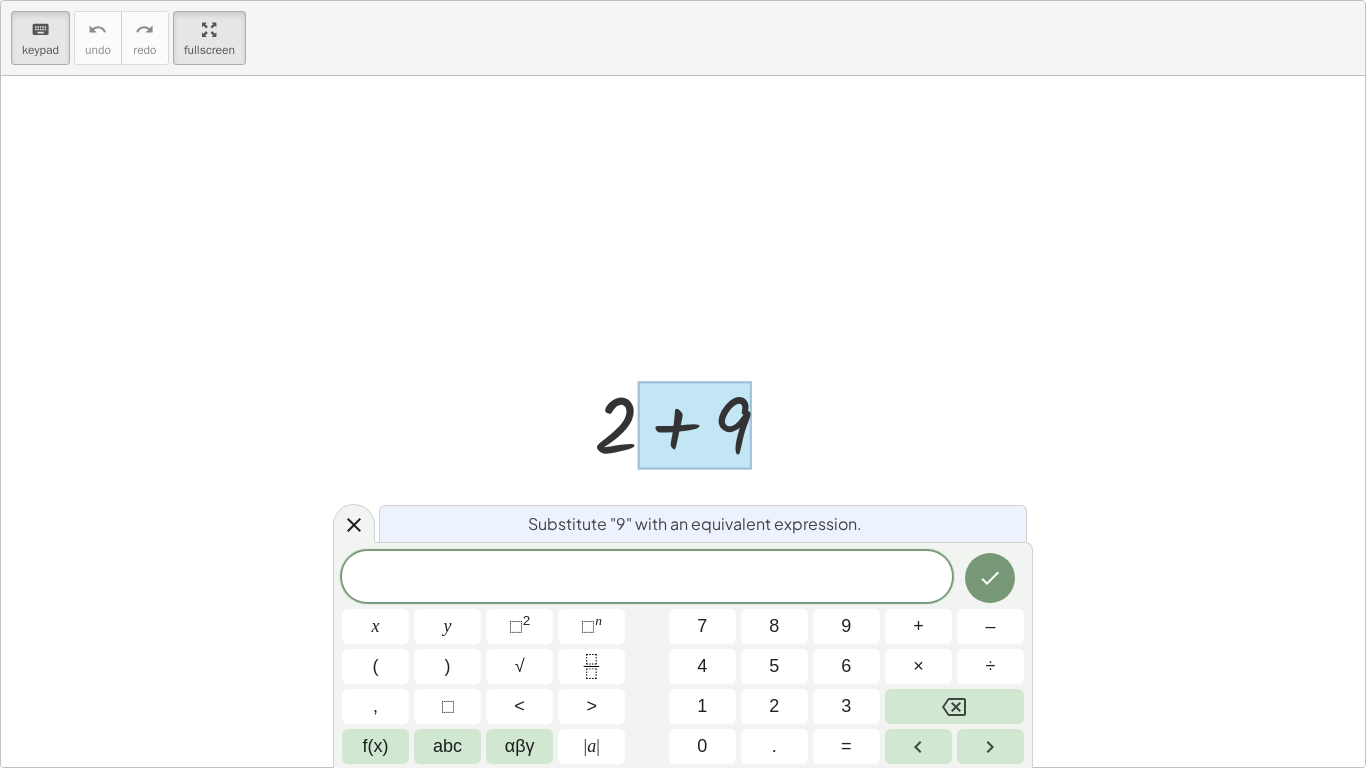 click at bounding box center (695, 425) 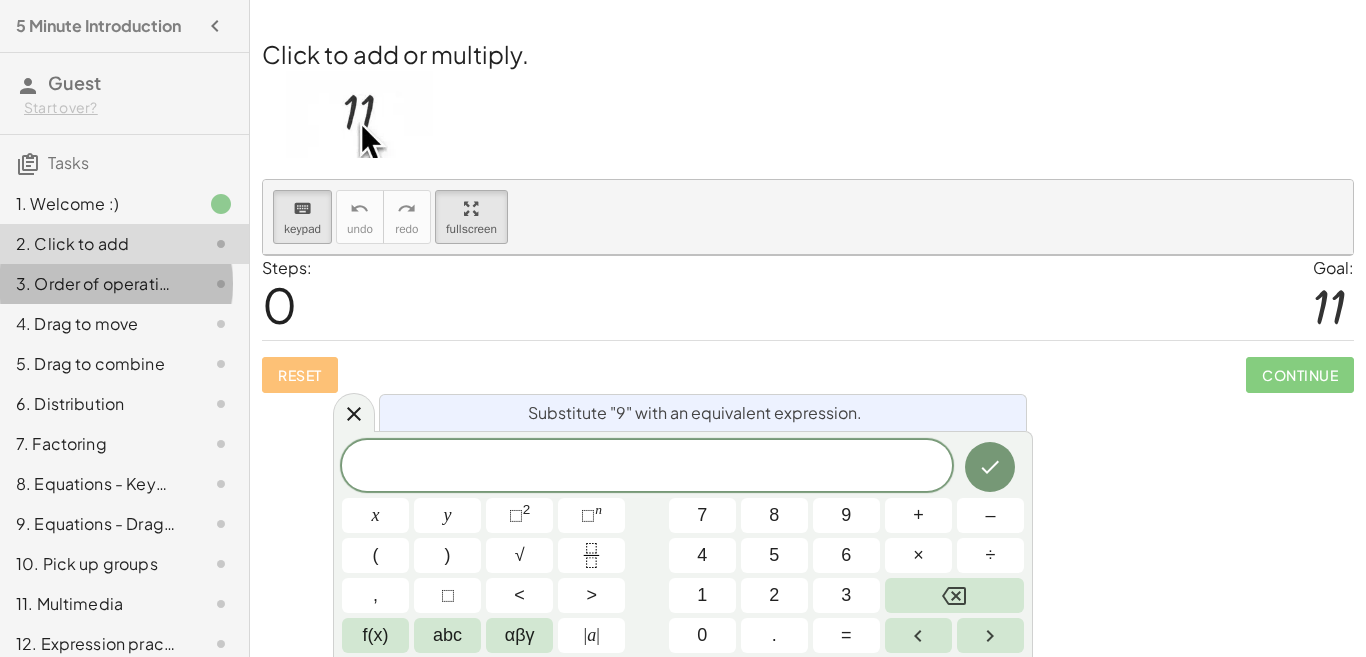 click on "3. Order of operations" 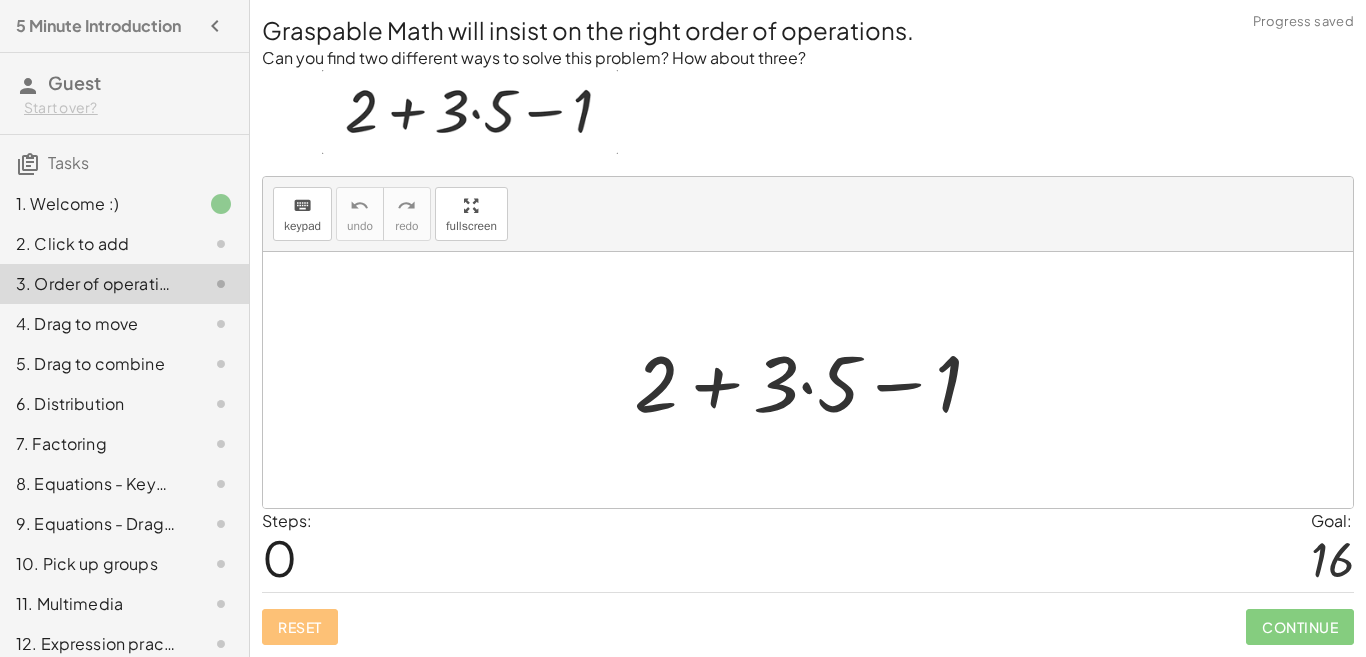 click on "4. Drag to move" 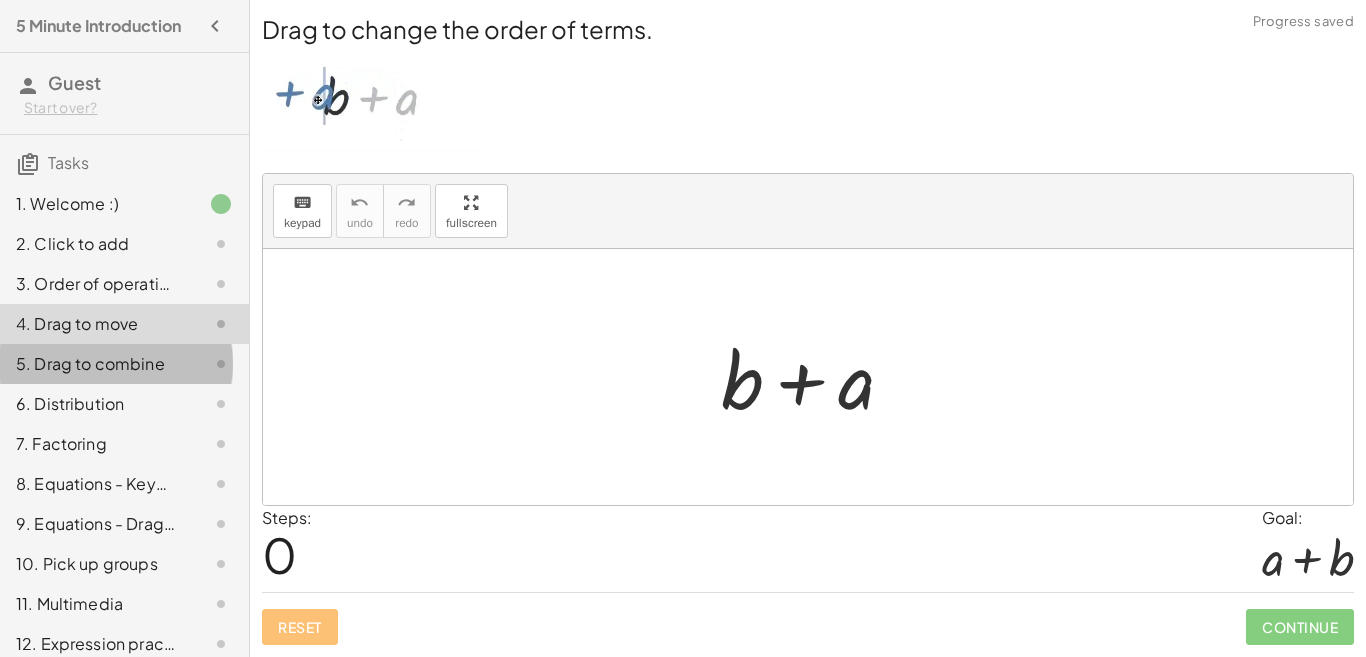 click on "5. Drag to combine" 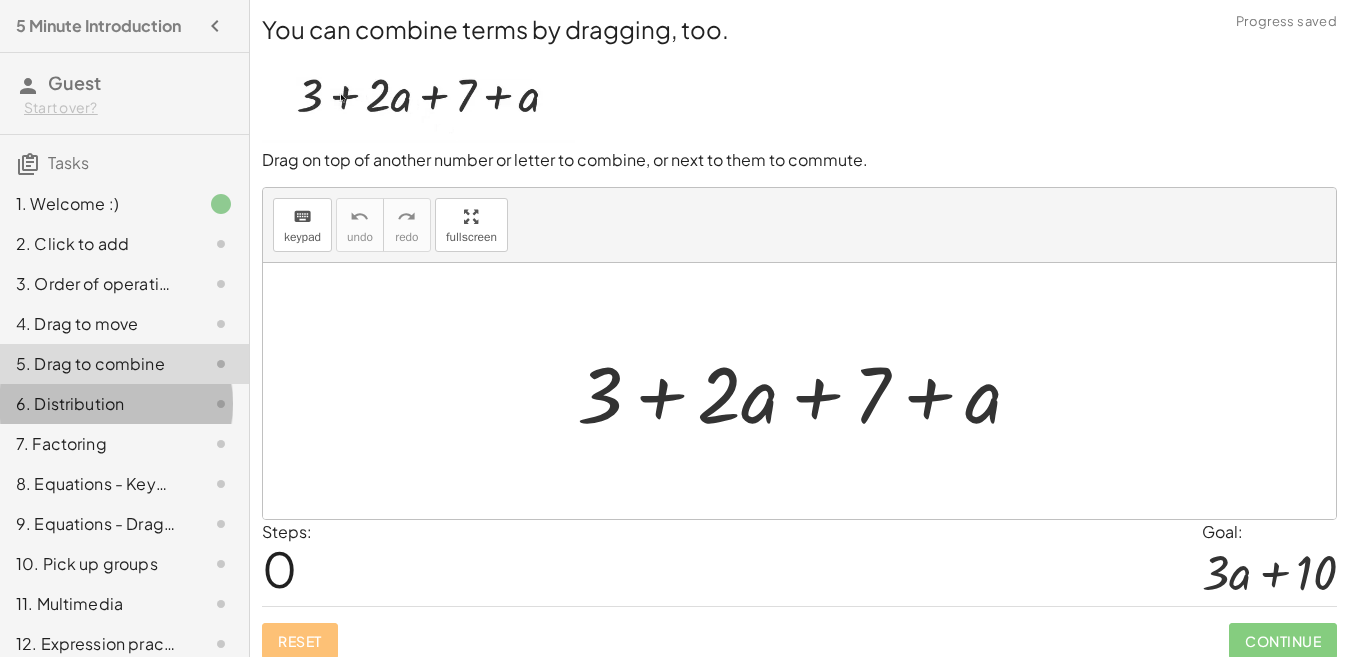 click on "6. Distribution" 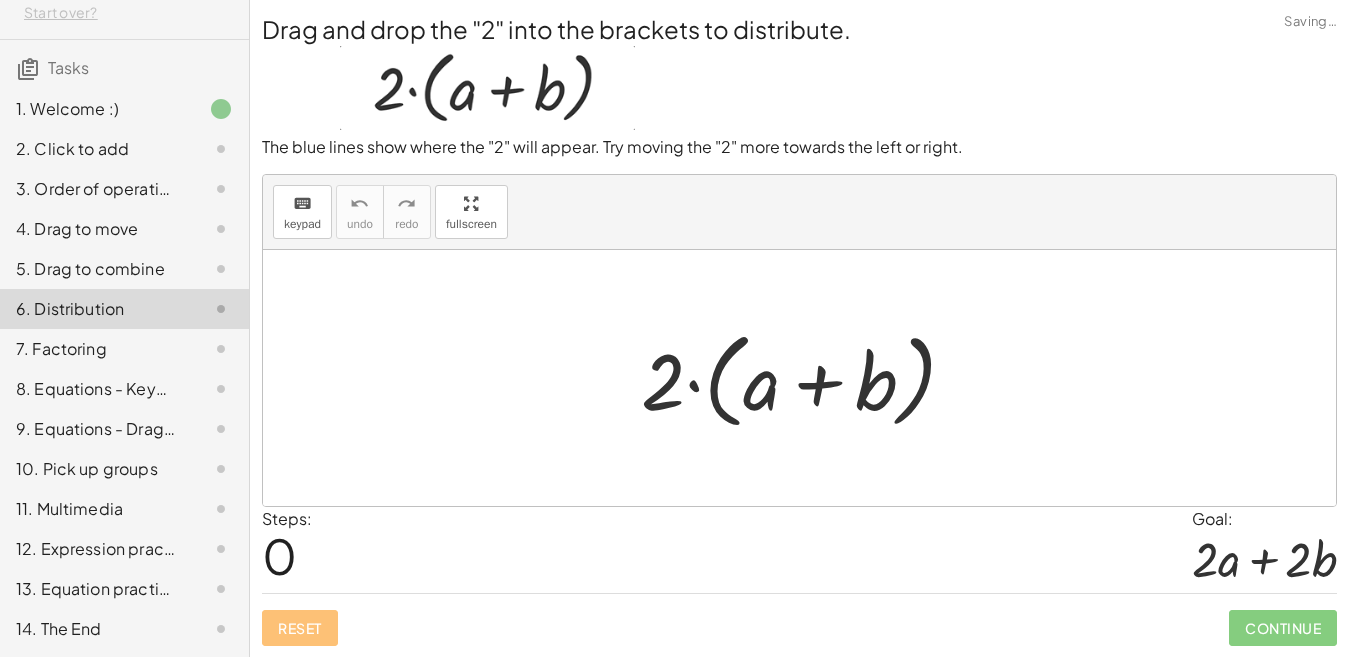 scroll, scrollTop: 107, scrollLeft: 0, axis: vertical 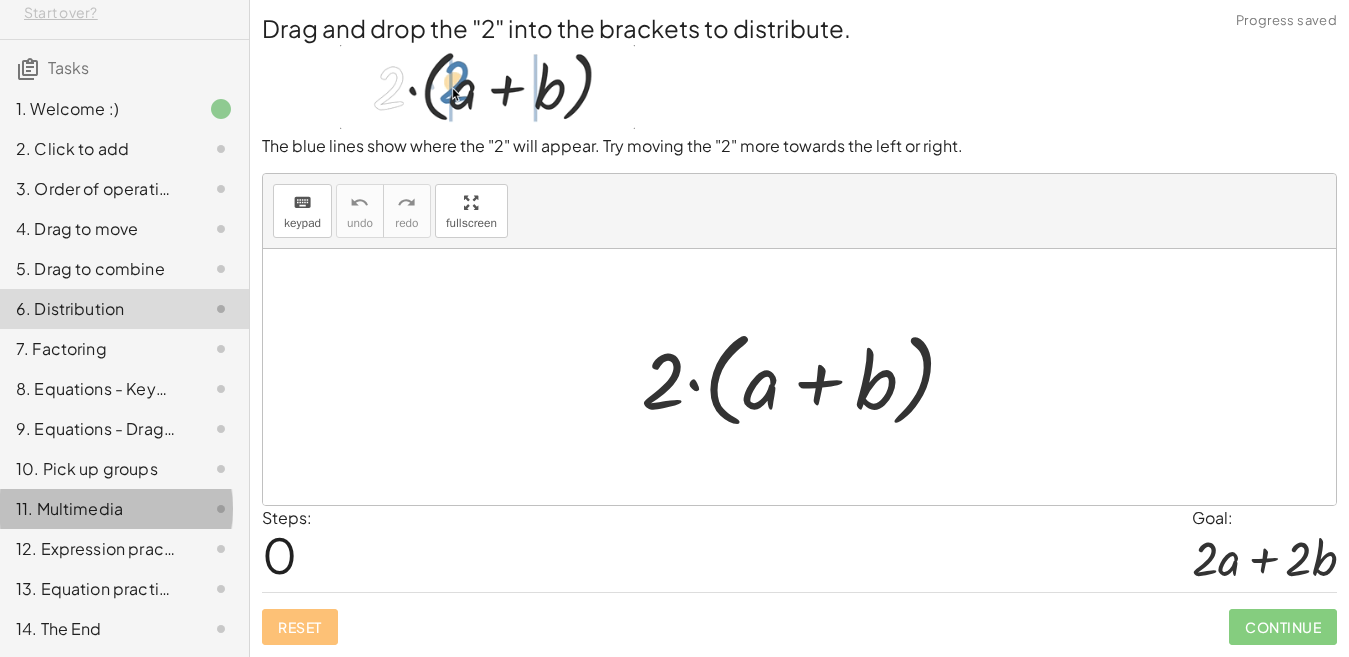 click on "11. Multimedia" 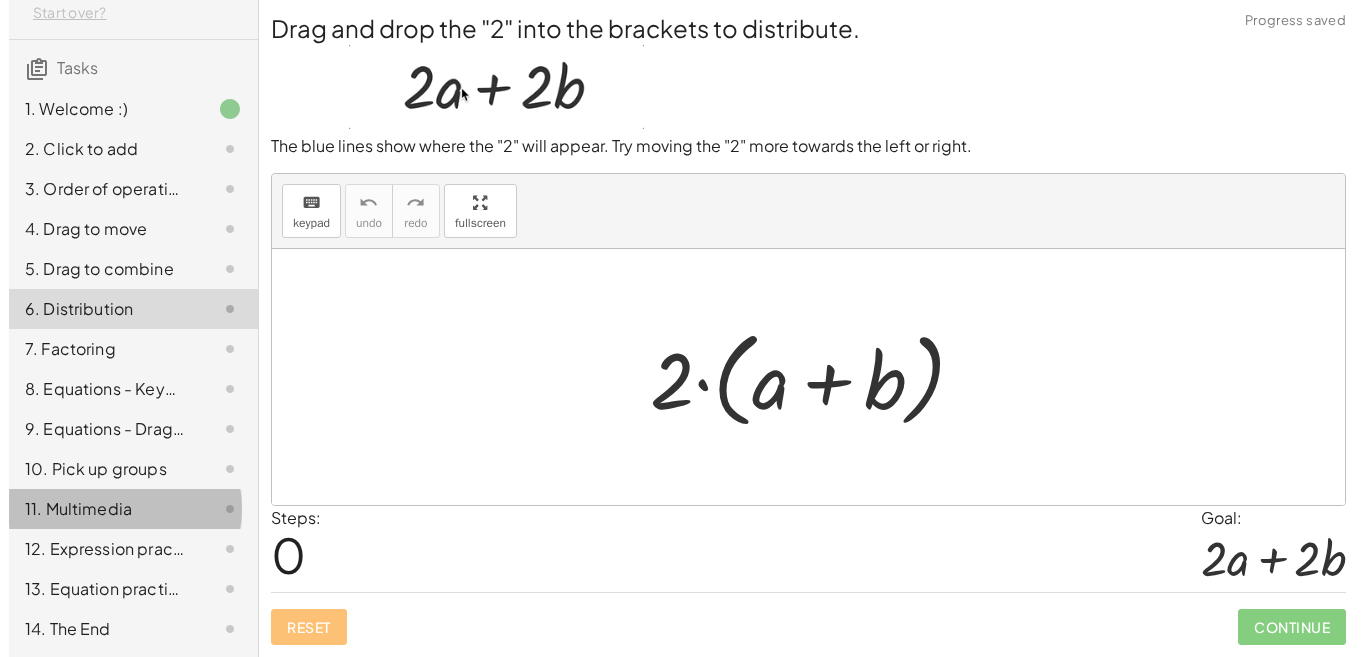scroll, scrollTop: 0, scrollLeft: 0, axis: both 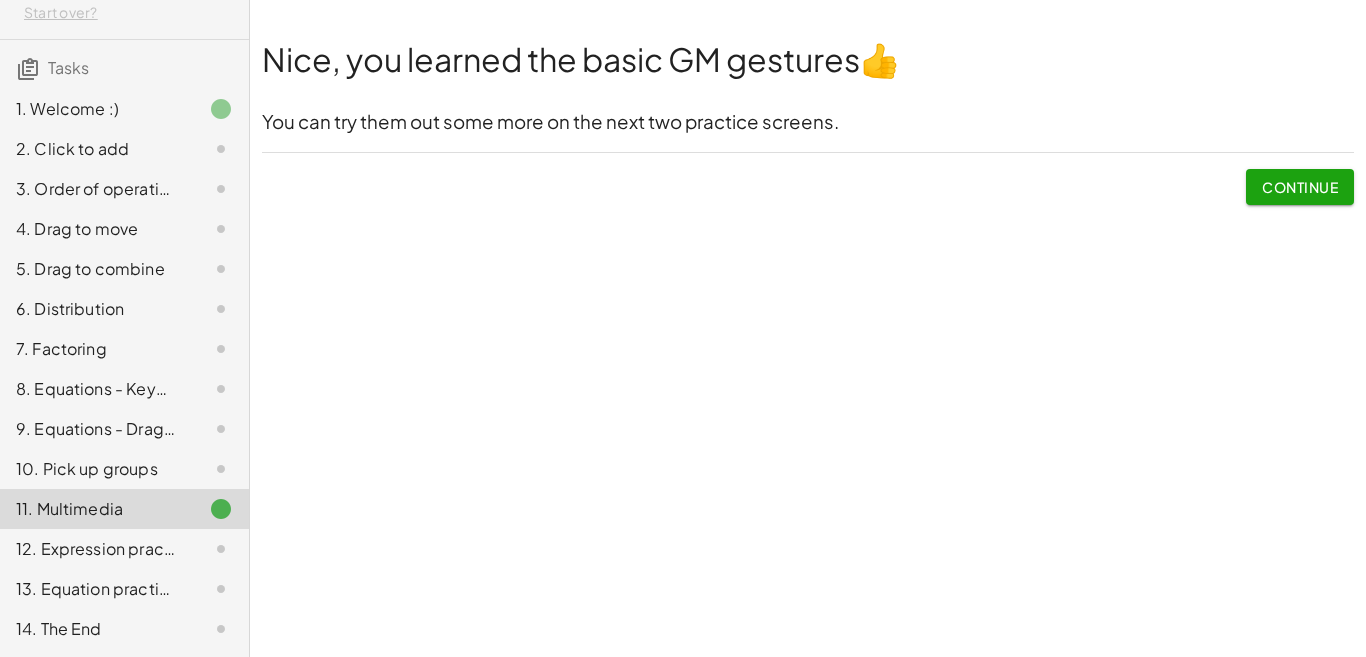 click on "12. Expression practice" 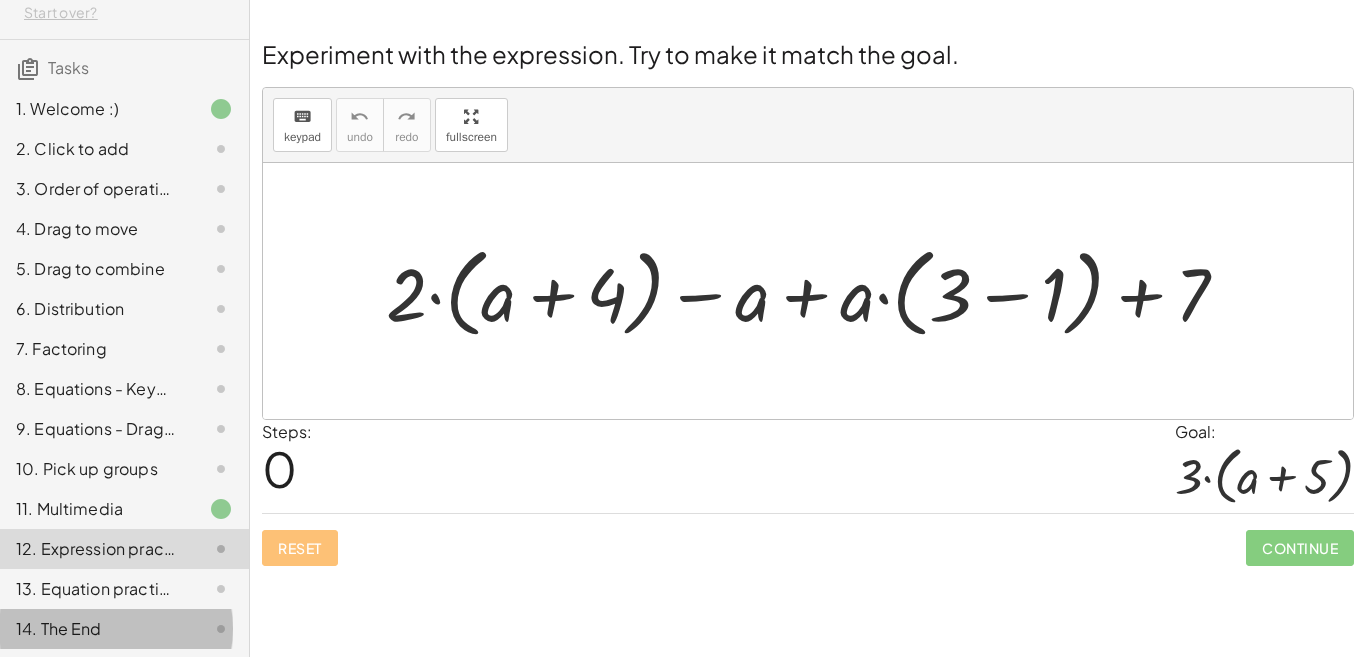 click on "14. The End" 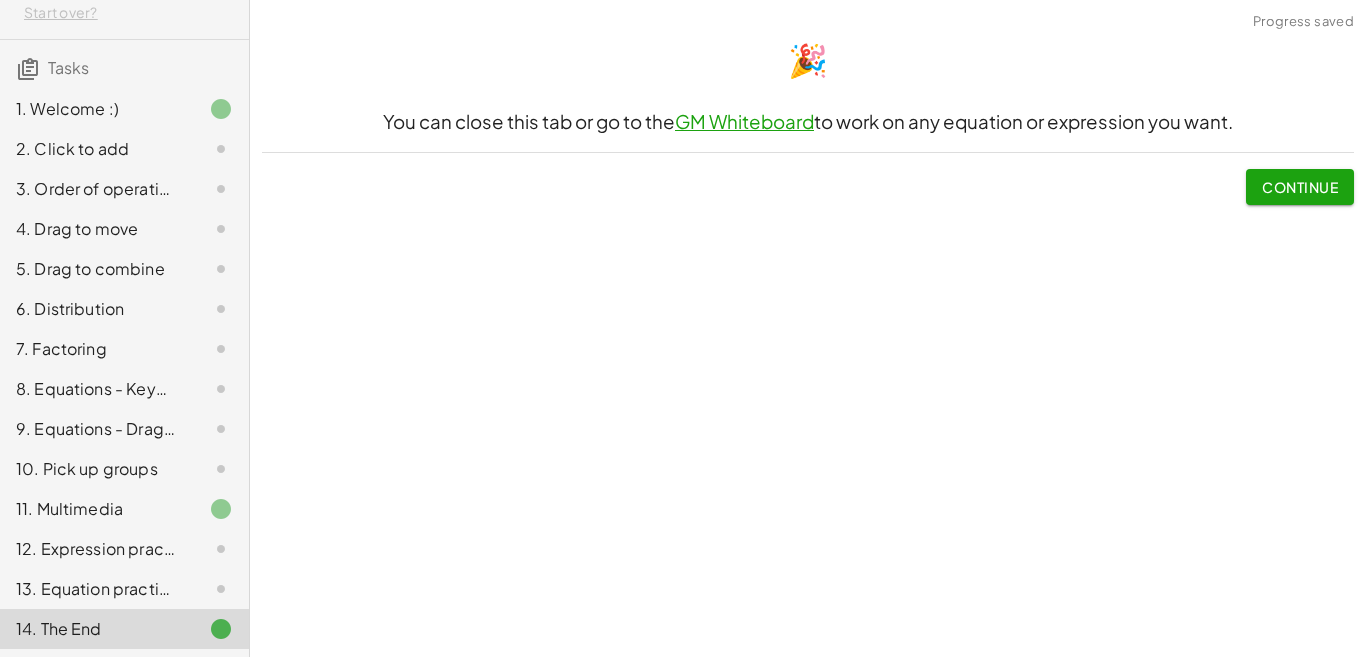 click on "GM Whiteboard" at bounding box center [744, 121] 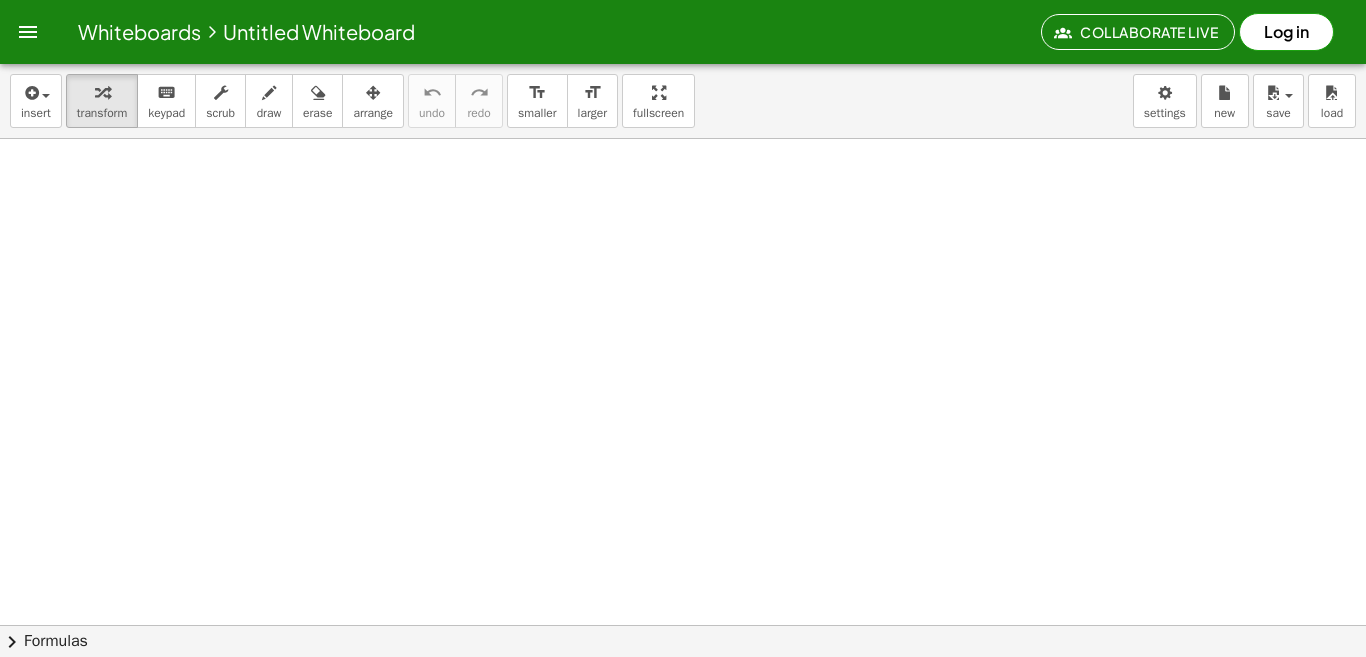 scroll, scrollTop: 0, scrollLeft: 0, axis: both 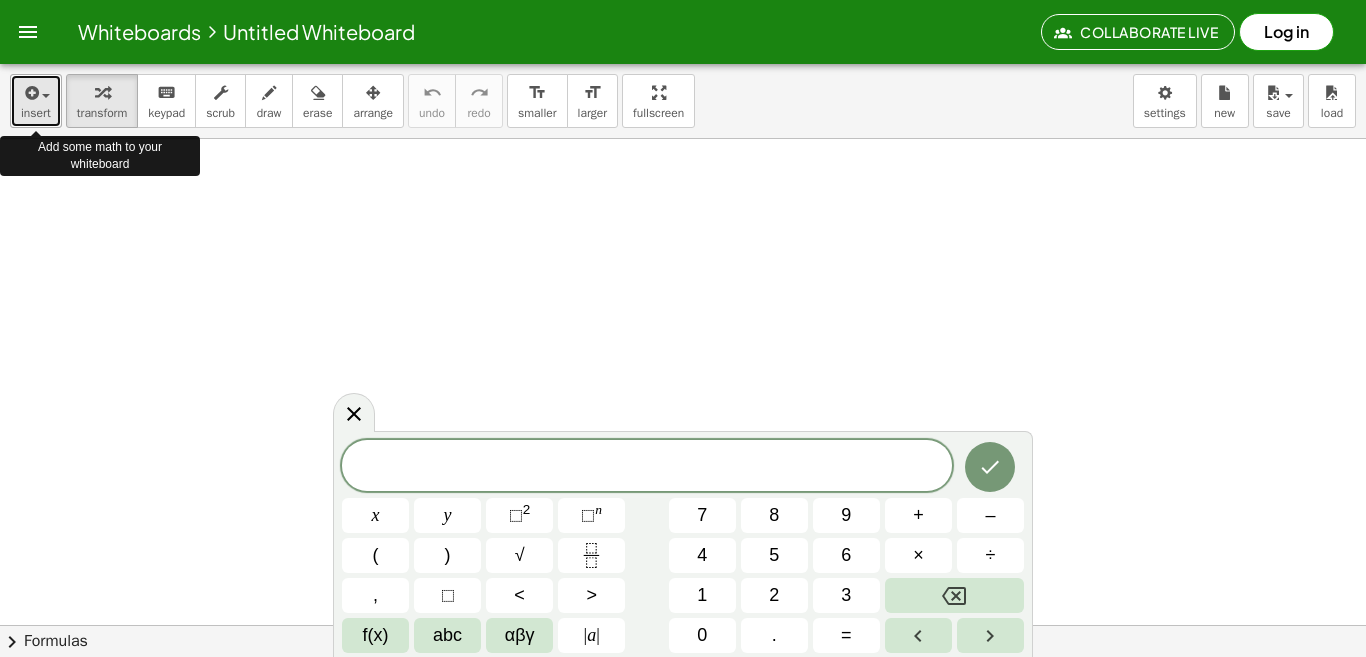 click at bounding box center (36, 92) 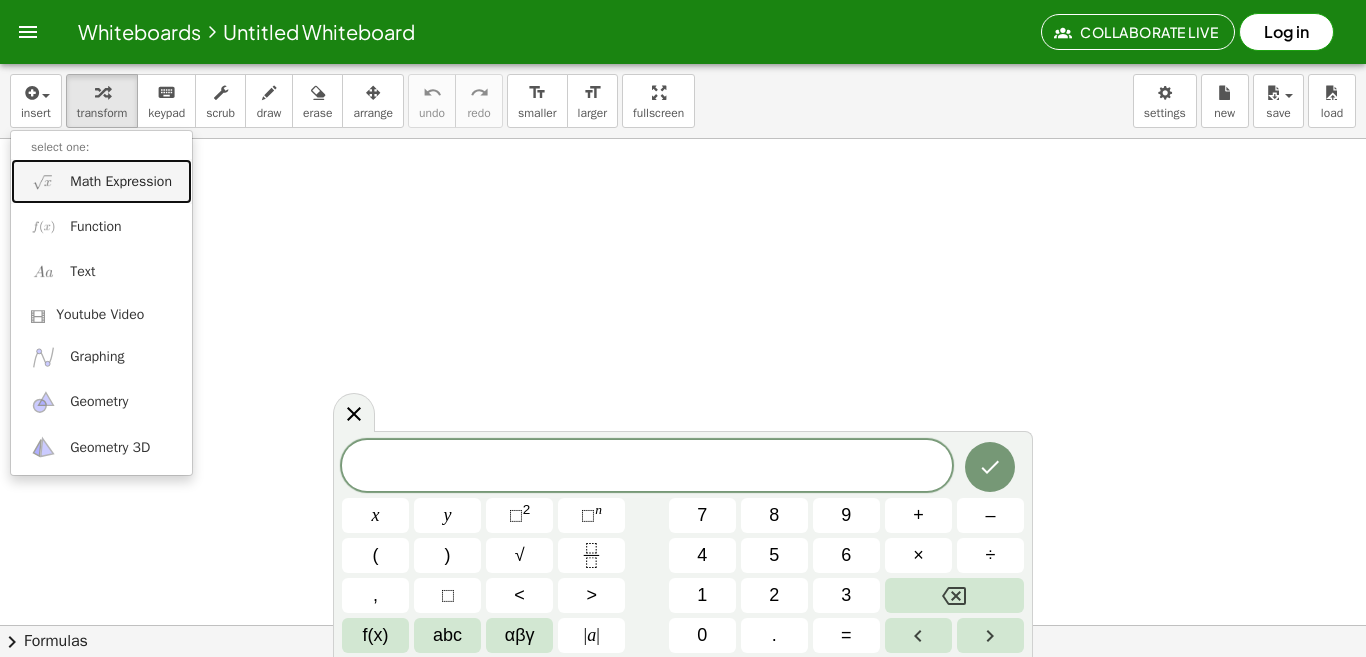 click on "Math Expression" at bounding box center [121, 182] 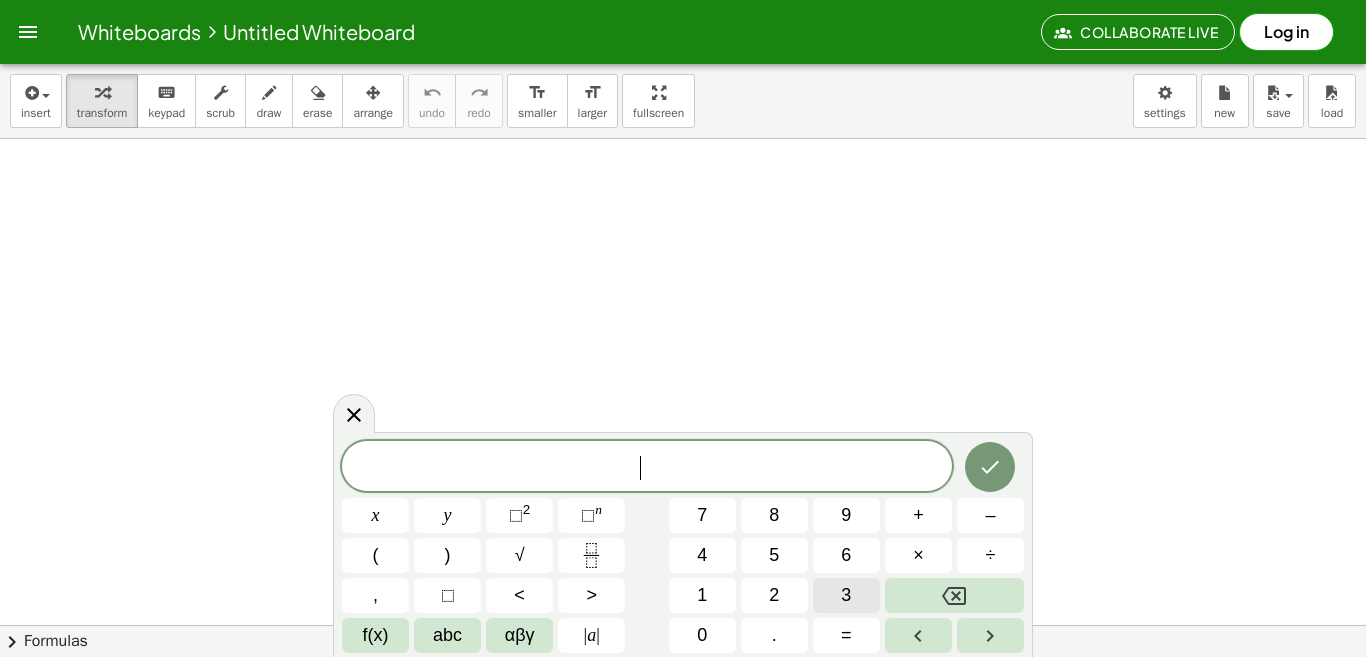 click on "3" at bounding box center (846, 595) 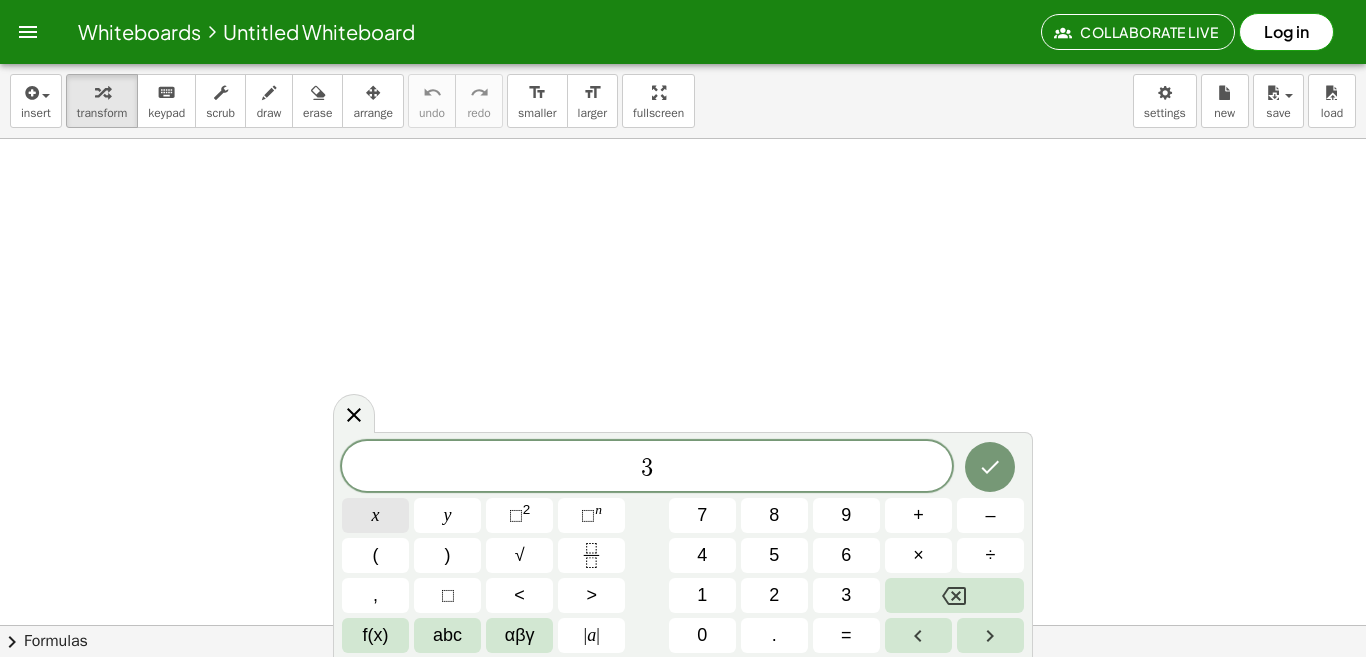 click on "x" at bounding box center [376, 515] 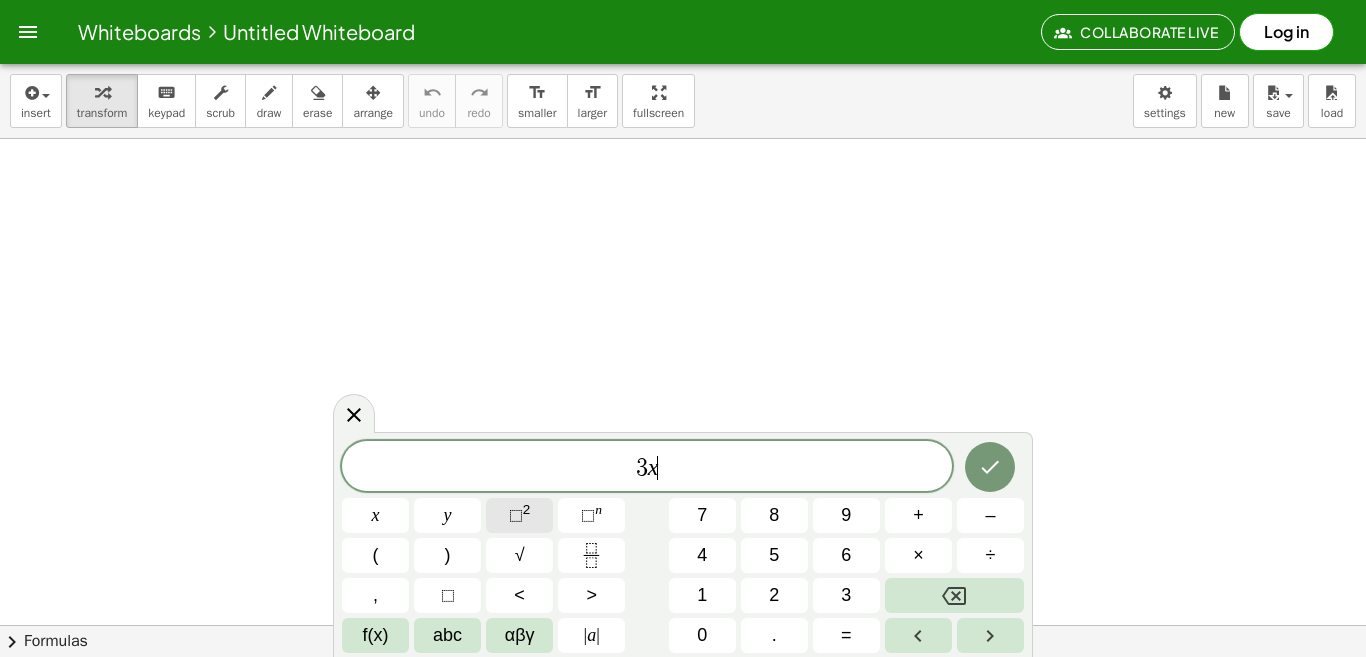 click on "2" at bounding box center [527, 509] 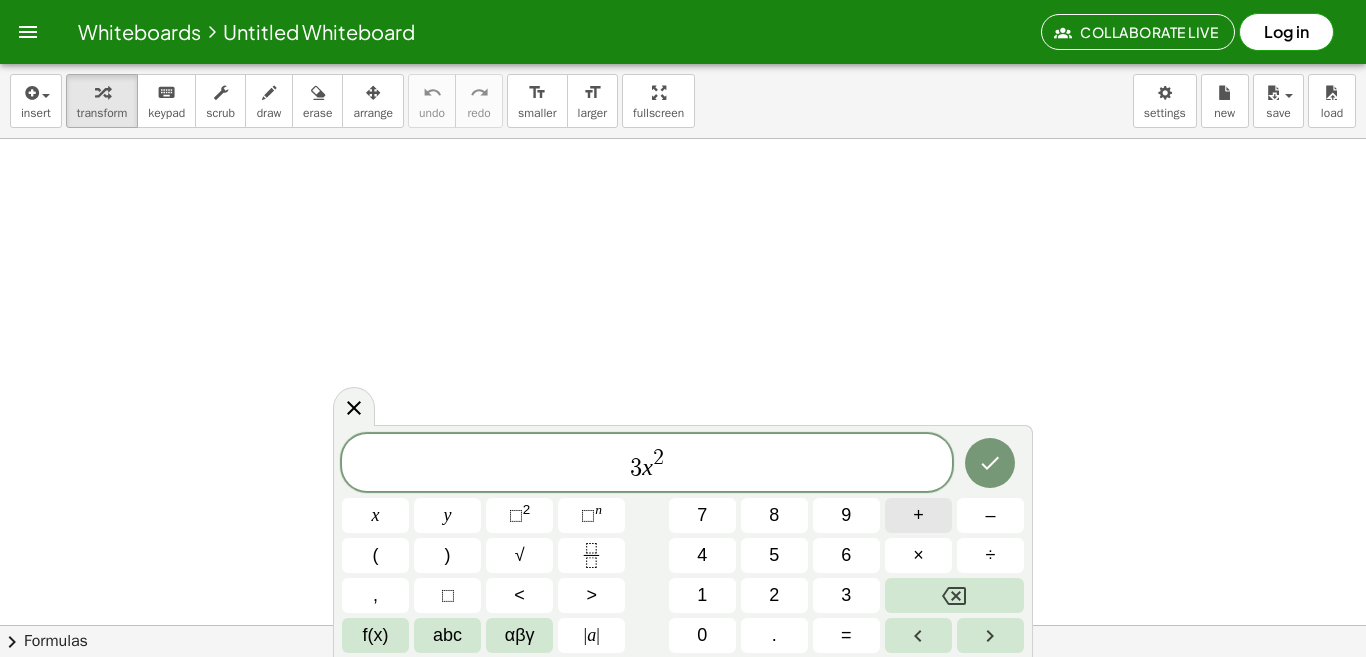 click on "+" at bounding box center [918, 515] 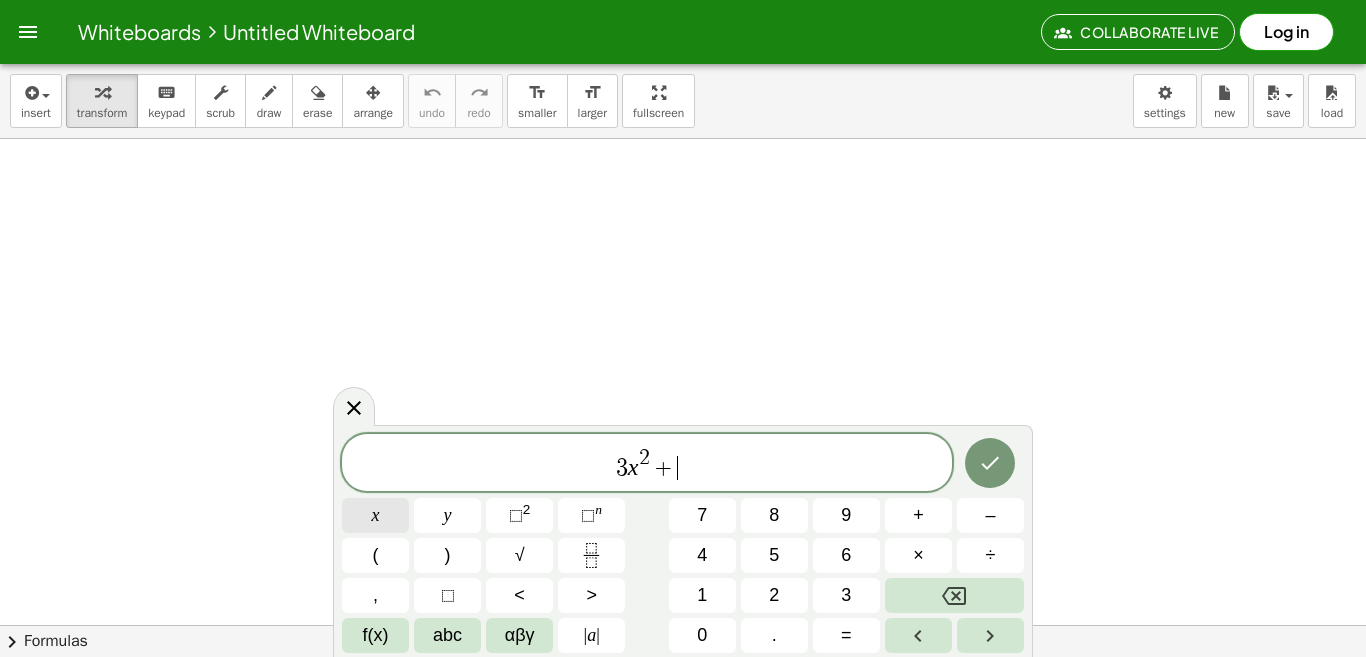 click on "x" at bounding box center [376, 515] 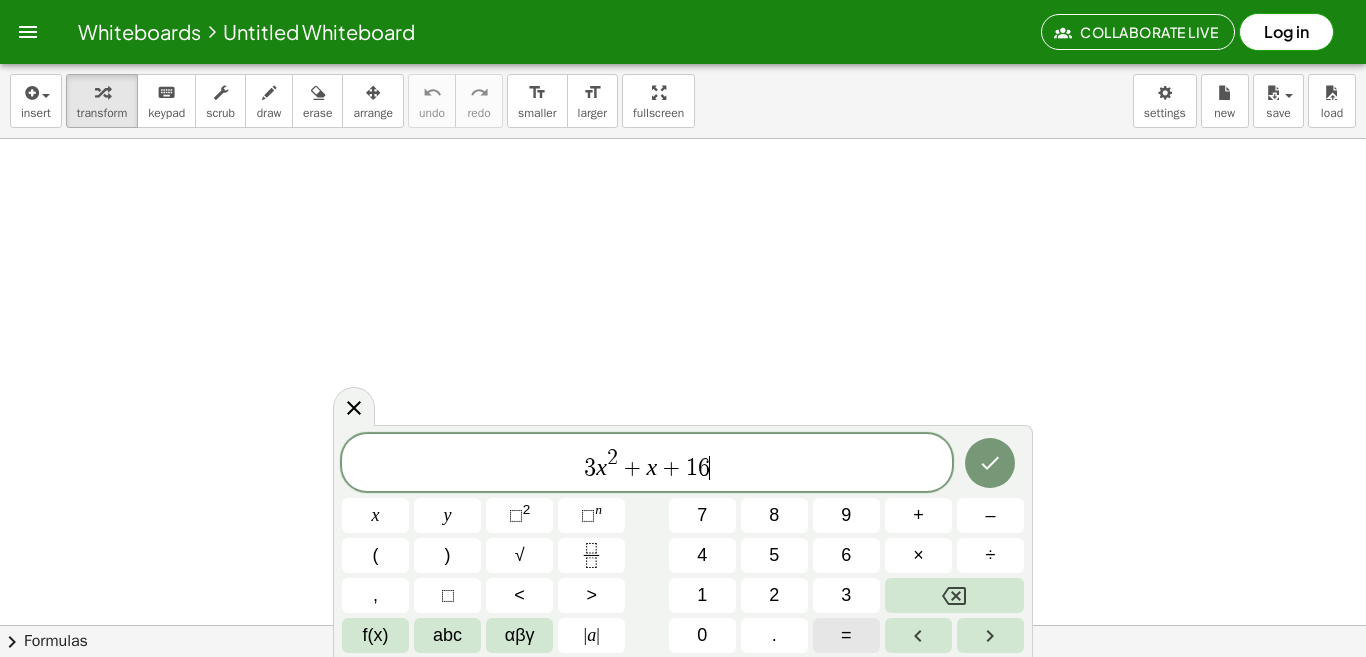 click on "=" at bounding box center [846, 635] 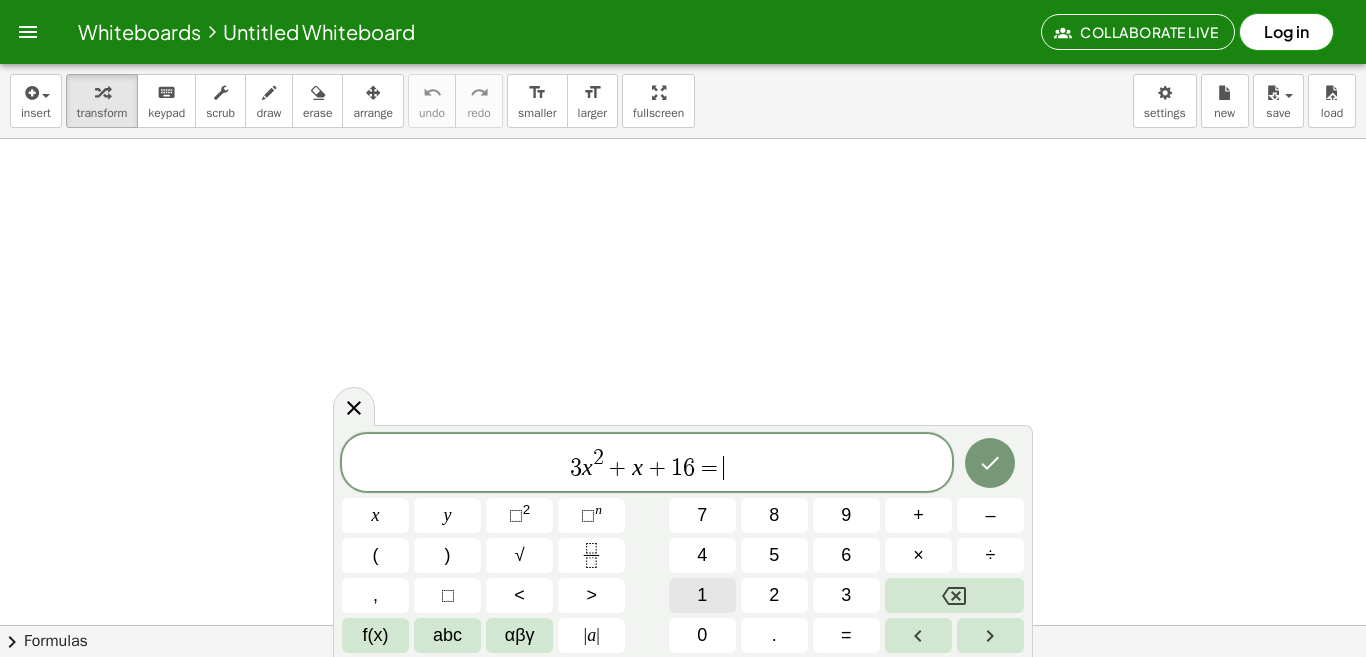 click on "1" at bounding box center (702, 595) 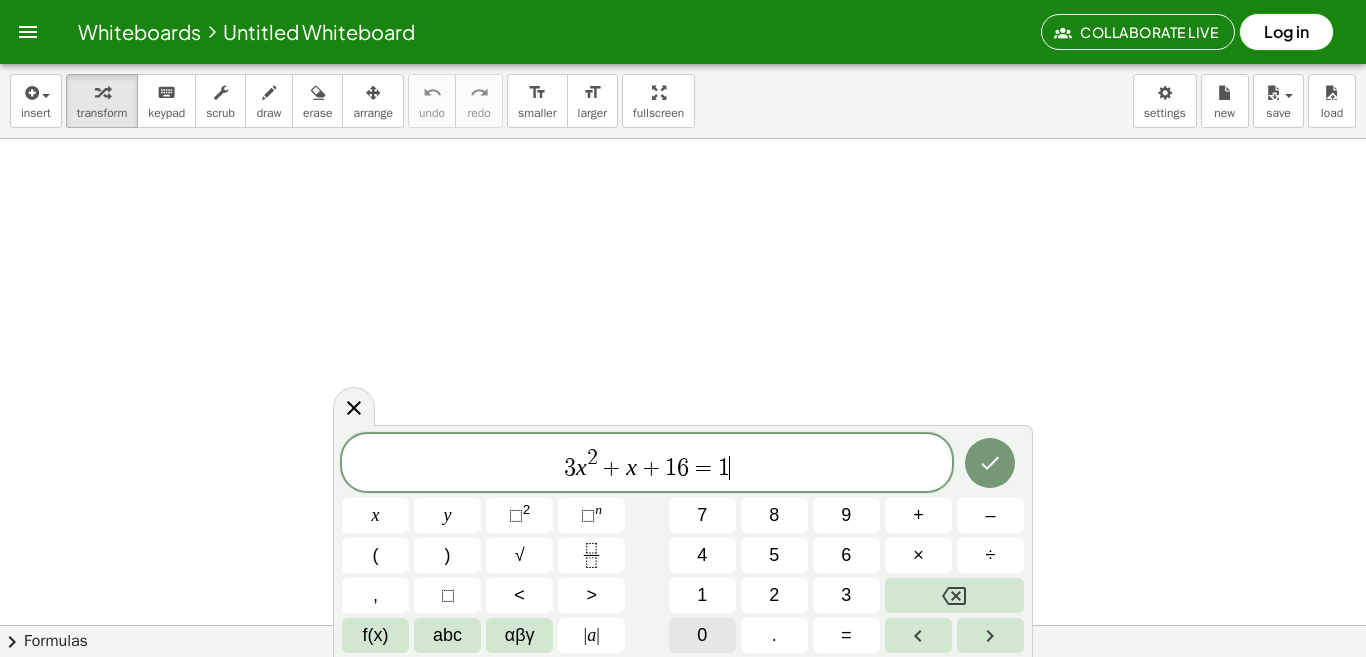 click on "0" at bounding box center [702, 635] 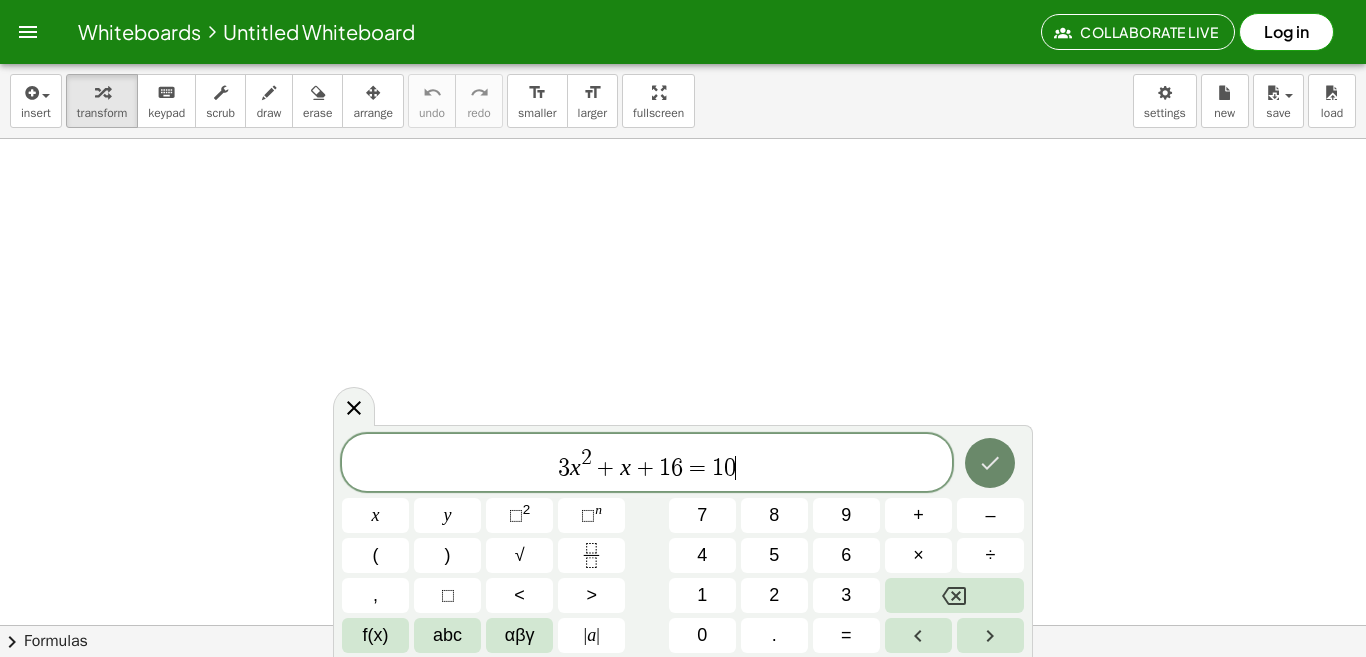 click 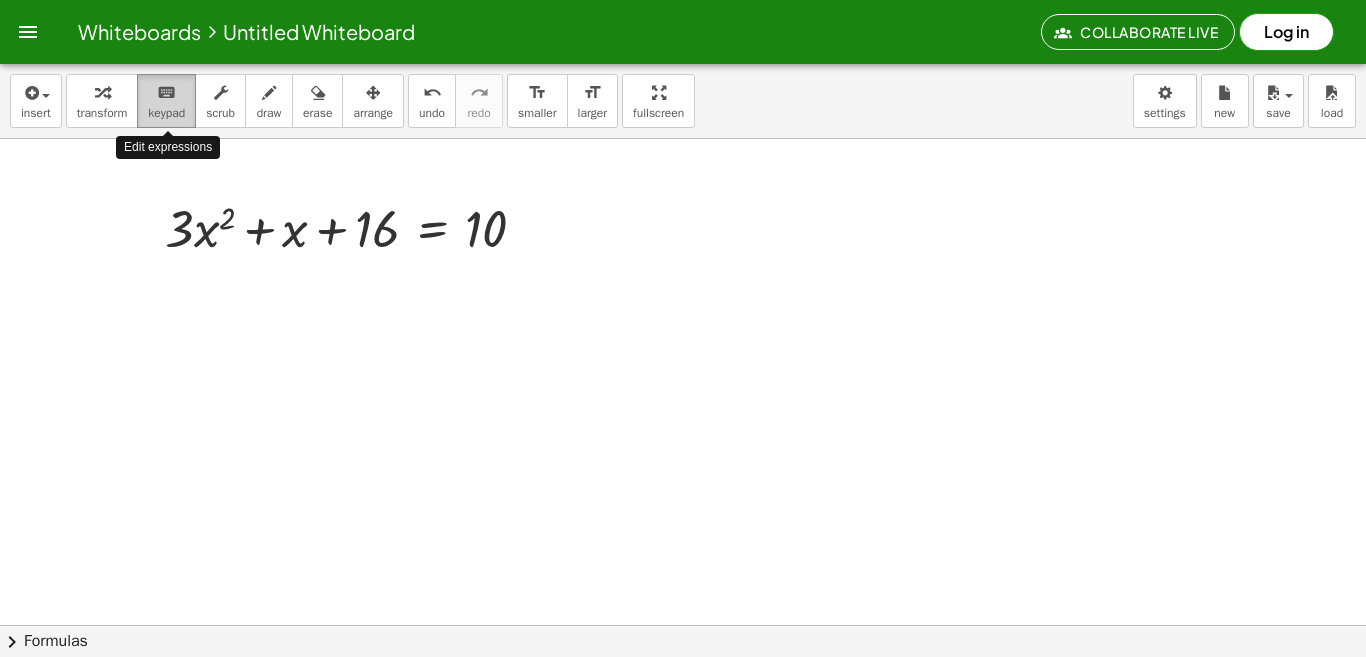 click on "keyboard keypad" at bounding box center [166, 101] 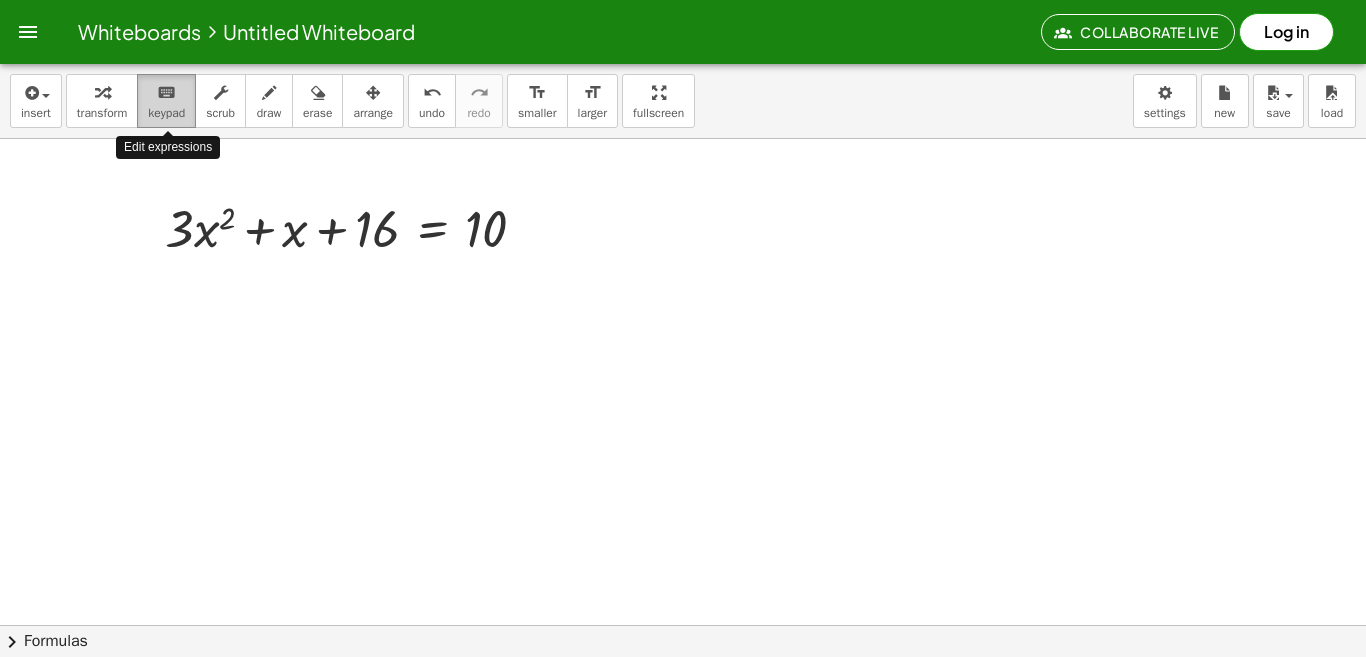 click on "keyboard keypad" at bounding box center (166, 101) 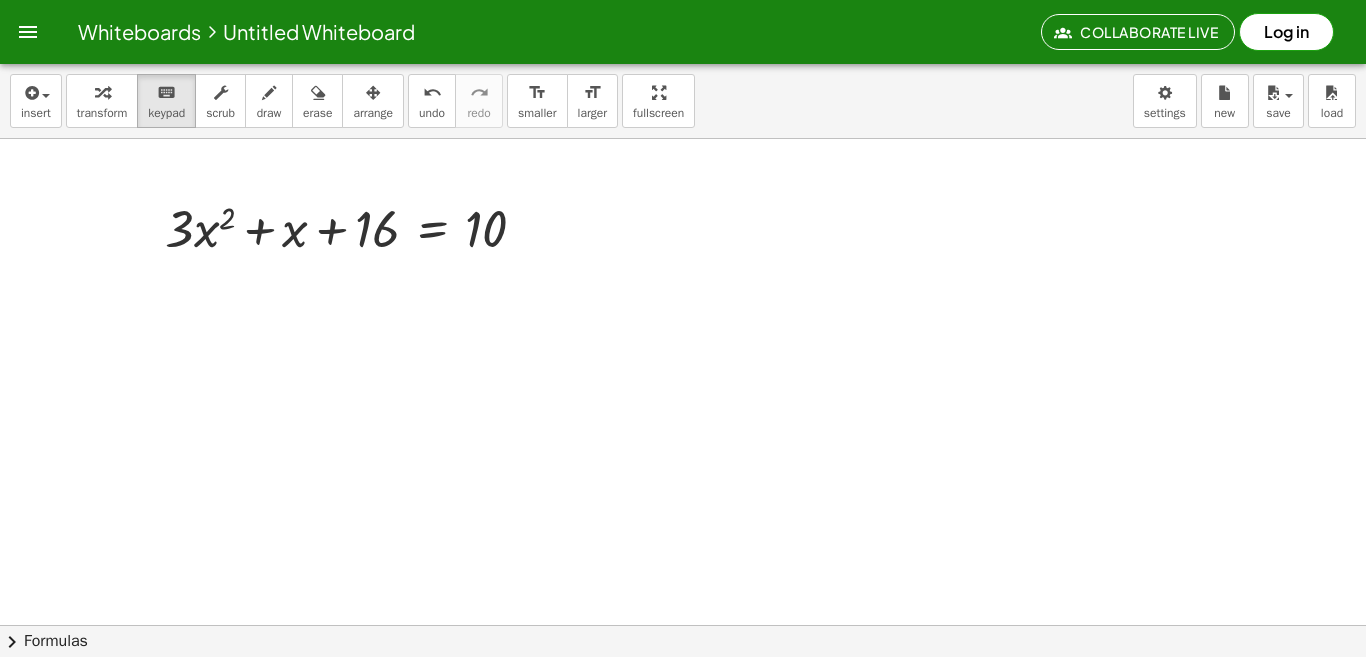 click at bounding box center (683, 689) 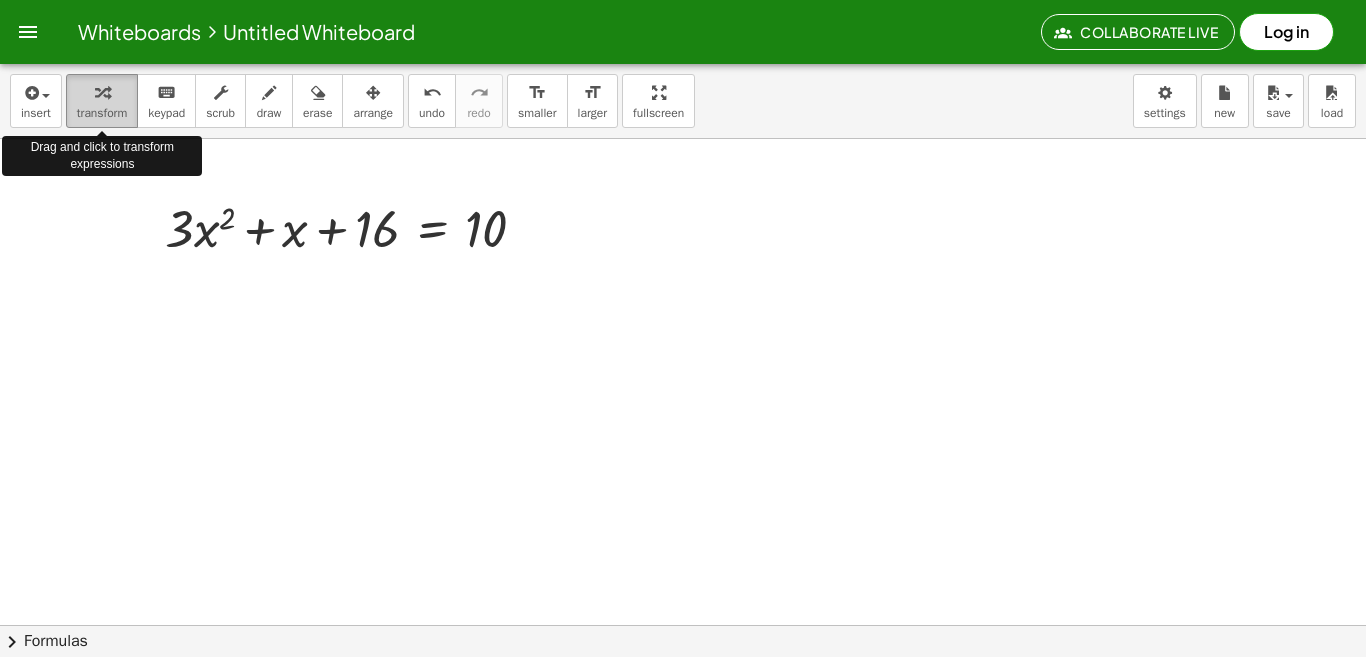 click on "transform" at bounding box center (102, 113) 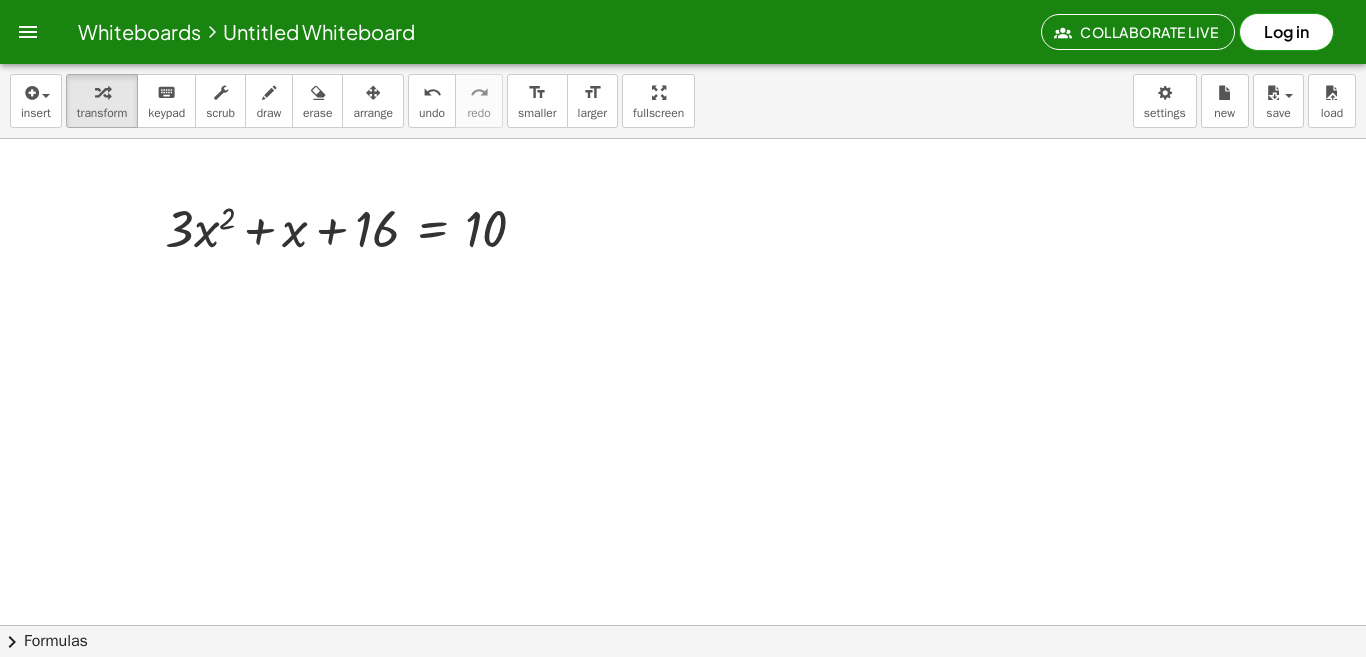 click at bounding box center [683, 689] 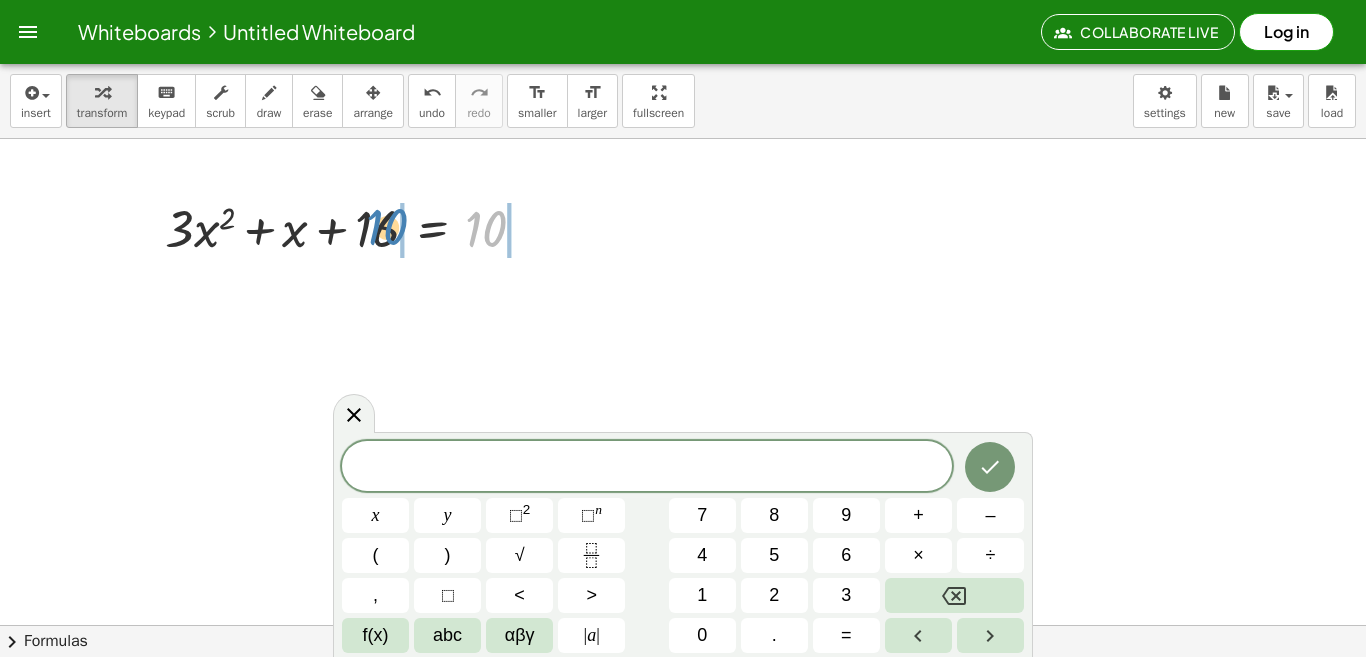 drag, startPoint x: 483, startPoint y: 234, endPoint x: 384, endPoint y: 225, distance: 99.40825 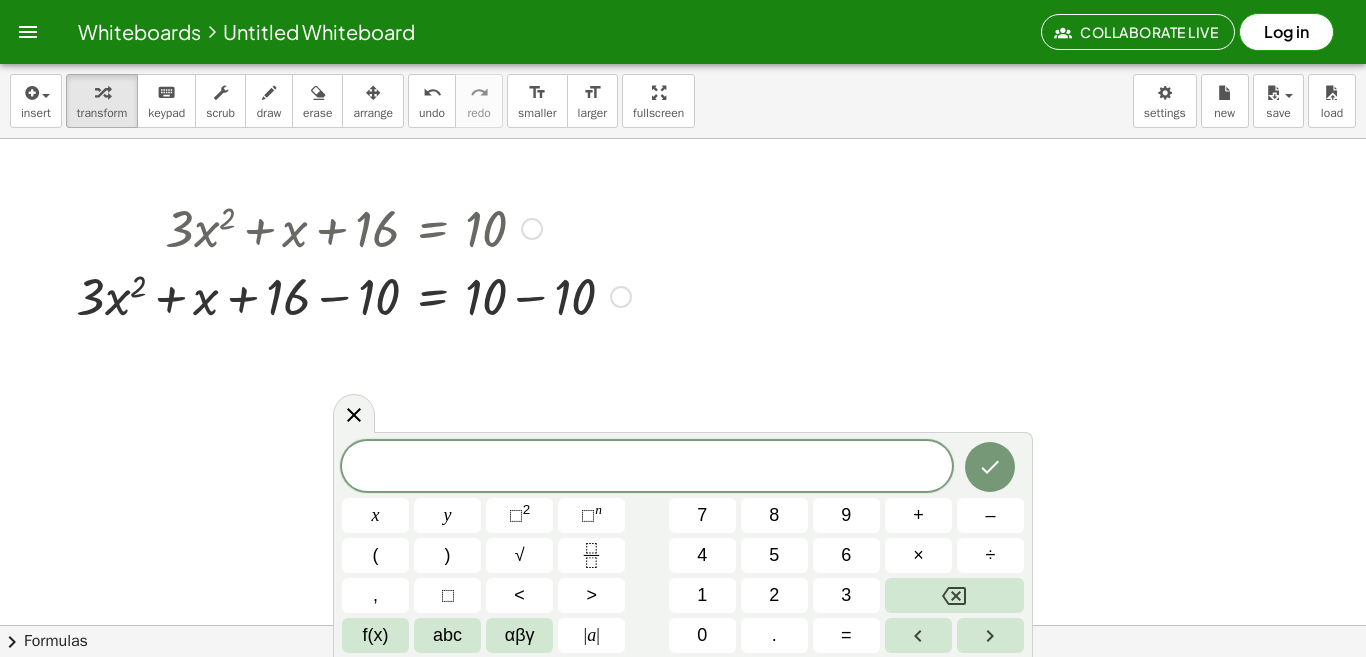 click at bounding box center [353, 295] 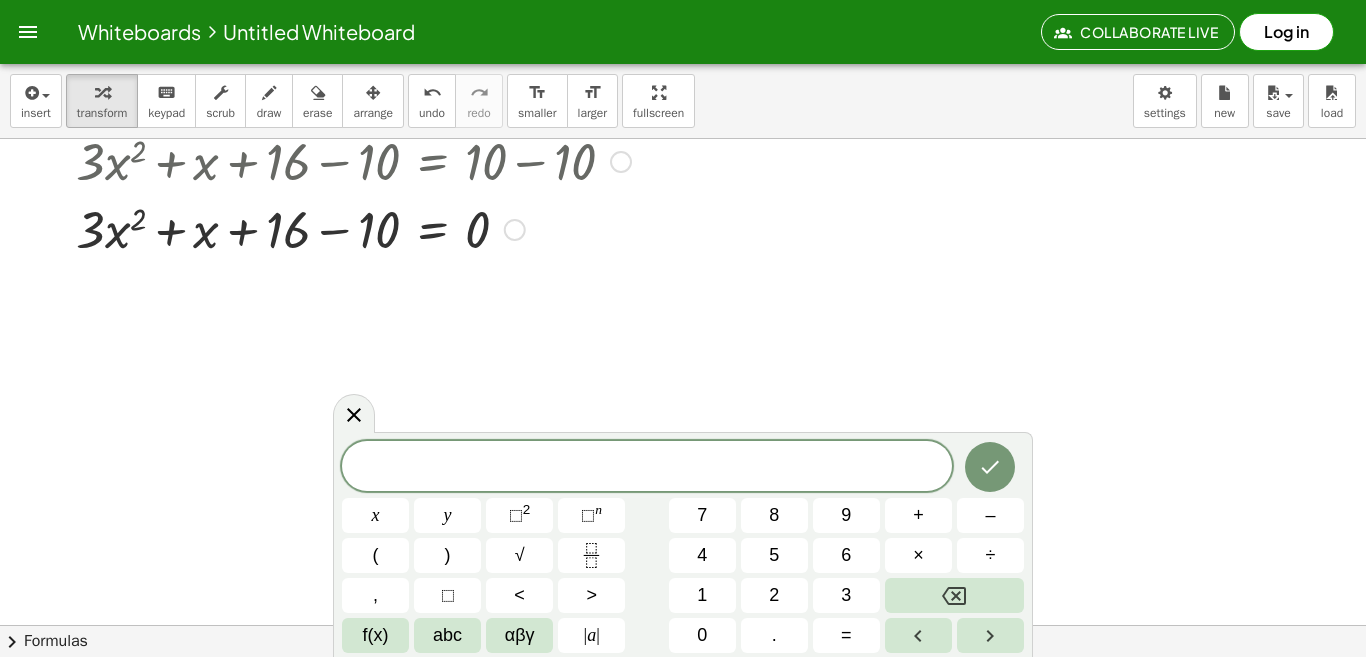 scroll, scrollTop: 100, scrollLeft: 0, axis: vertical 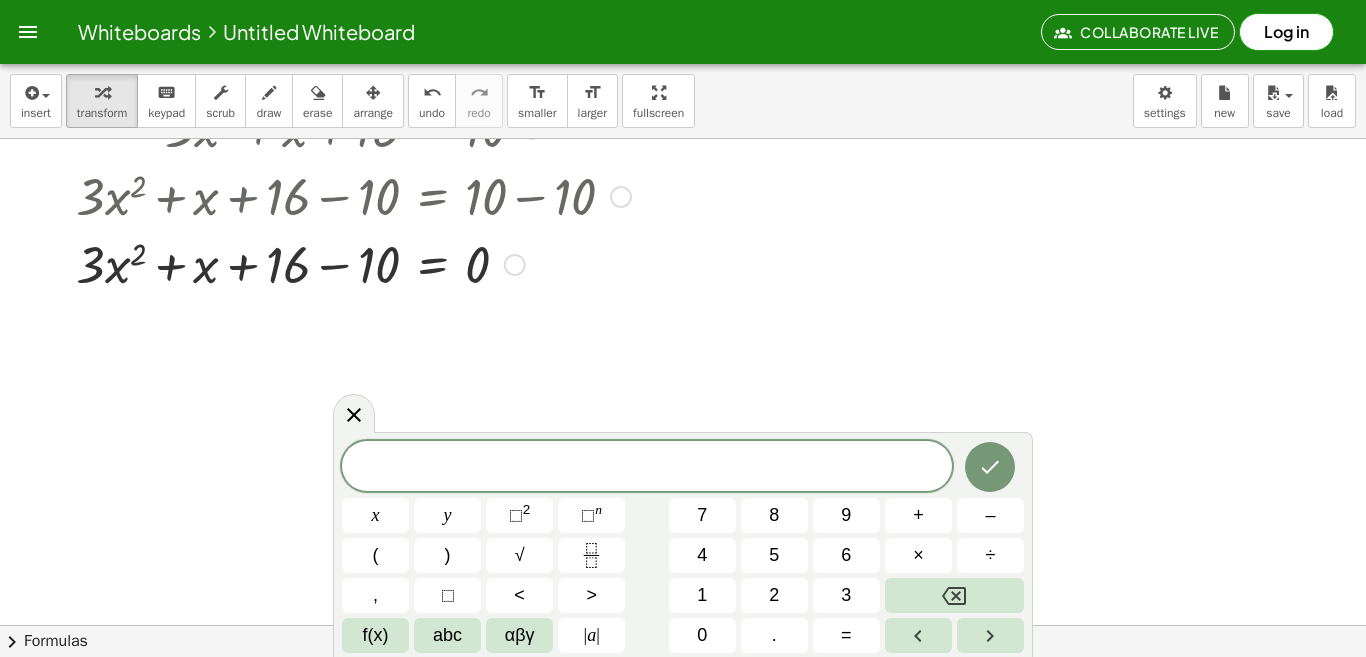 click at bounding box center [353, 263] 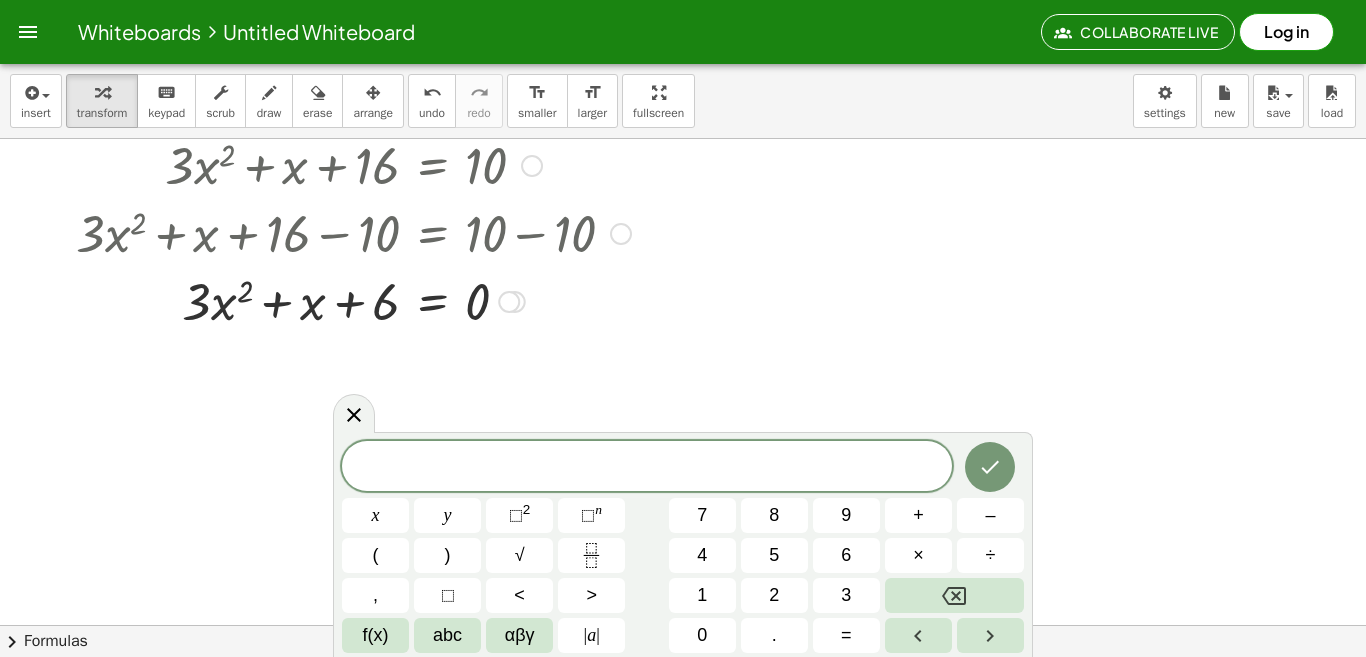 scroll, scrollTop: 0, scrollLeft: 0, axis: both 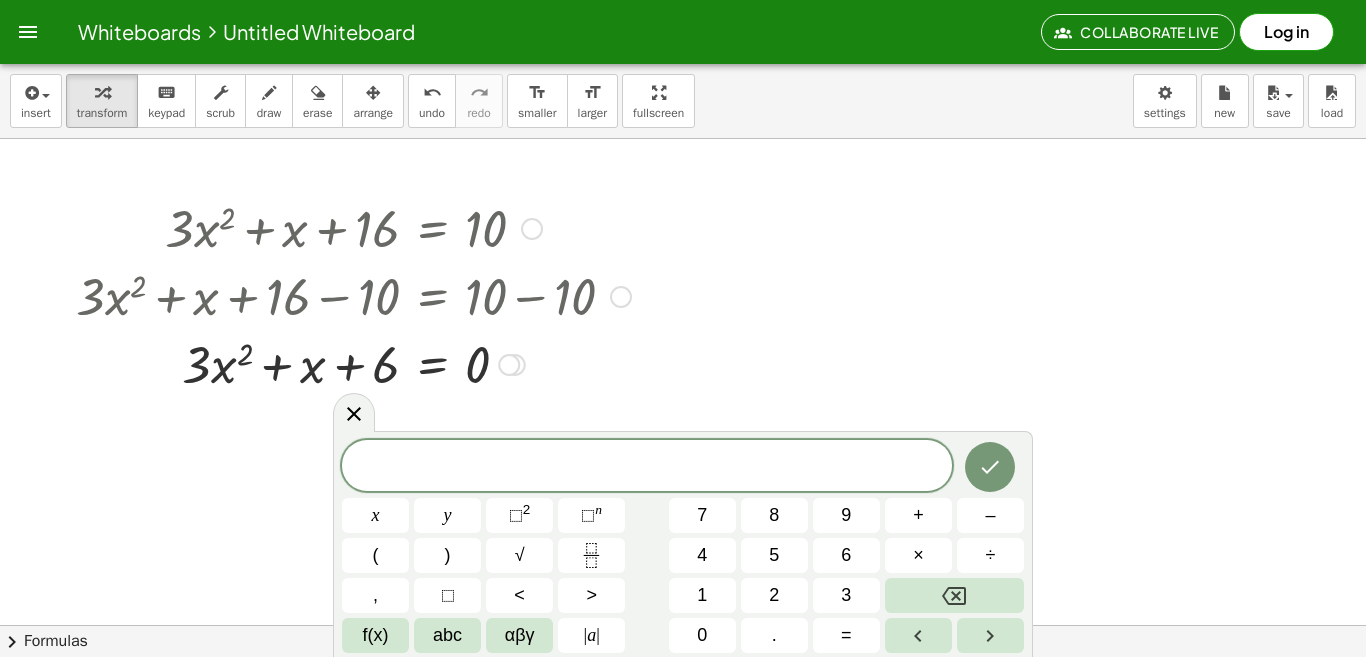 click at bounding box center (353, 227) 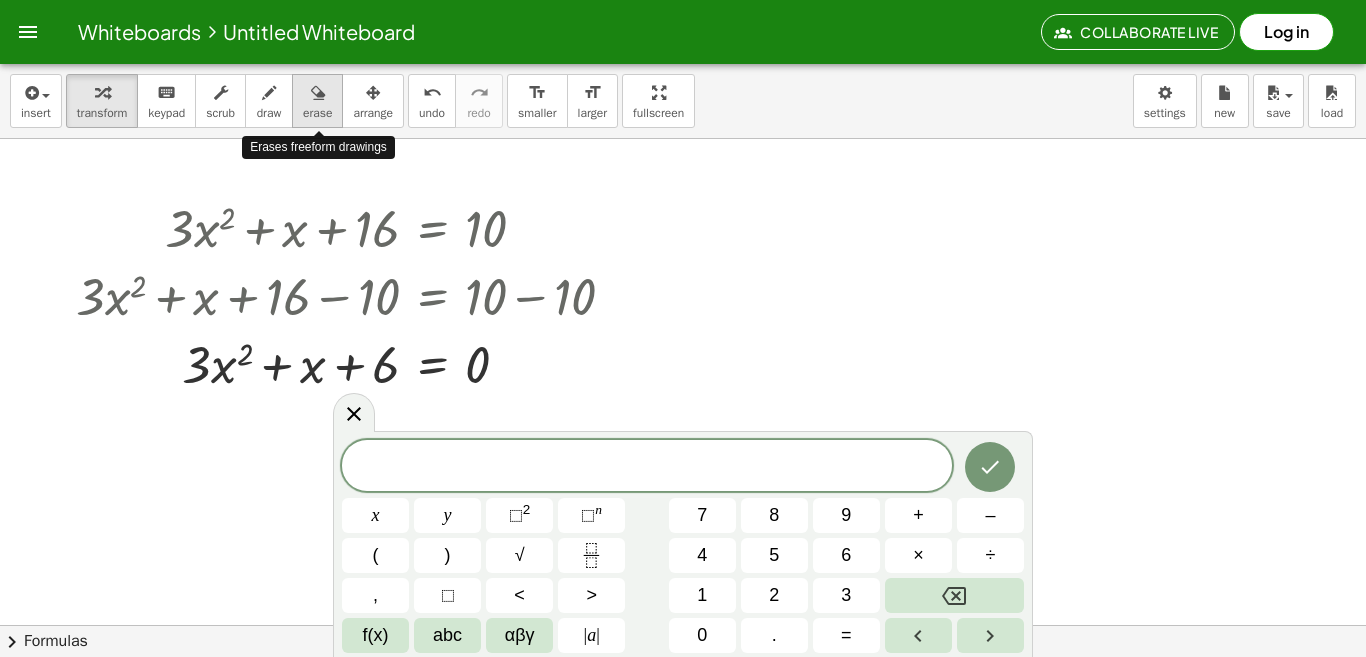 click at bounding box center [317, 92] 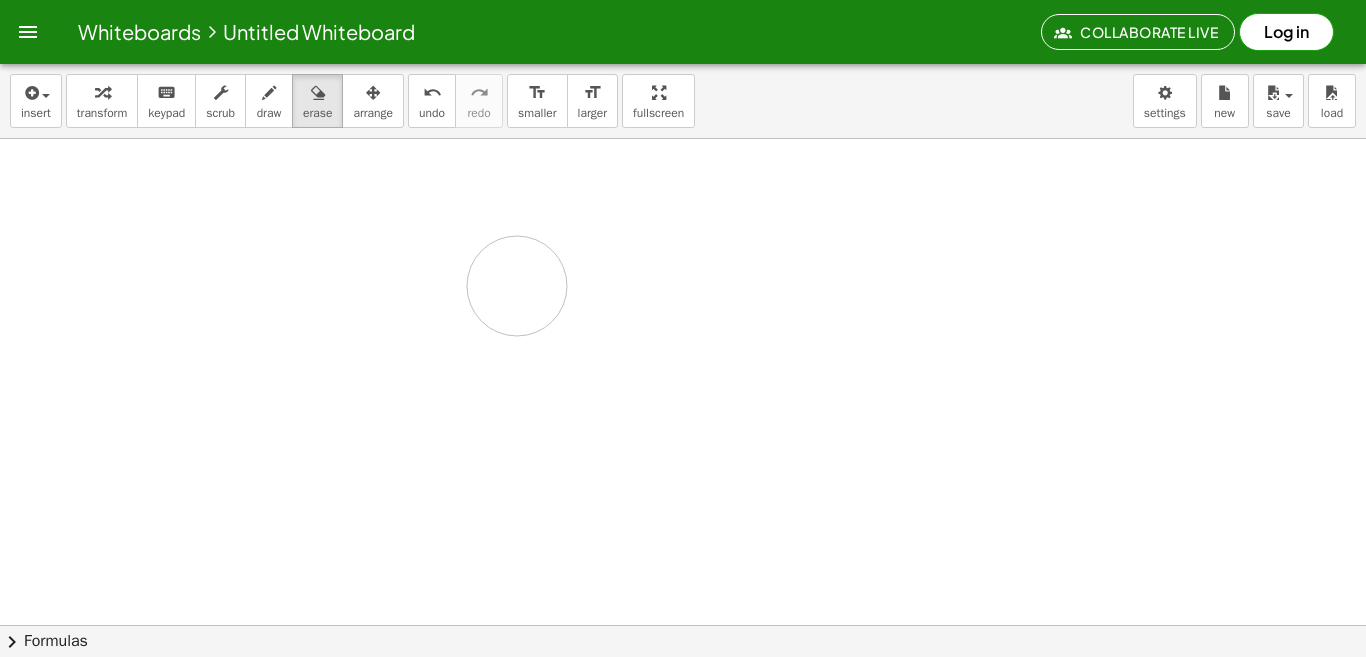drag, startPoint x: 426, startPoint y: 336, endPoint x: 518, endPoint y: 285, distance: 105.1903 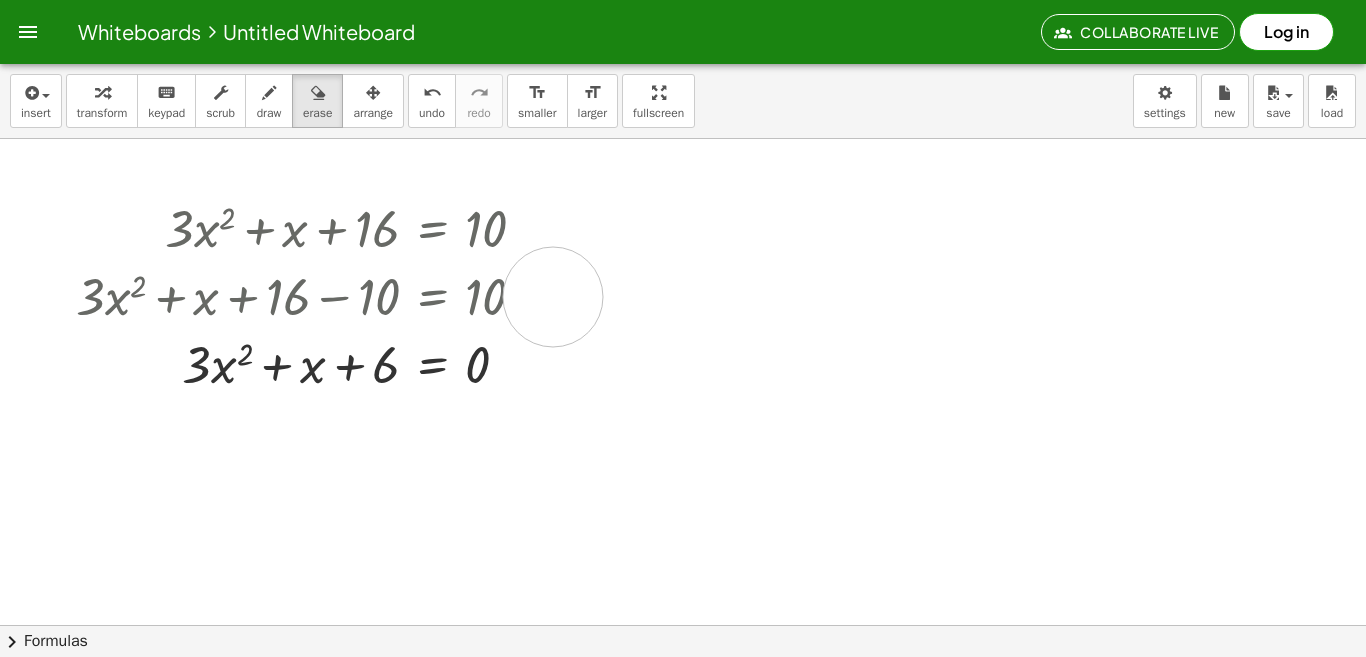 drag, startPoint x: 553, startPoint y: 297, endPoint x: 514, endPoint y: 325, distance: 48.010414 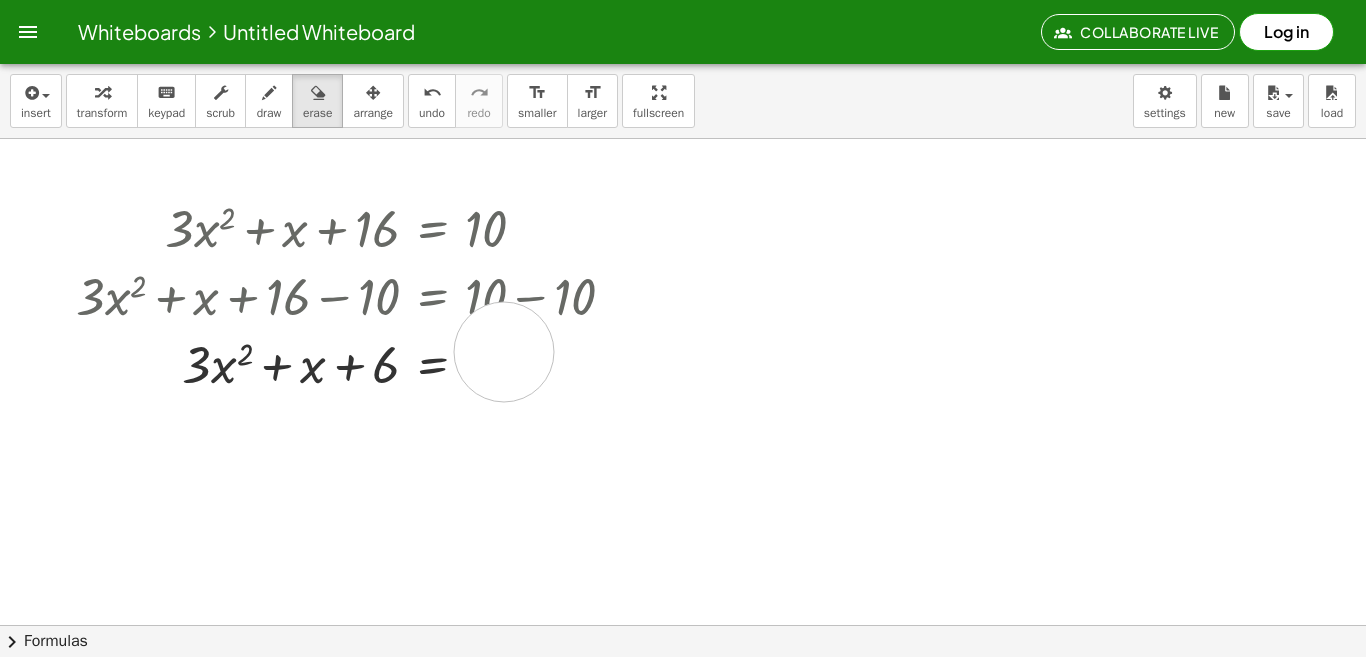 click at bounding box center (683, 625) 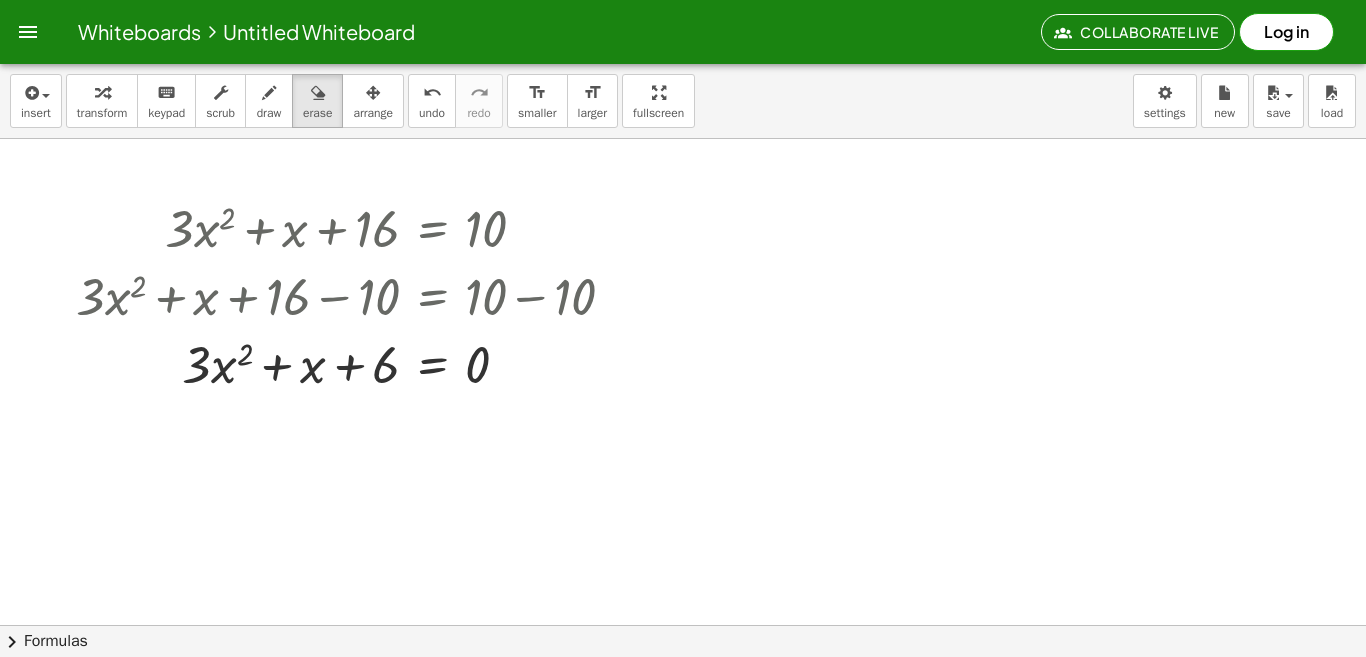 drag, startPoint x: 368, startPoint y: 324, endPoint x: 359, endPoint y: 319, distance: 10.29563 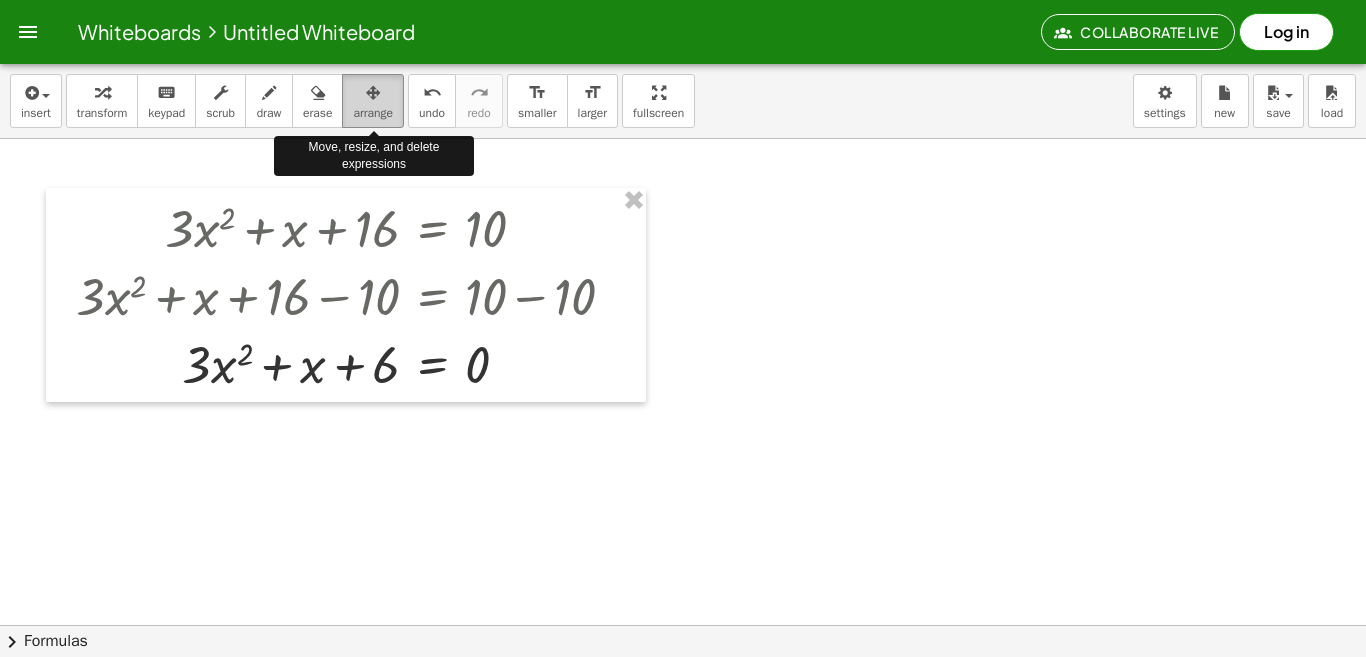 click at bounding box center [373, 93] 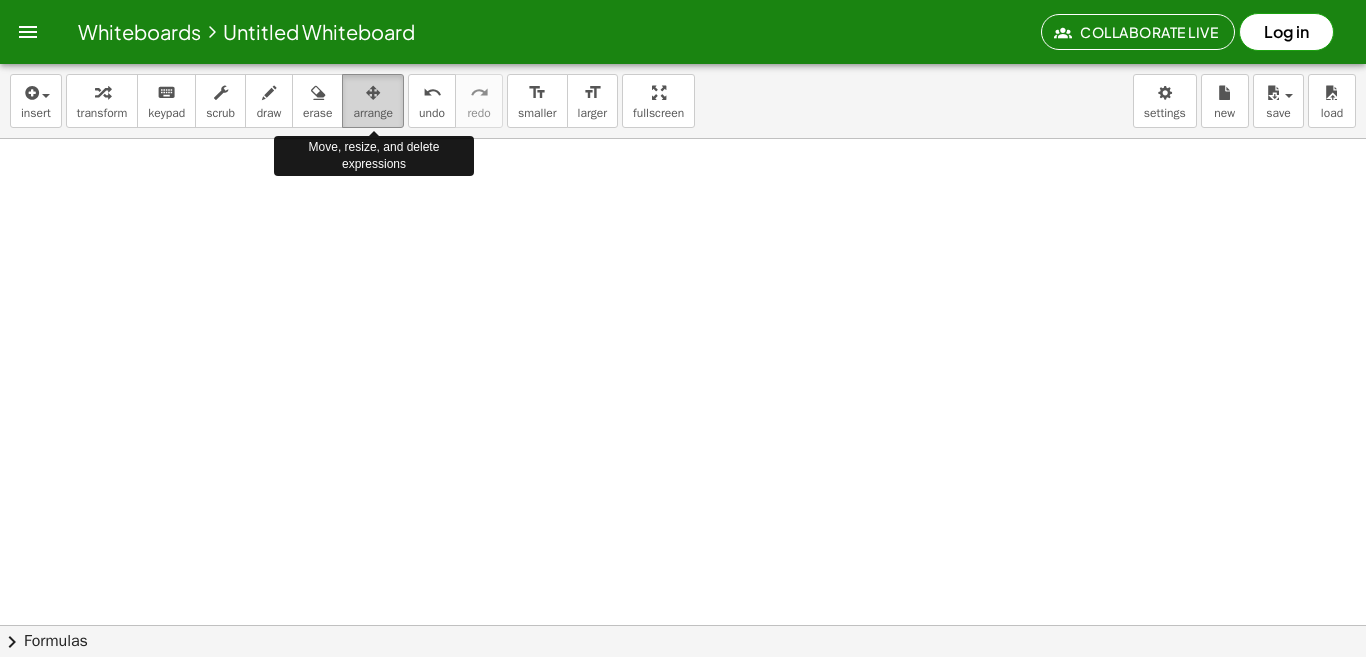 click at bounding box center (373, 92) 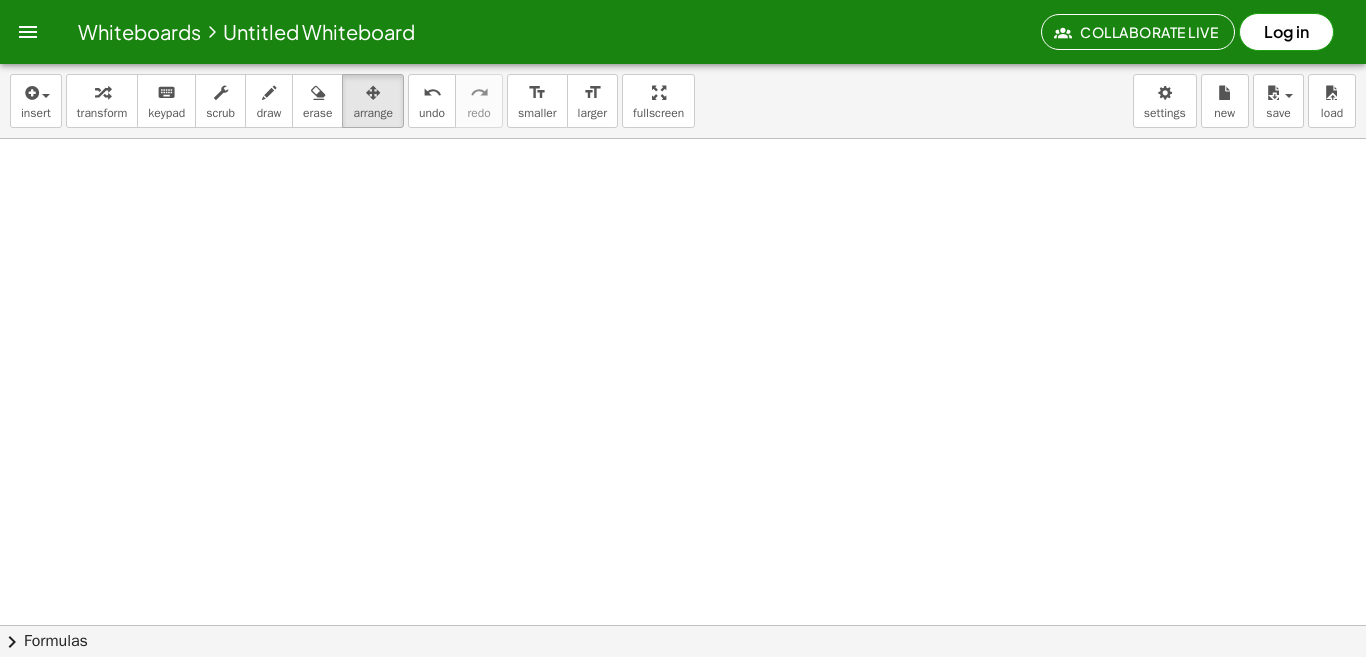click at bounding box center (683, 625) 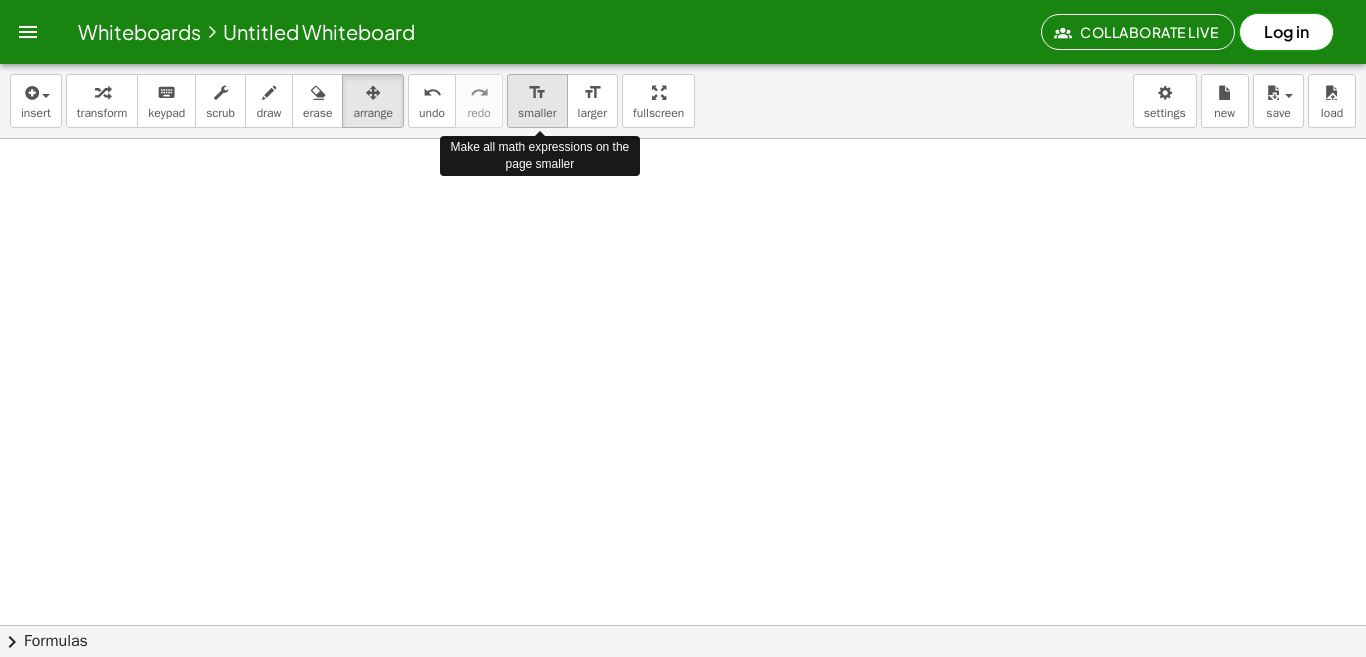 click on "smaller" at bounding box center [537, 113] 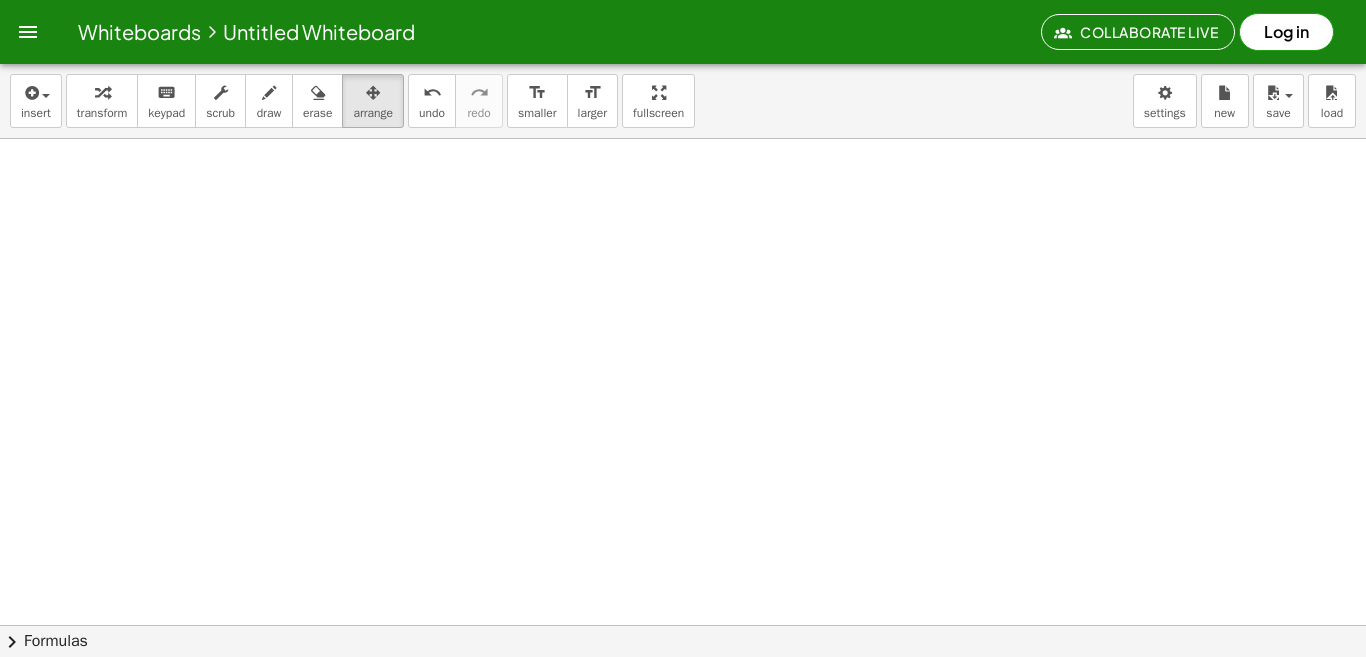 click at bounding box center [683, 625] 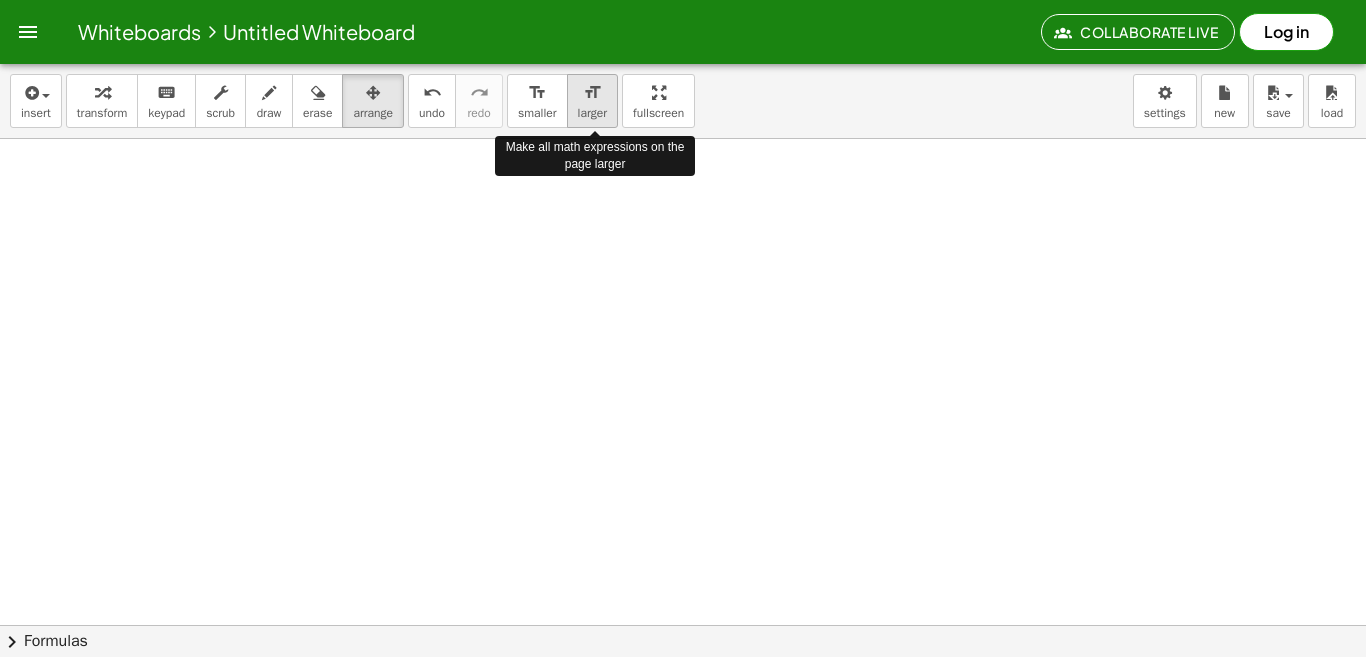click on "format_size" at bounding box center [592, 93] 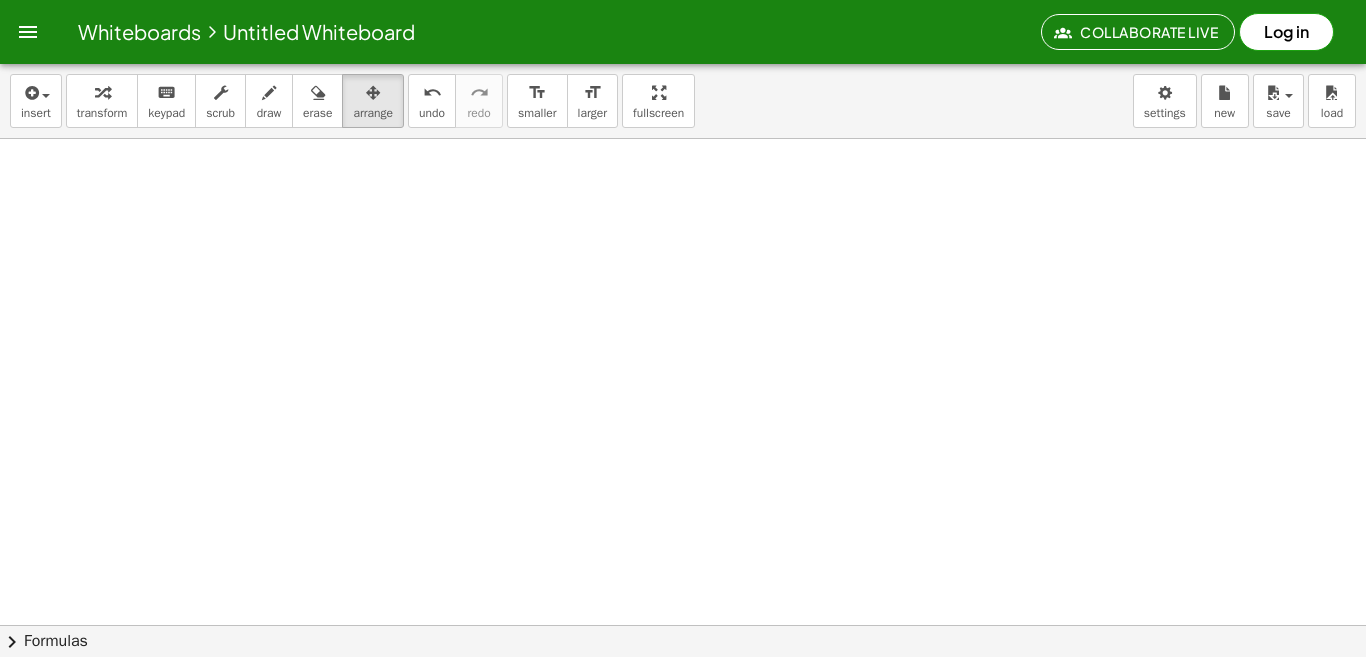 click at bounding box center (683, 625) 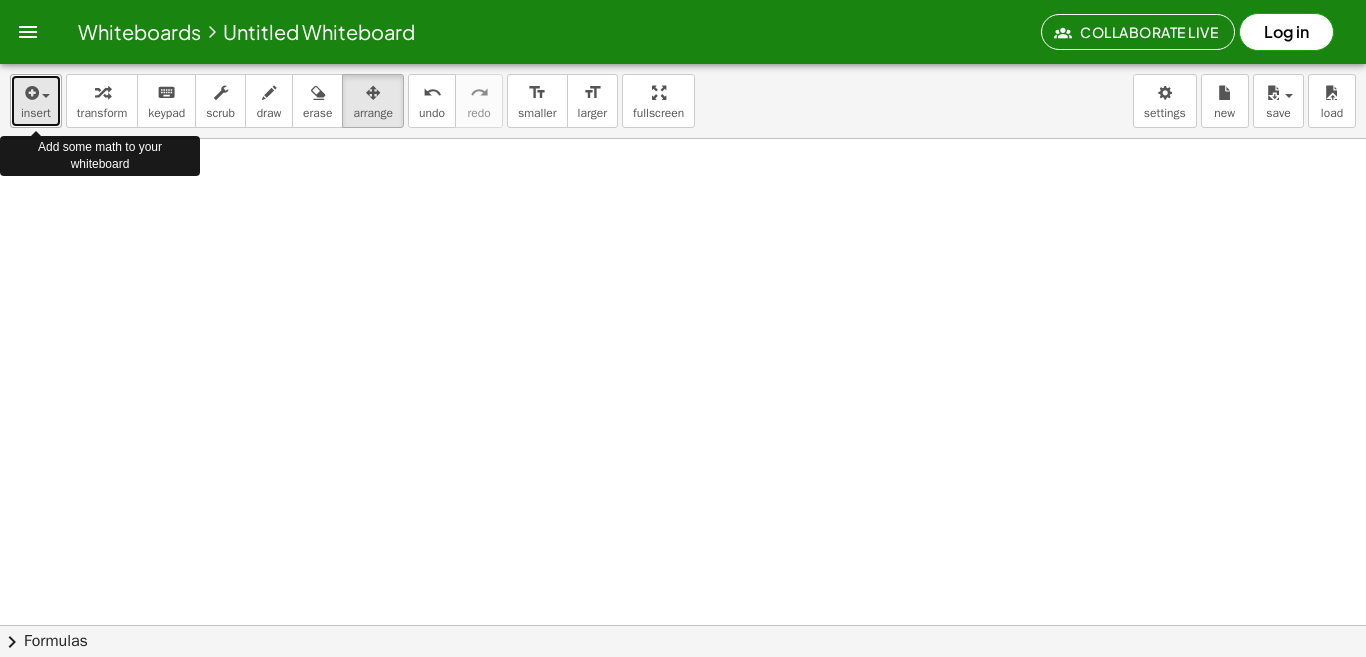click at bounding box center [46, 96] 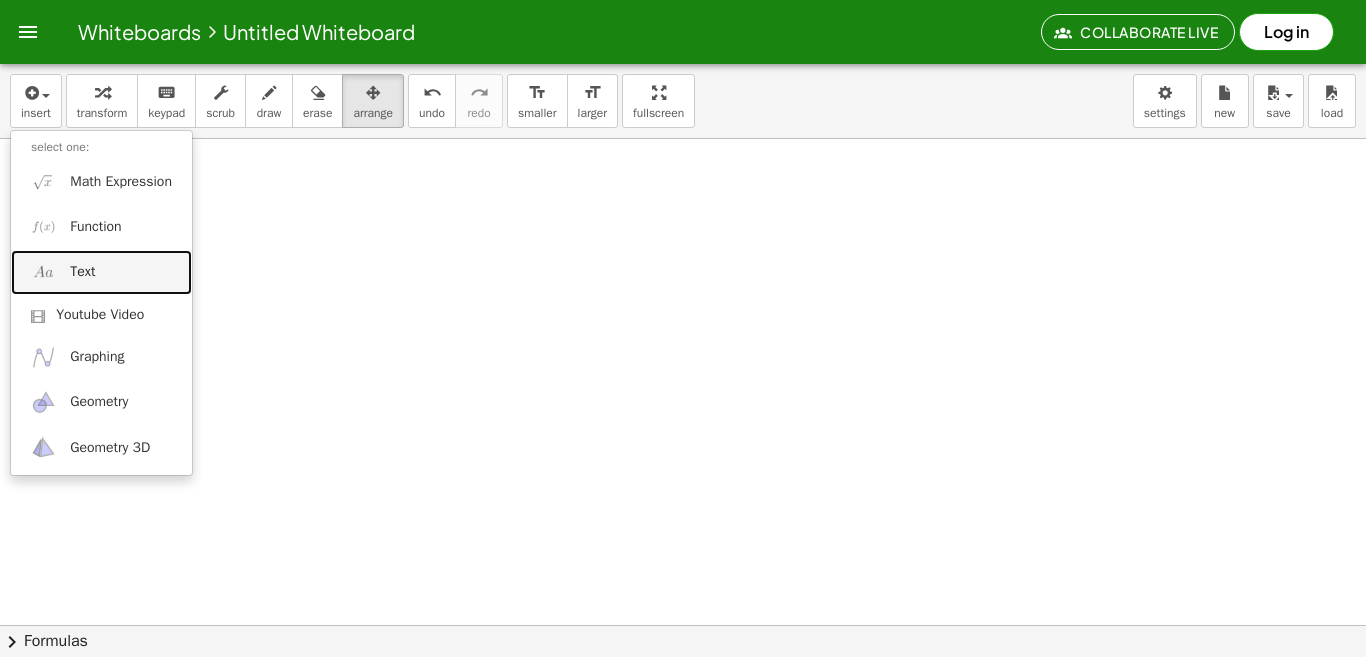 click on "Text" at bounding box center (82, 272) 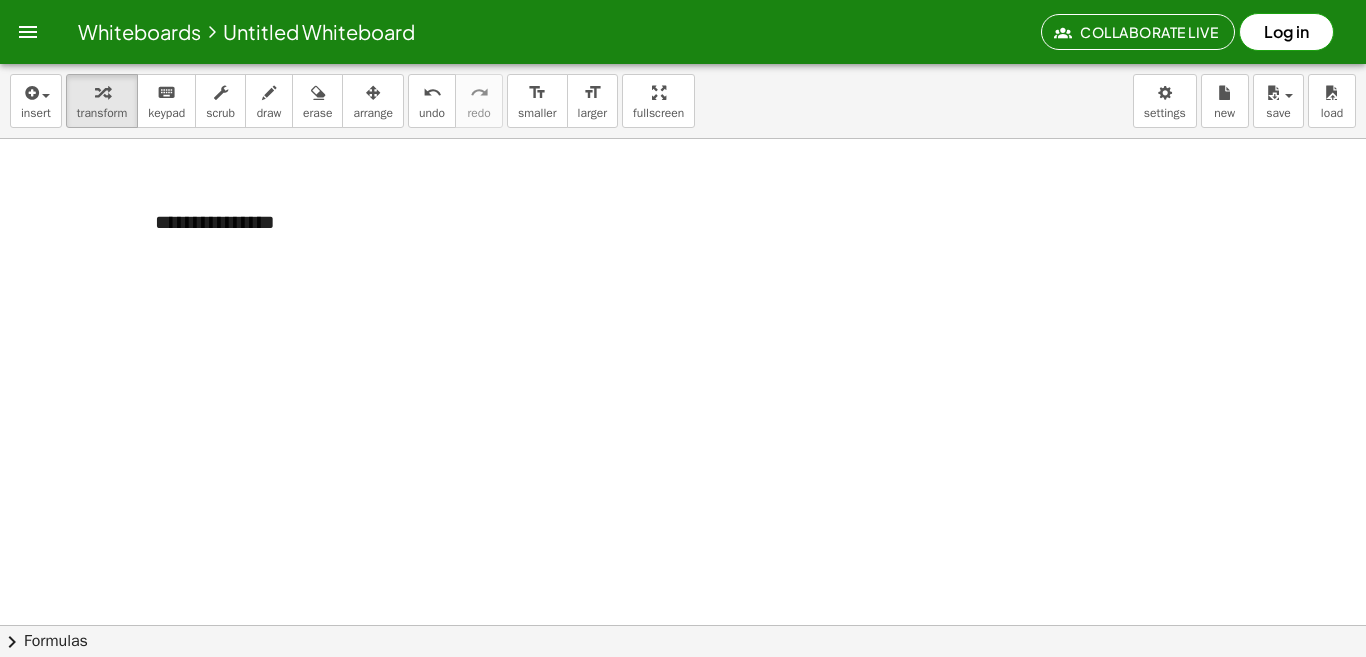 type 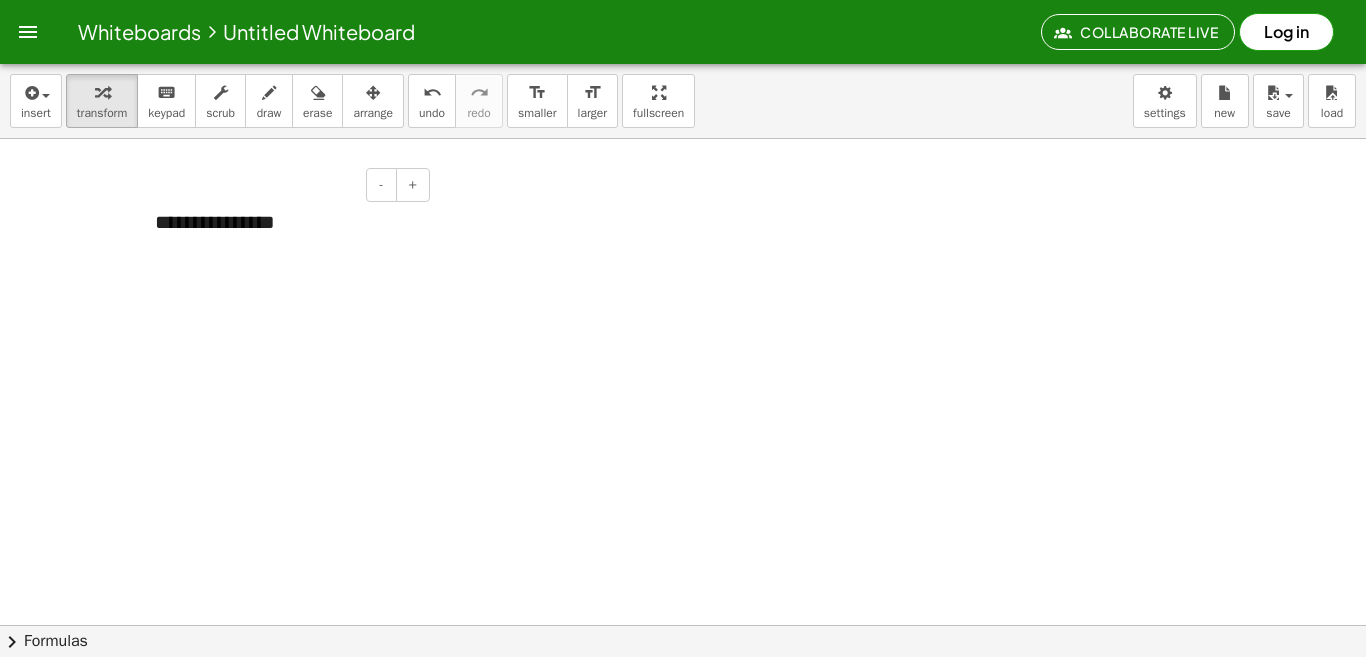 click on "**********" at bounding box center (285, 222) 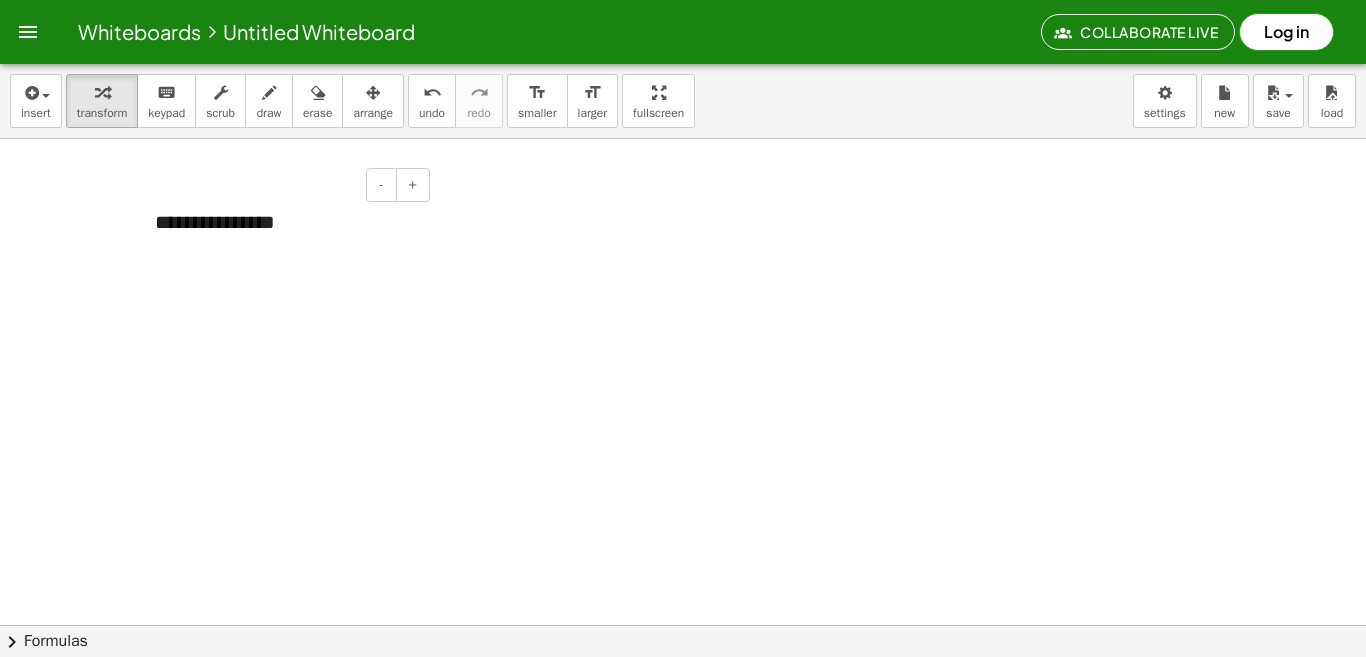 type 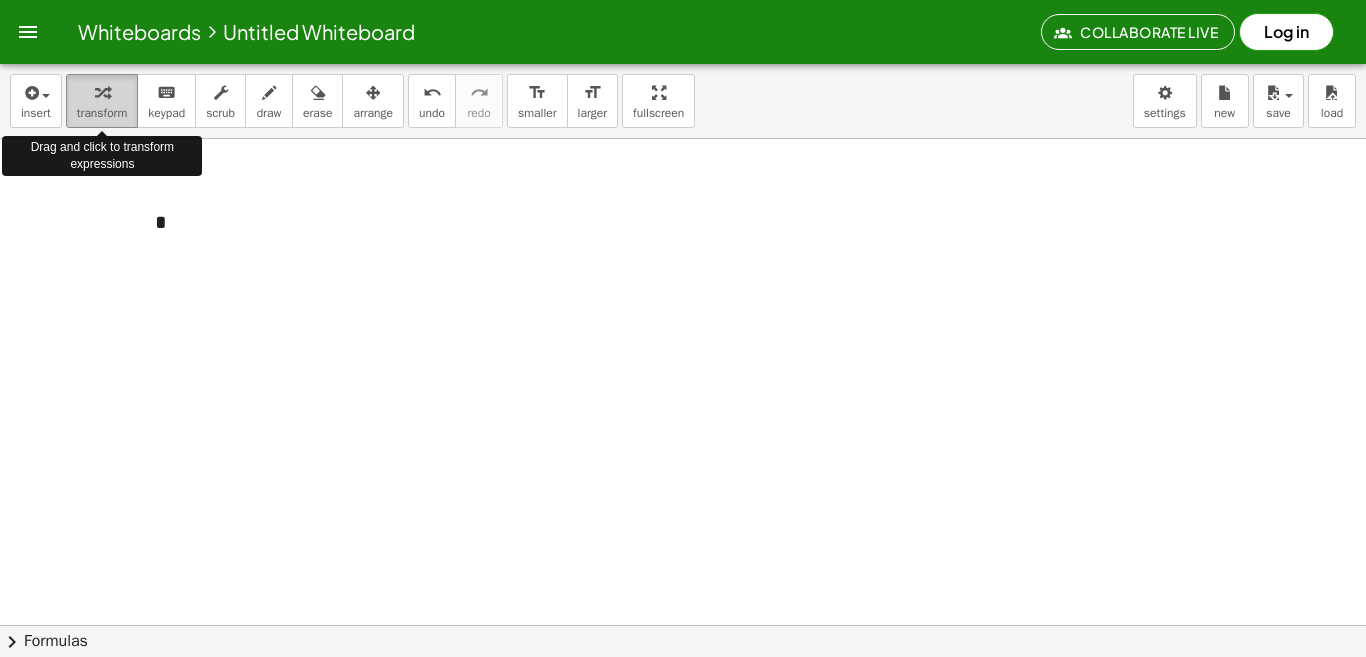 click on "transform" at bounding box center [102, 113] 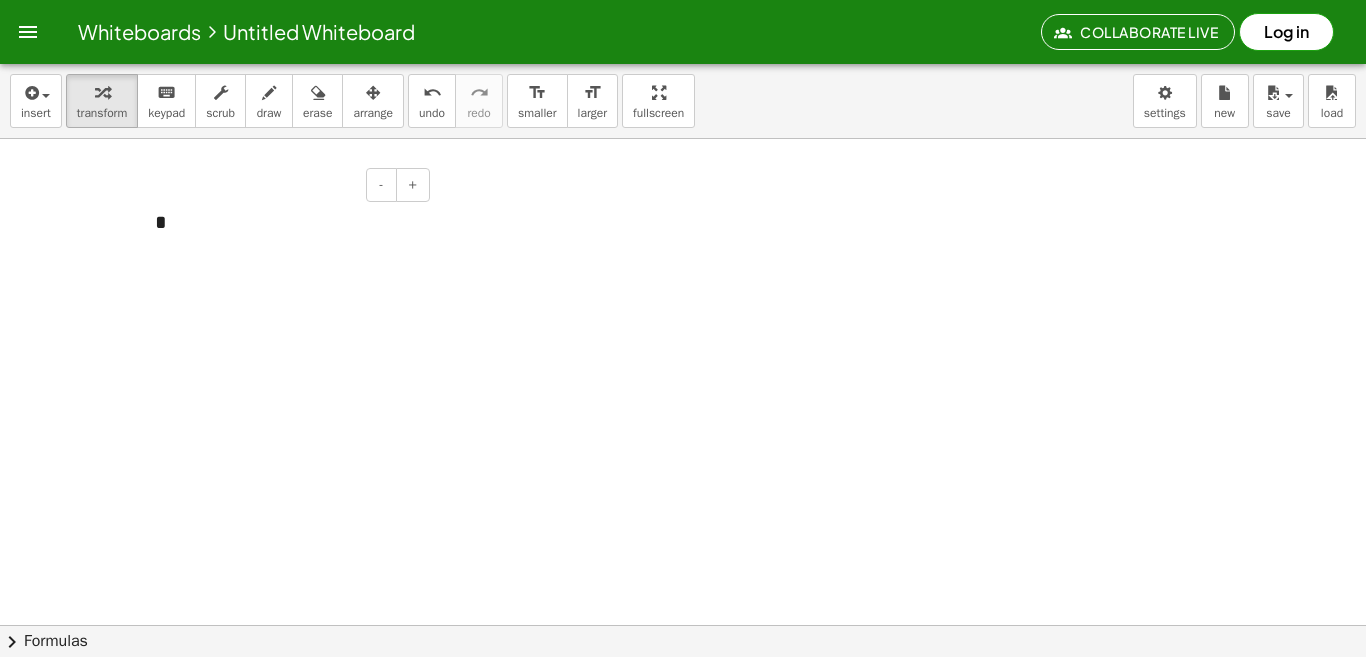 click on "*" at bounding box center (285, 222) 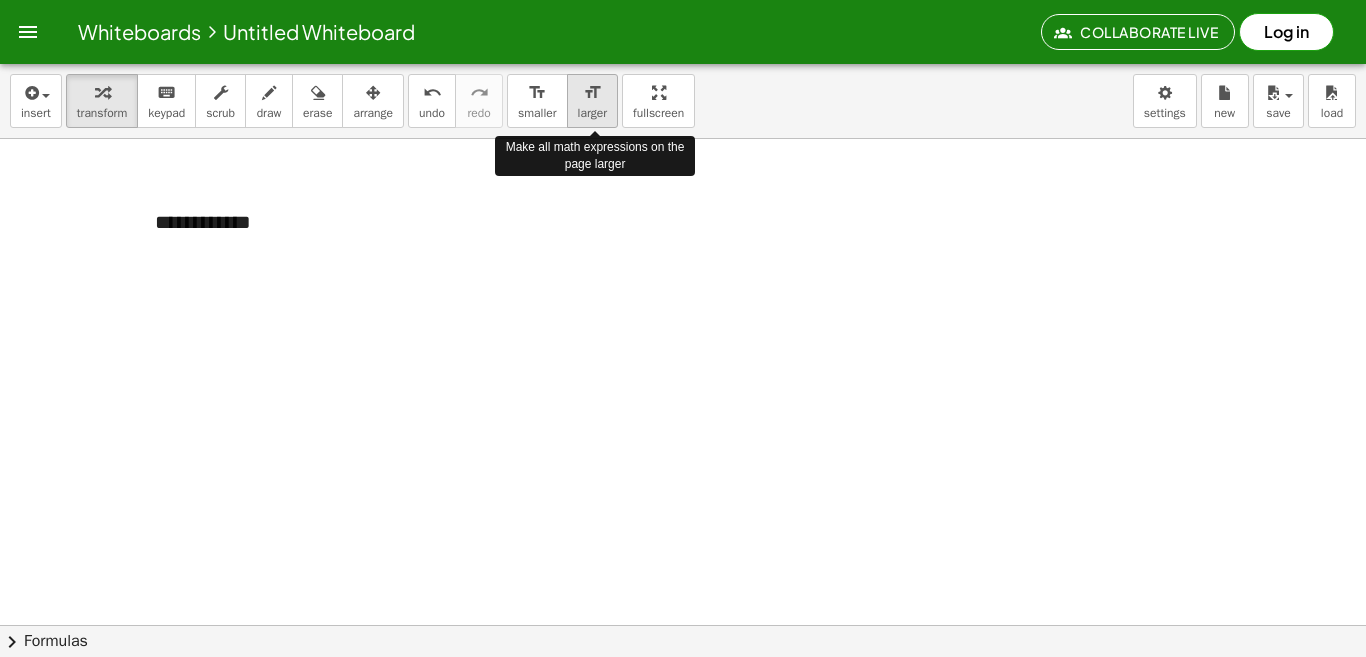 click on "format_size" at bounding box center [592, 93] 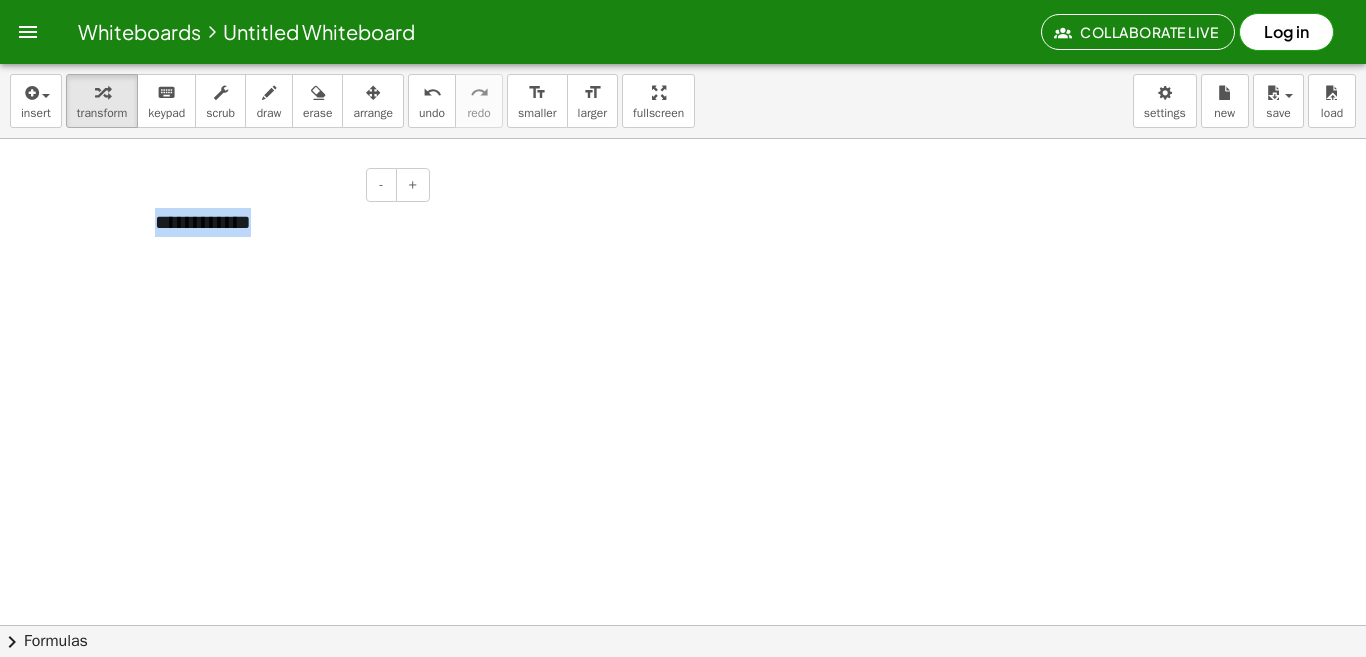 drag, startPoint x: 343, startPoint y: 237, endPoint x: 157, endPoint y: 225, distance: 186.38669 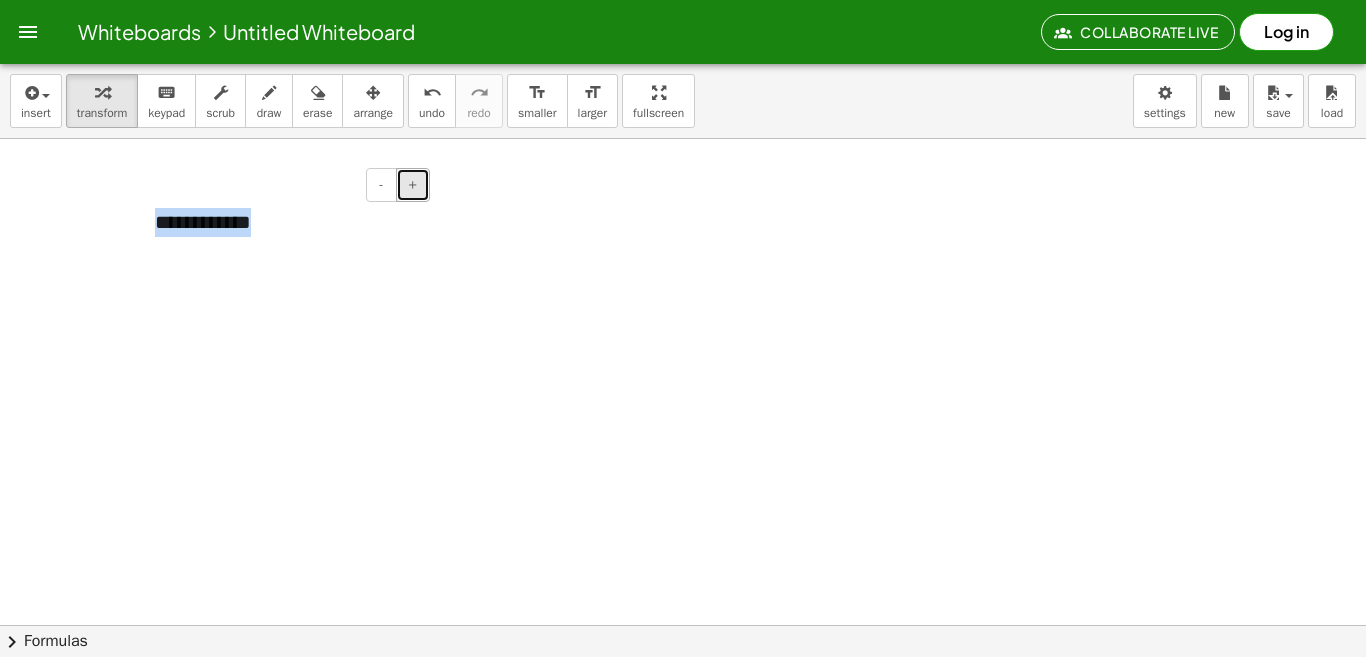 click on "+" at bounding box center (413, 184) 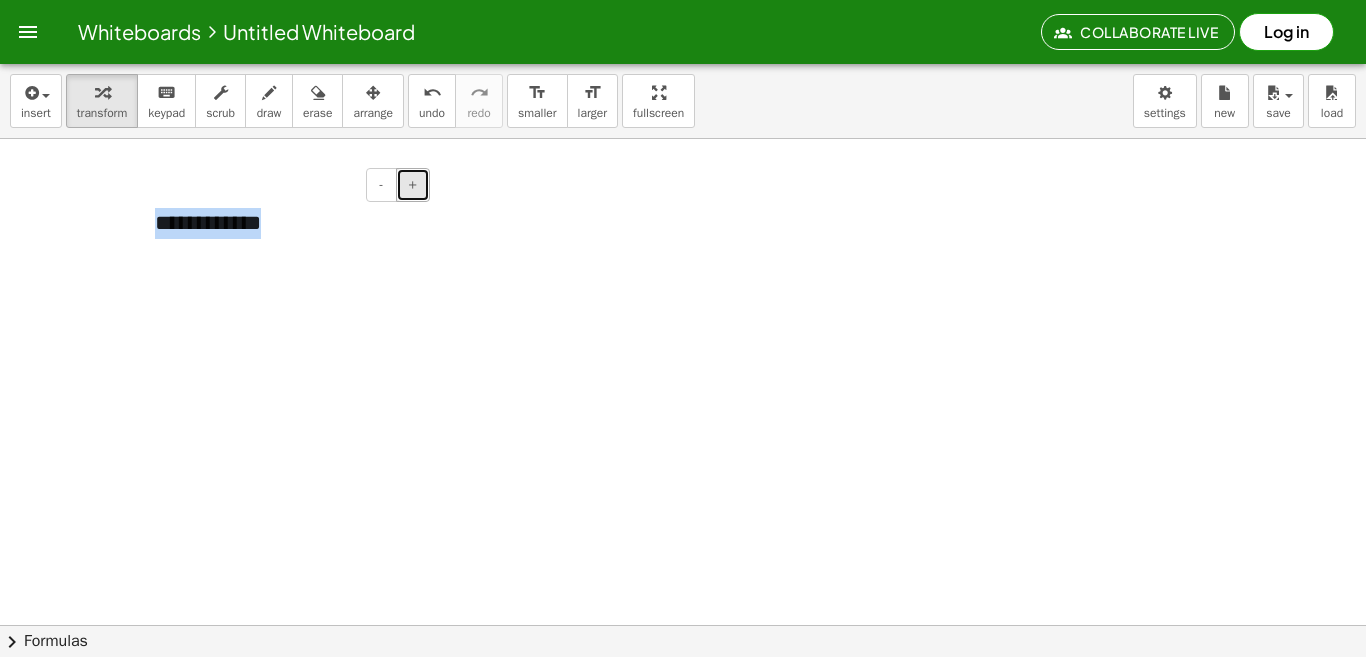 click on "+" at bounding box center (413, 184) 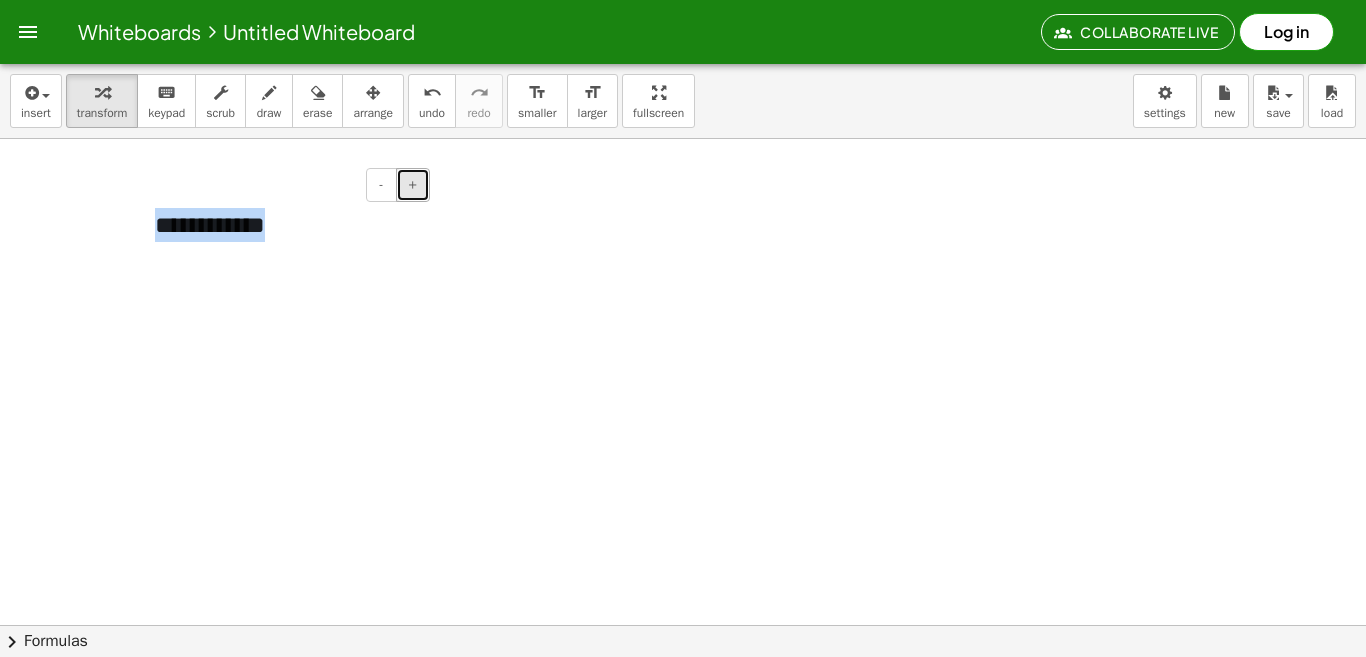 click on "+" at bounding box center (413, 184) 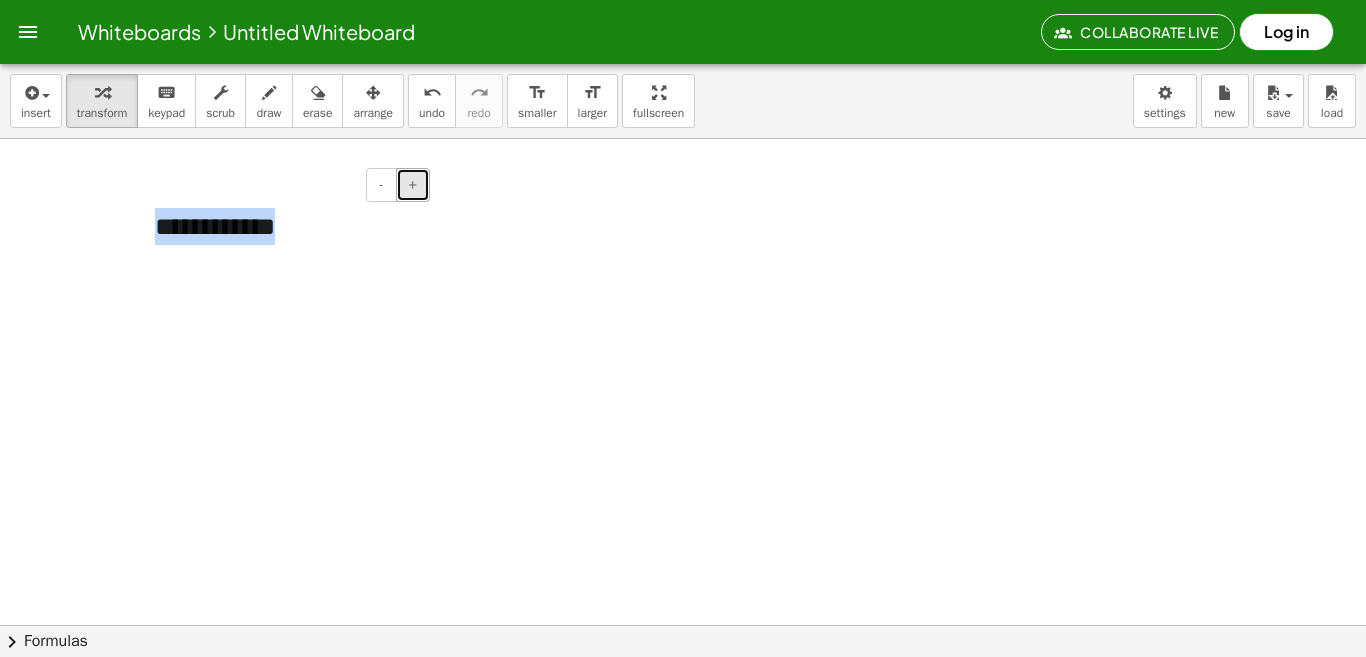 click on "+" at bounding box center (413, 184) 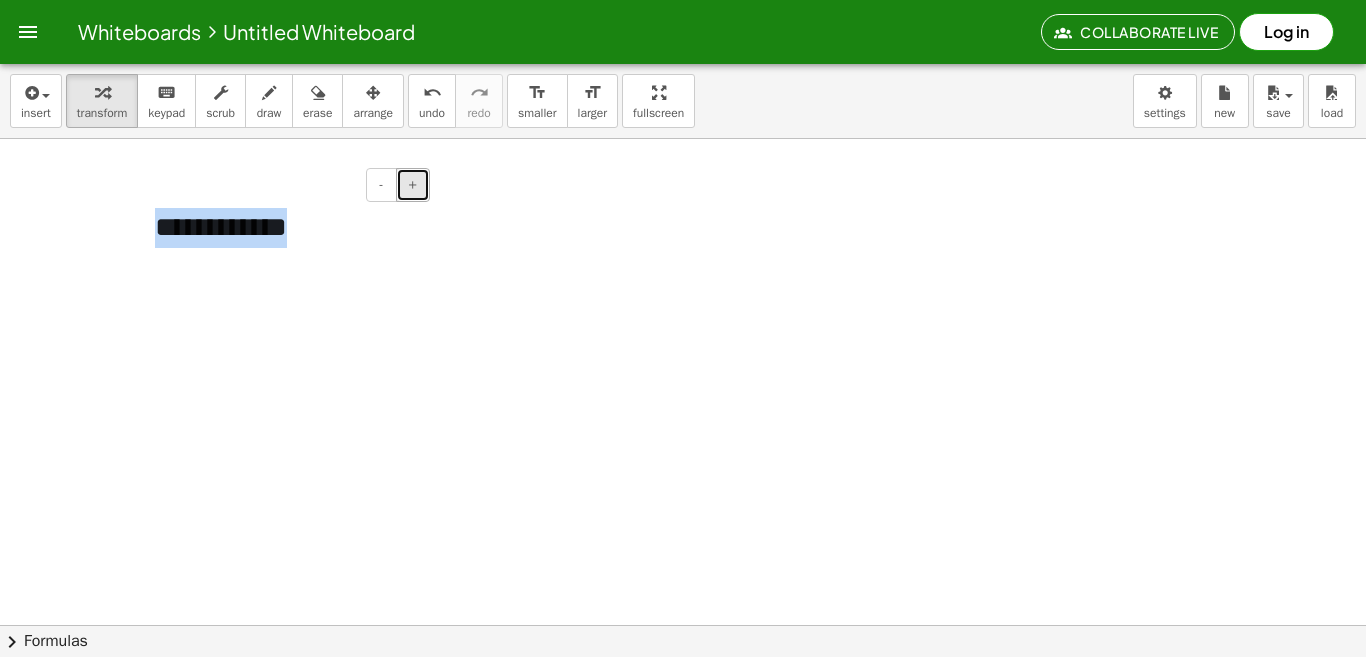 click on "+" at bounding box center (413, 184) 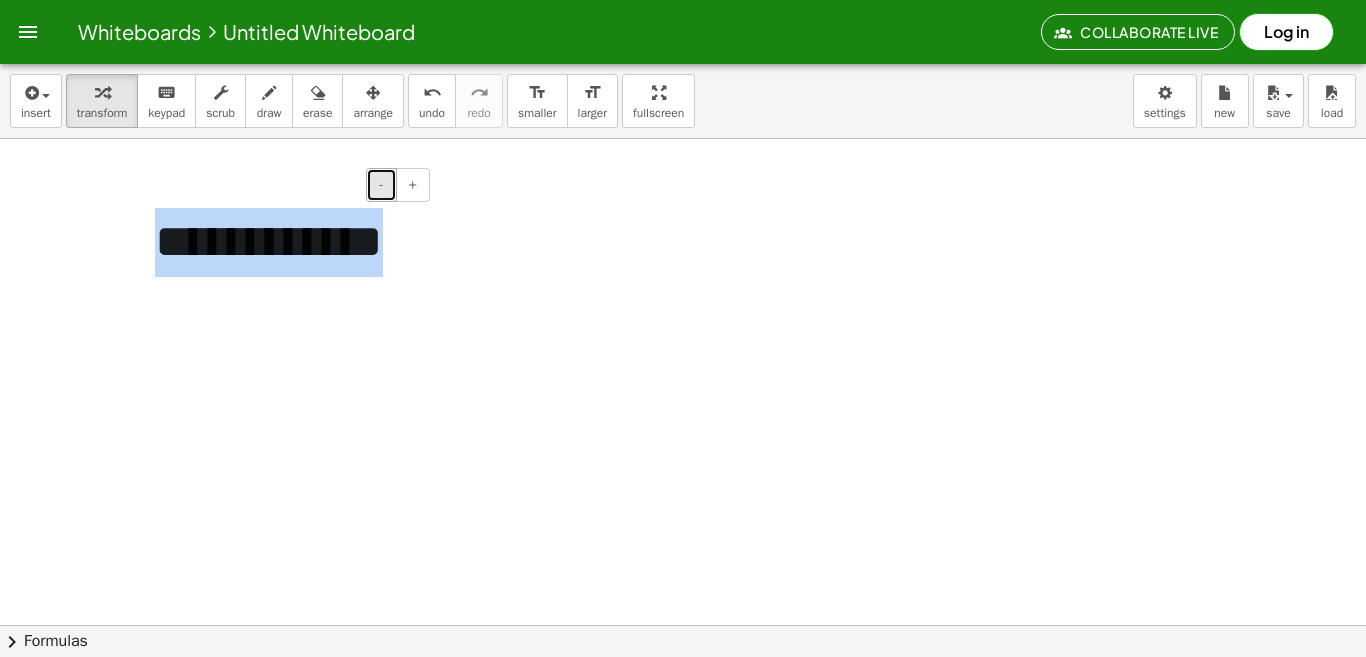 click on "-" at bounding box center [381, 185] 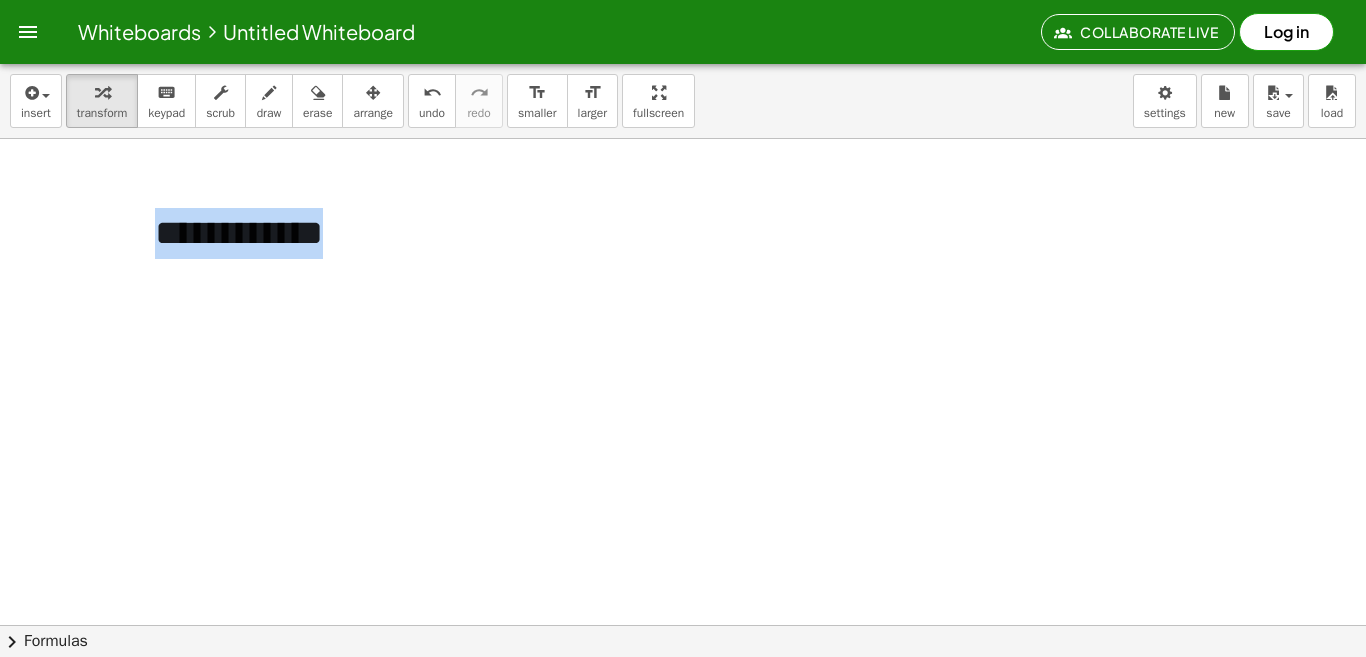 click at bounding box center (683, 625) 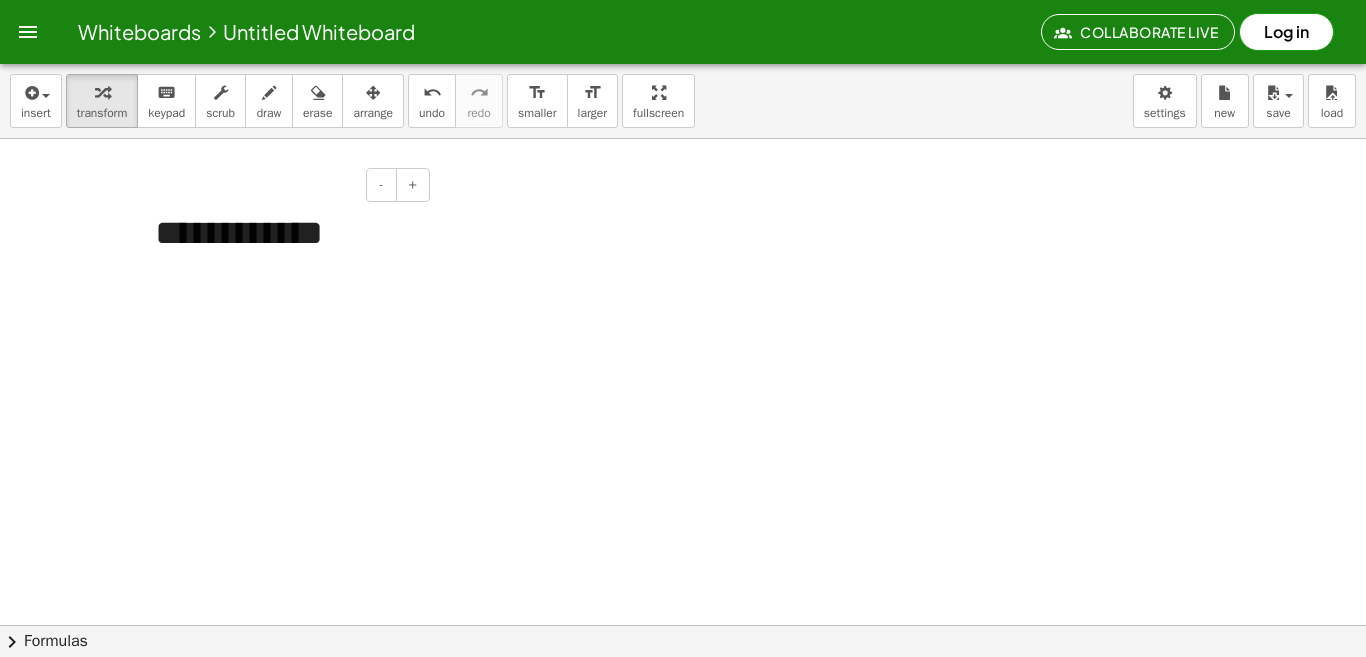 click on "**********" at bounding box center (285, 233) 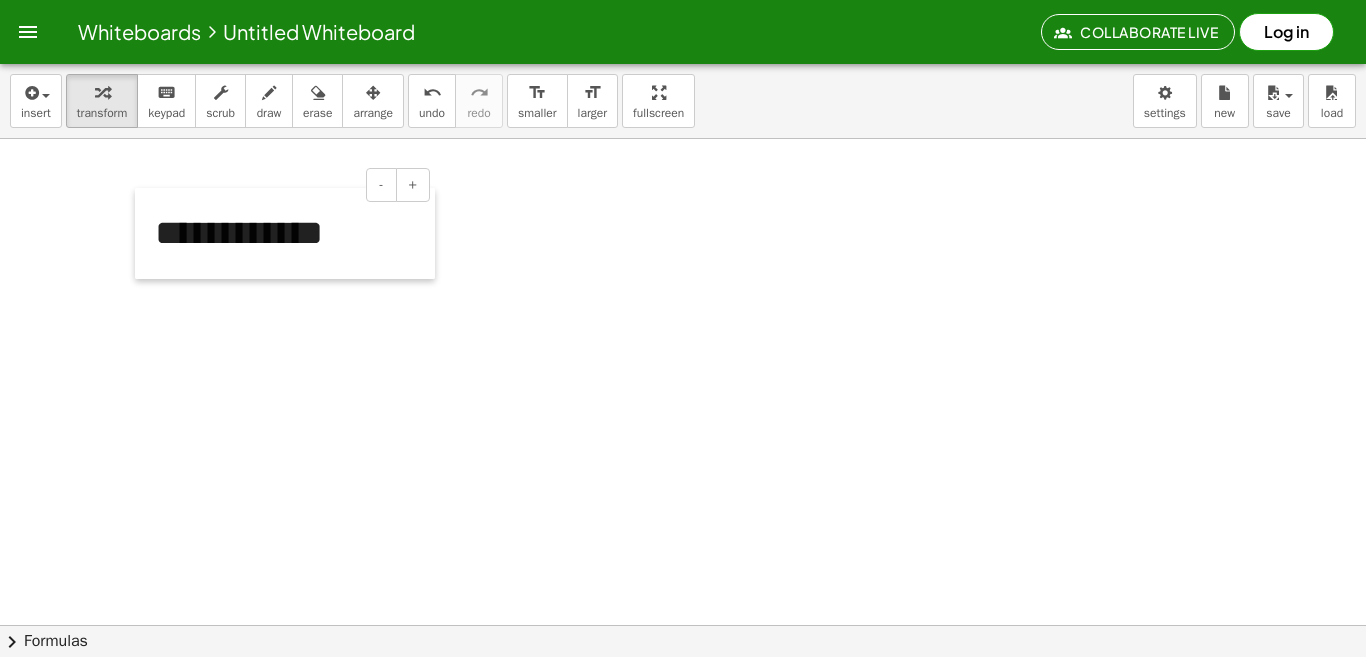 click at bounding box center (145, 233) 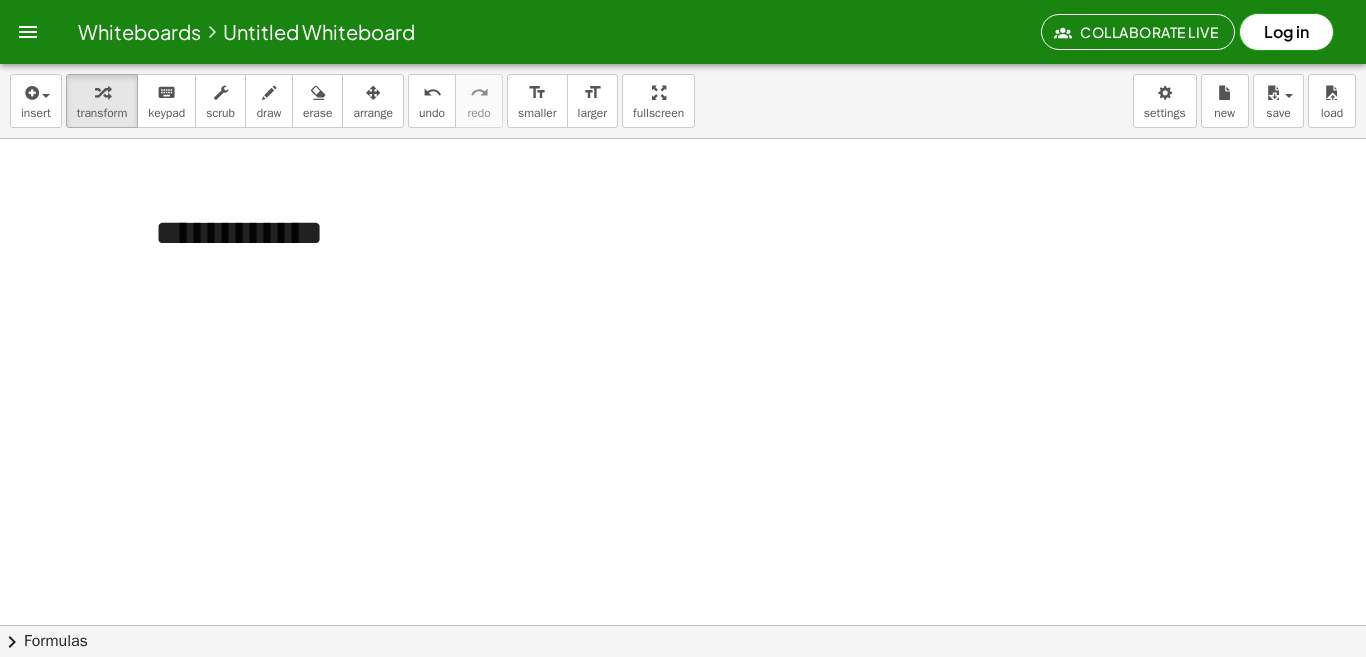 drag, startPoint x: 184, startPoint y: 380, endPoint x: 187, endPoint y: 353, distance: 27.166155 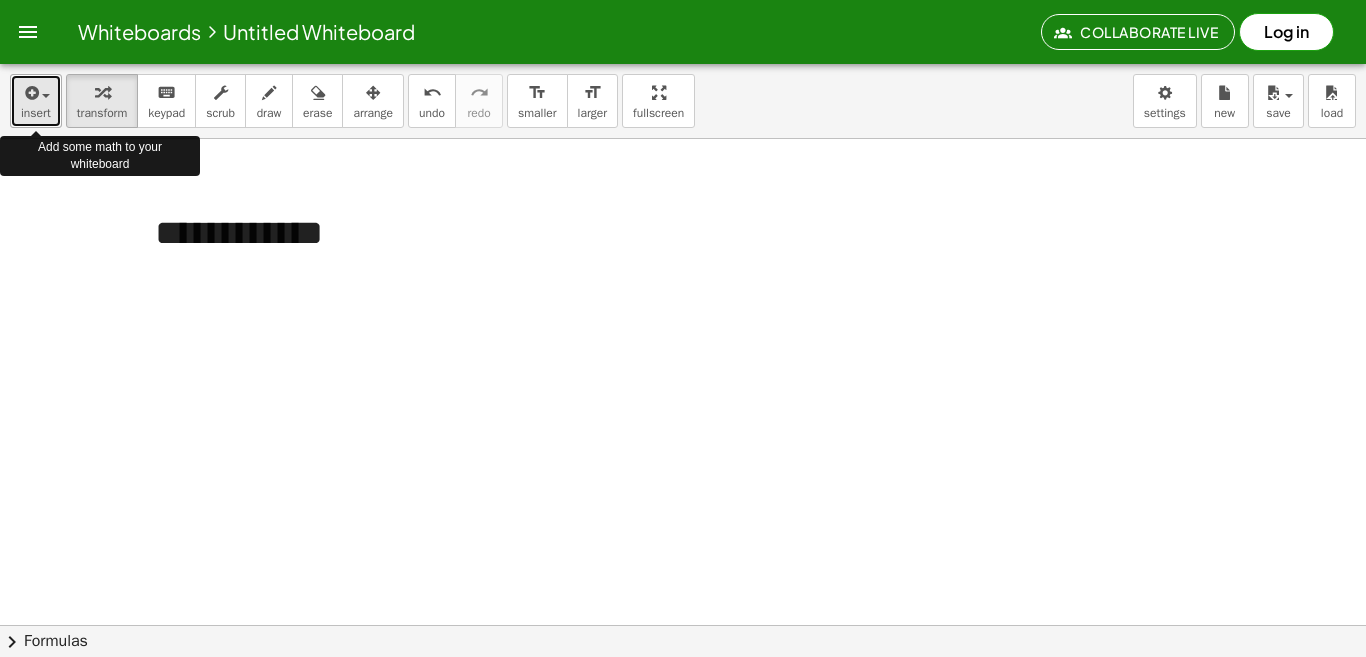 click at bounding box center (36, 92) 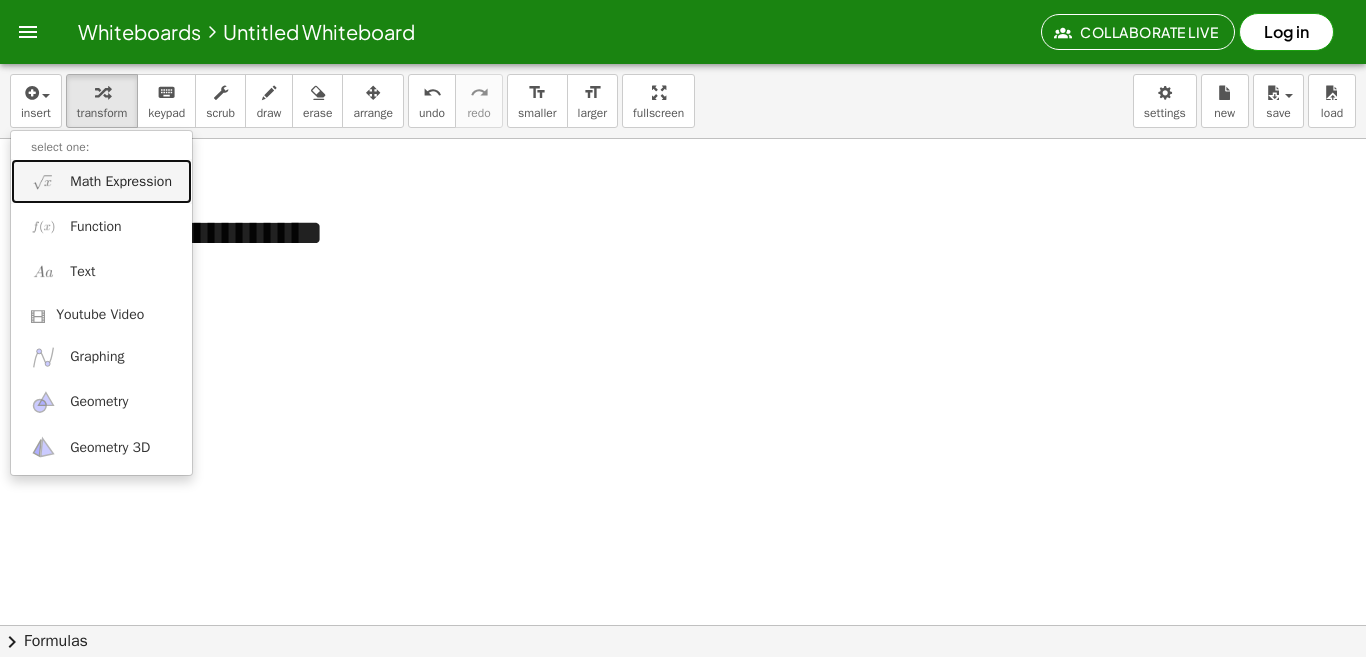 click on "Math Expression" at bounding box center (121, 182) 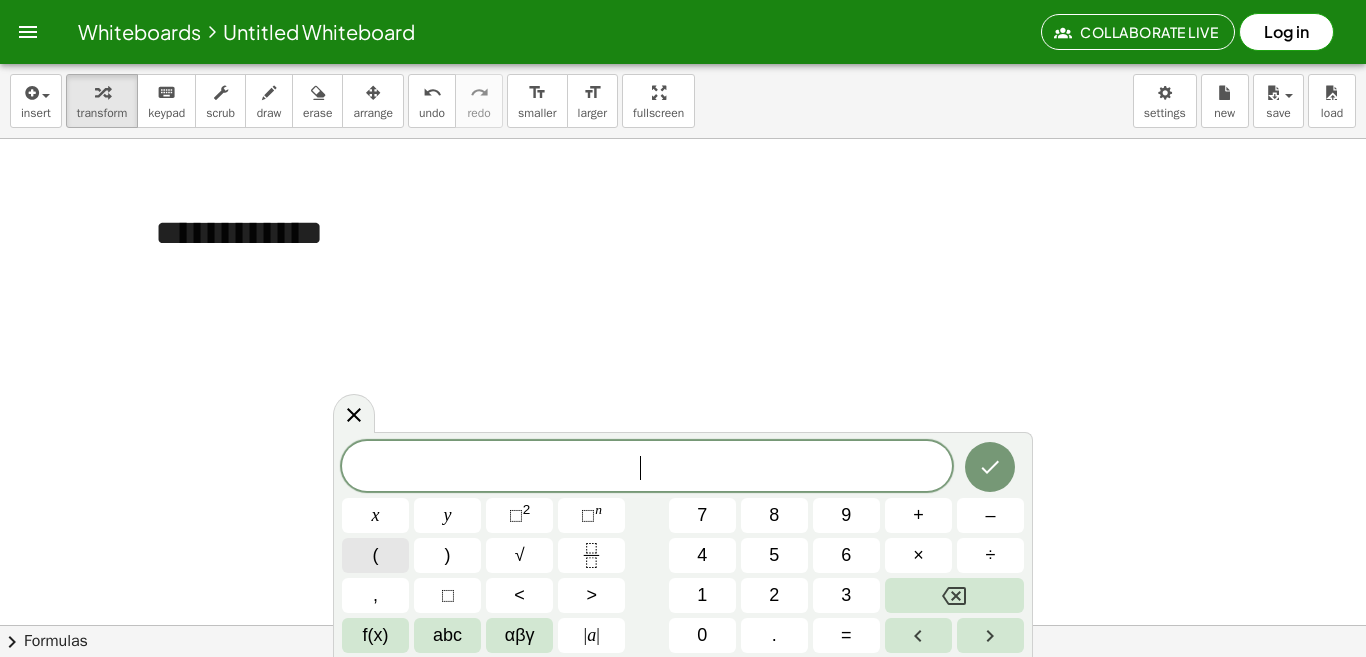 click on "(" at bounding box center (375, 555) 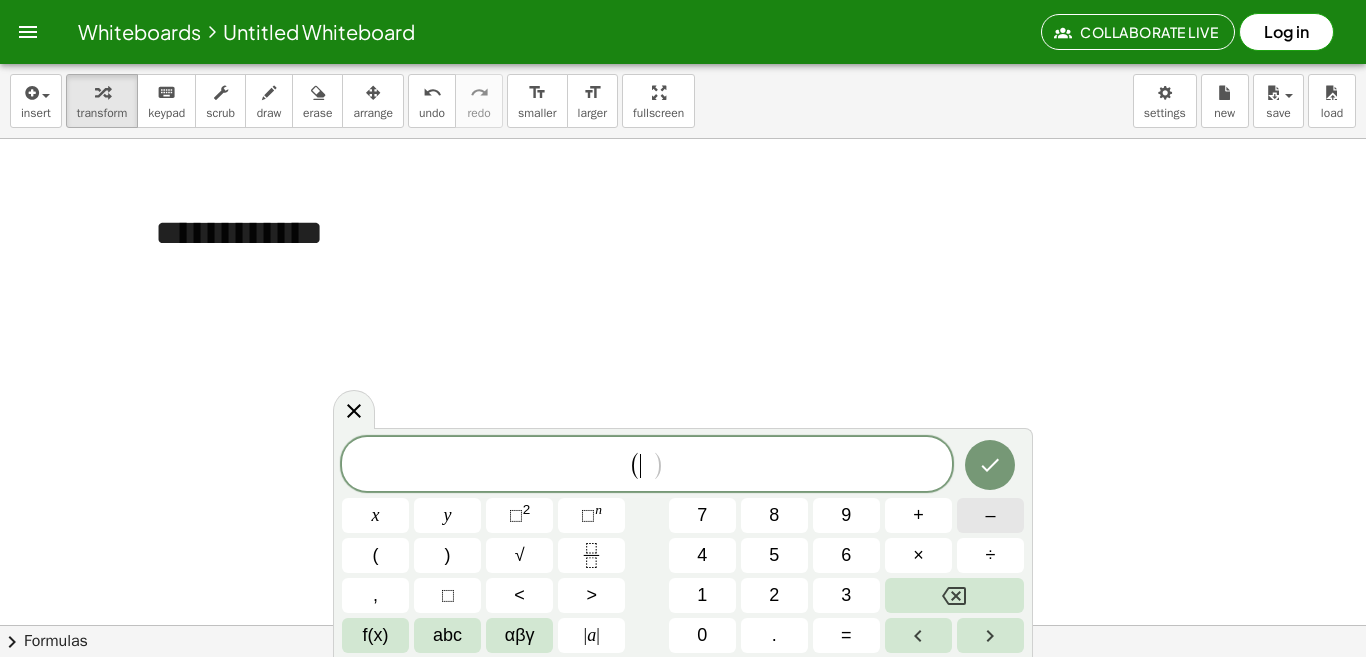 click on "–" at bounding box center [990, 515] 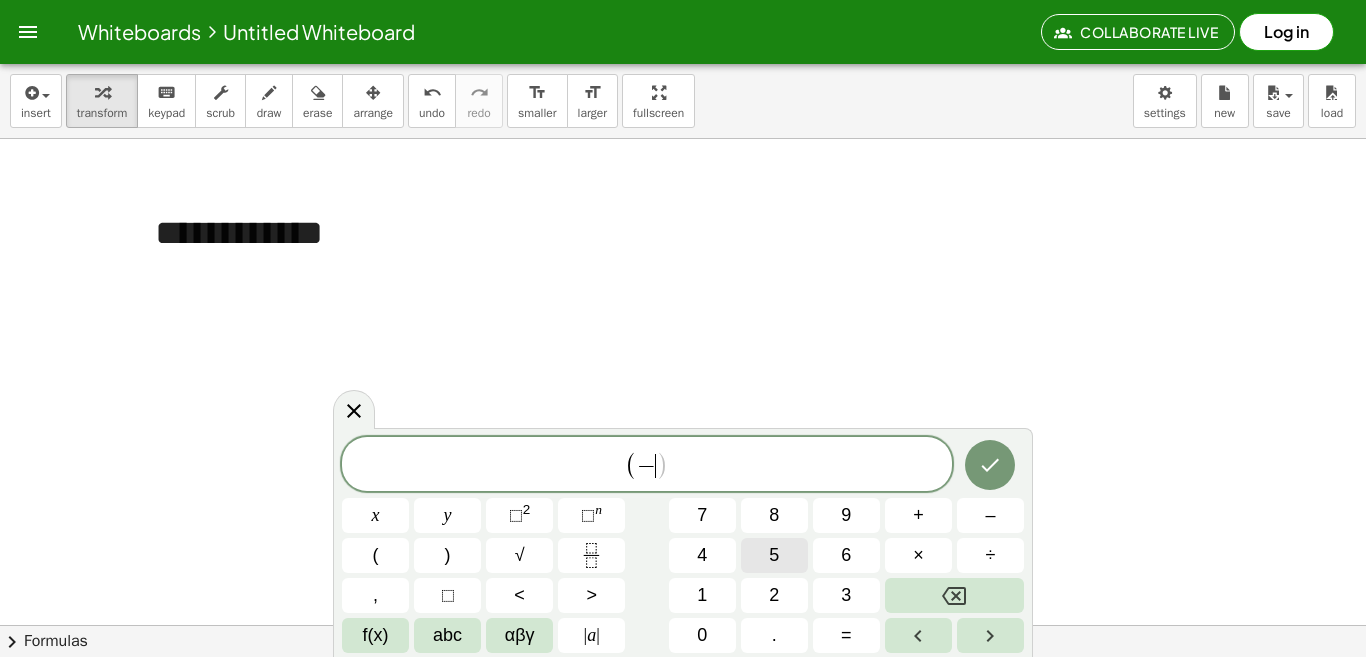 click on "5" at bounding box center (774, 555) 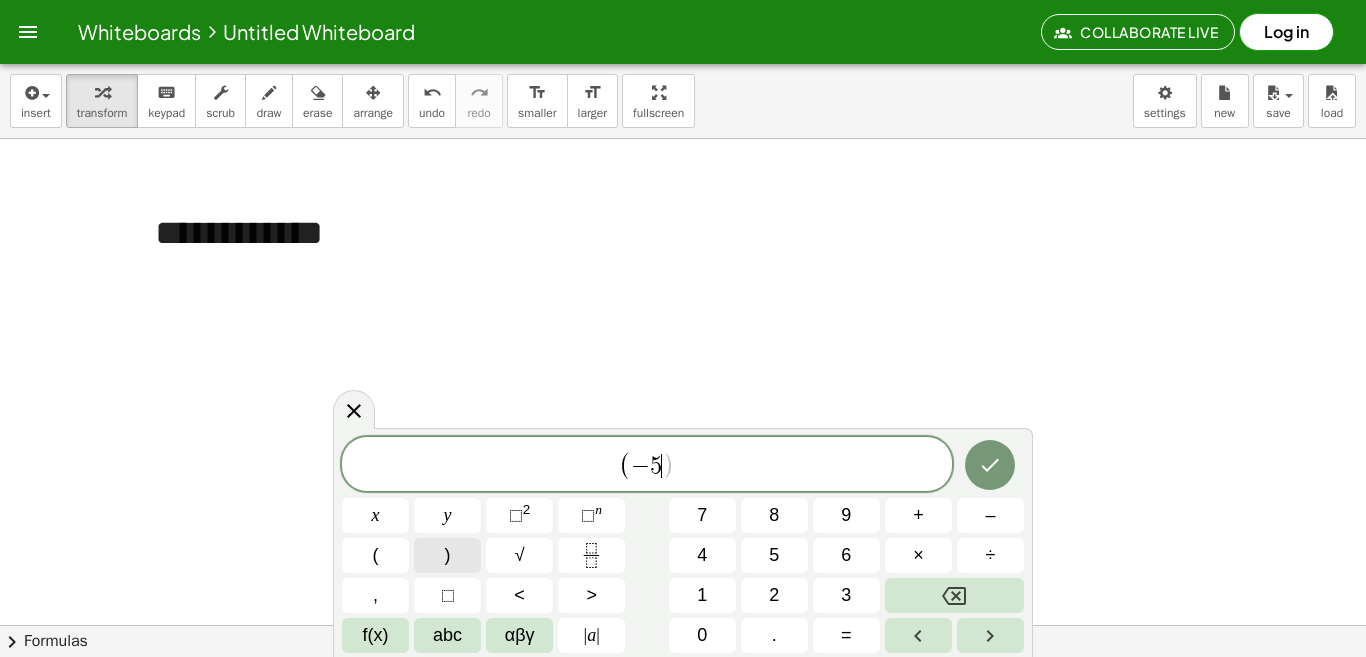 click on ")" at bounding box center (447, 555) 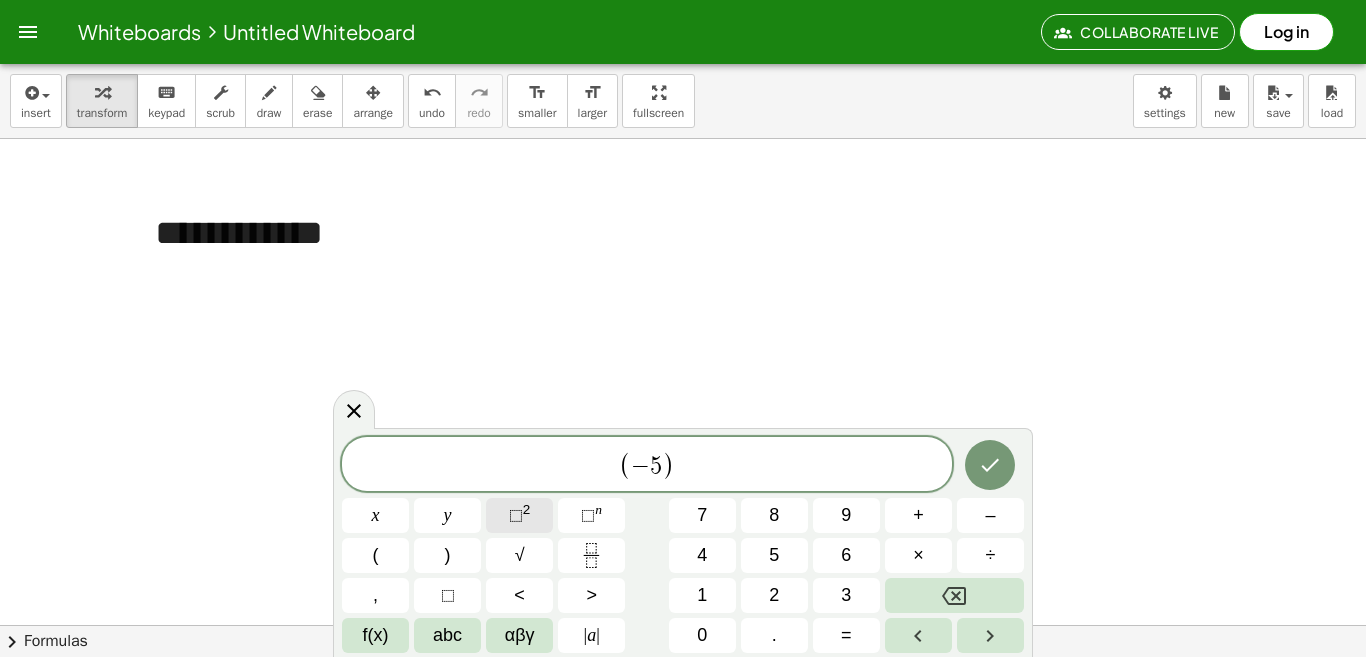 click on "⬚ 2" 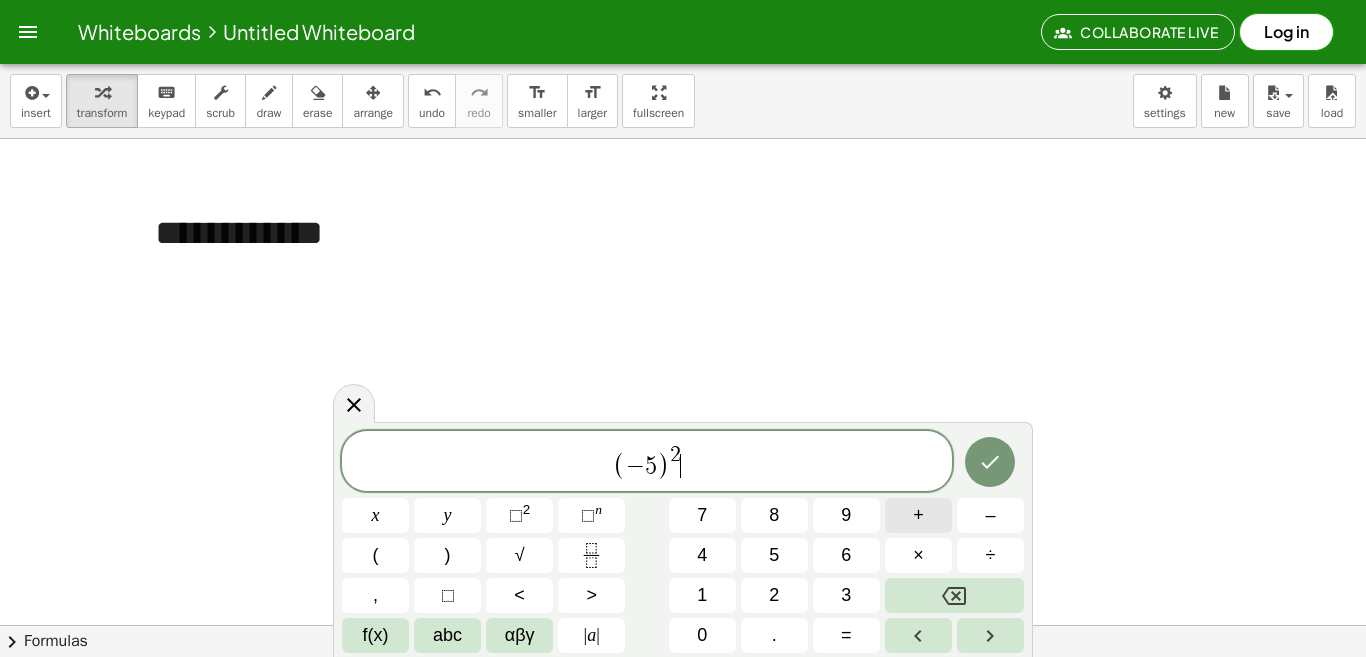 click on "+" at bounding box center (918, 515) 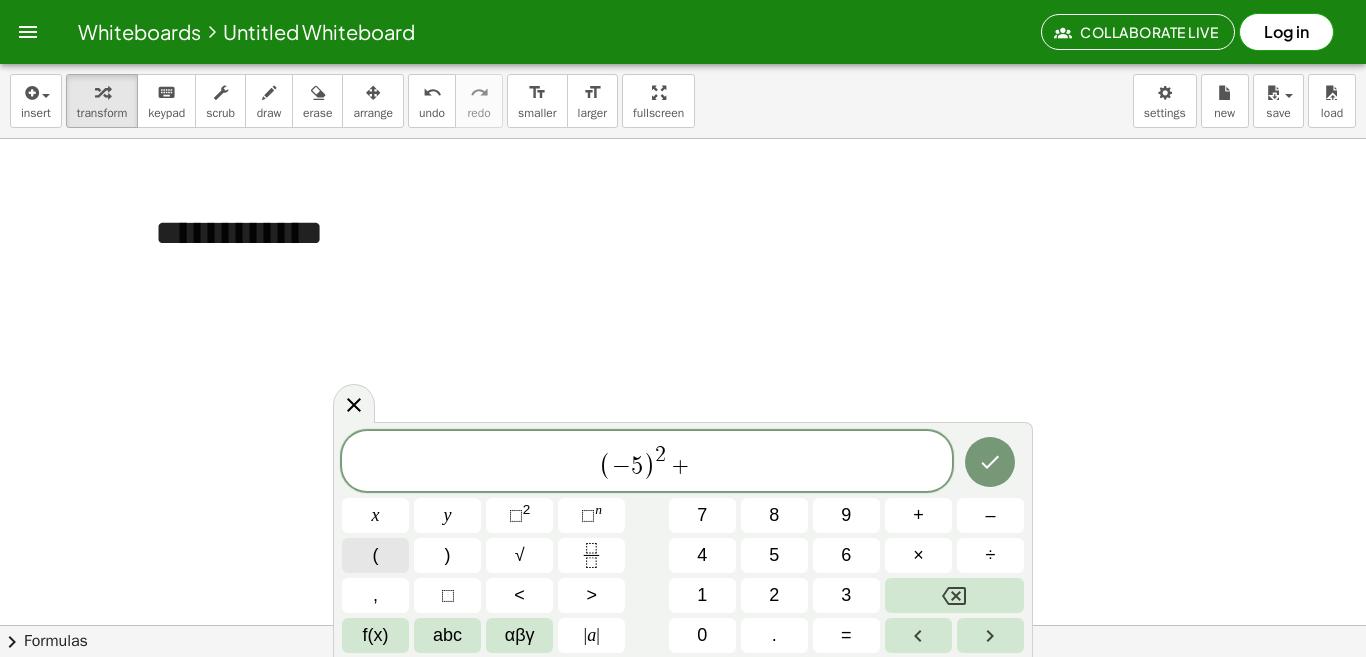 click on "(" at bounding box center (376, 555) 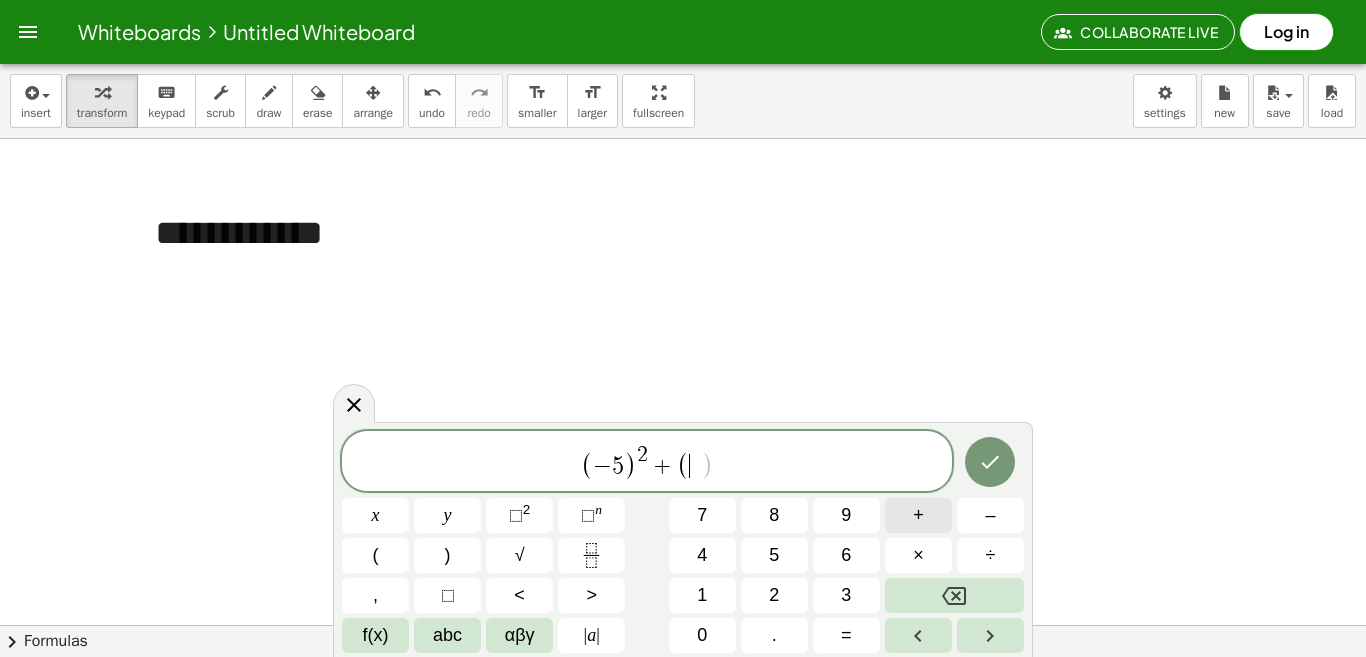 click on "+" at bounding box center (918, 515) 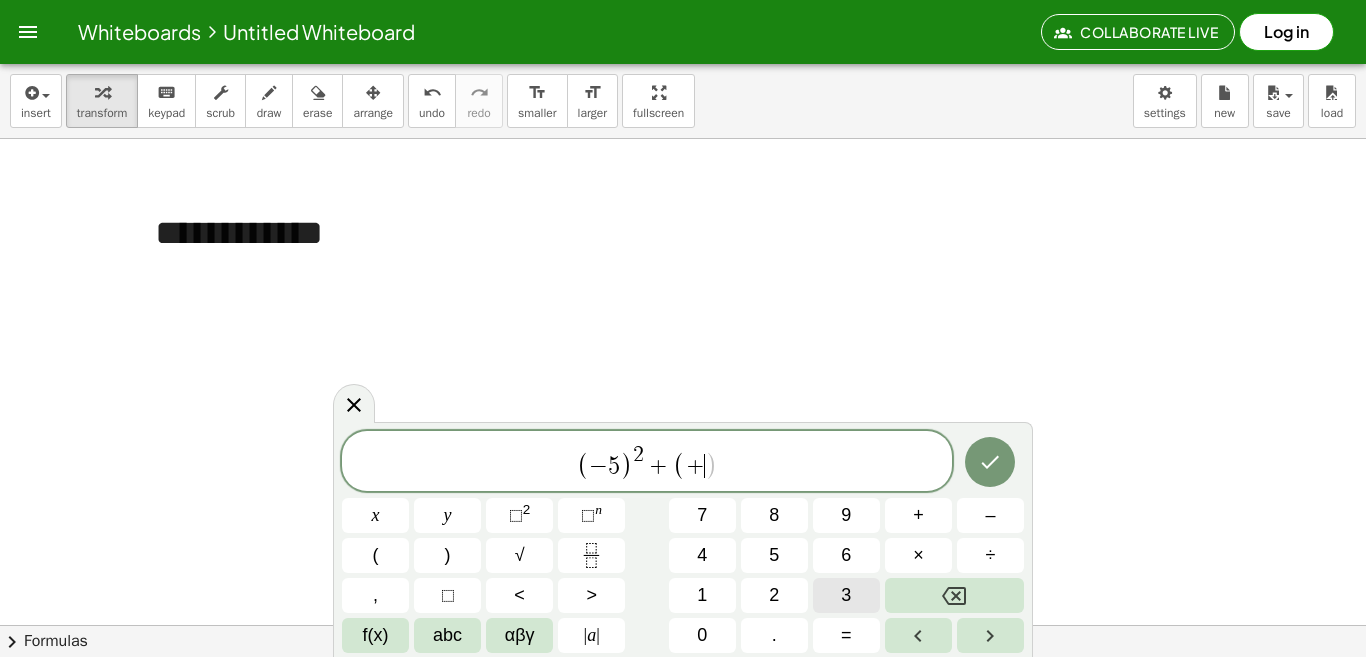 click on "3" at bounding box center (846, 595) 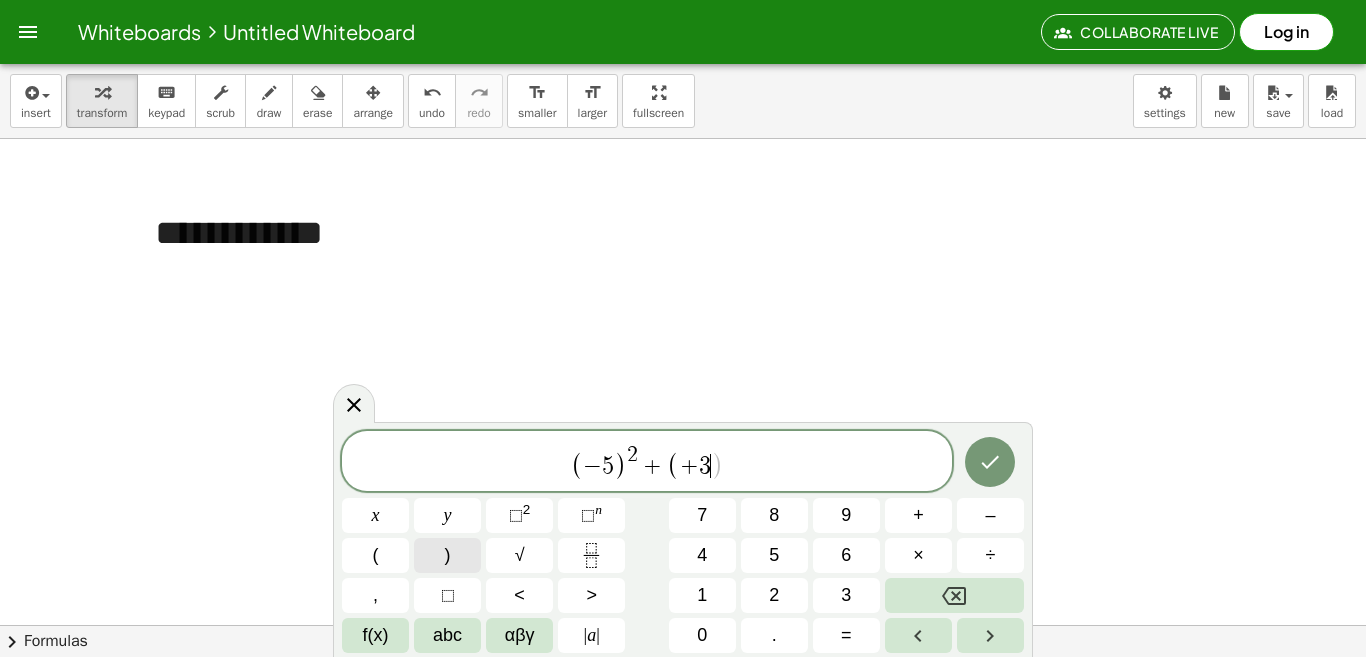 click on ")" at bounding box center [448, 555] 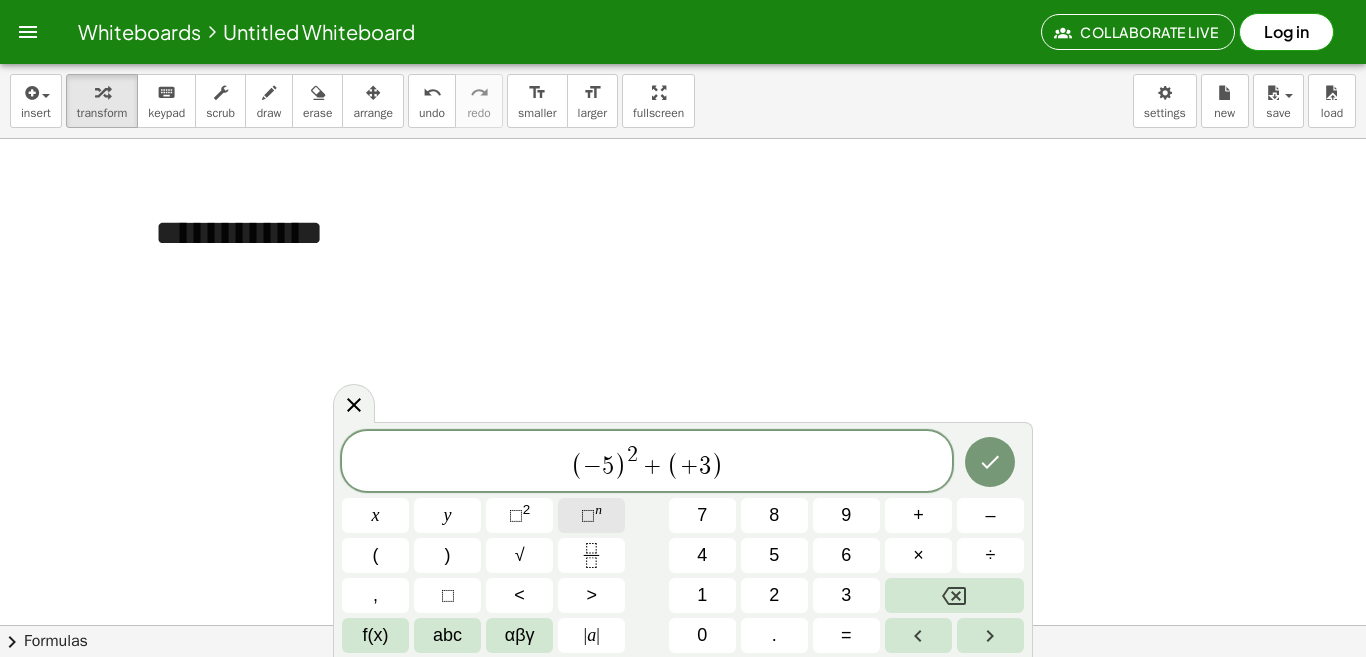 click on "⬚" at bounding box center [588, 515] 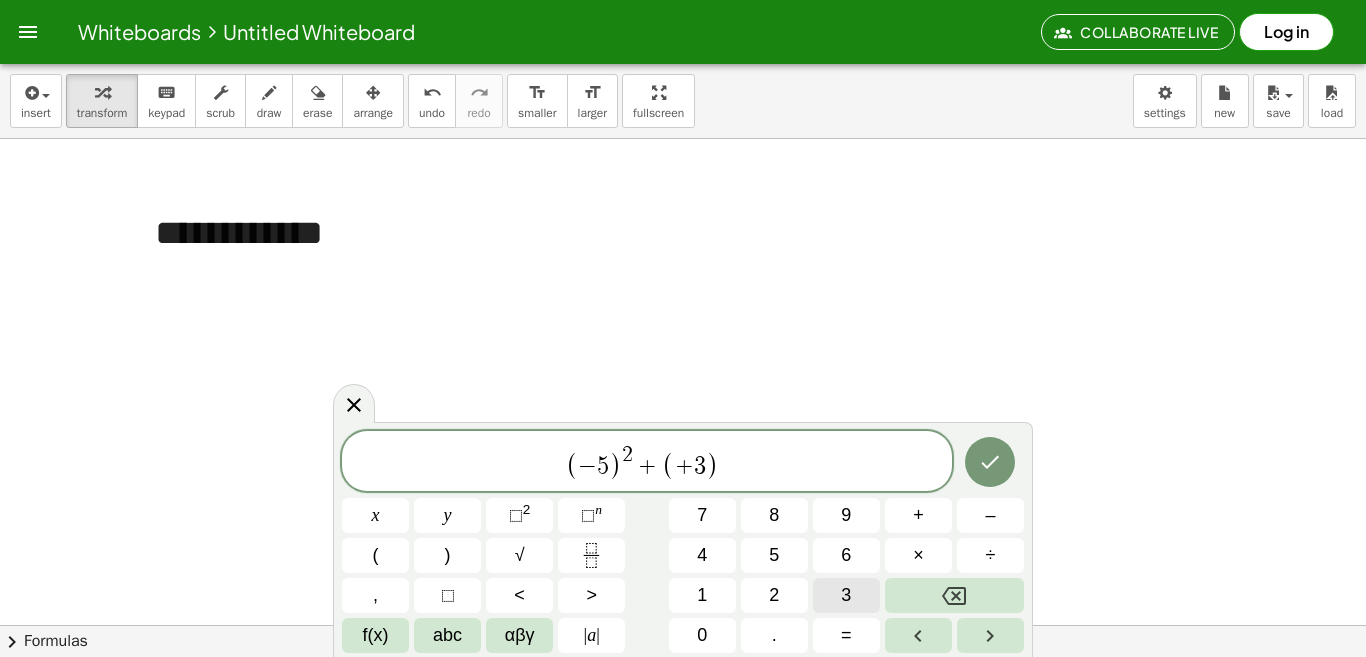 click on "3" at bounding box center [846, 595] 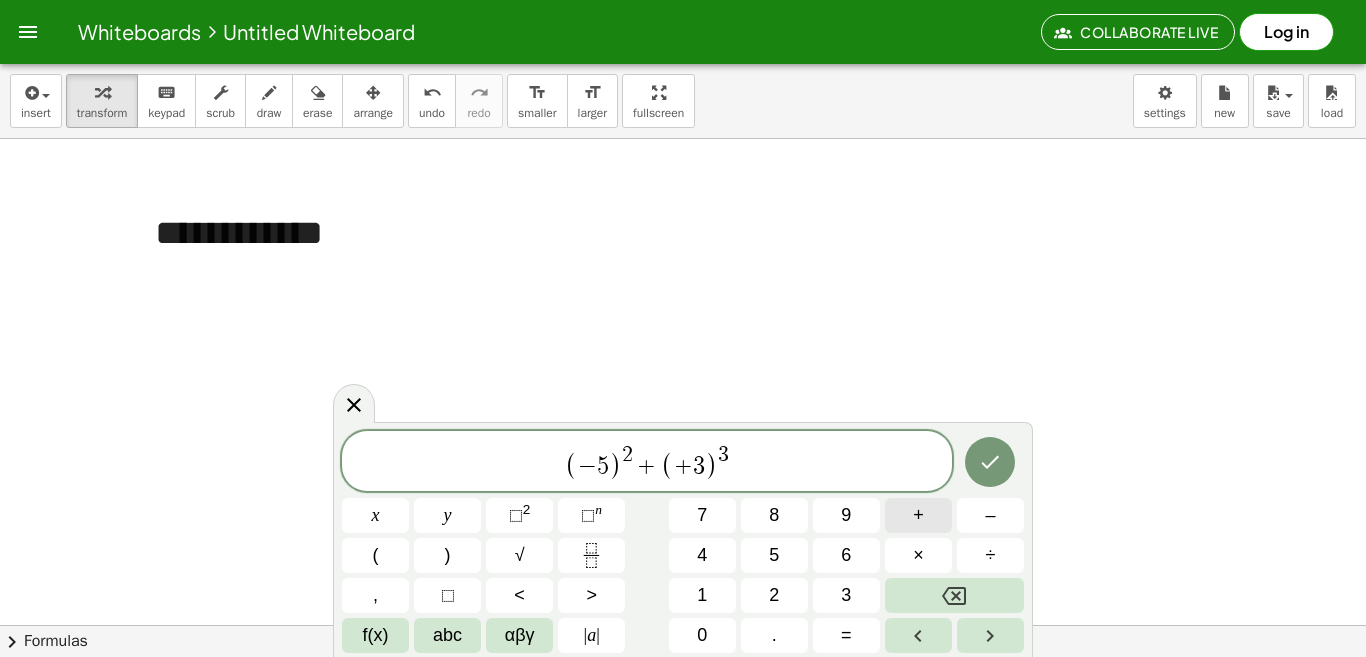 click on "+" at bounding box center (918, 515) 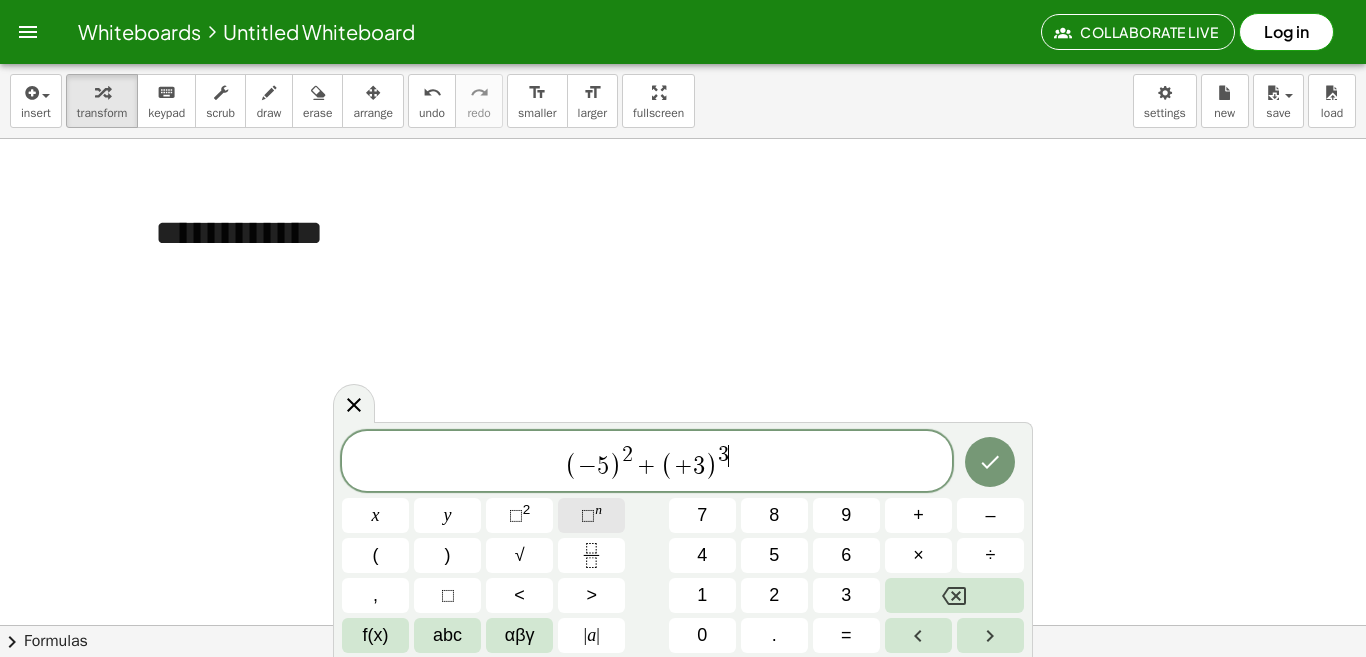 click on "⬚" at bounding box center (588, 515) 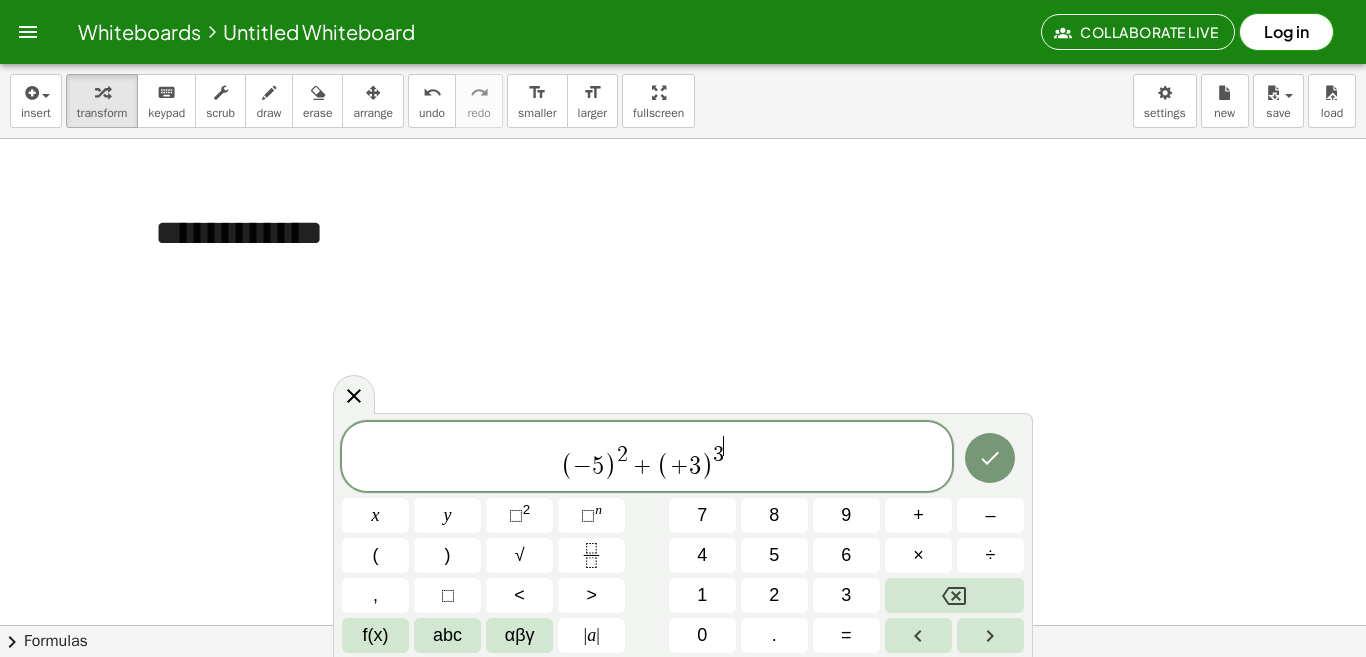 click on "( − 5 ) 2 + ( + 3 ) 3 ​" at bounding box center (647, 458) 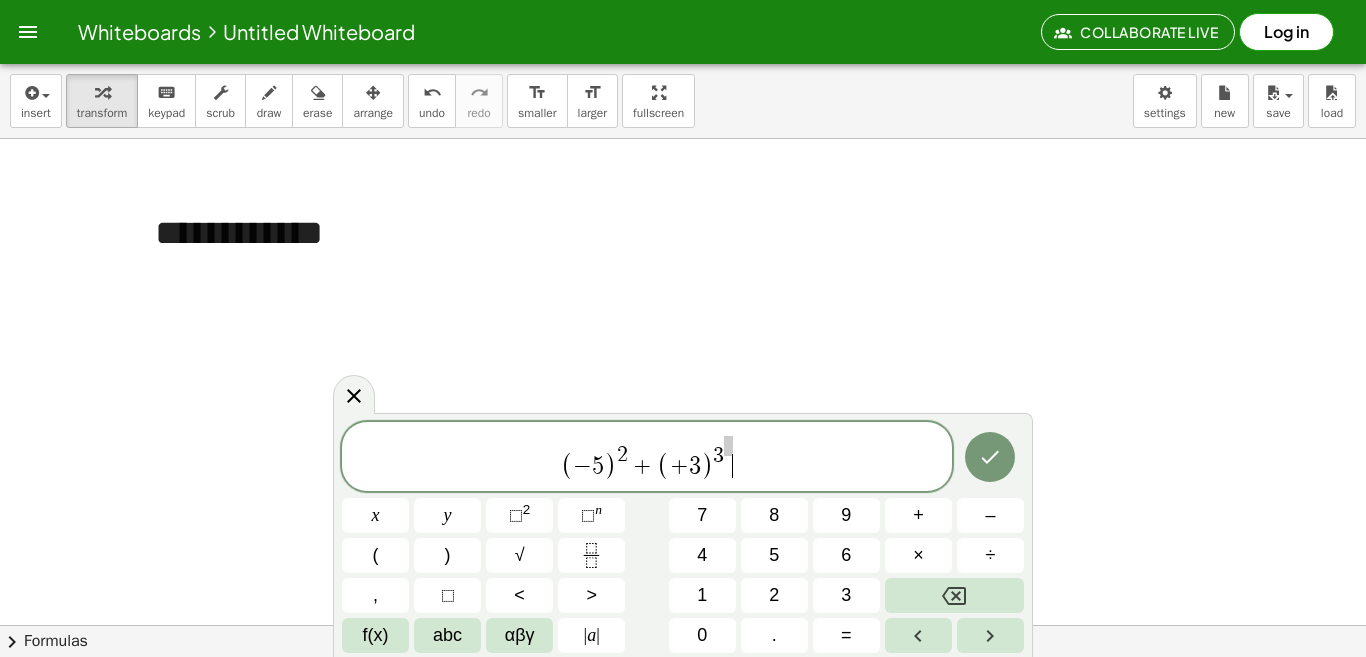 click on "( − 5 ) 2 + ( + 3 ) 3 ​" at bounding box center [647, 458] 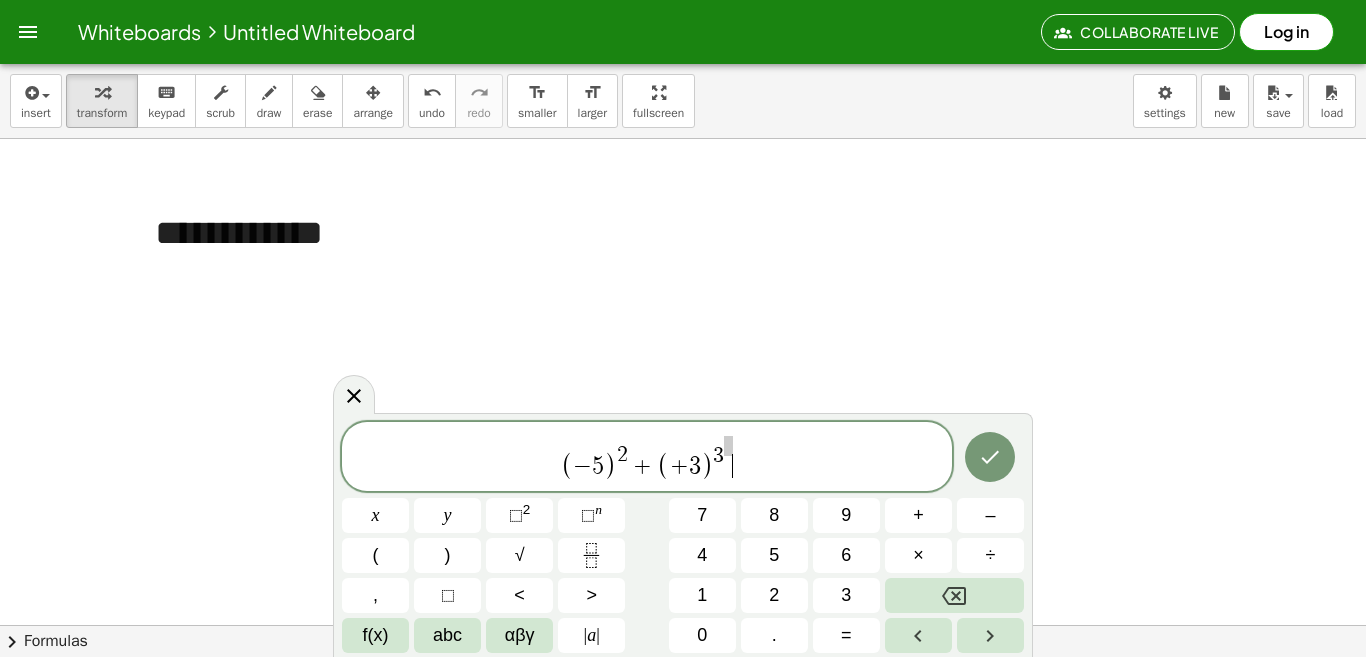click on "( − 5 ) 2 + ( + 3 ) 3 ​" at bounding box center [647, 458] 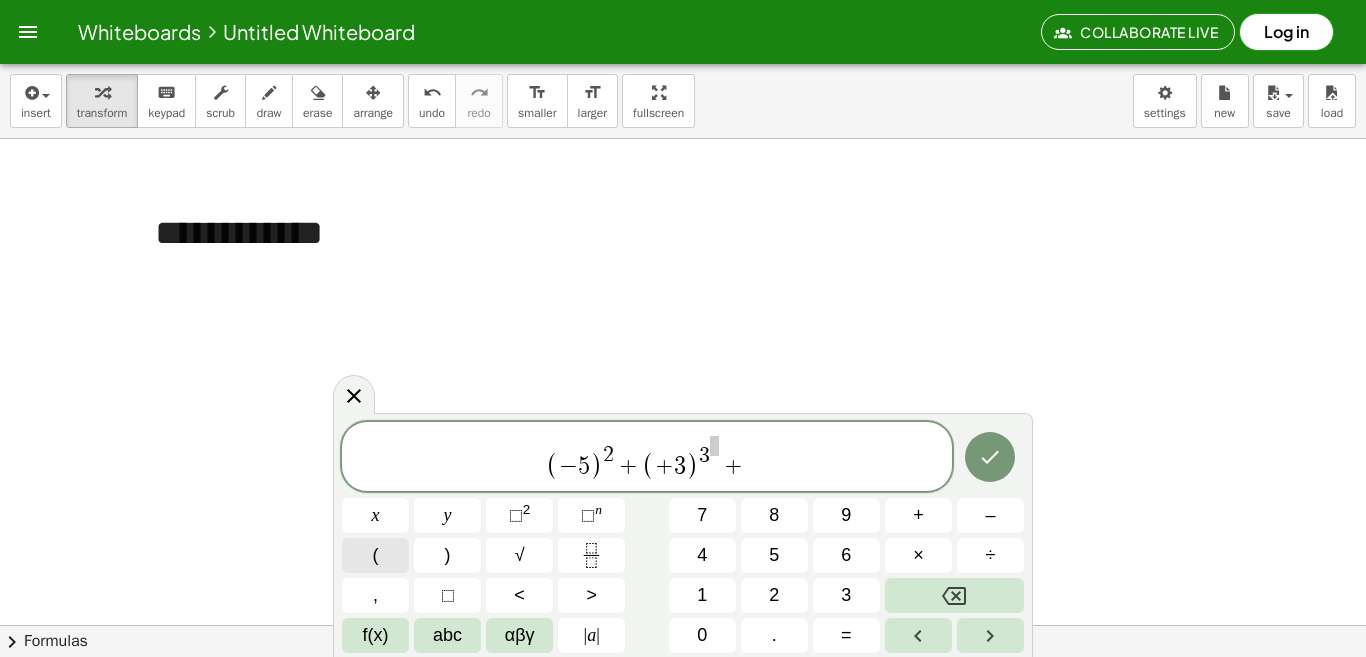 click on "(" at bounding box center (376, 555) 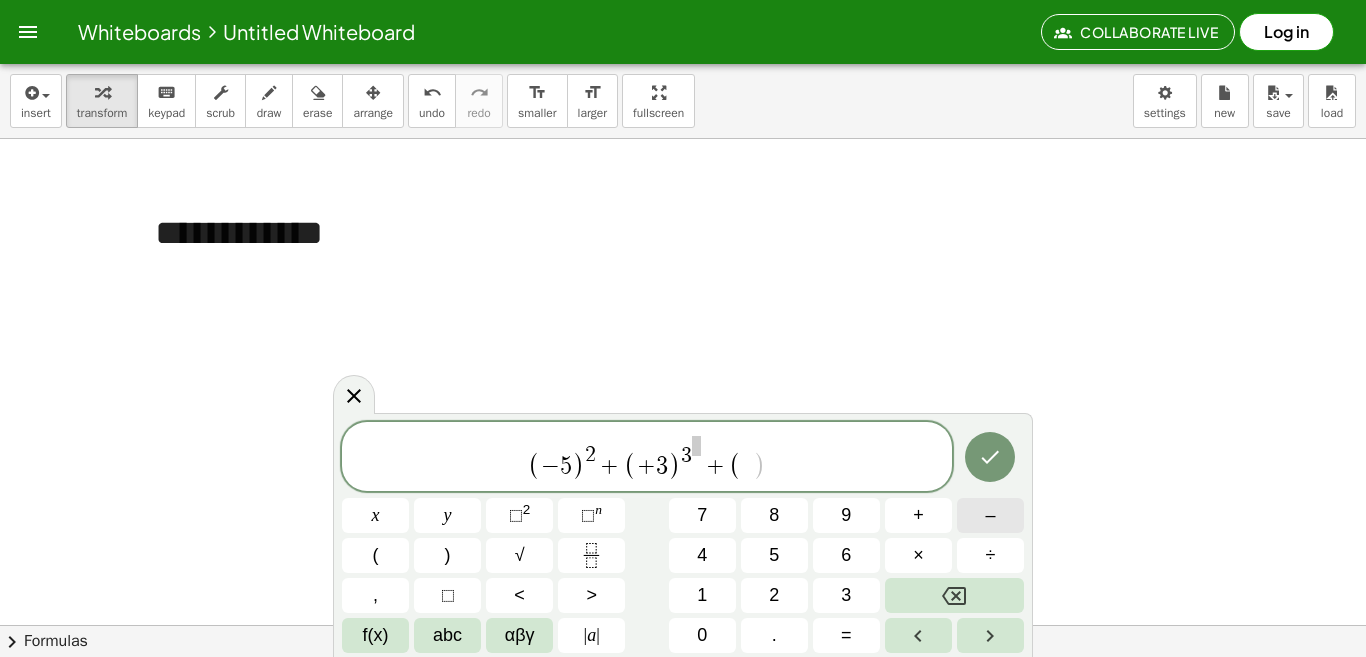 click on "–" at bounding box center [990, 515] 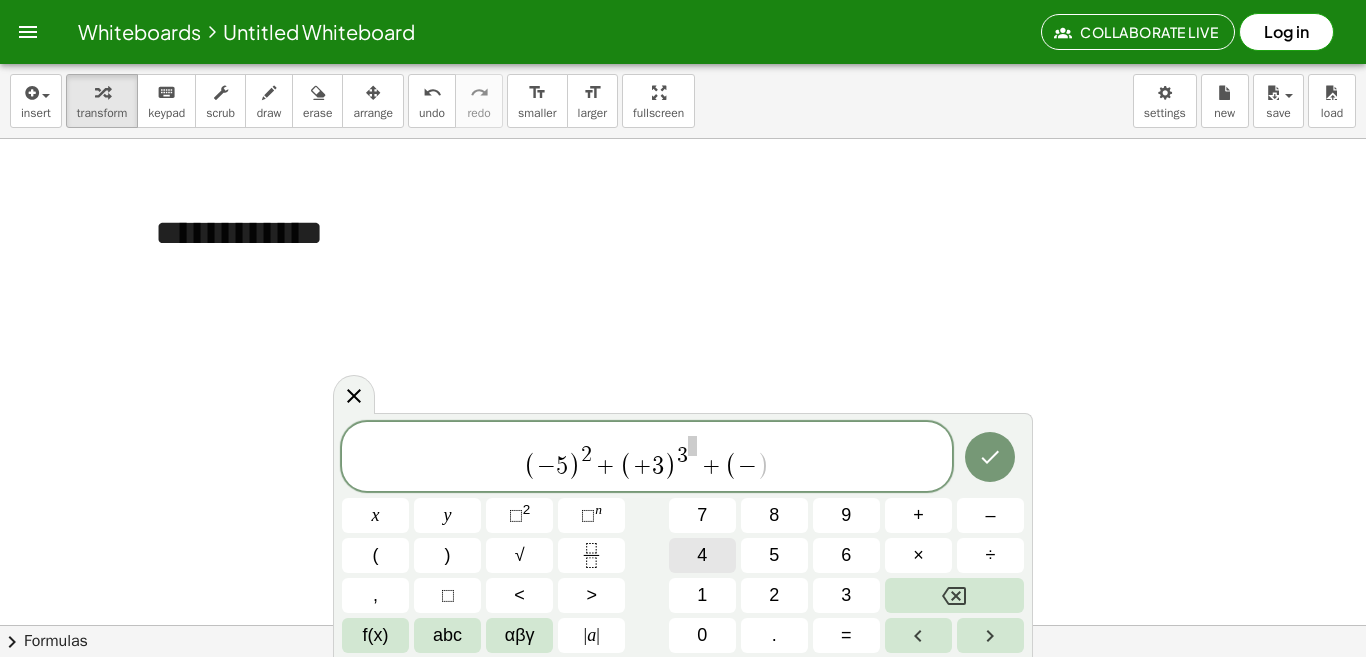 click on "4" at bounding box center (702, 555) 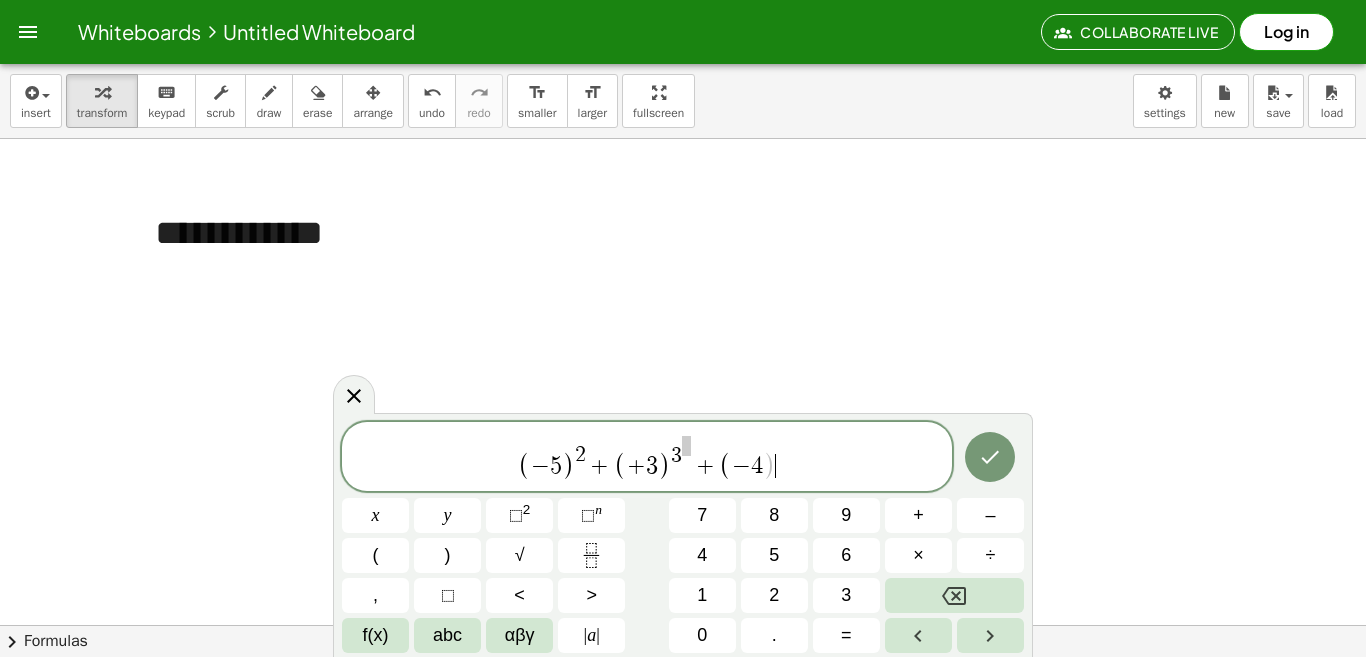 click on "( − 5 ) 2 + ( + 3 ) 3 + ( − 4 ) ​" at bounding box center (647, 458) 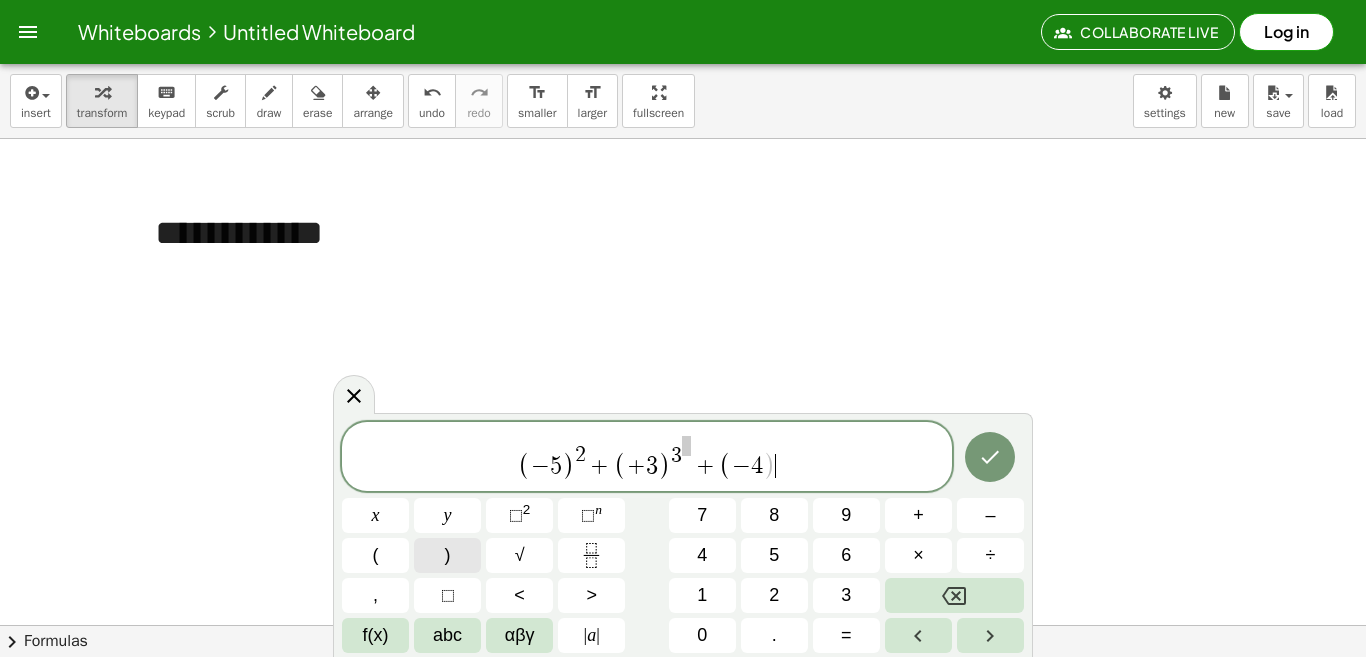 click on ")" at bounding box center (448, 555) 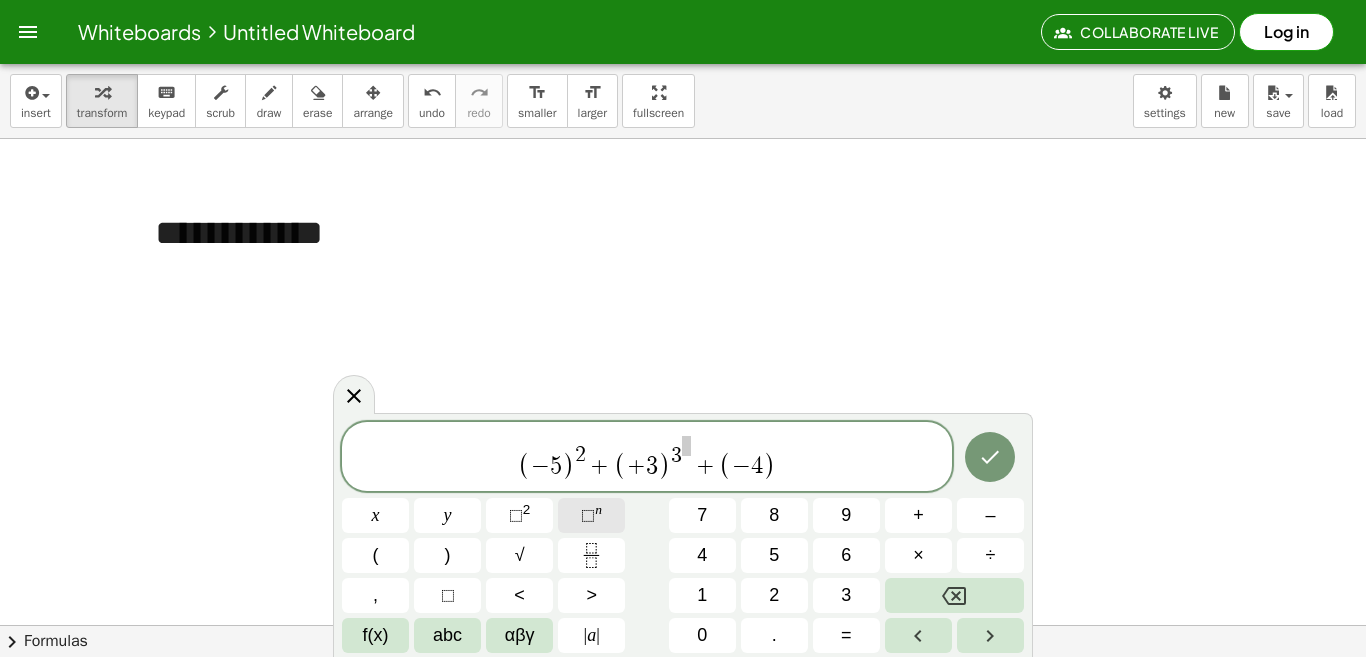 click on "⬚" at bounding box center [588, 515] 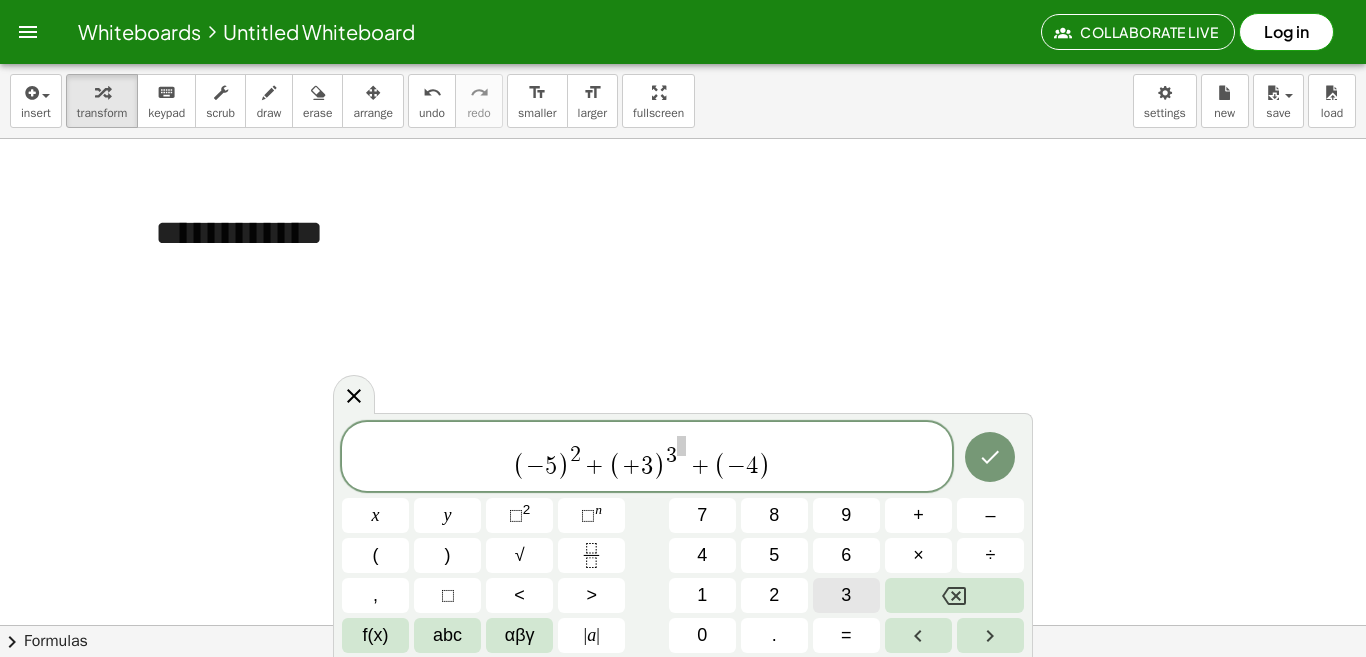 click on "3" at bounding box center (846, 595) 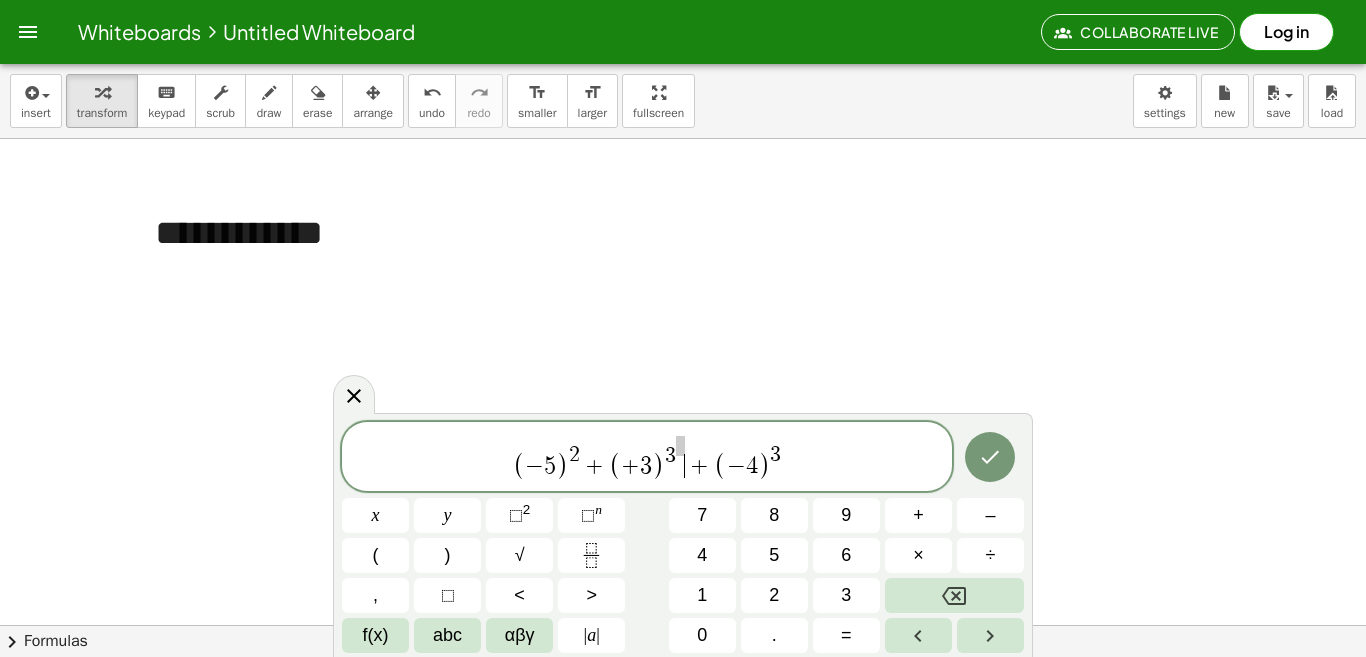 click on "( − 5 ) 2 + ( + 3 ) 3 ​ + ( − 4 ) 3" at bounding box center (647, 458) 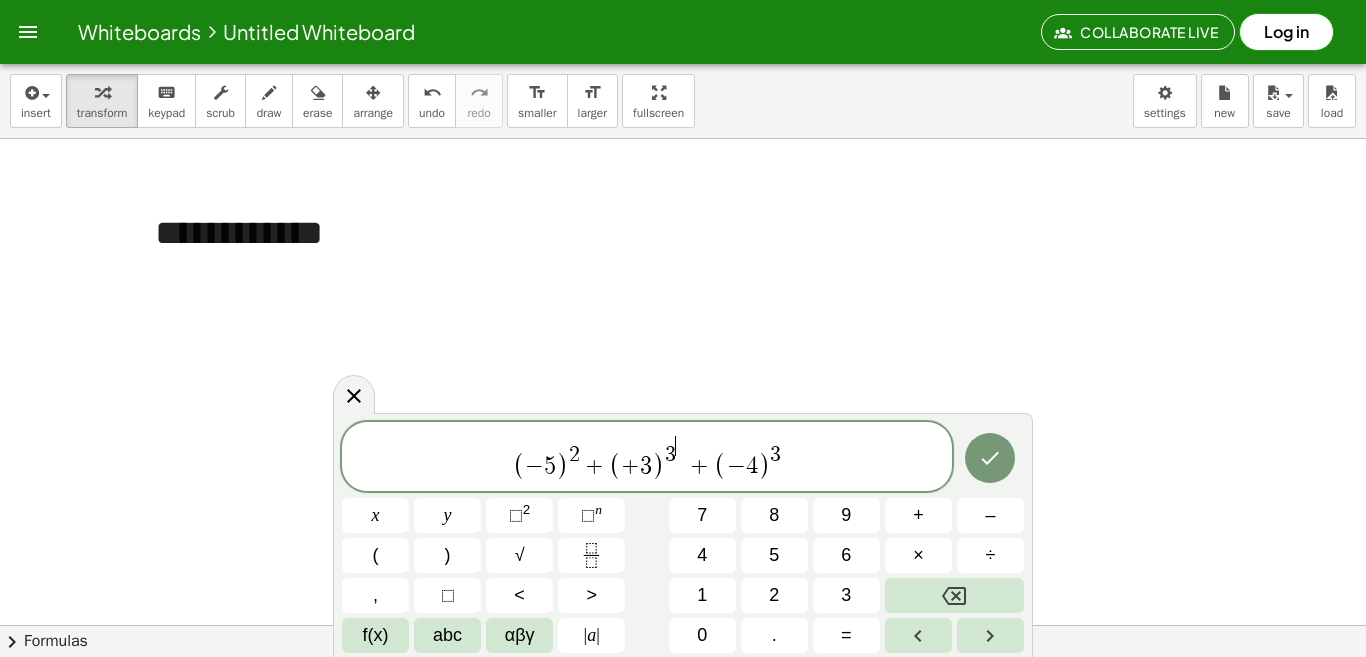click on "​" at bounding box center (680, 445) 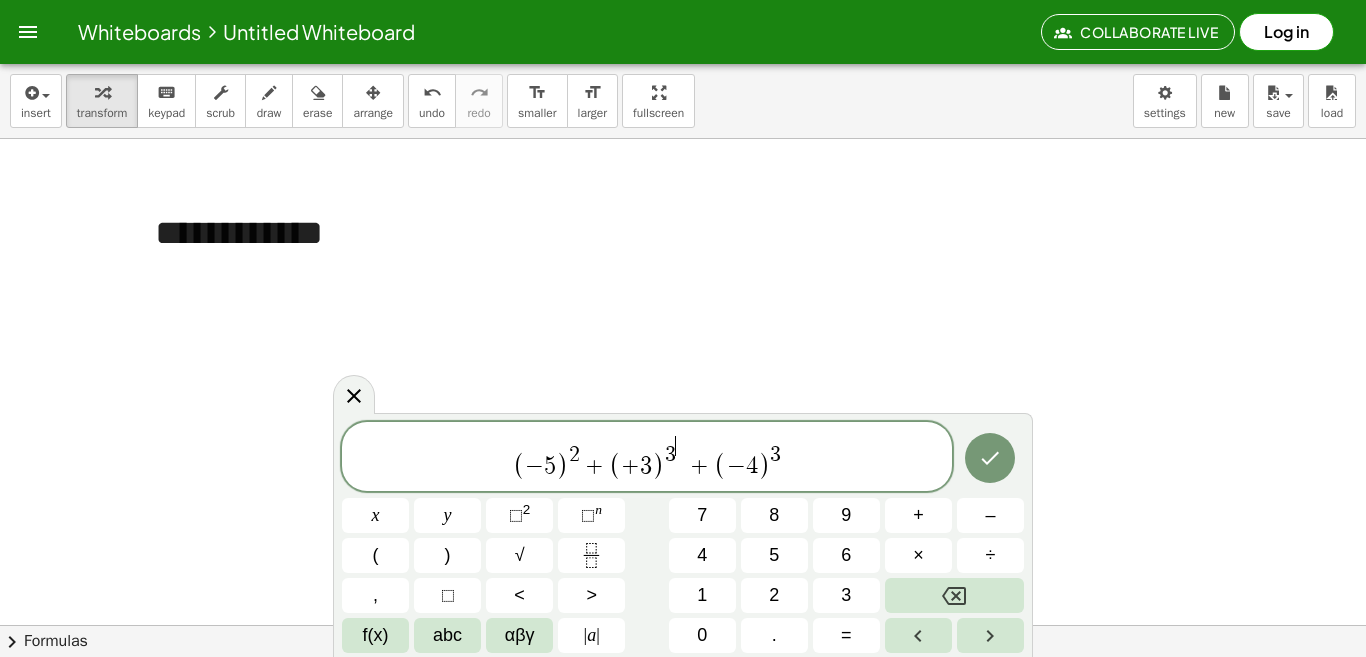 click at bounding box center (683, 625) 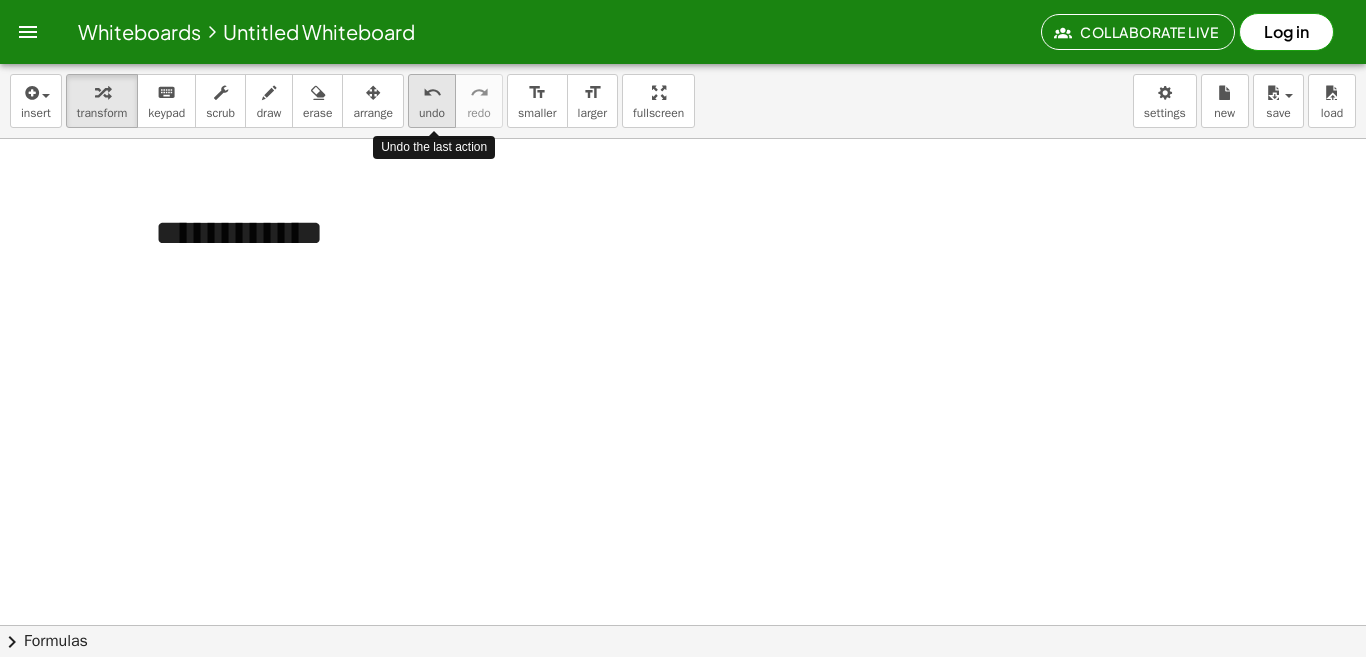 click on "undo" at bounding box center (432, 93) 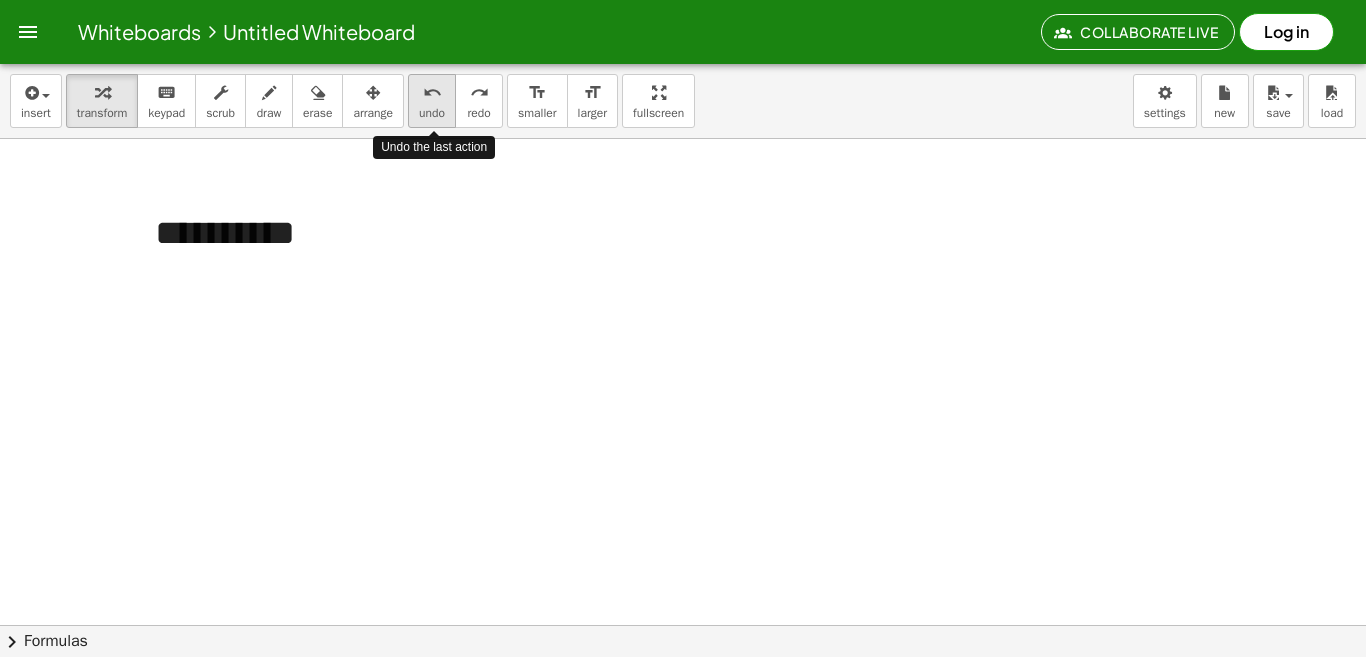 click on "undo" at bounding box center (432, 93) 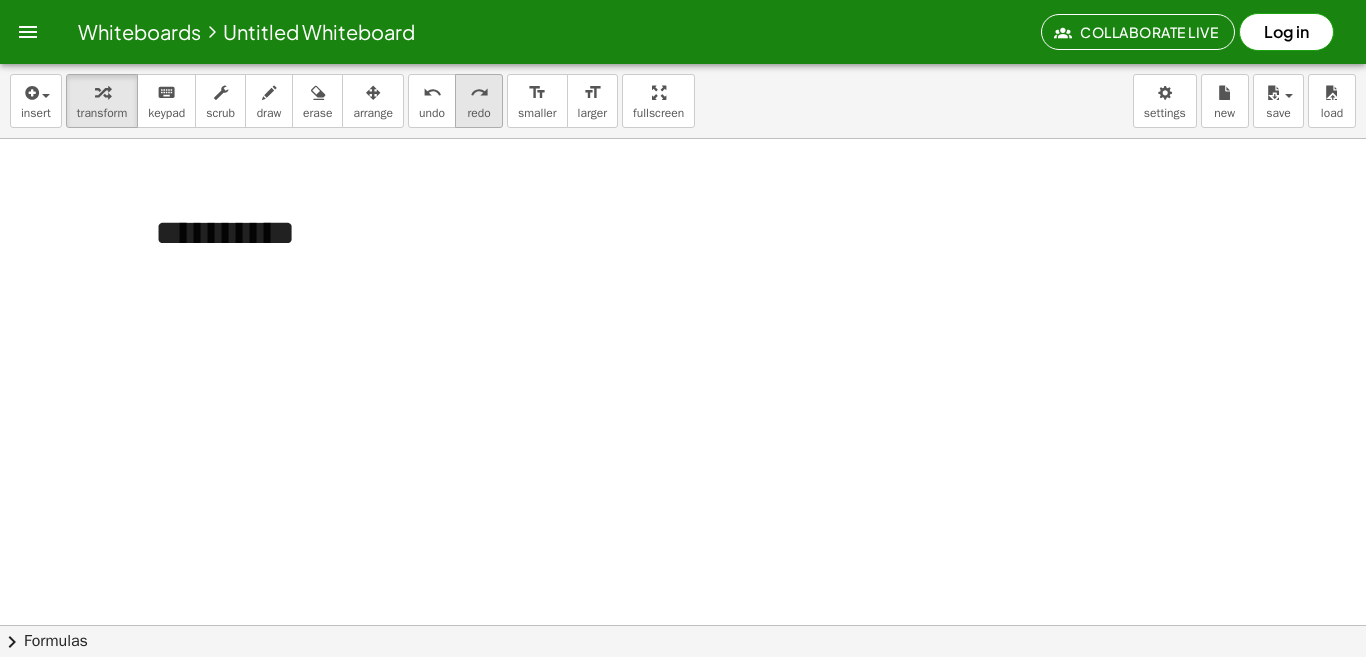 click on "redo" at bounding box center (479, 93) 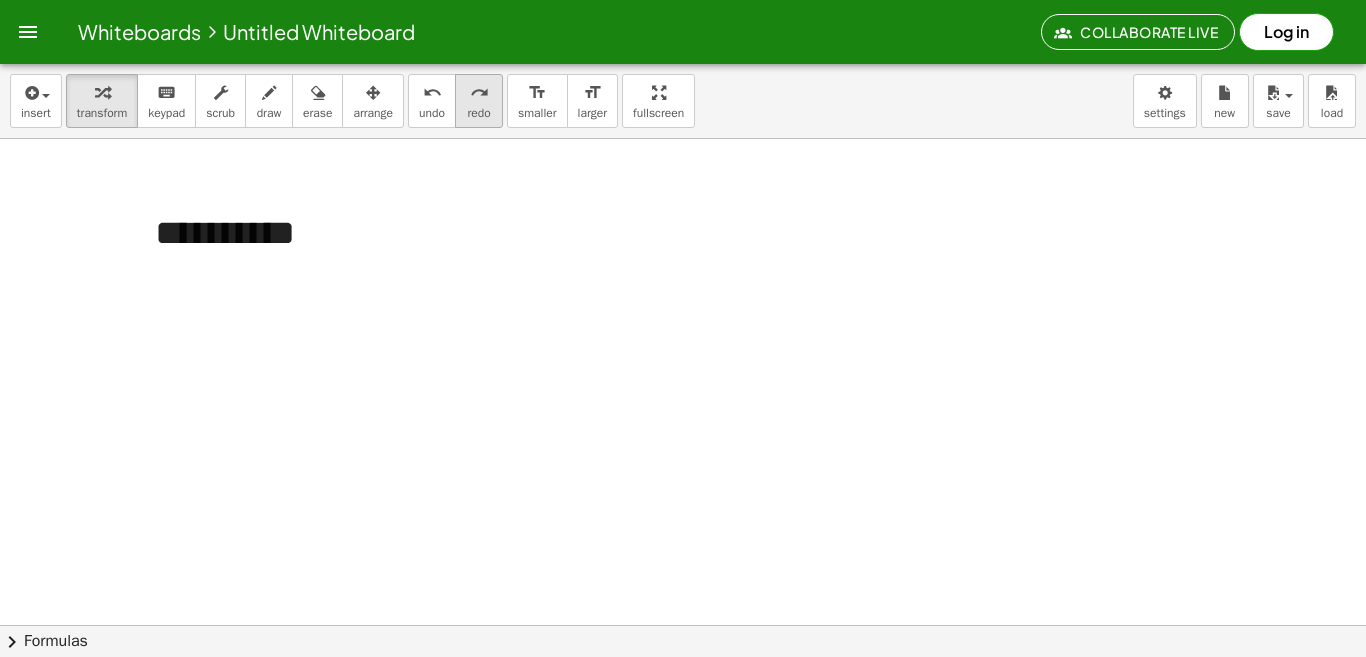 click on "redo" at bounding box center (478, 113) 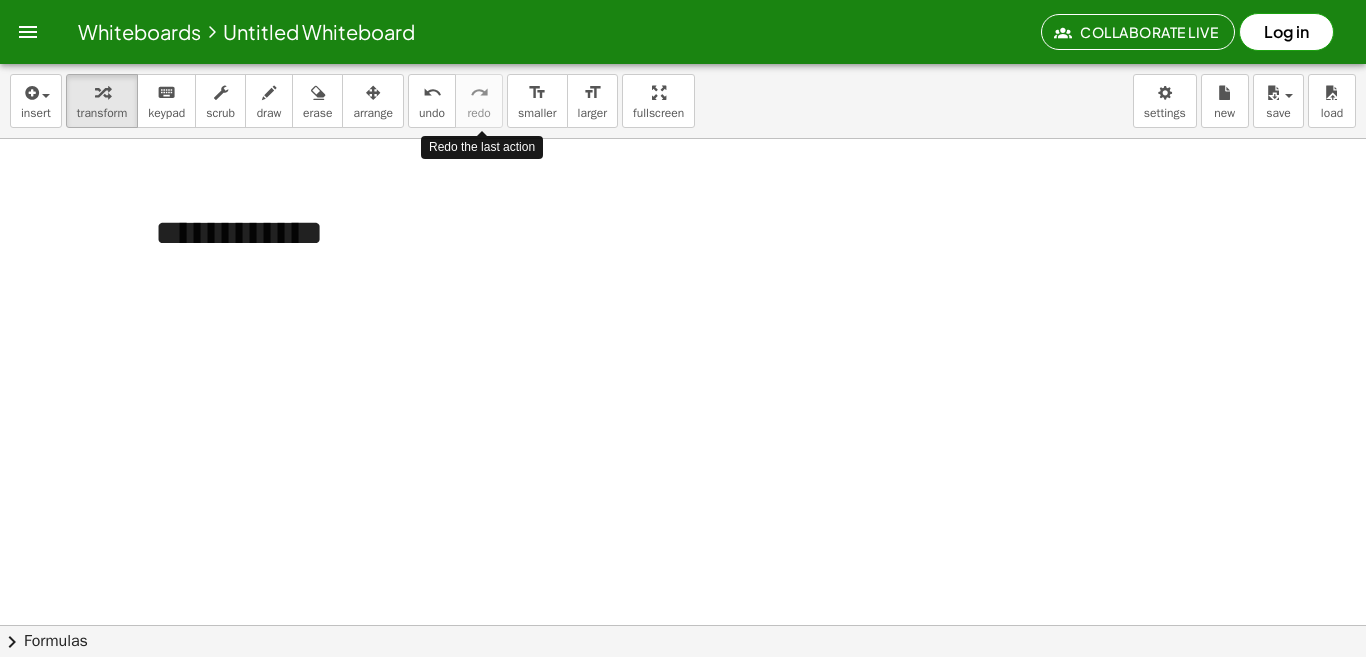 click at bounding box center (683, 625) 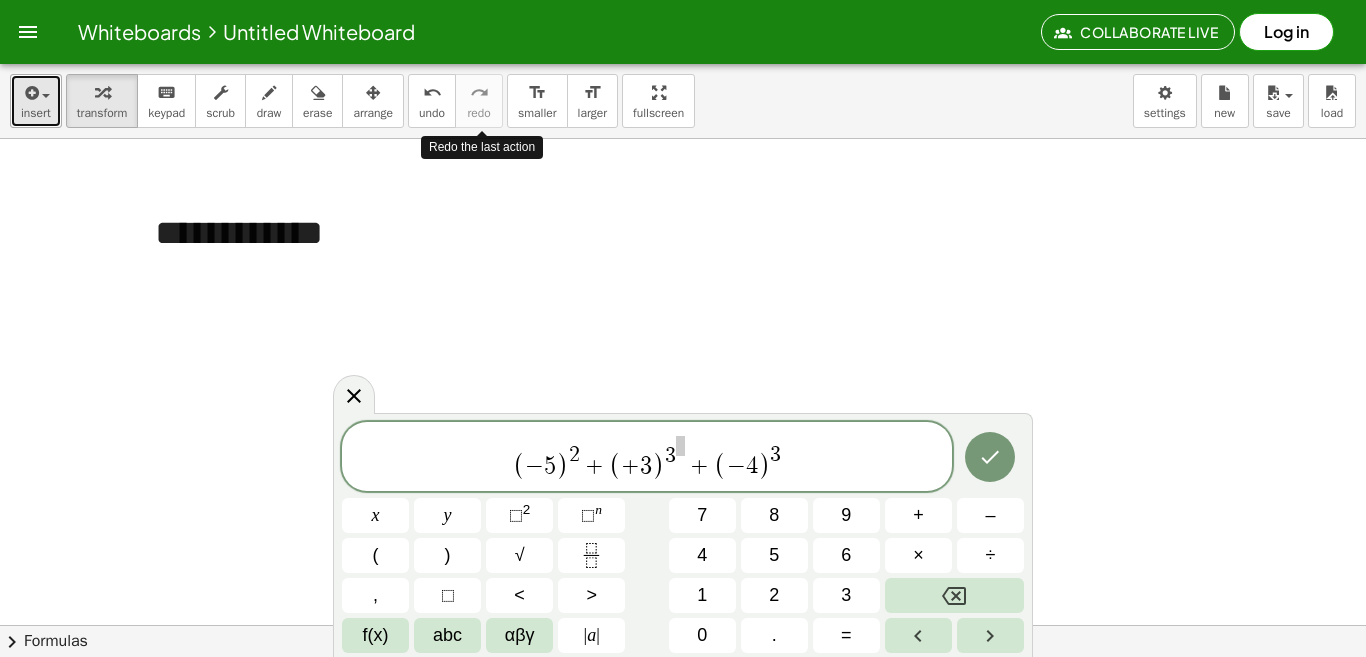 click at bounding box center (36, 92) 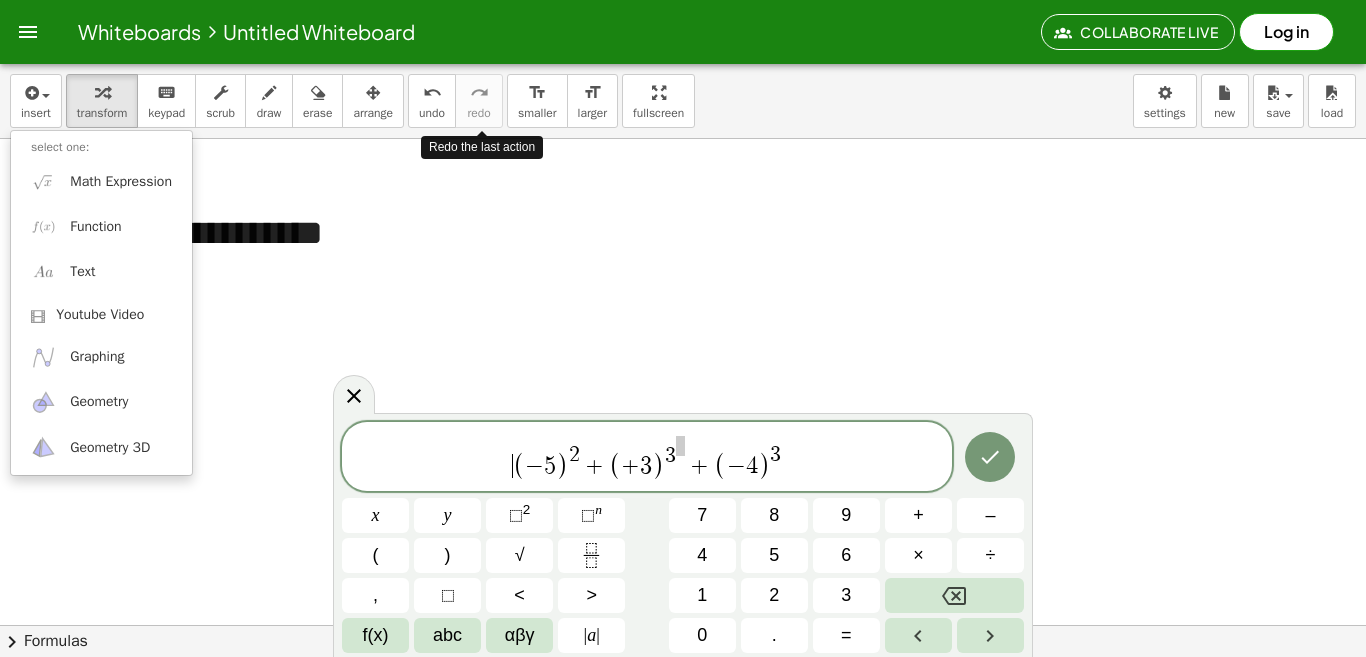 click on "​ ( − 5 ) 2 + ( + 3 ) 3 + ( − 4 ) 3" at bounding box center [647, 458] 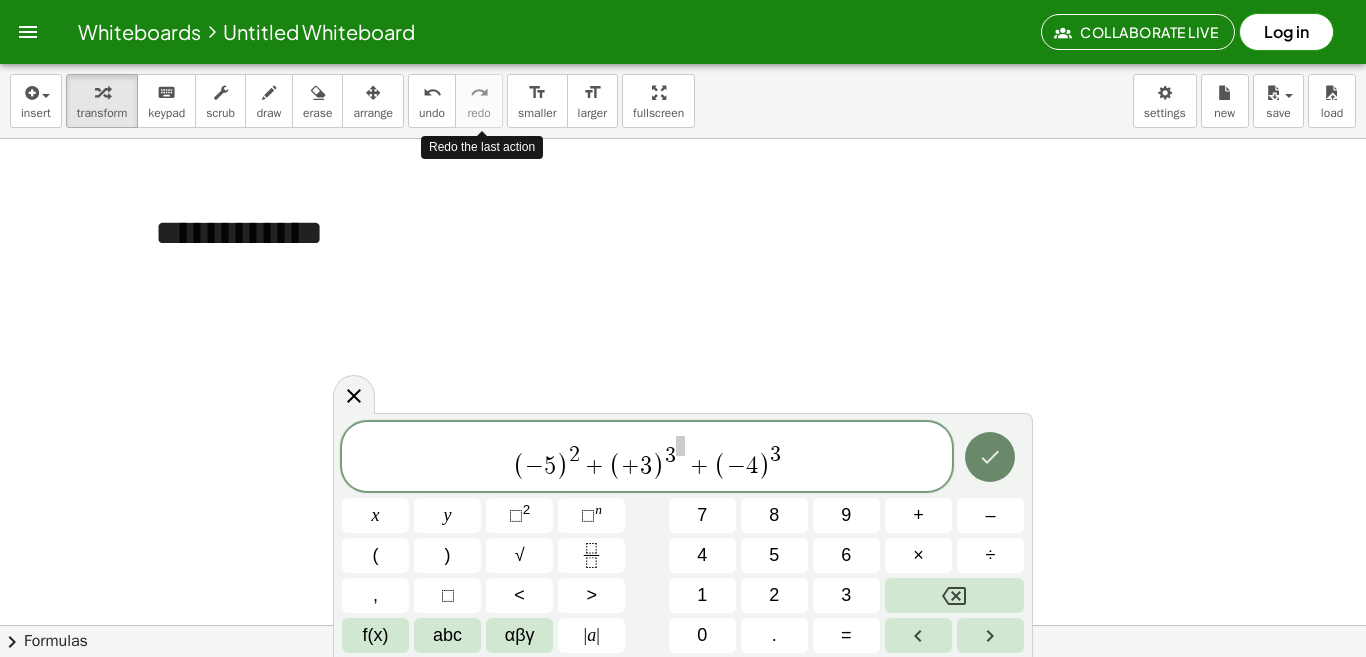 click 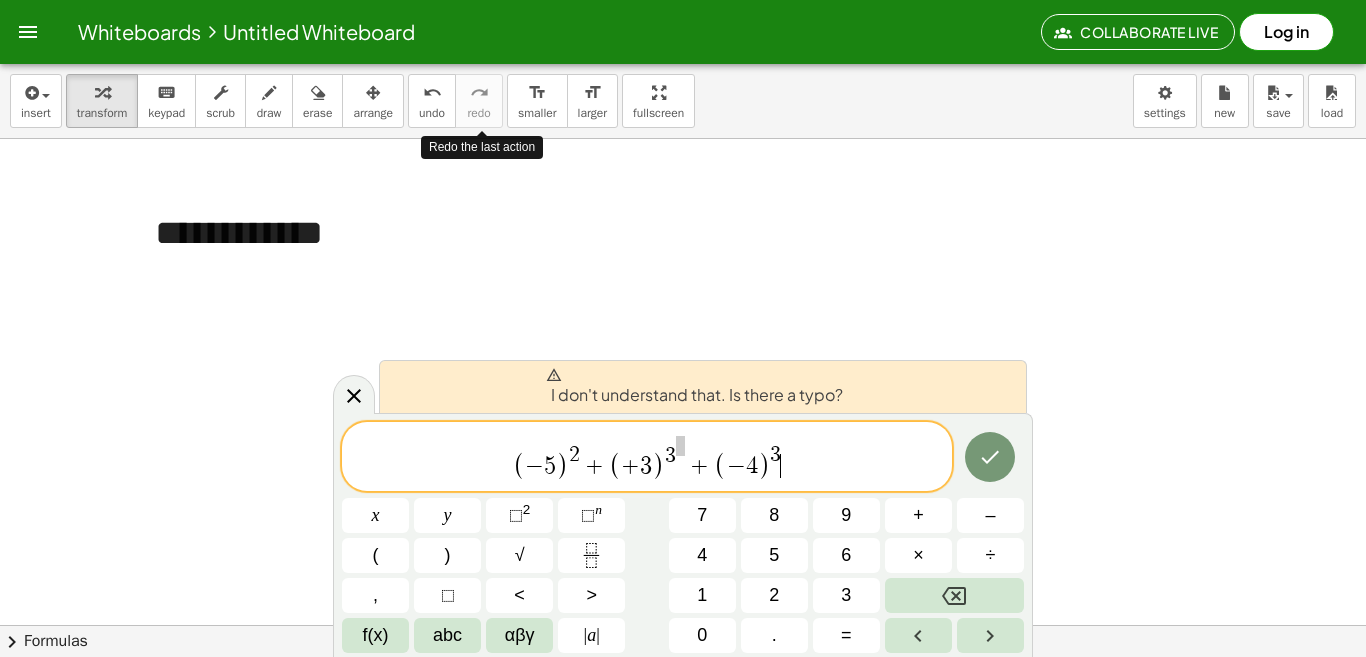 click on "( − 5 ) 2 + ( + 3 ) 3 + ( − 4 ) 3 ​" at bounding box center (647, 458) 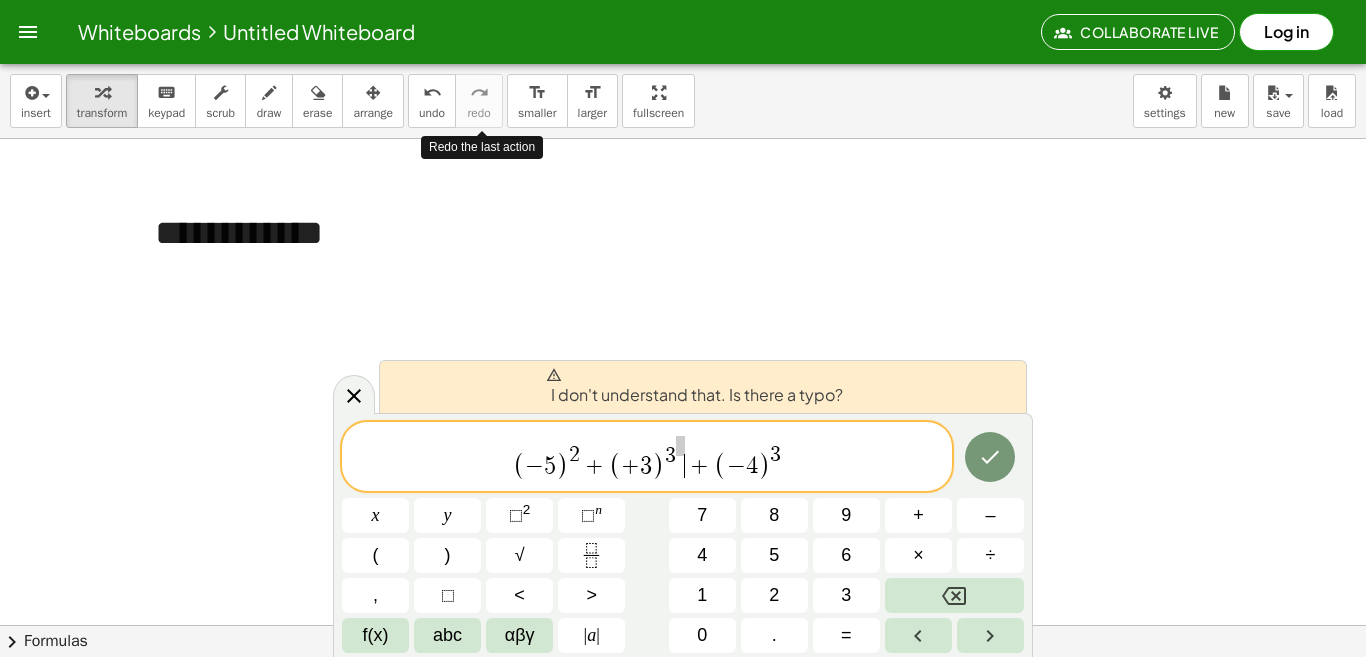 drag, startPoint x: 697, startPoint y: 438, endPoint x: 689, endPoint y: 448, distance: 12.806249 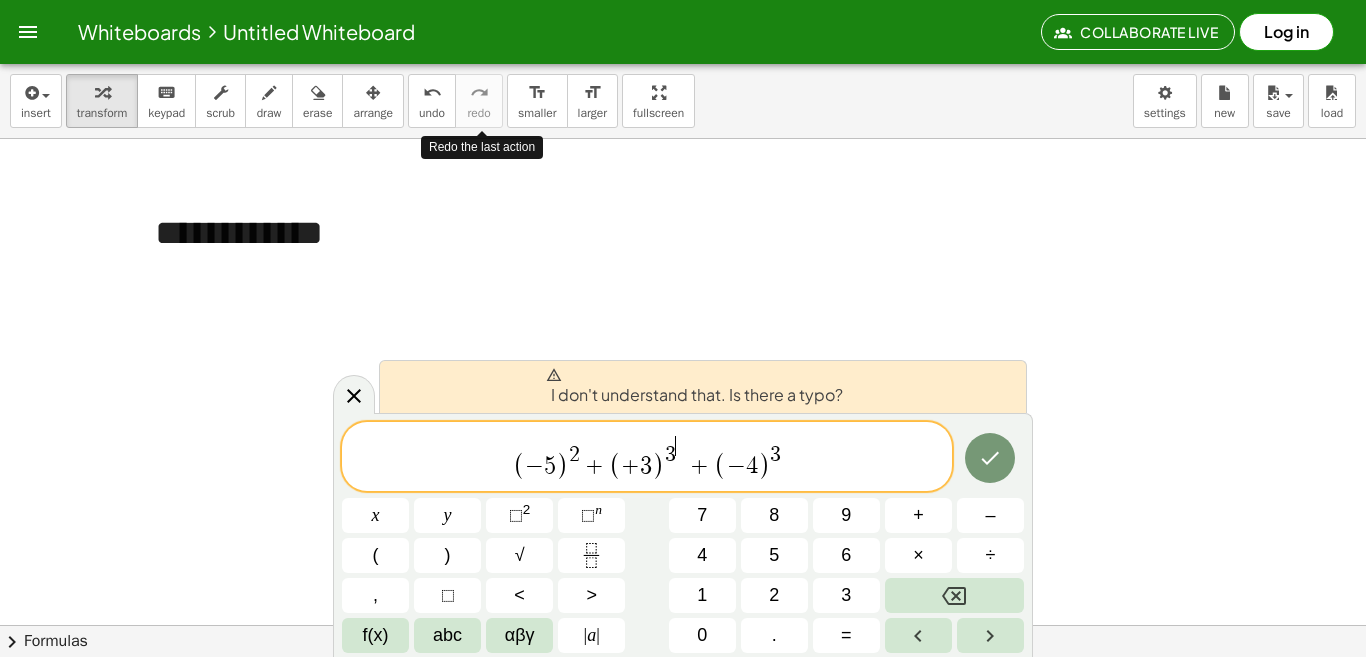 click on "​" at bounding box center [680, 445] 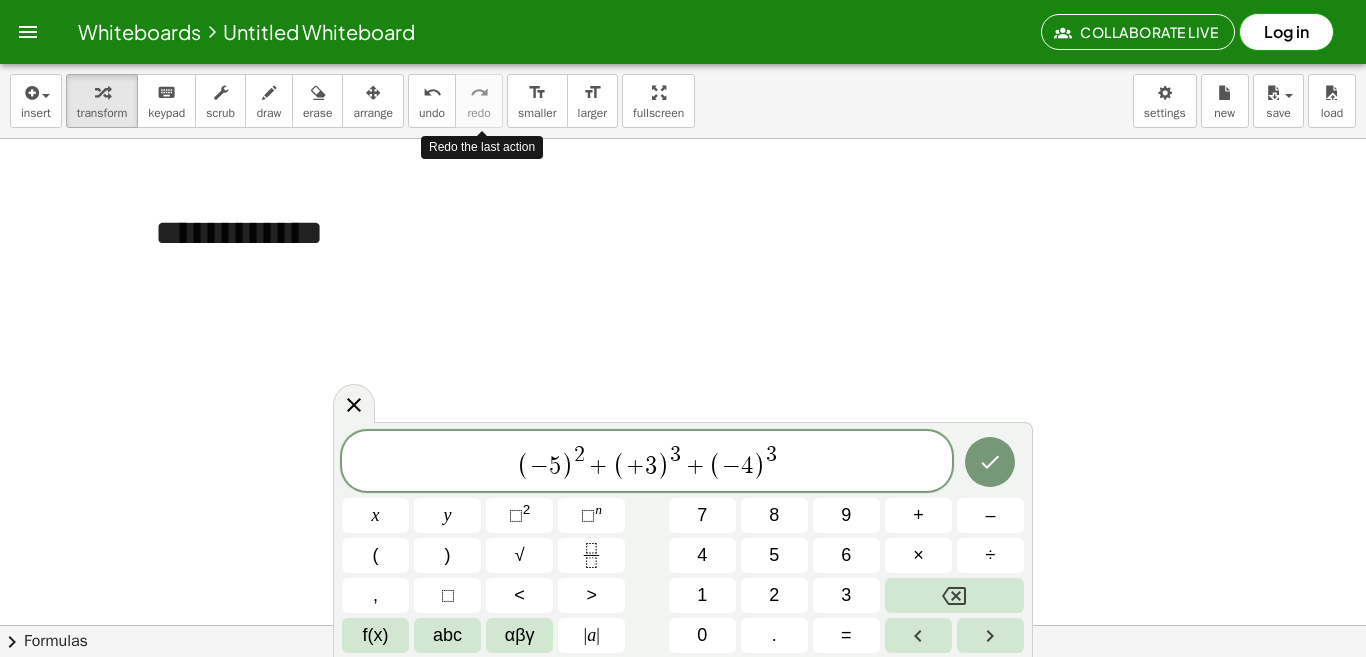 click on "( − 5 ) 2 + ( + 3 ) 3 ​ + ( − 4 ) 3" 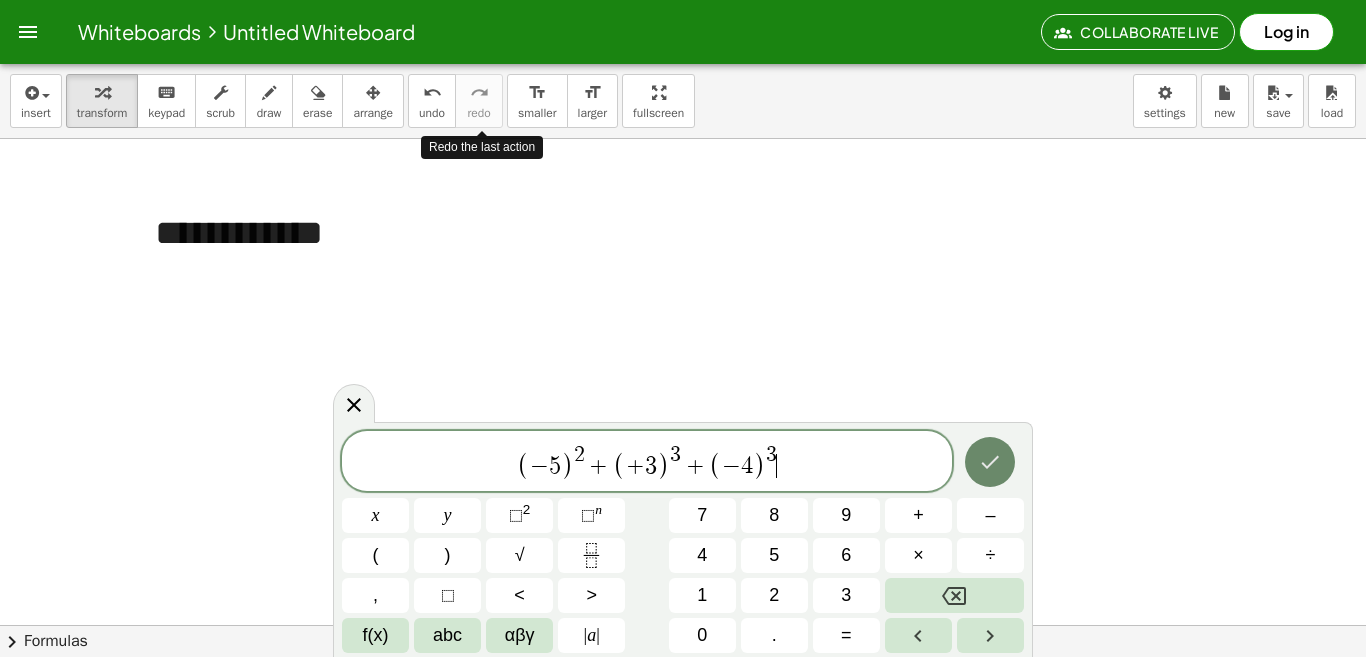 click 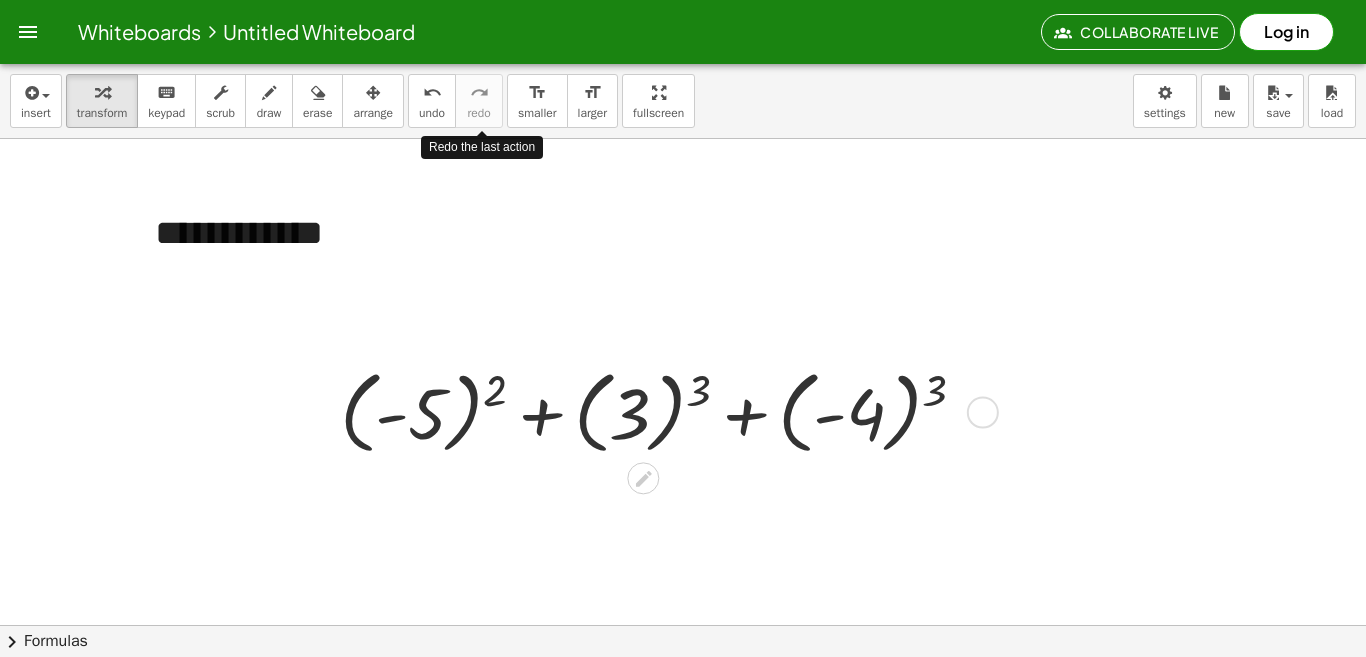 click at bounding box center (661, 410) 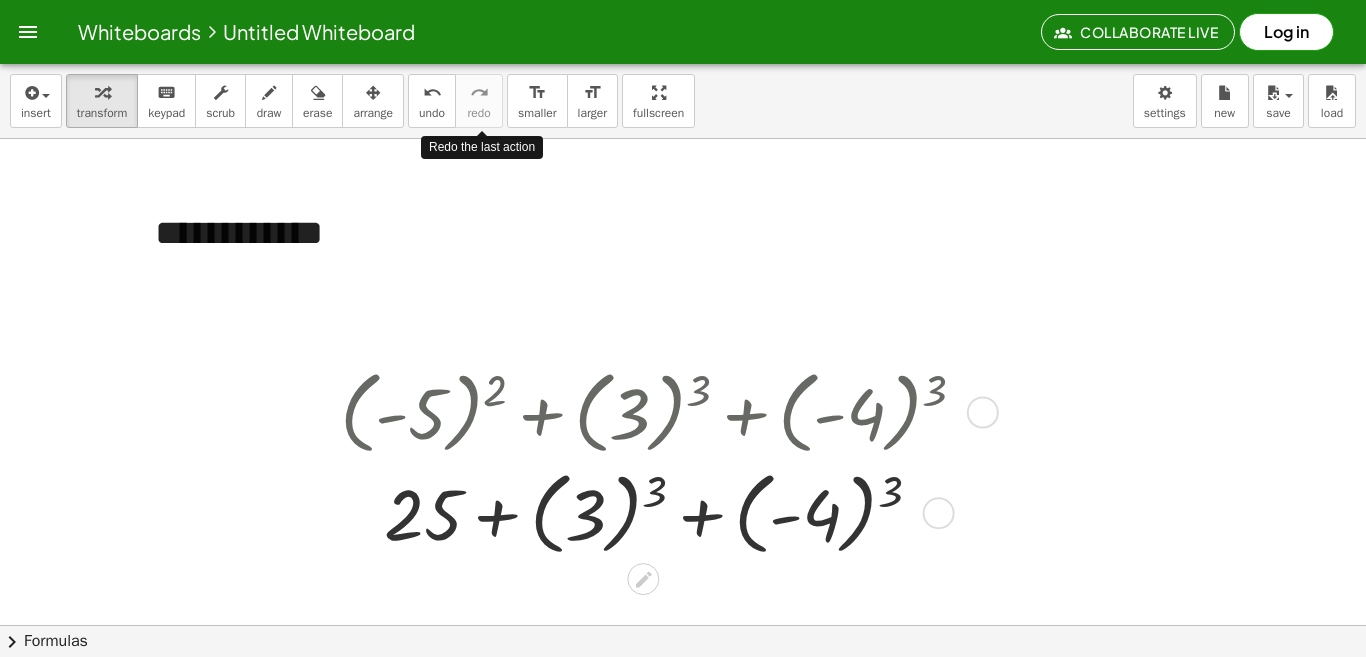 click at bounding box center (661, 511) 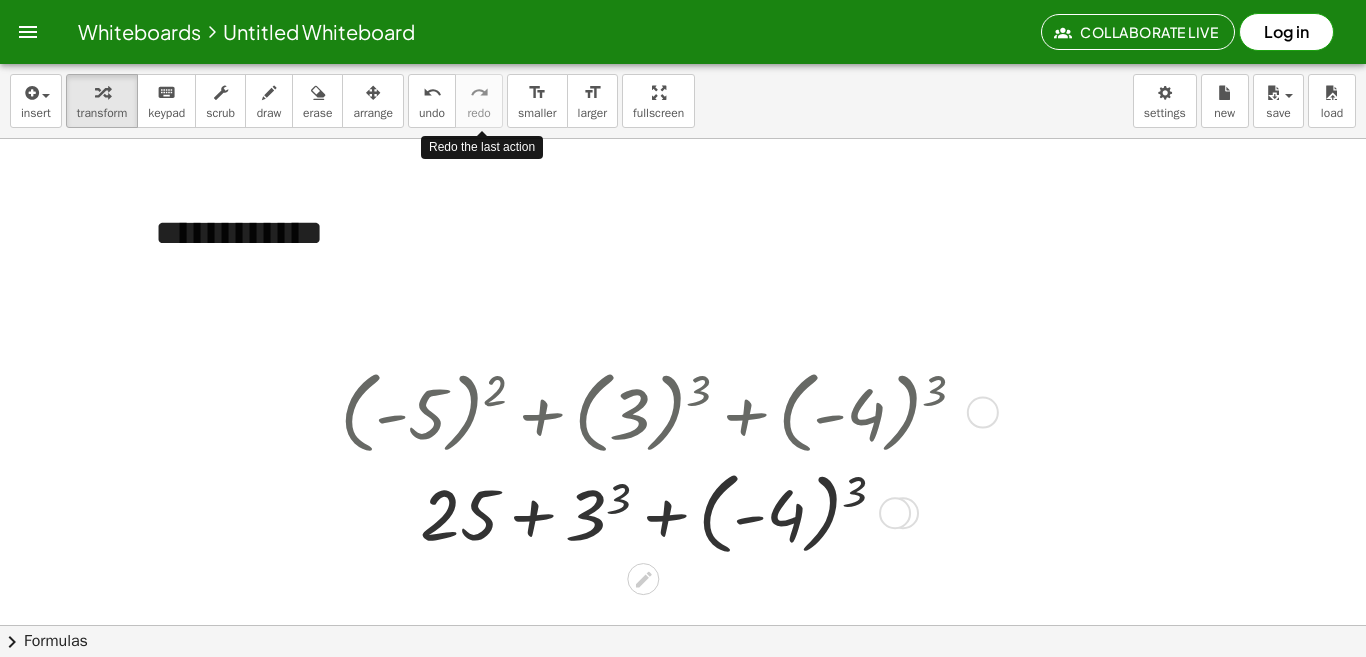 click at bounding box center (661, 511) 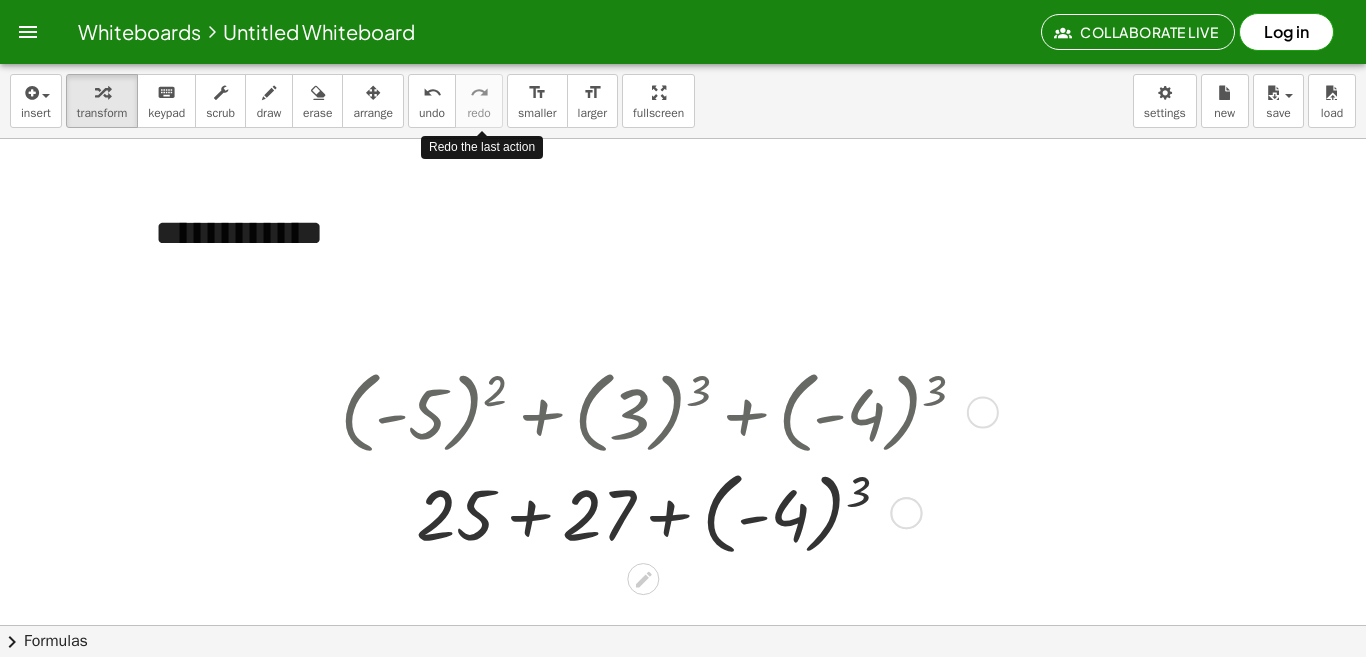 click at bounding box center (661, 511) 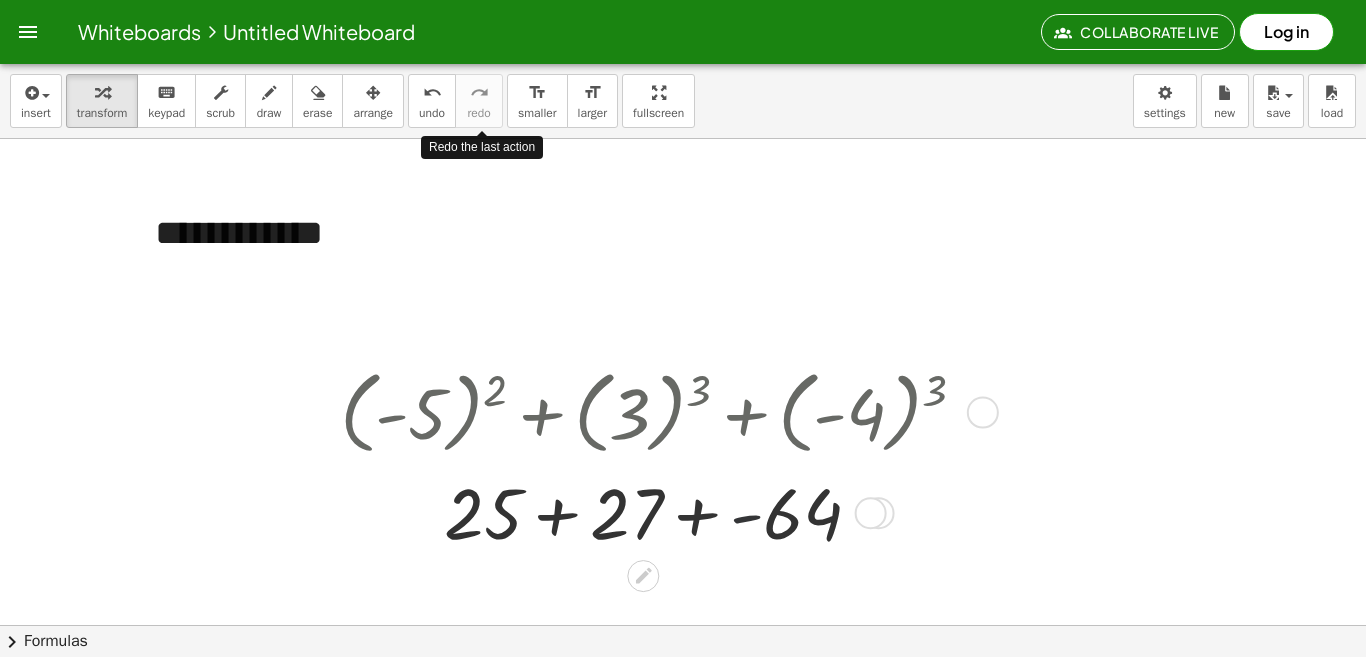 click at bounding box center [661, 511] 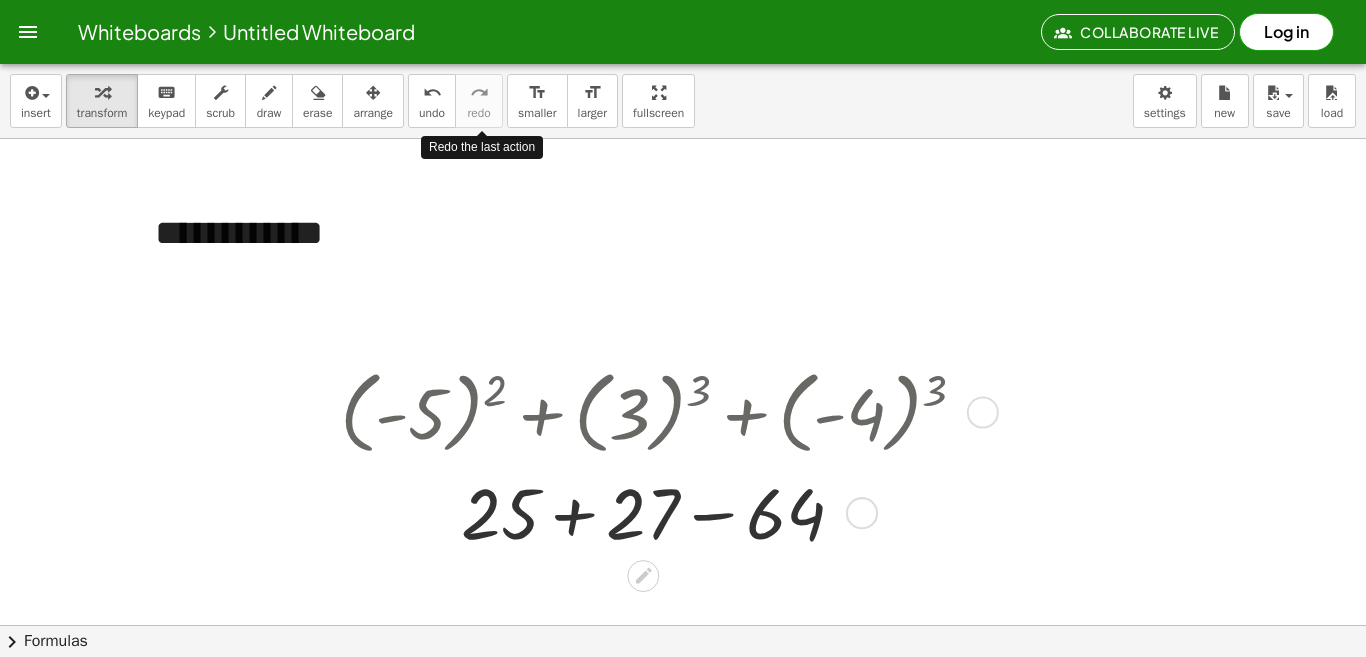 click at bounding box center (661, 511) 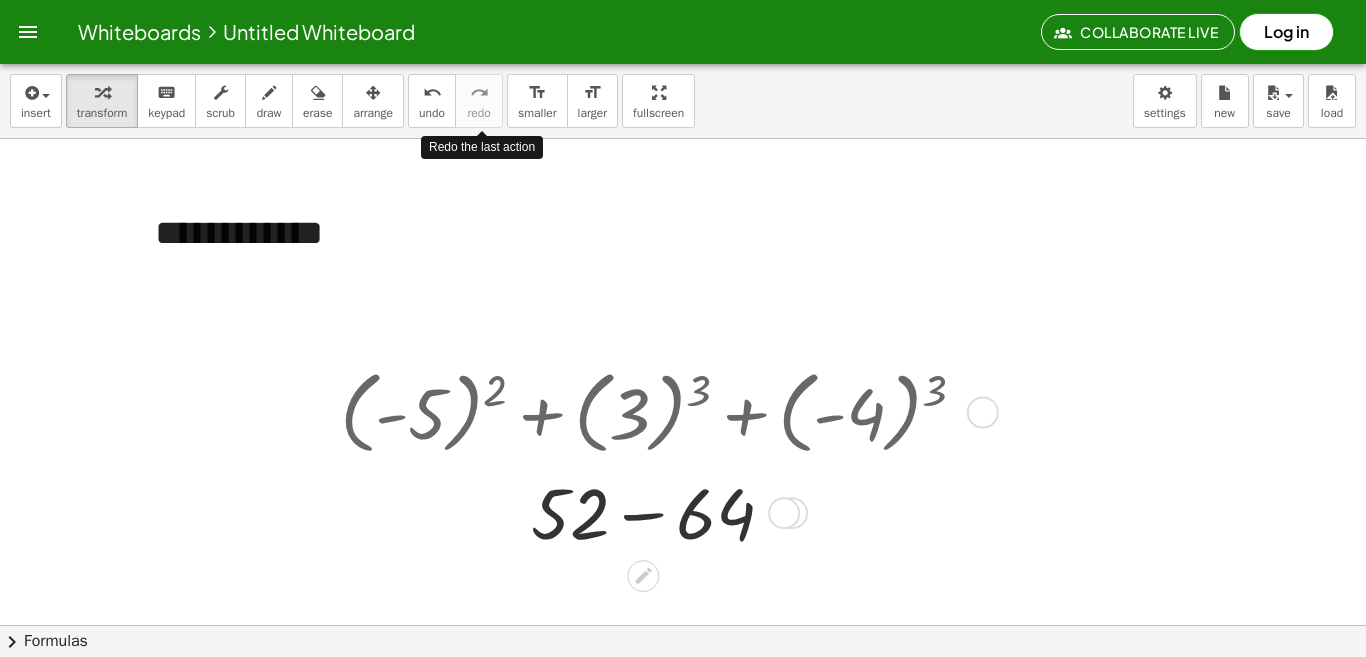 click at bounding box center [661, 511] 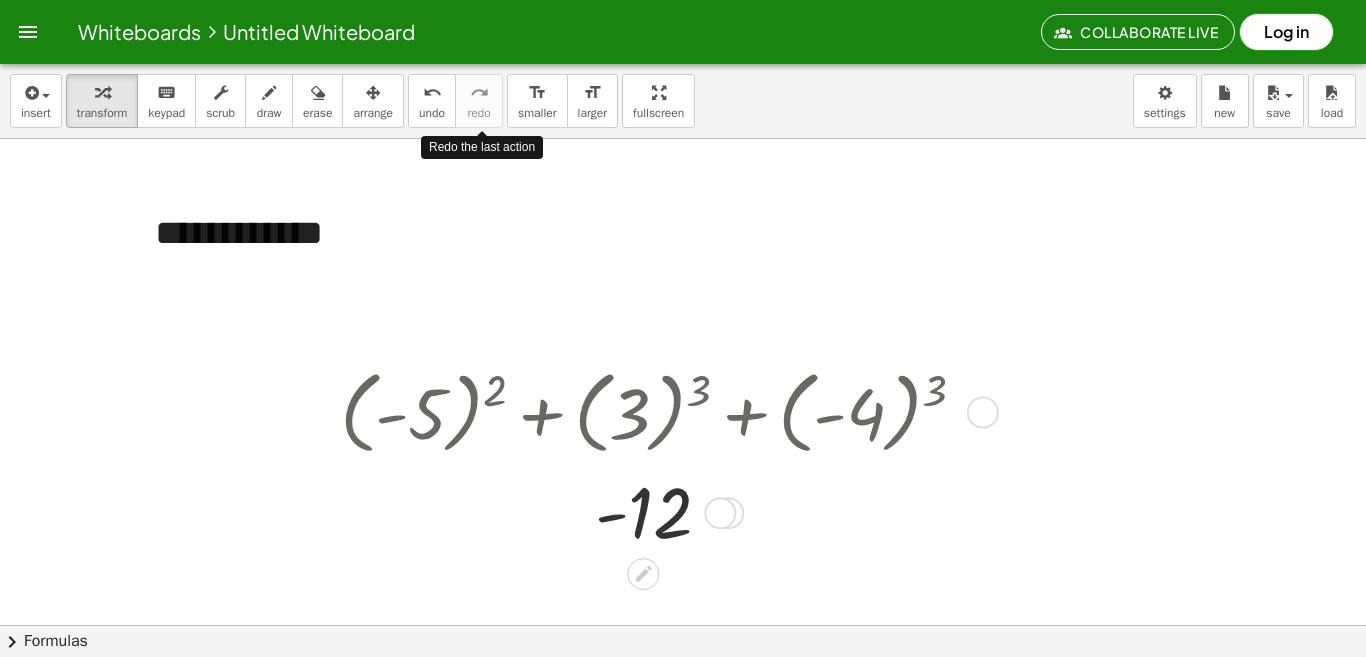 click at bounding box center (661, 410) 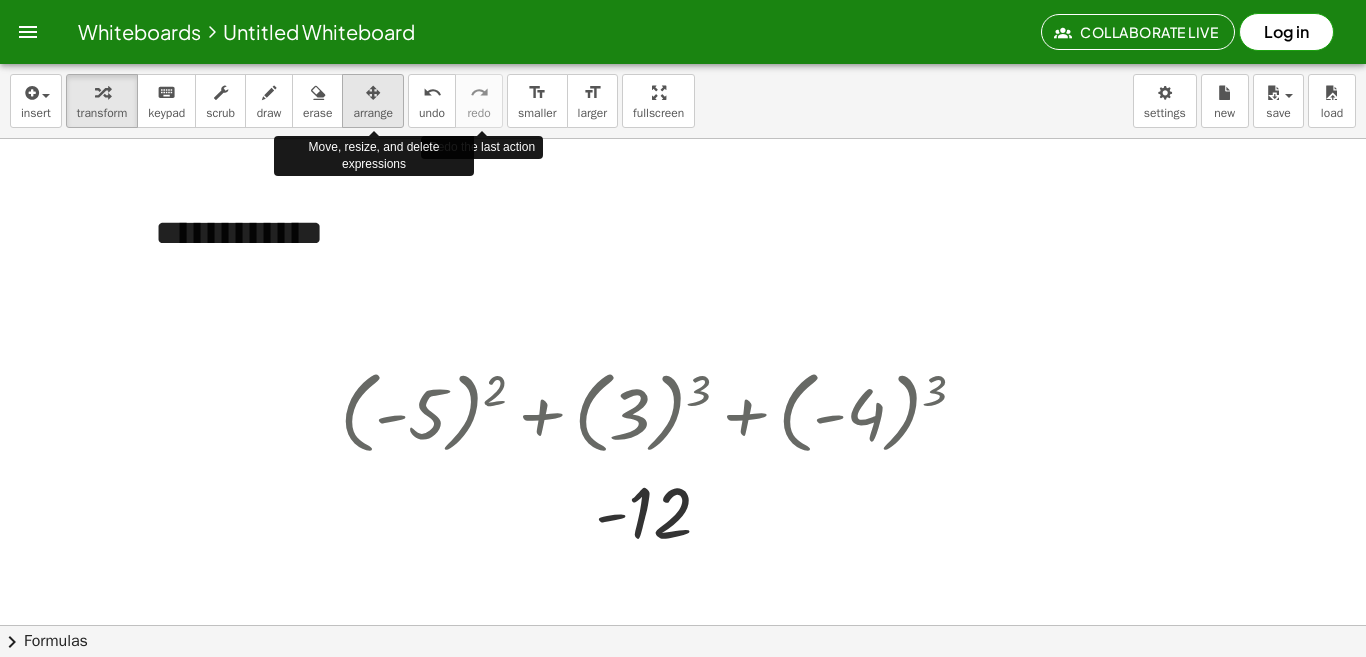 click at bounding box center [373, 92] 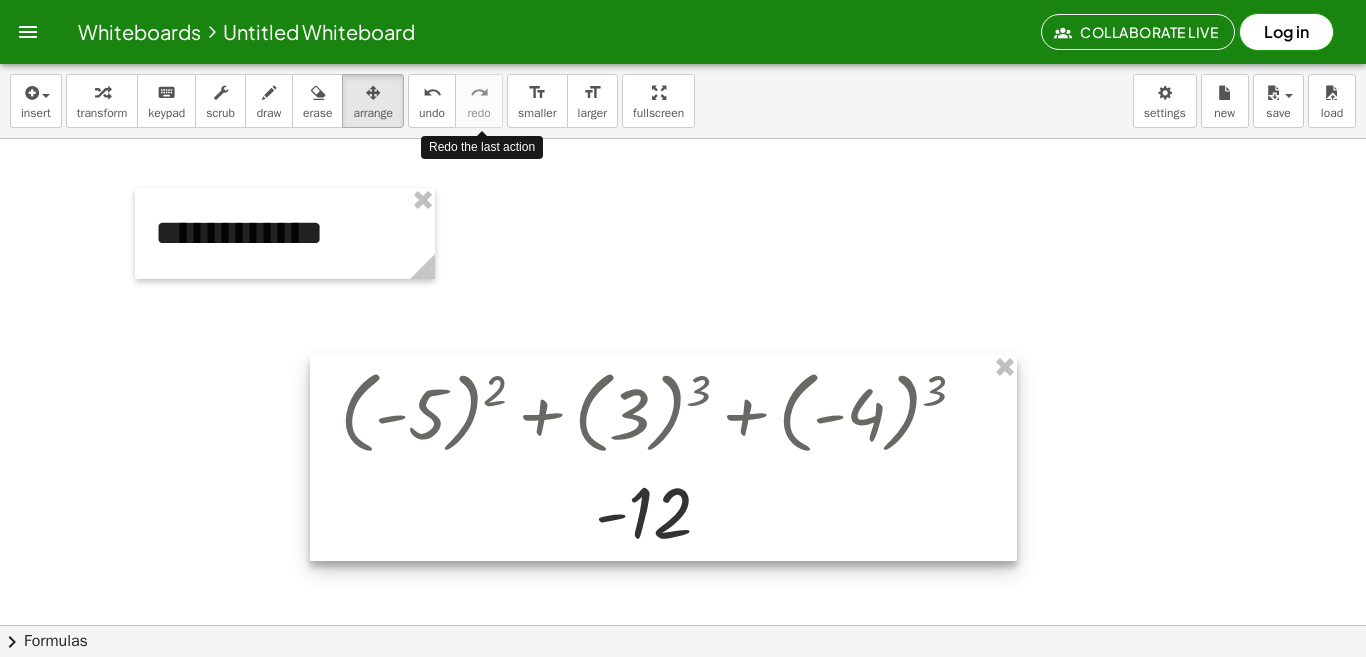 click at bounding box center (663, 458) 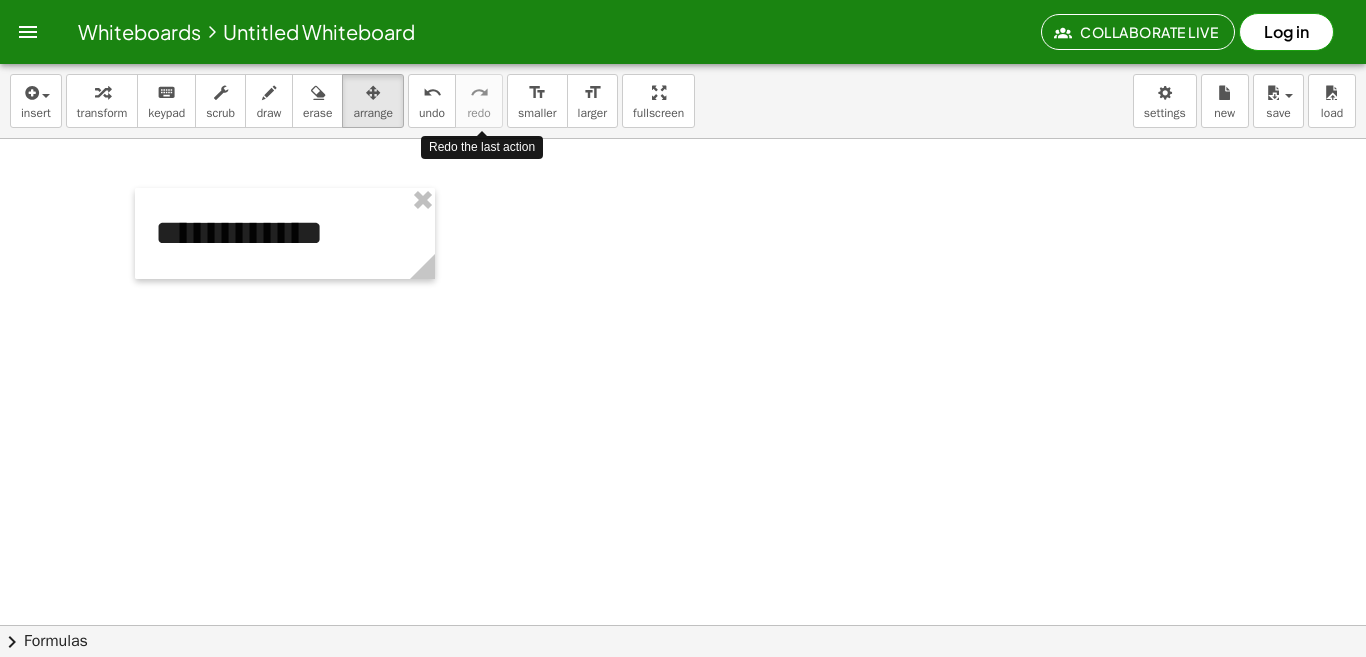 click at bounding box center [683, 625] 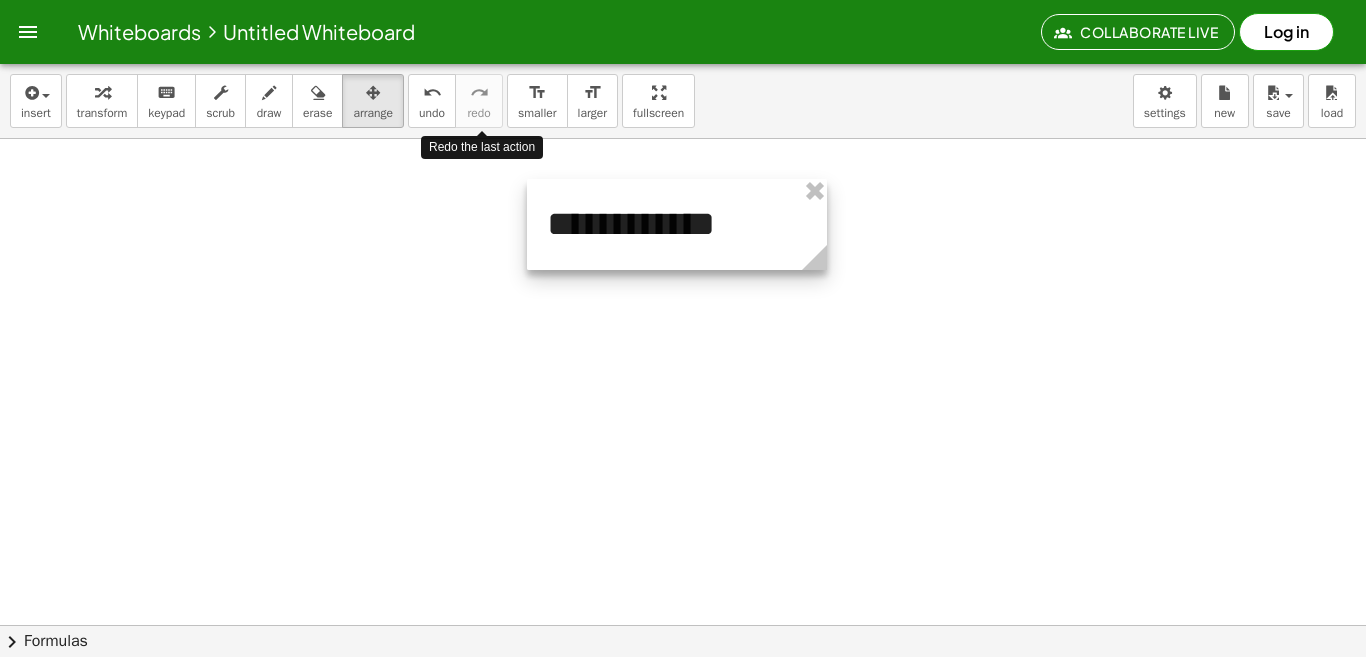 drag, startPoint x: 278, startPoint y: 204, endPoint x: 663, endPoint y: 194, distance: 385.12985 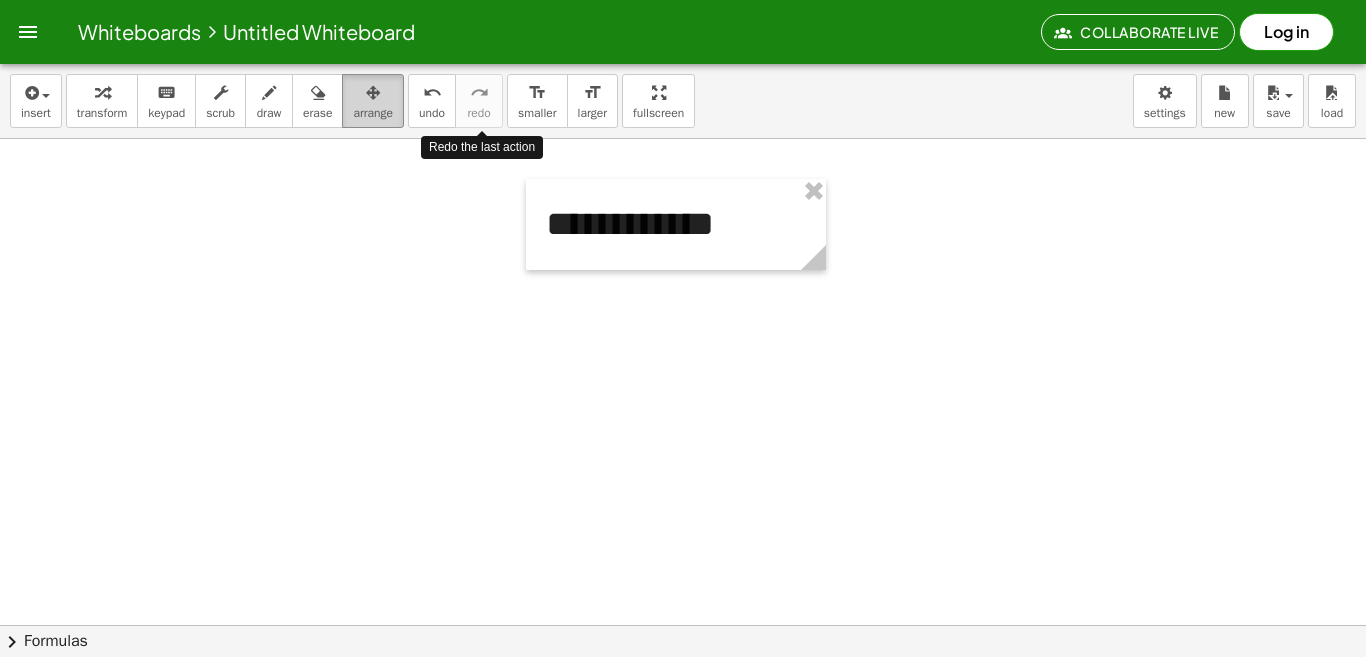 click at bounding box center (683, 625) 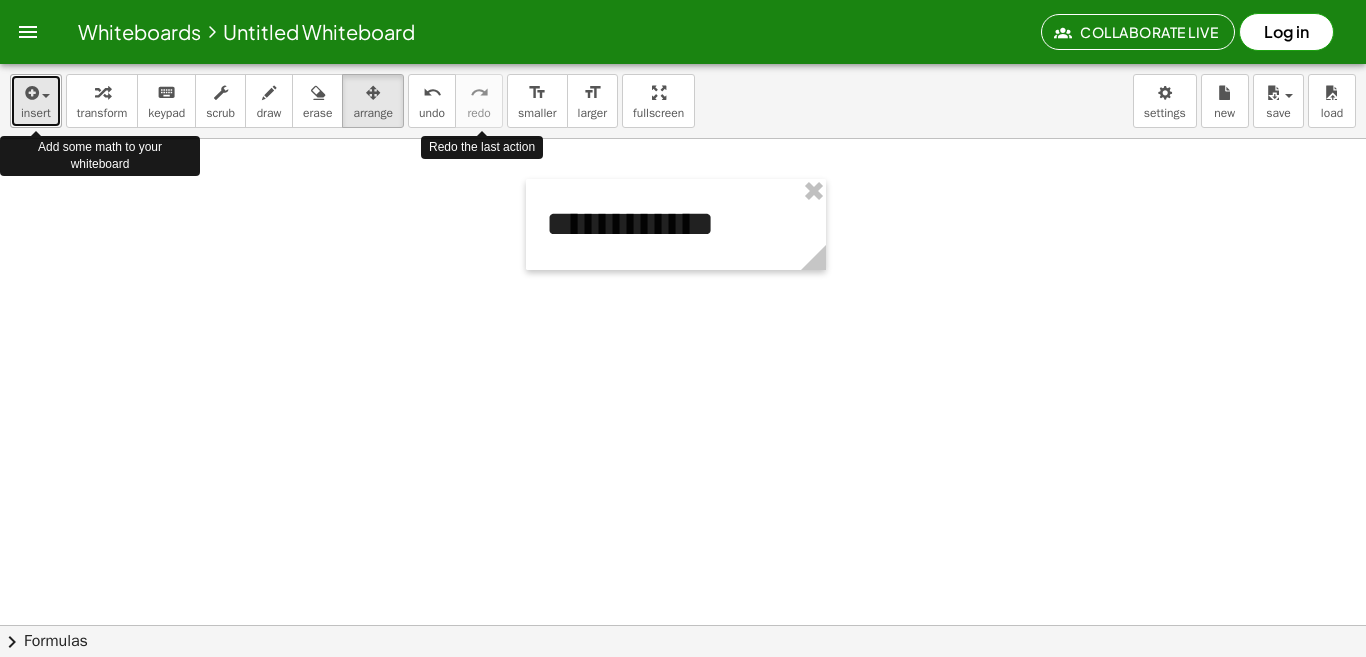 click at bounding box center (36, 92) 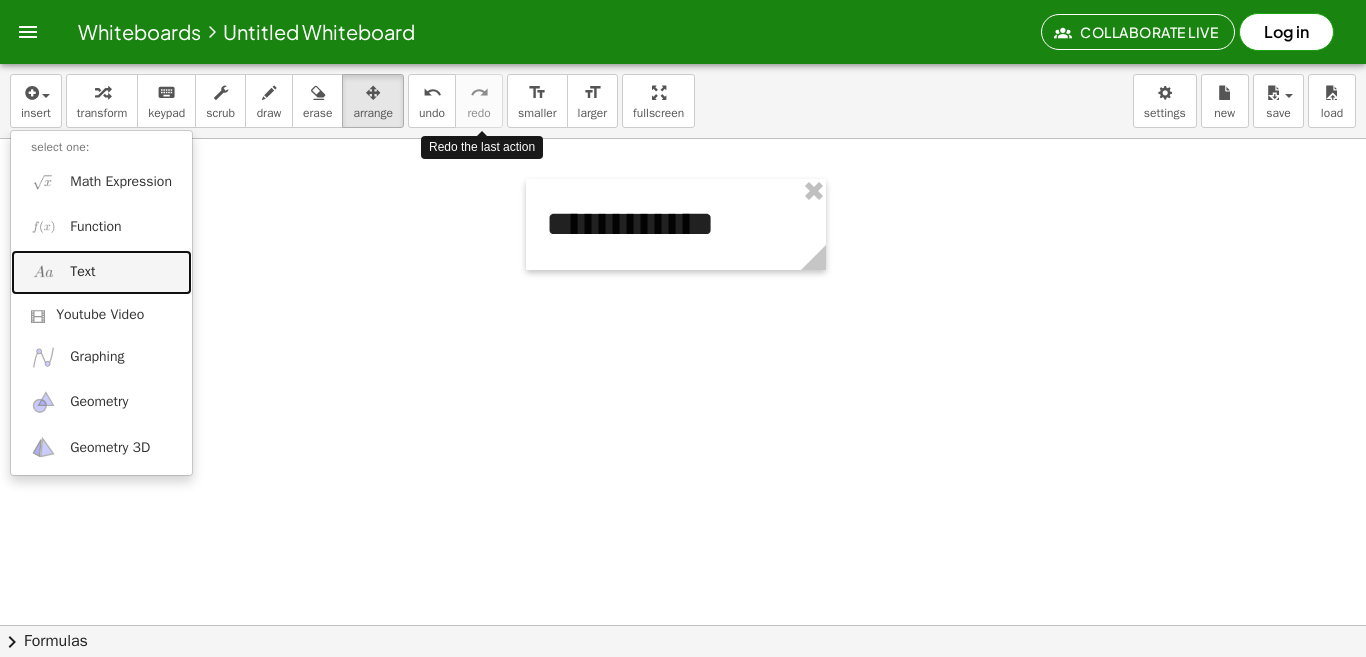 click on "Text" at bounding box center (82, 272) 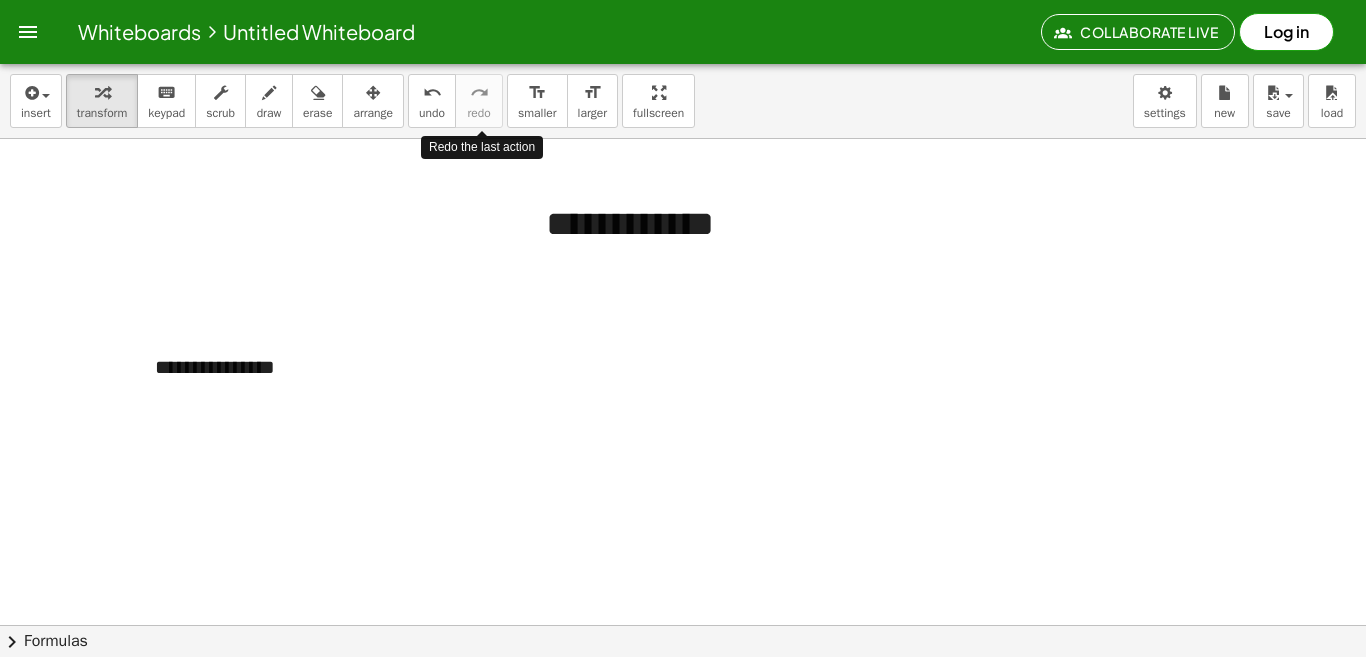 type 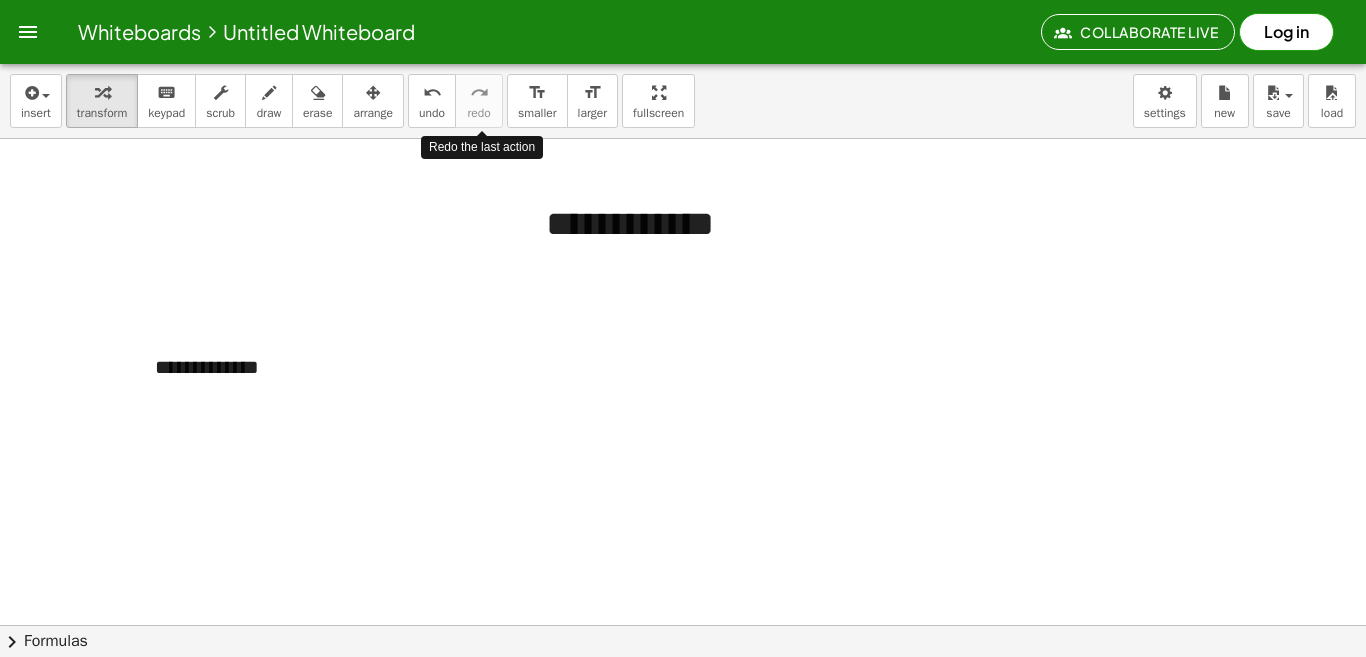 click at bounding box center [683, 625] 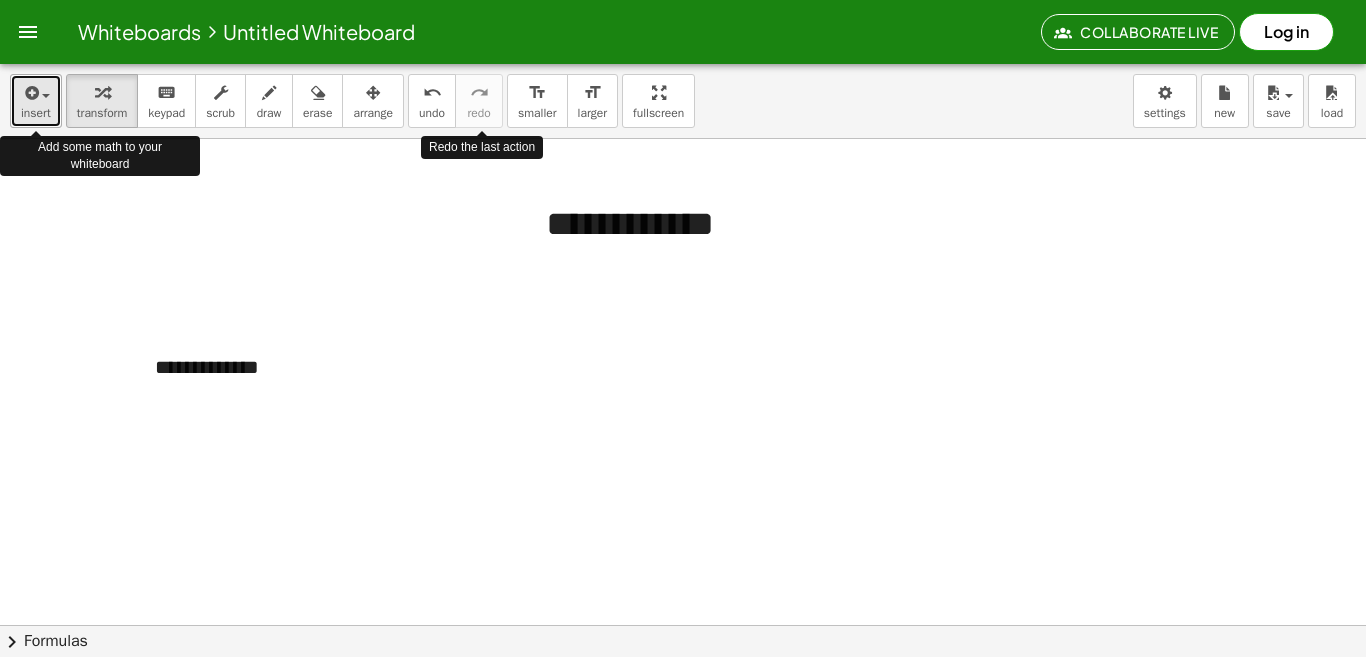 click at bounding box center [36, 92] 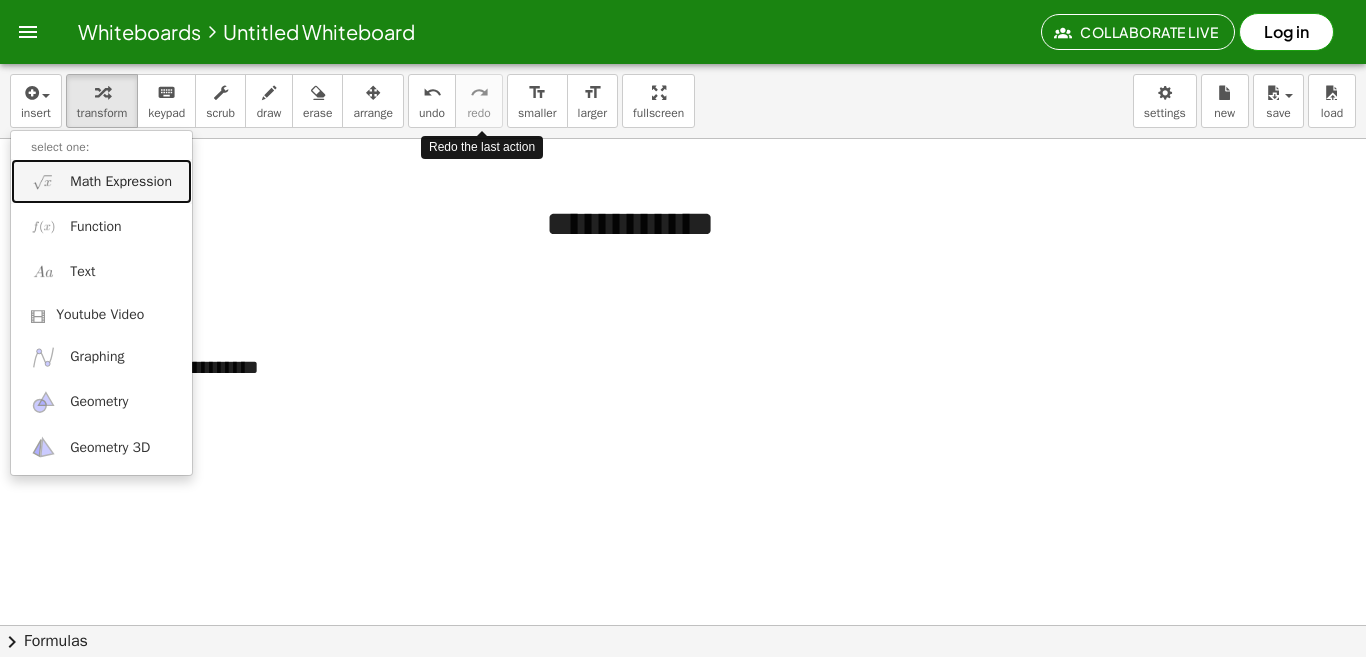 click at bounding box center [43, 181] 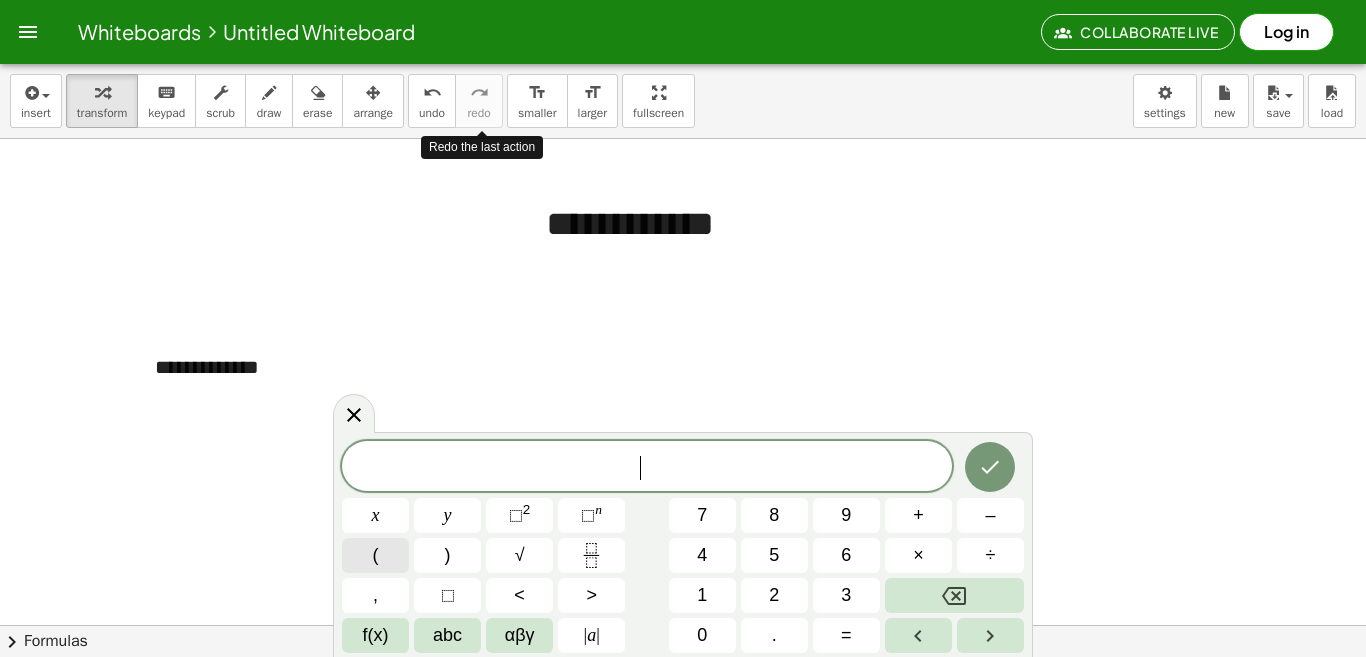 click on "(" at bounding box center [375, 555] 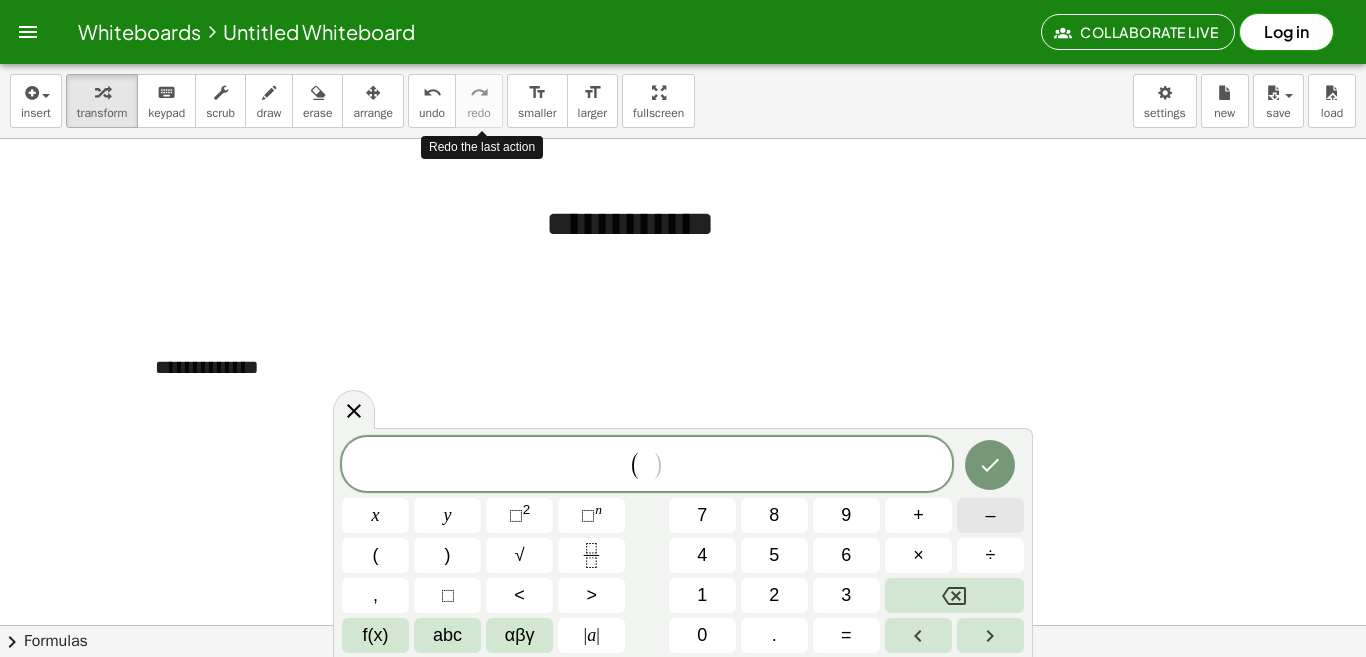 click on "–" at bounding box center [990, 515] 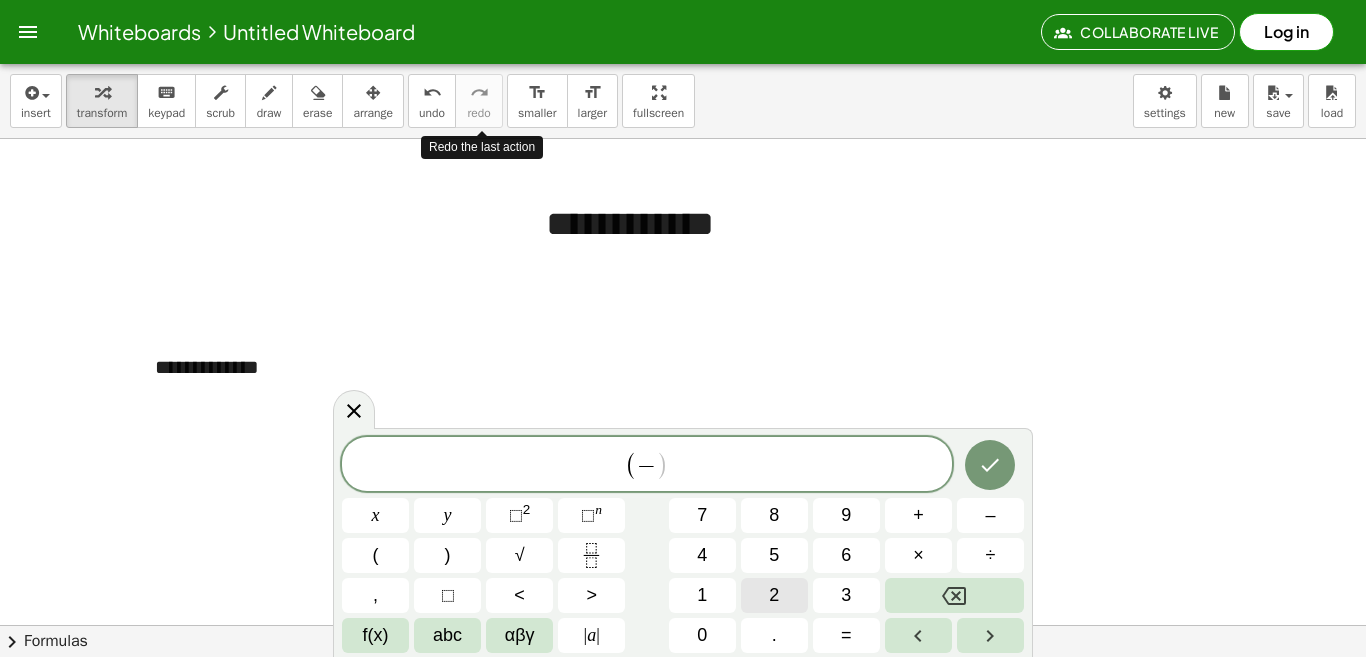 click on "2" at bounding box center [774, 595] 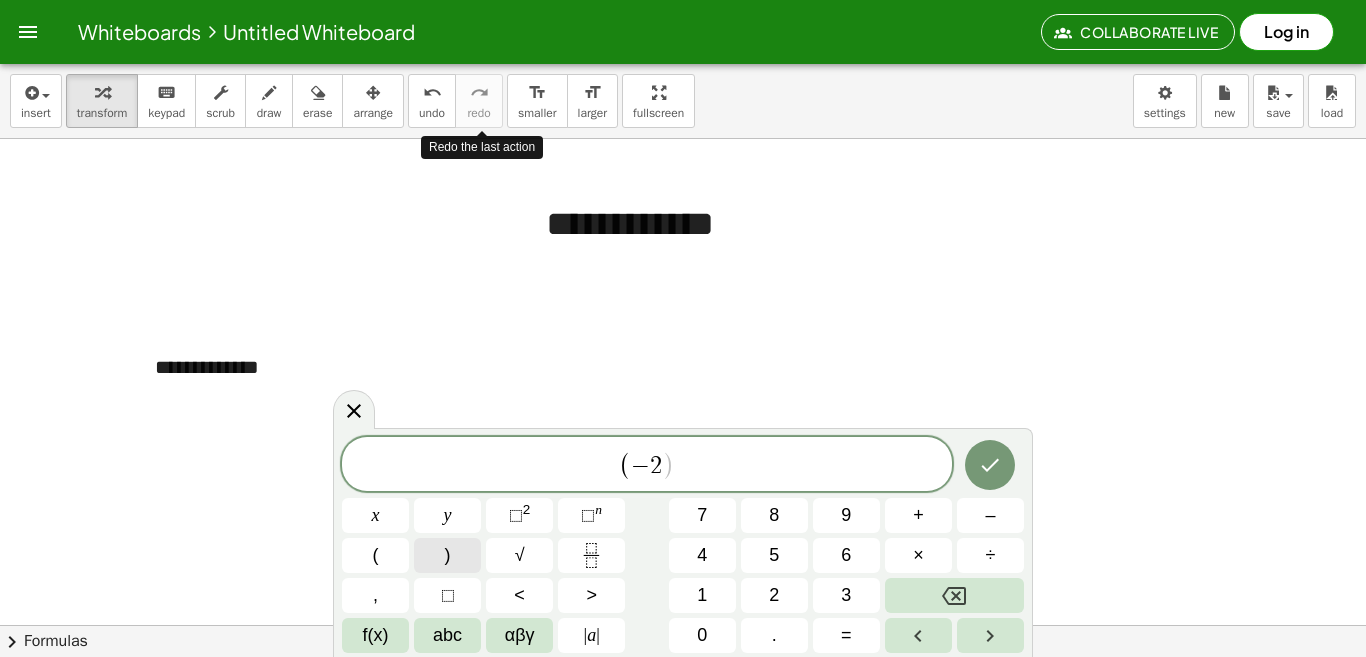 click on ")" at bounding box center [448, 555] 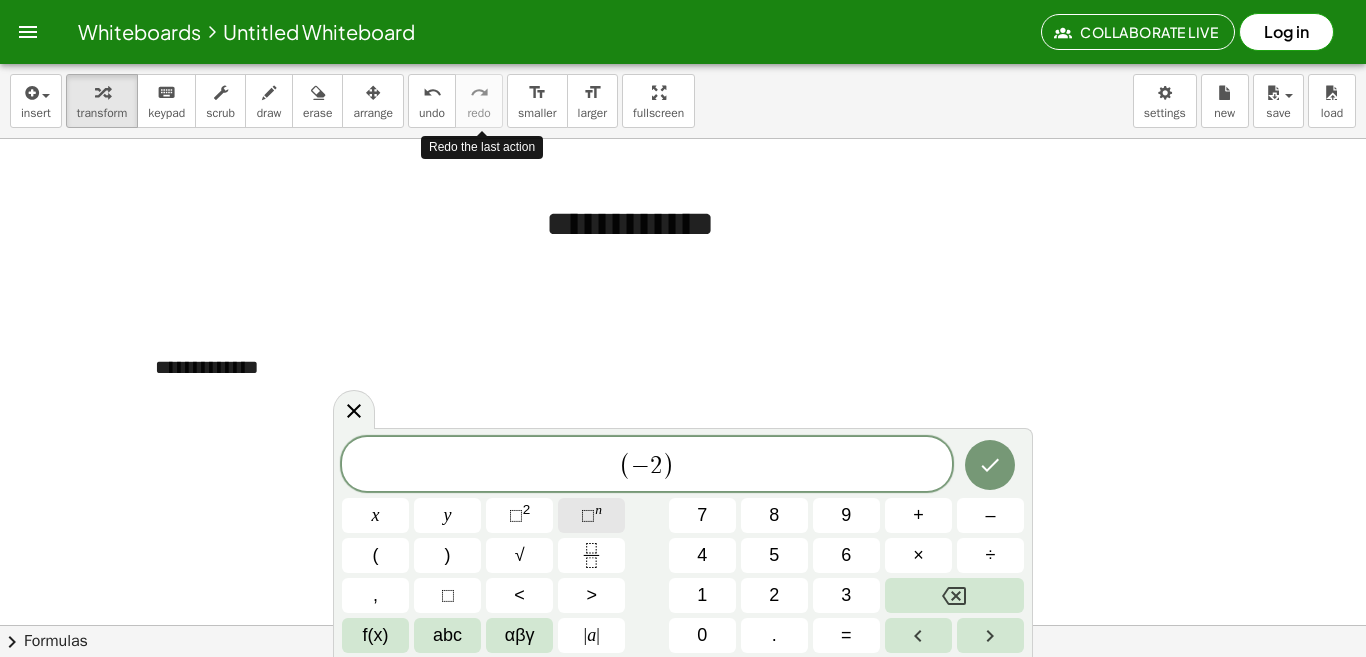 click on "⬚" at bounding box center (588, 515) 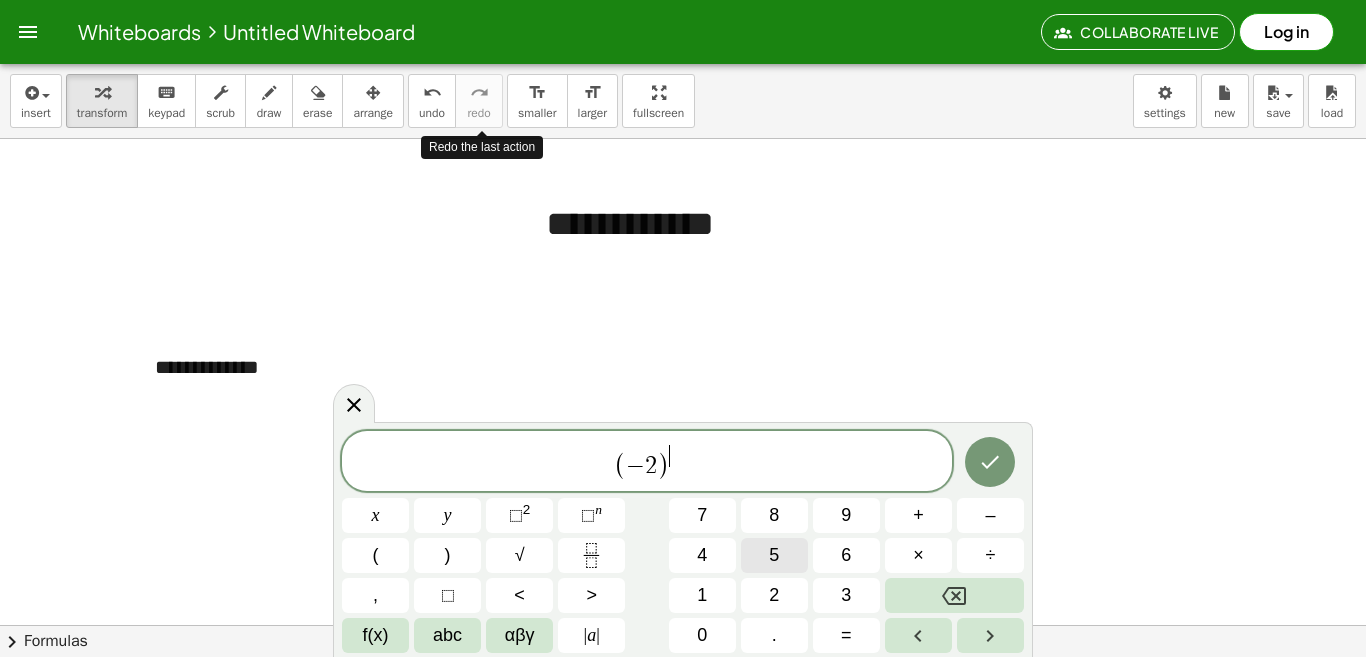 click on "5" at bounding box center (774, 555) 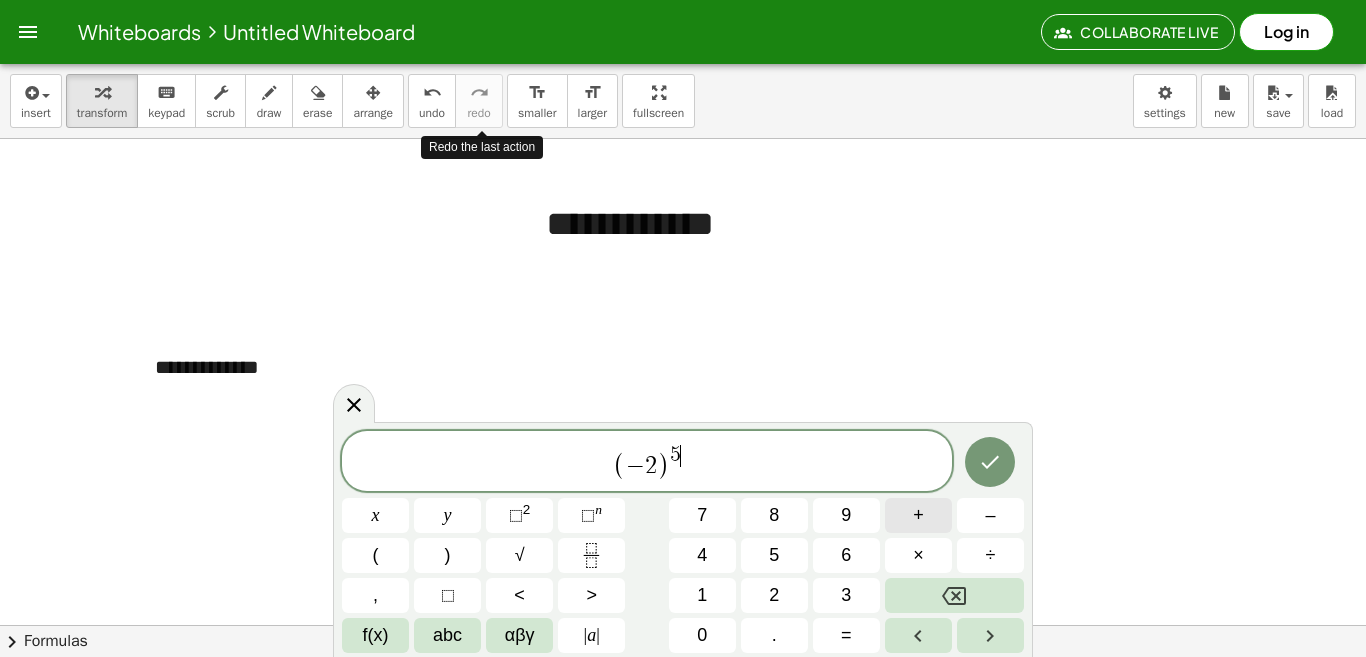 click on "+" at bounding box center (918, 515) 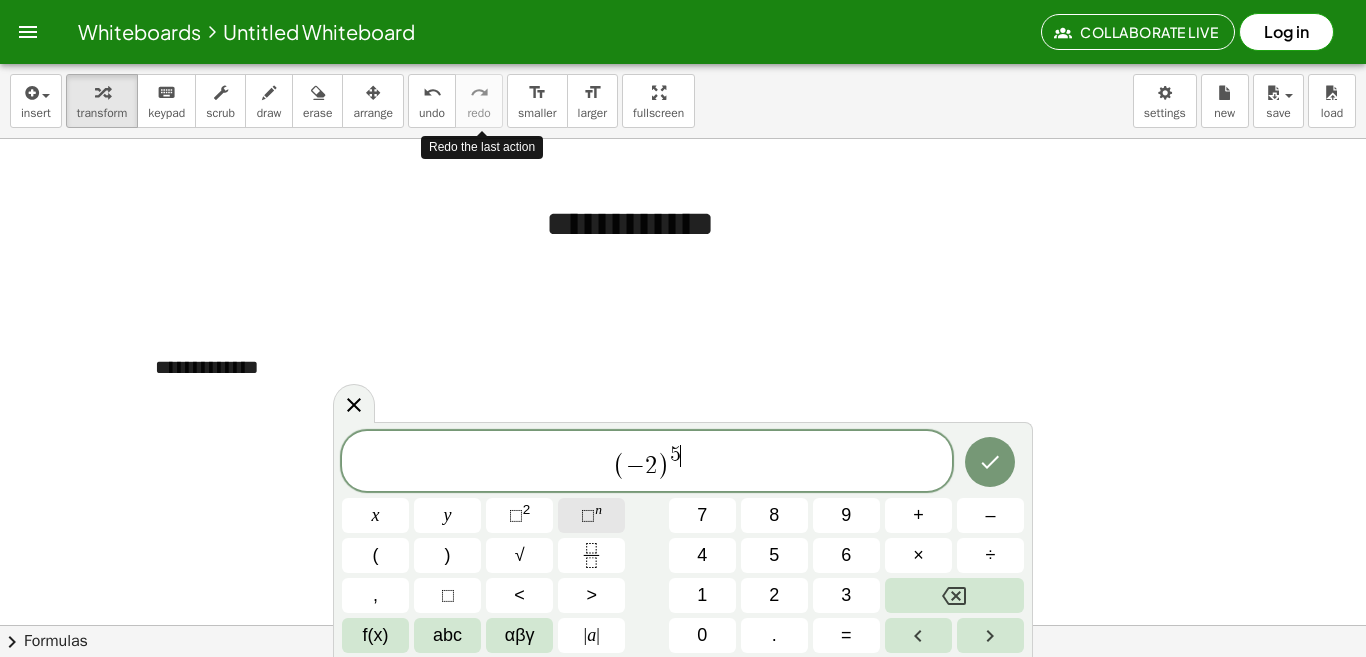click on "⬚" at bounding box center [588, 515] 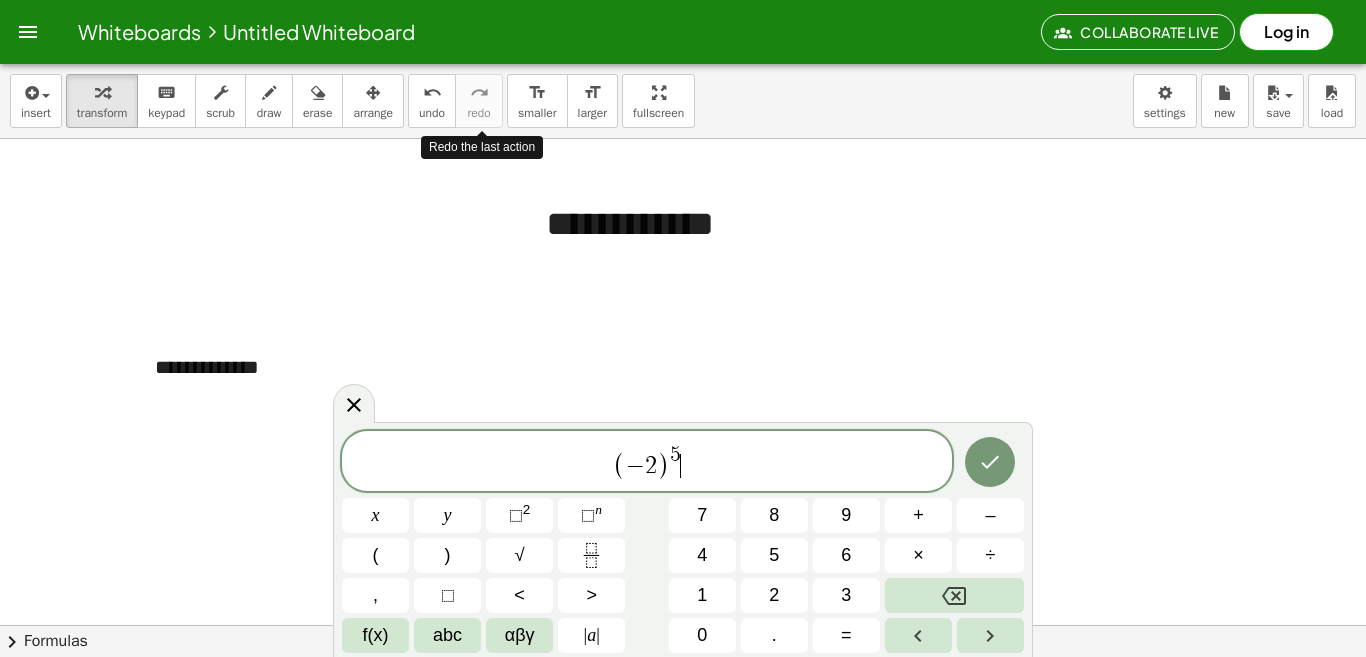 click on "( − 2 ) 5 ​" at bounding box center (647, 462) 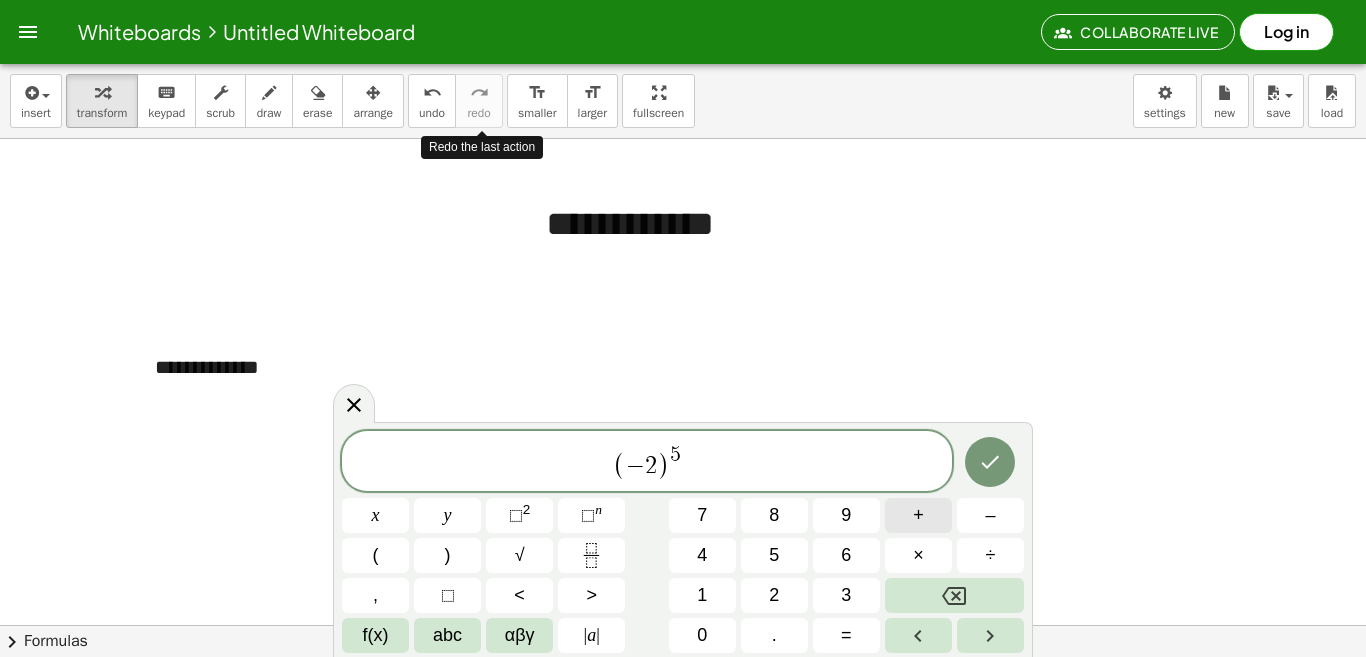 click on "( − 2 ) 5 x y ⬚ 2 ⬚ n 7 8 9 + – ( ) √ 4 5 6 × ÷ , ⬚ < > 1 2 3 f(x) abc αβγ | a | 0 . =" at bounding box center (683, 542) 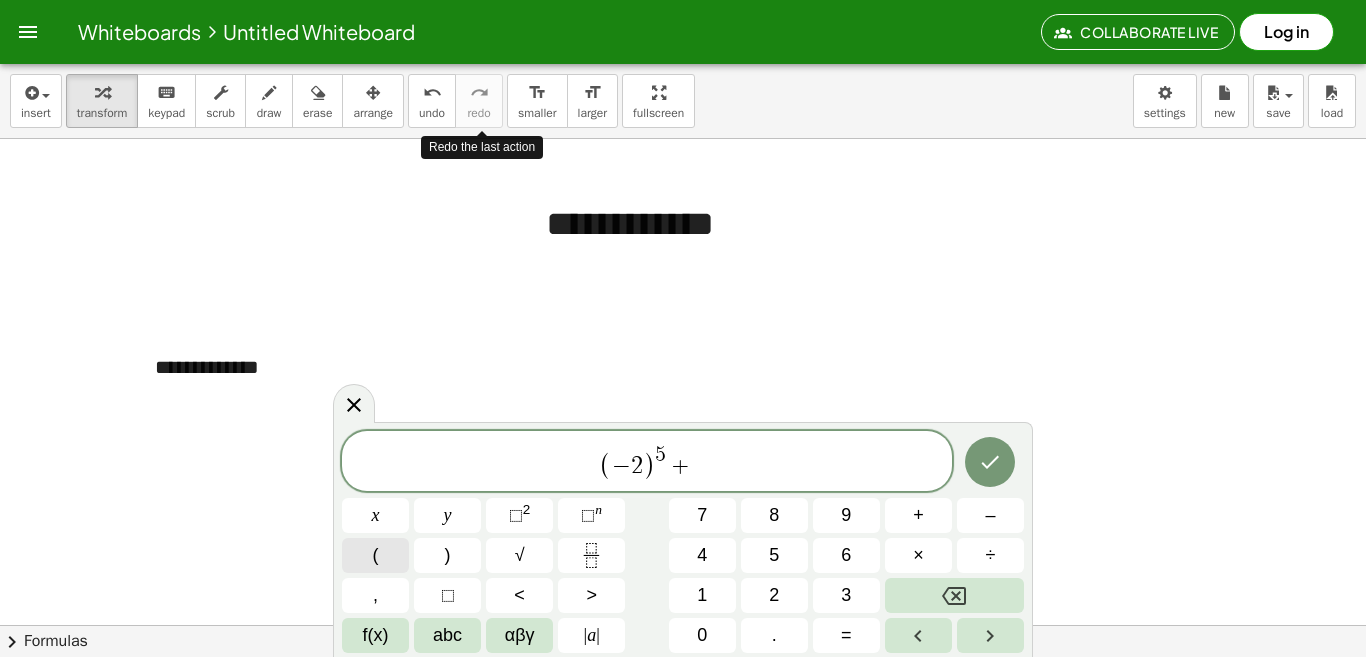click on "(" at bounding box center (376, 555) 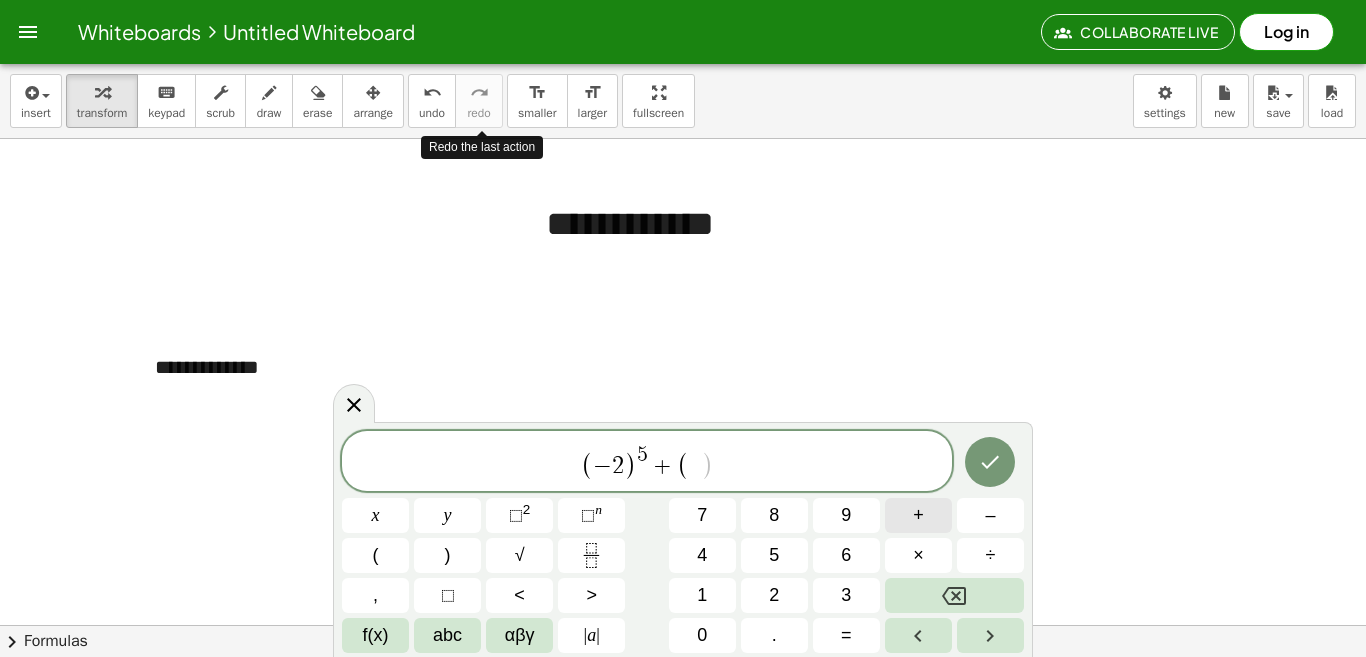 click on "+" at bounding box center [918, 515] 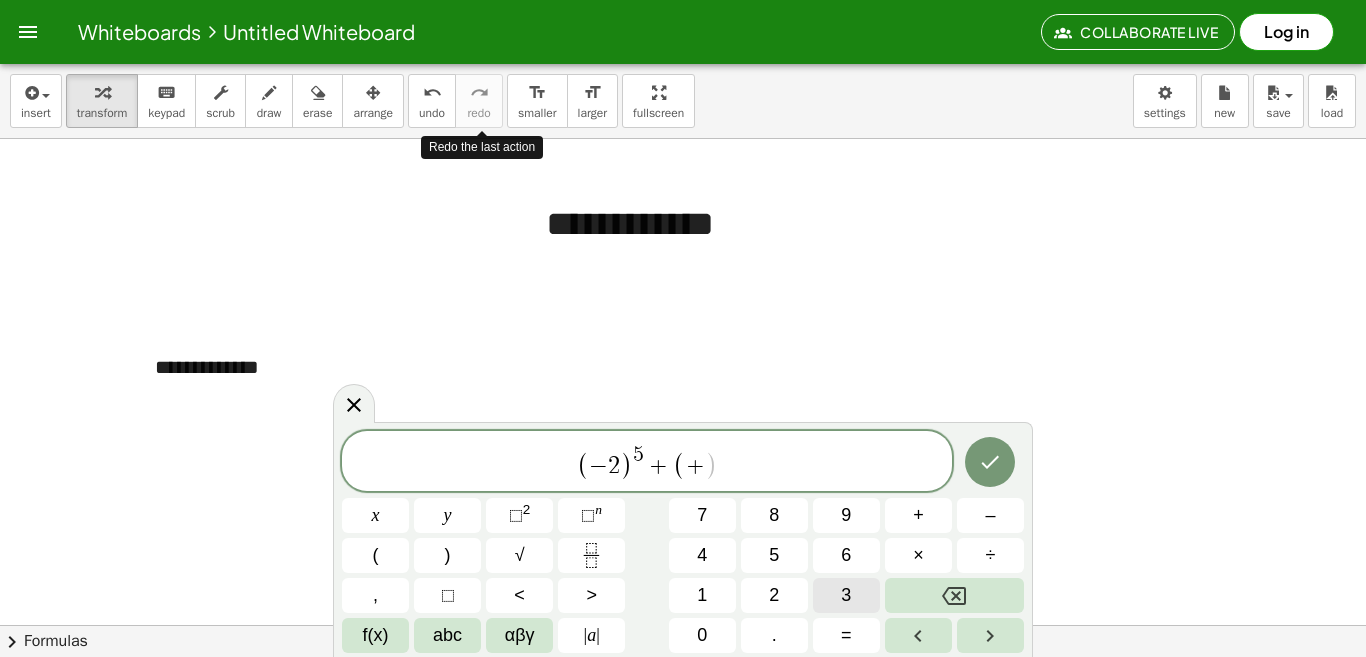 click on "3" at bounding box center [846, 595] 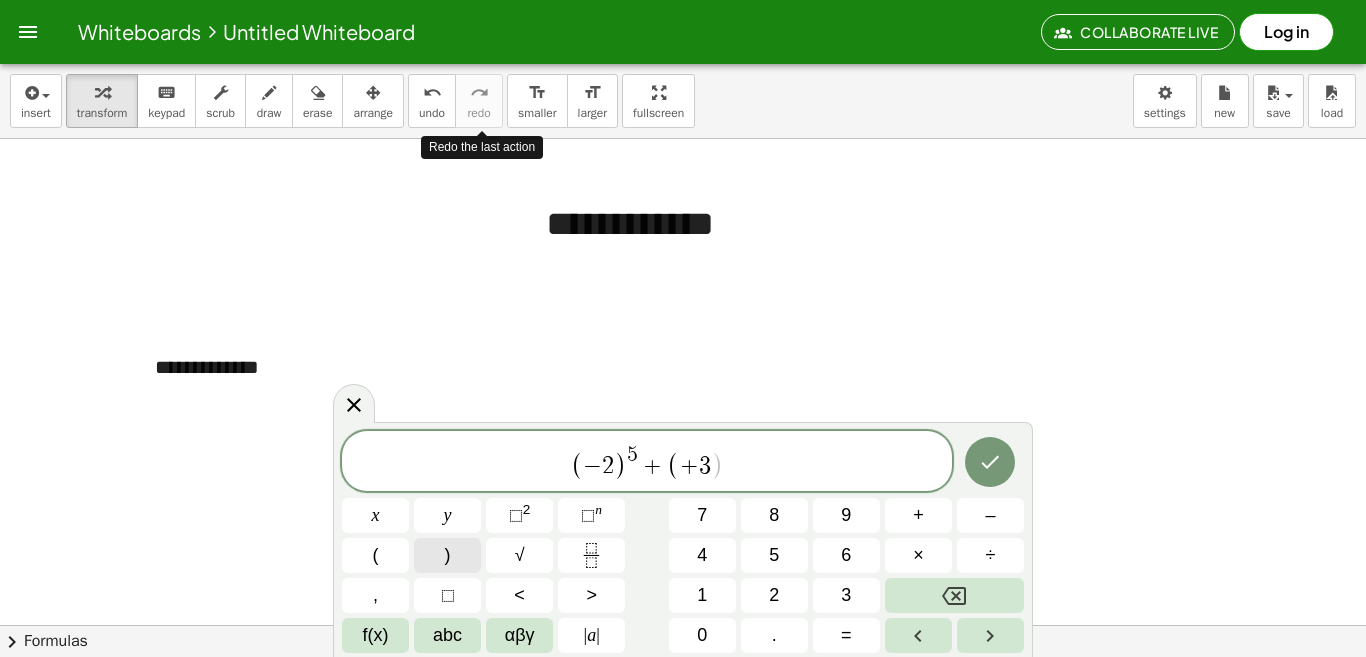 click on ")" at bounding box center [448, 555] 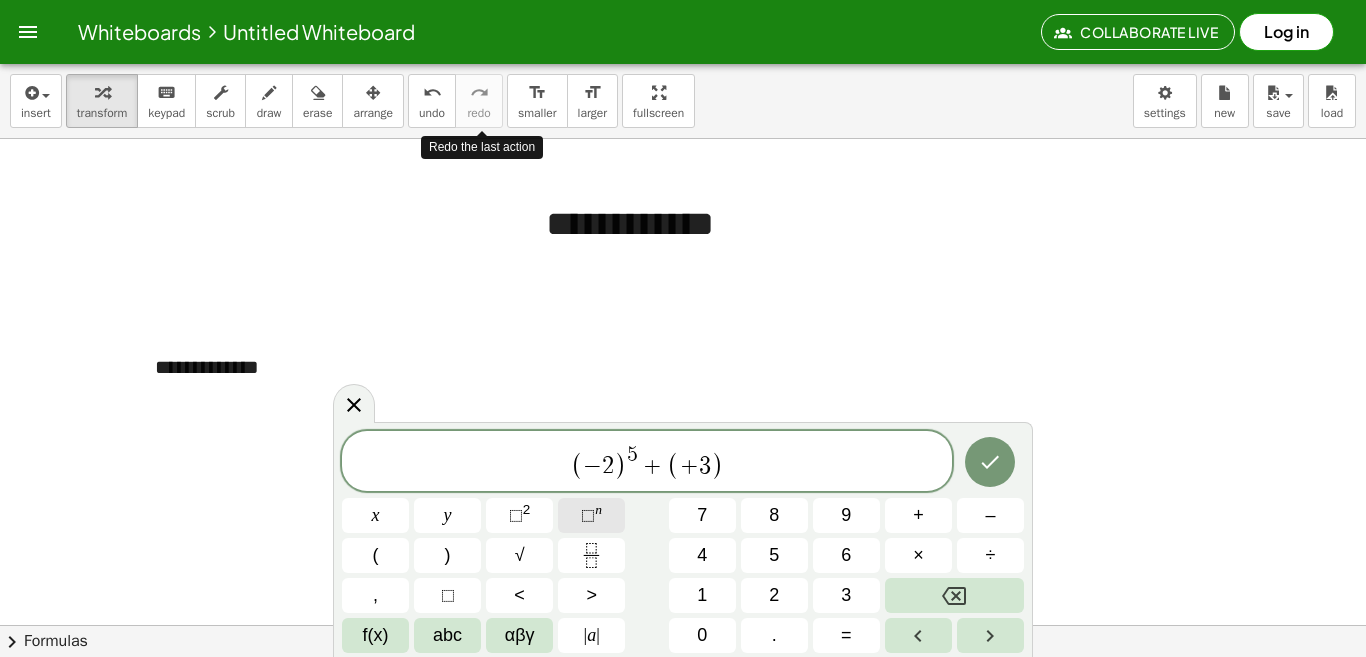 click on "⬚" at bounding box center (588, 515) 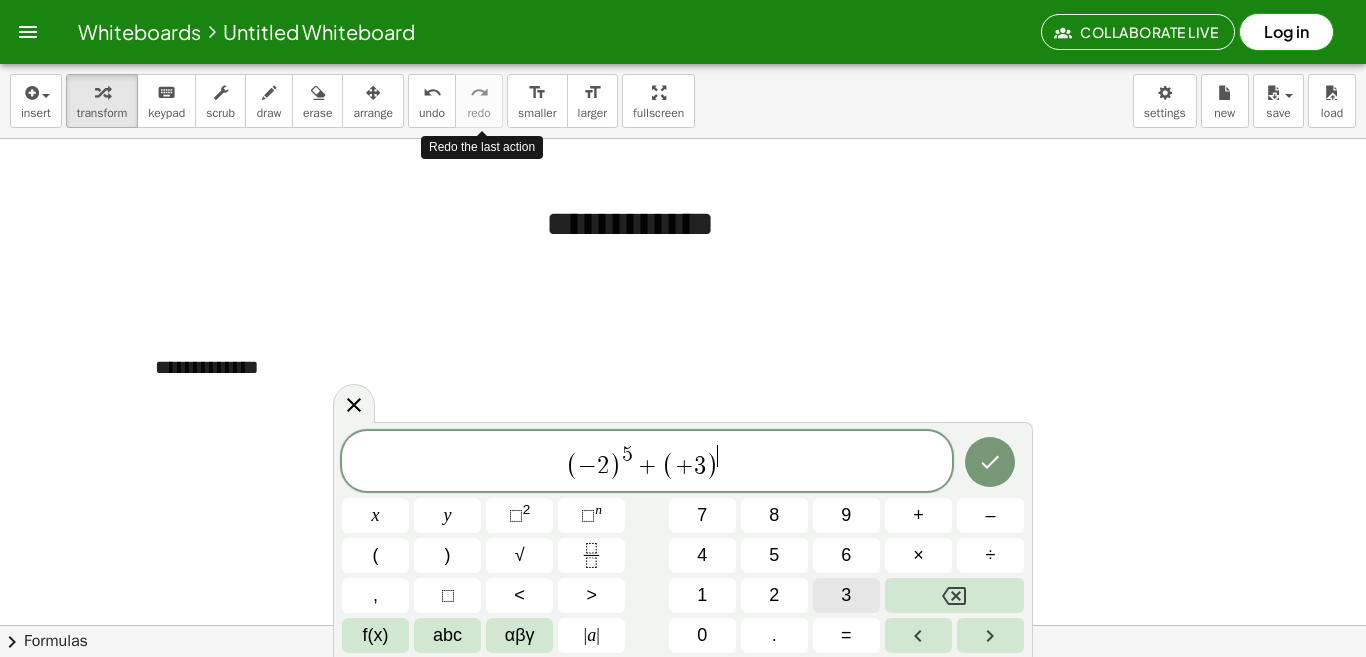 click on "3" at bounding box center (846, 595) 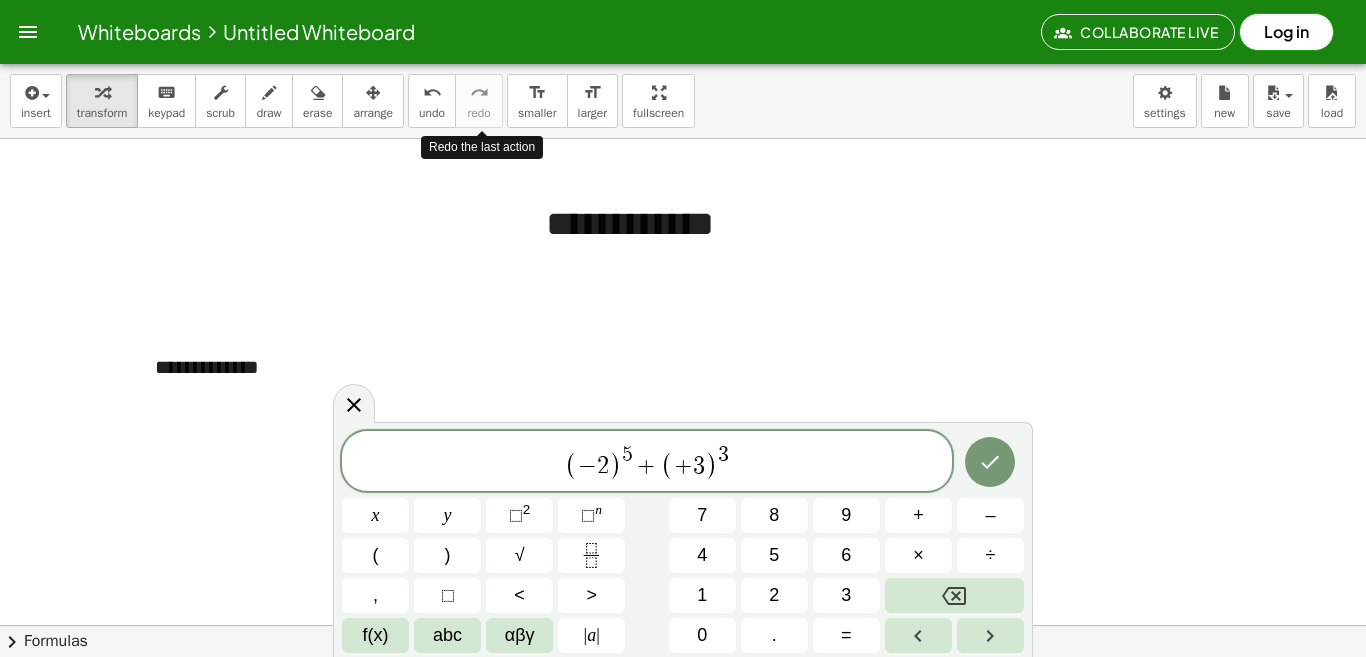 click on "( − 2 ) 5 + ( + 3 ) 3 ​" at bounding box center (647, 462) 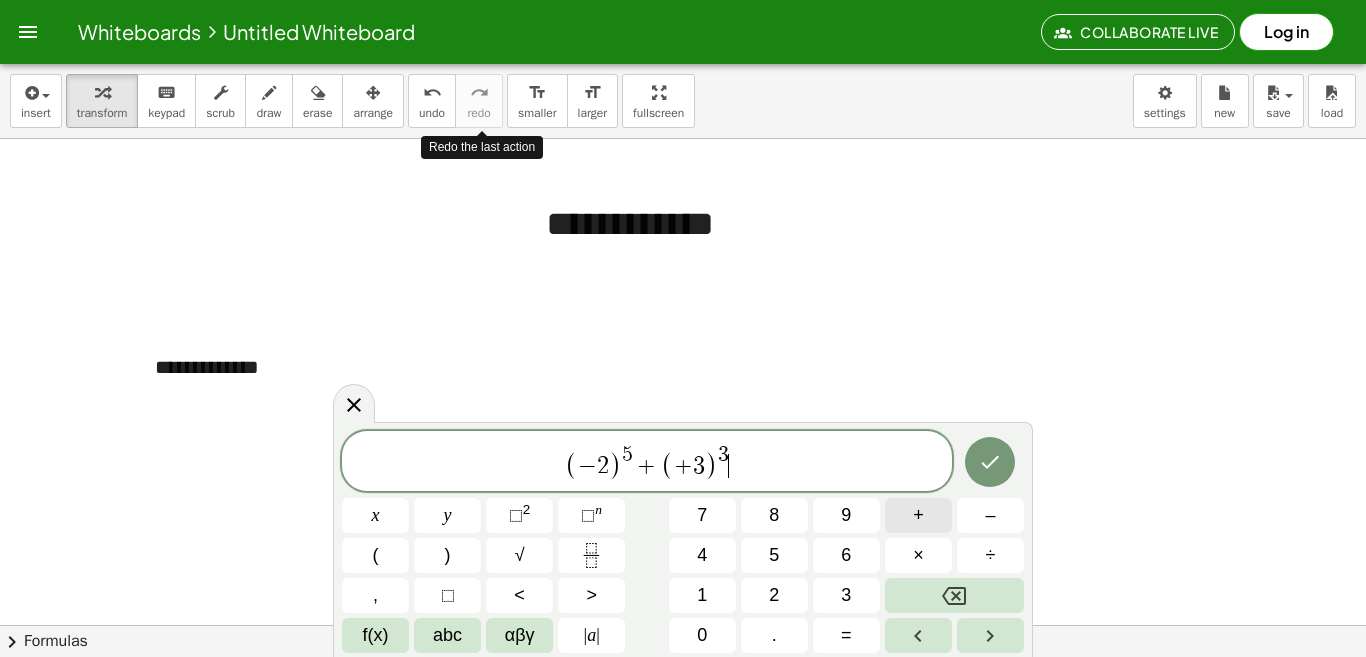 click on "+" at bounding box center [918, 515] 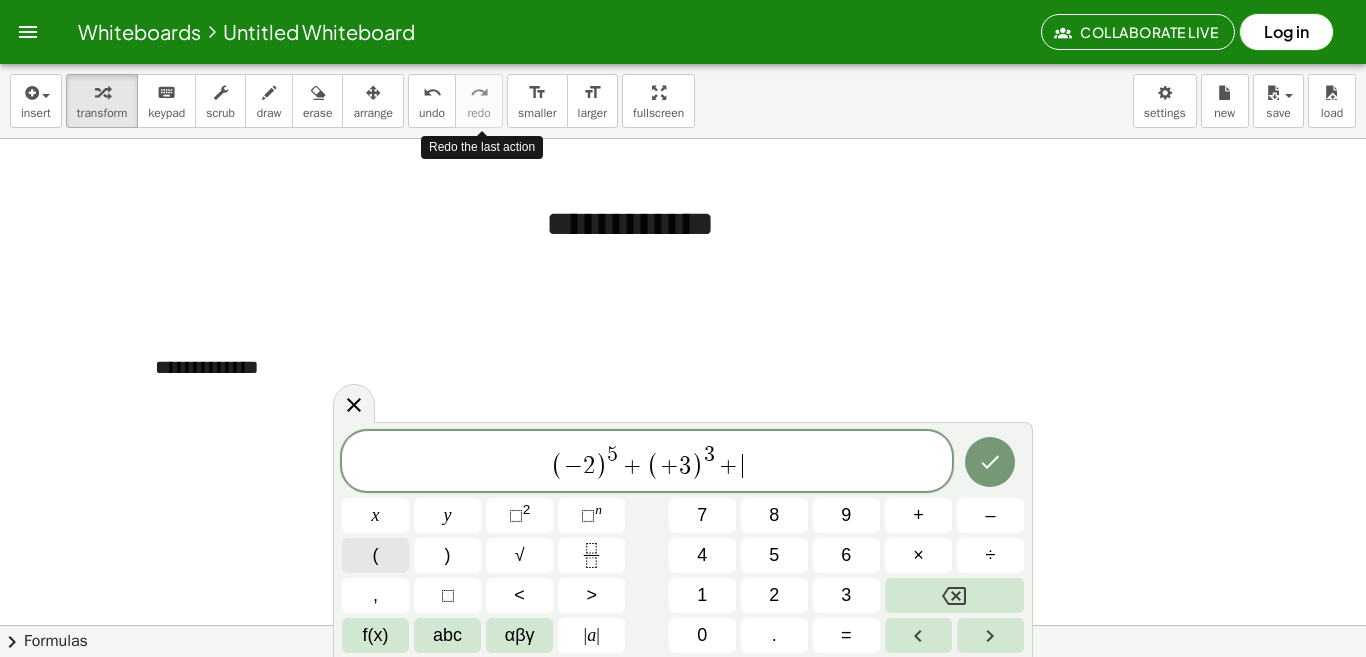 click on "(" at bounding box center [376, 555] 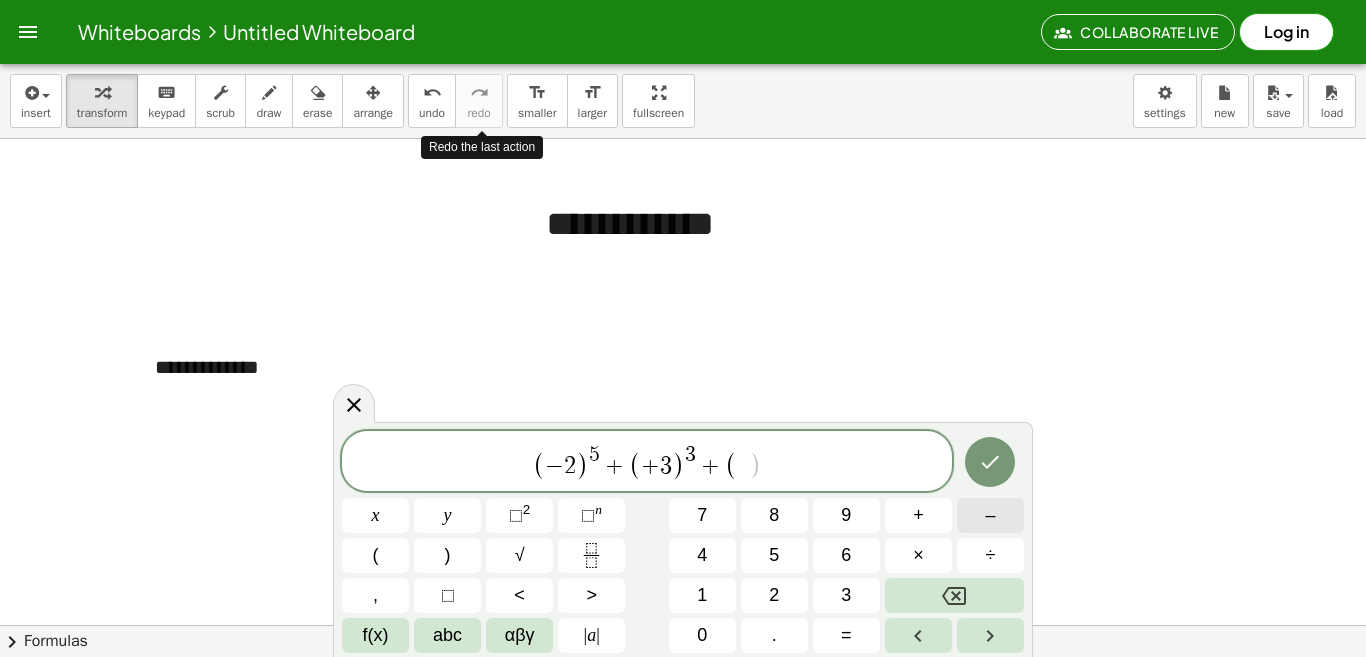 click on "–" at bounding box center (990, 515) 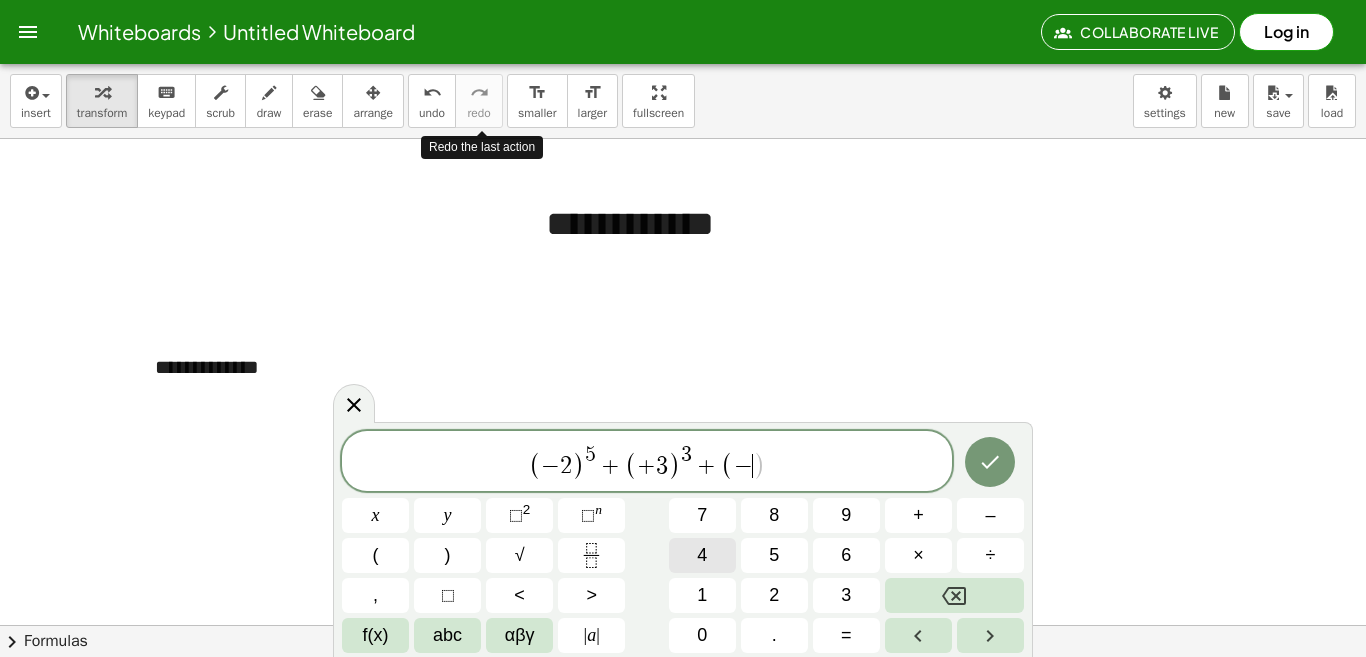 click on "4" at bounding box center (702, 555) 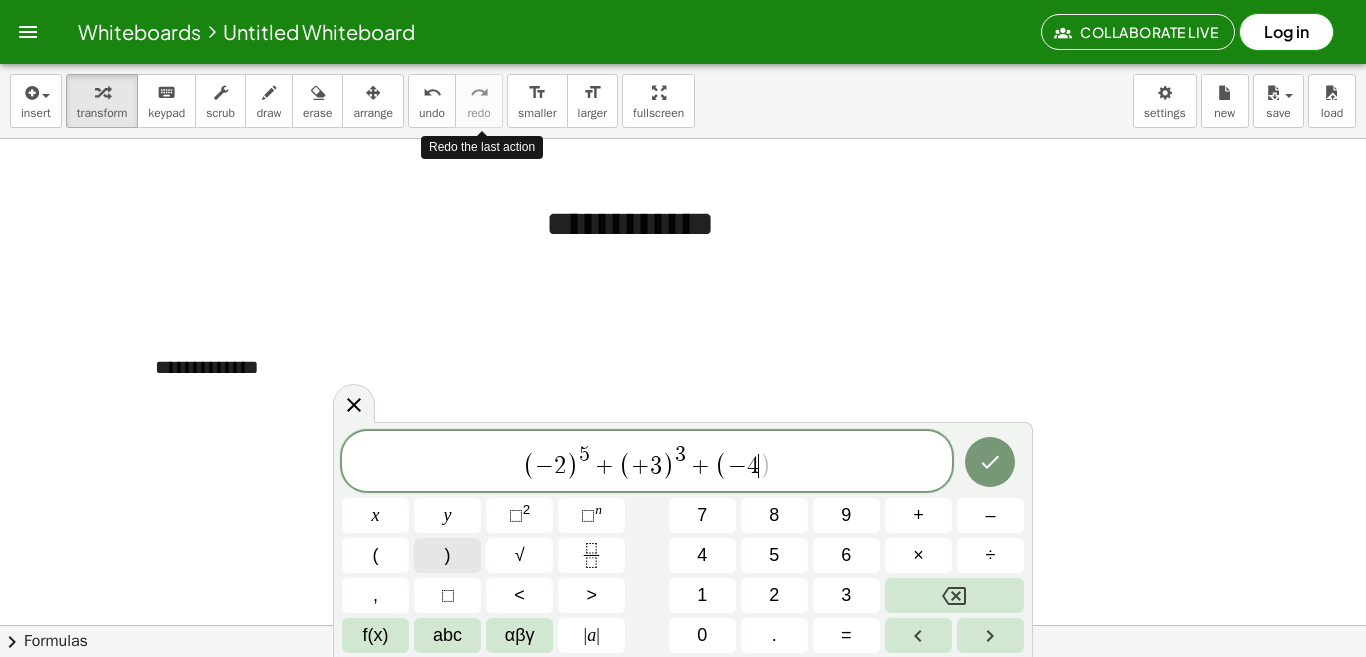 click on ")" at bounding box center [447, 555] 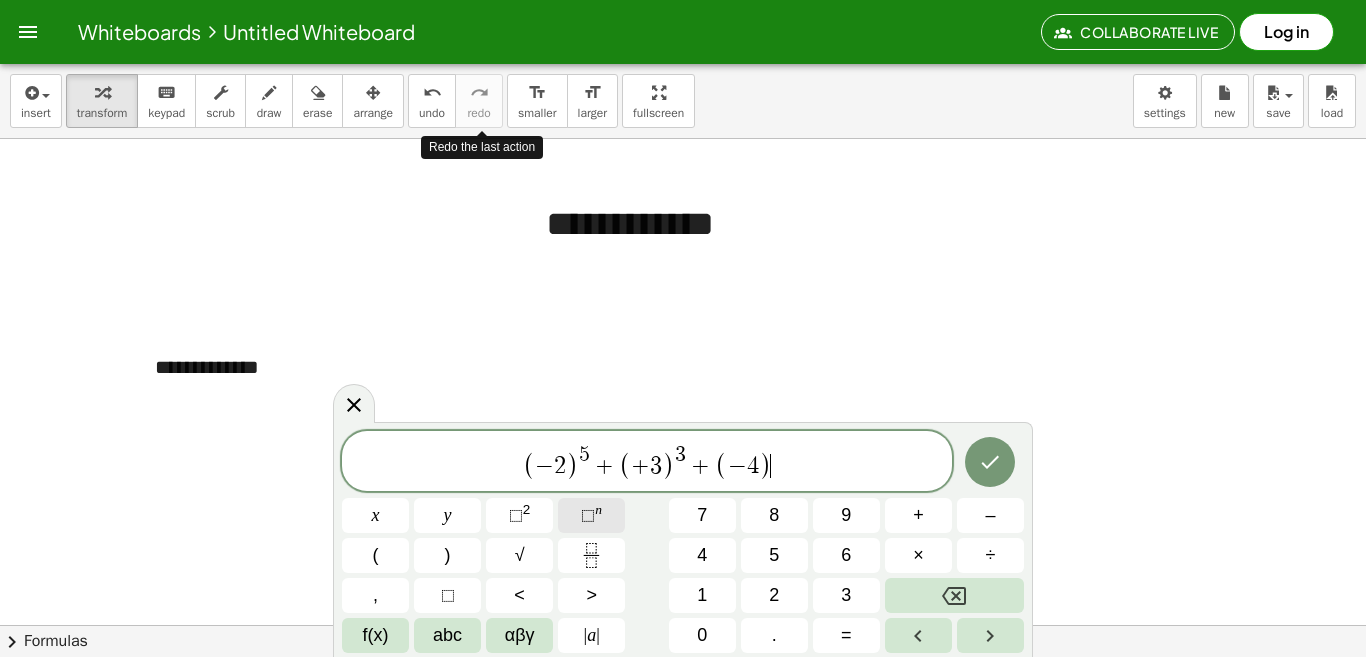 click on "⬚" at bounding box center [588, 515] 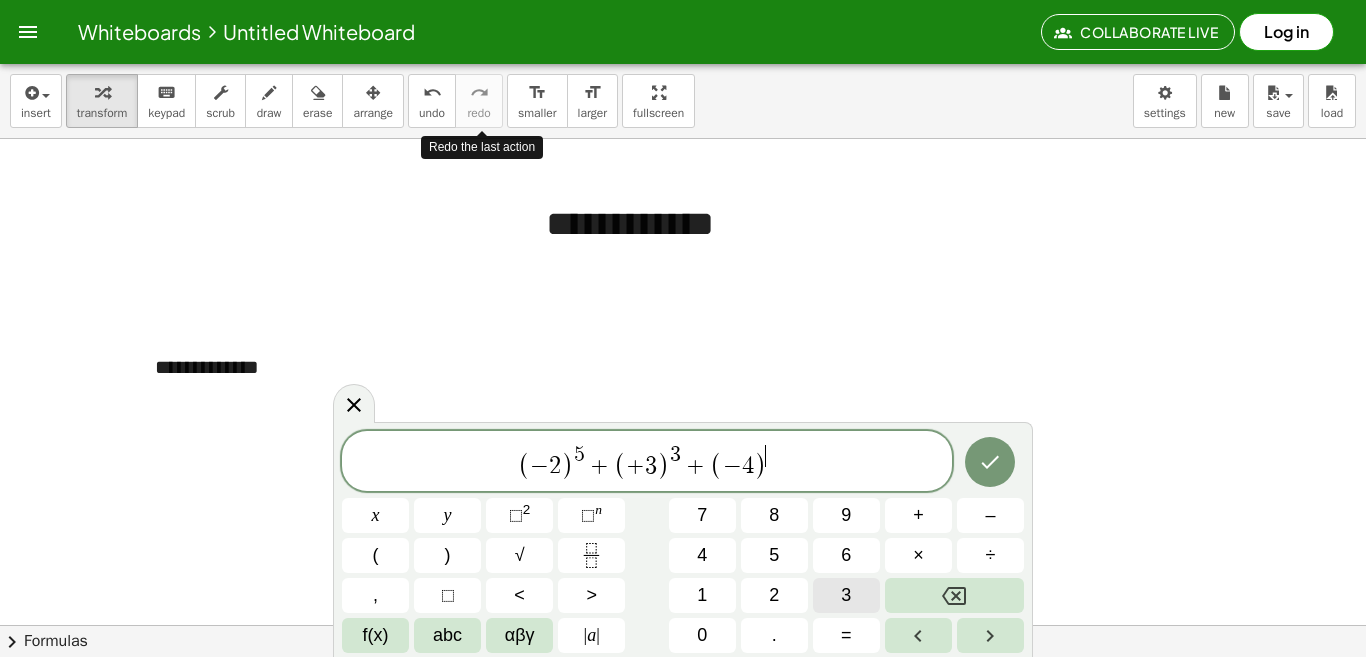 click on "3" at bounding box center [846, 595] 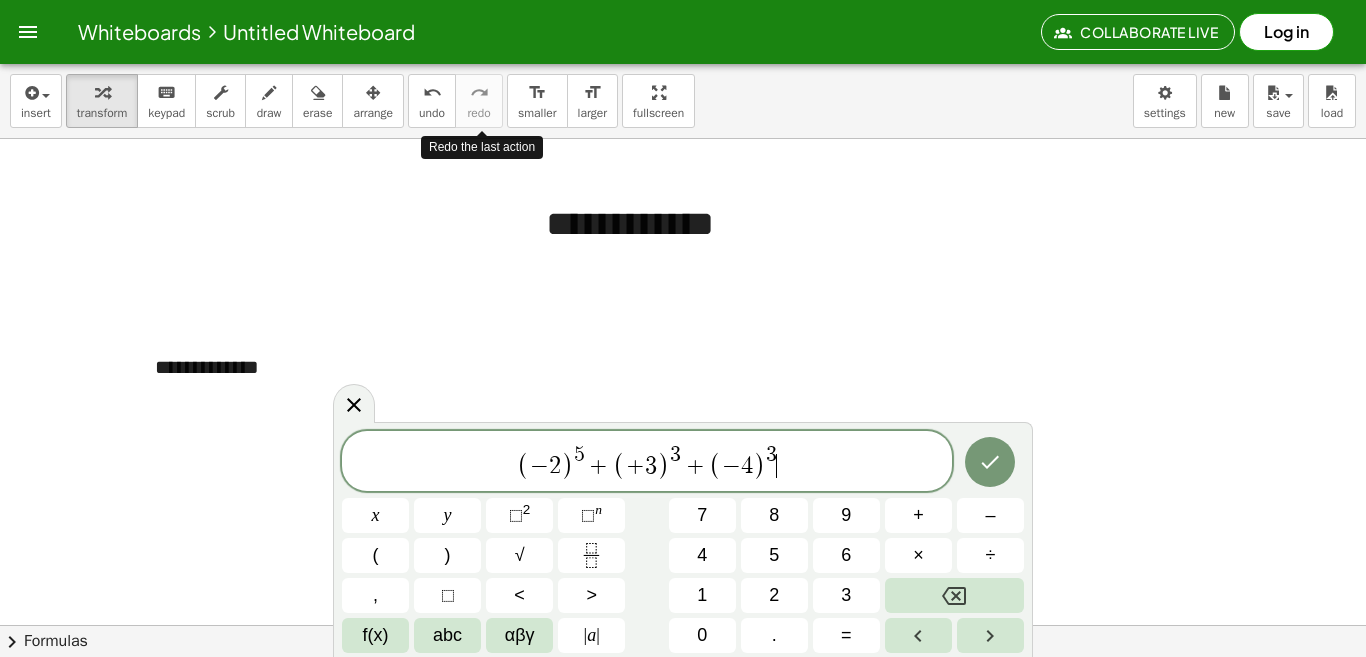 click on "( − 2 ) 5 + ( + 3 ) 3 + ( − 4 ) 3 ​" at bounding box center [647, 462] 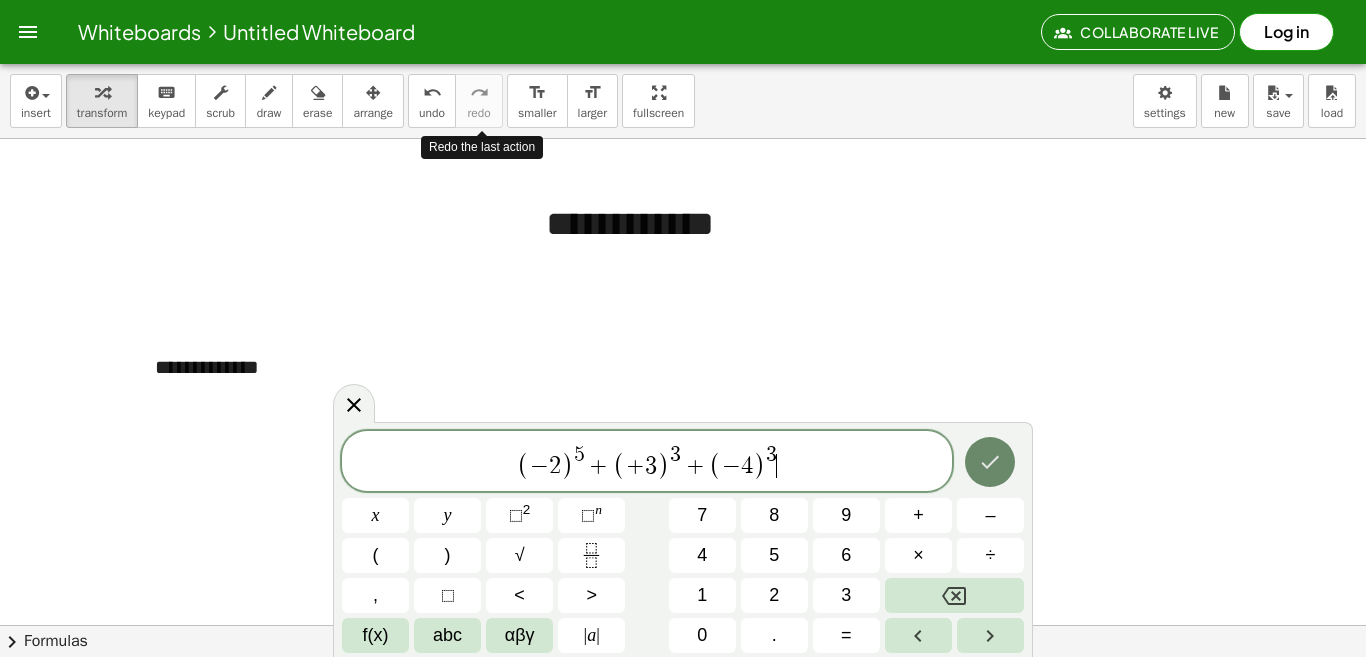click 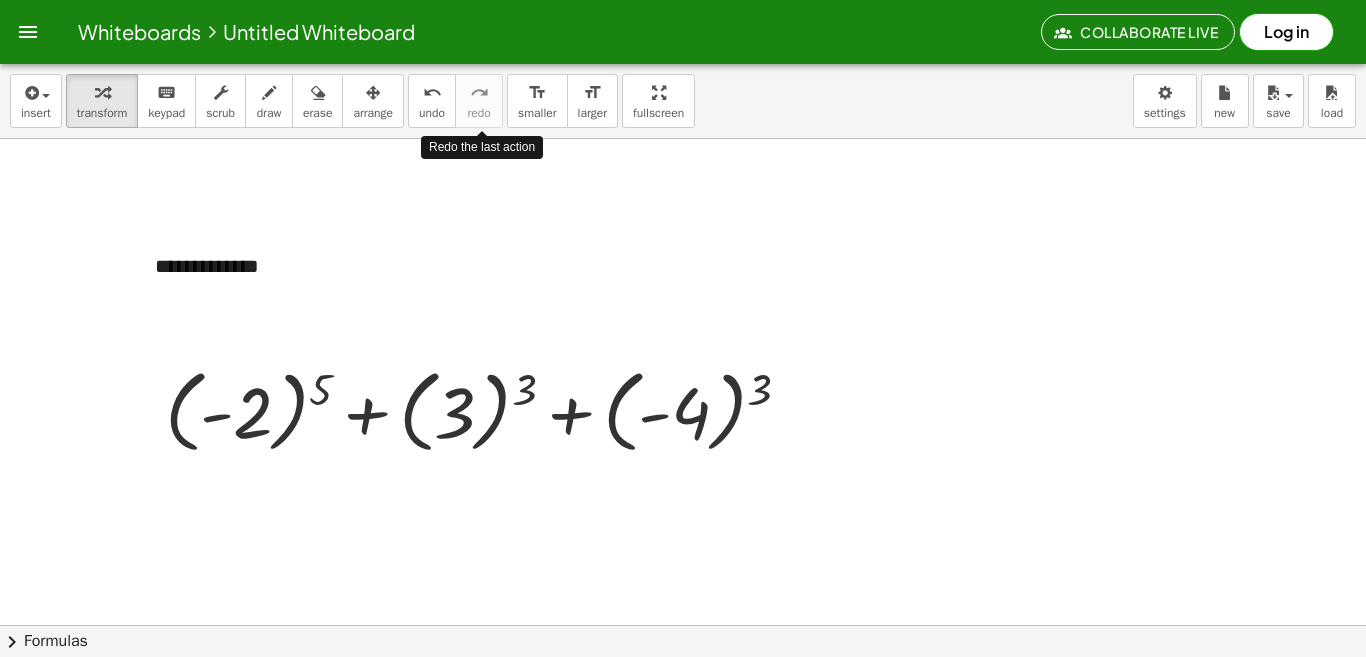 scroll, scrollTop: 100, scrollLeft: 0, axis: vertical 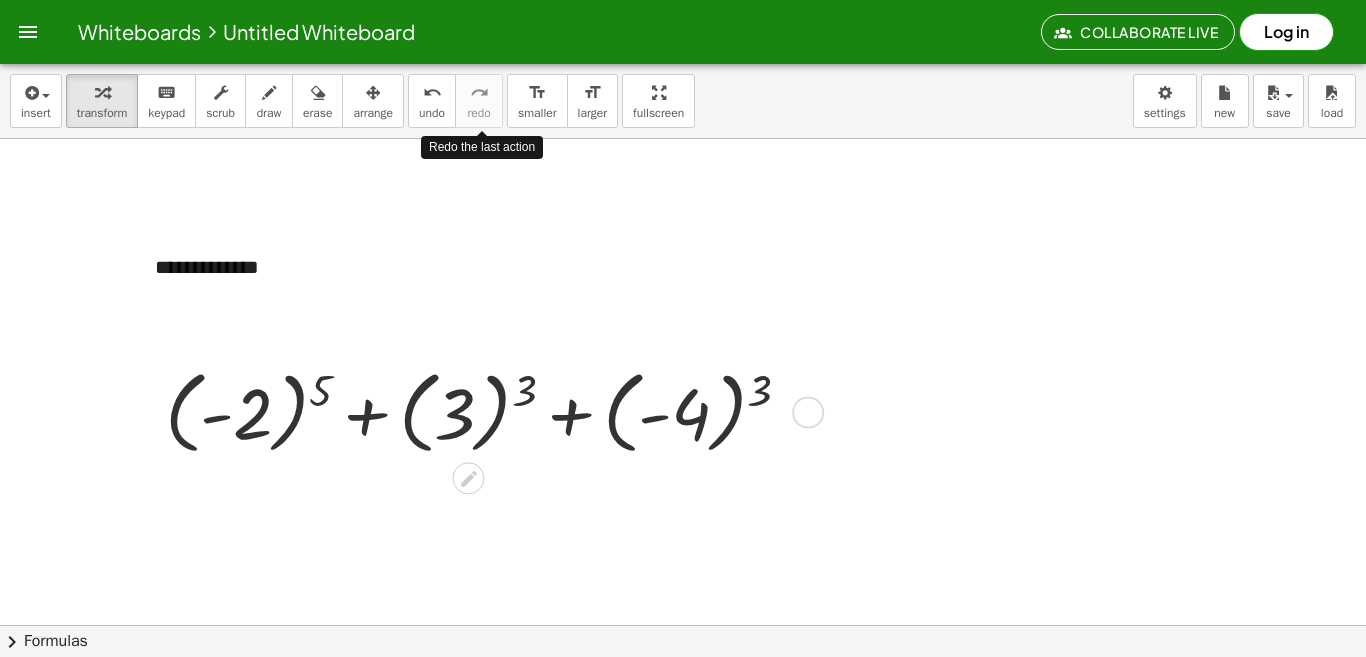 click at bounding box center (486, 410) 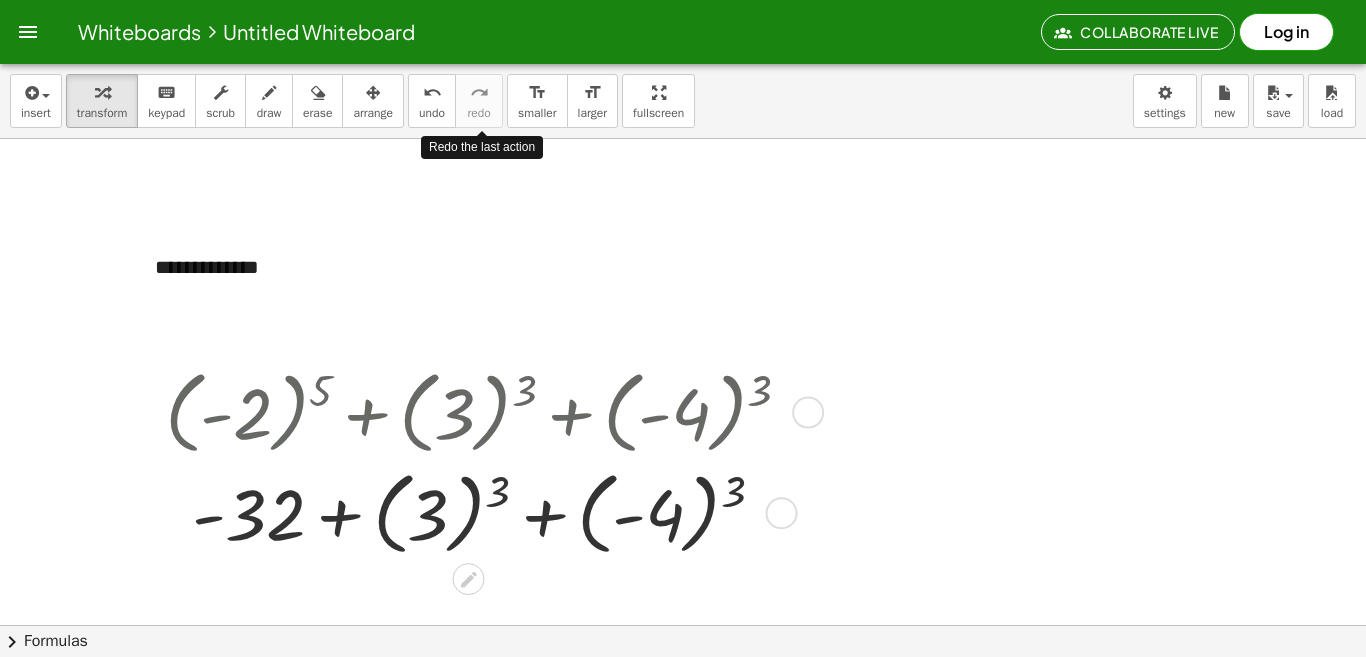 click at bounding box center (486, 511) 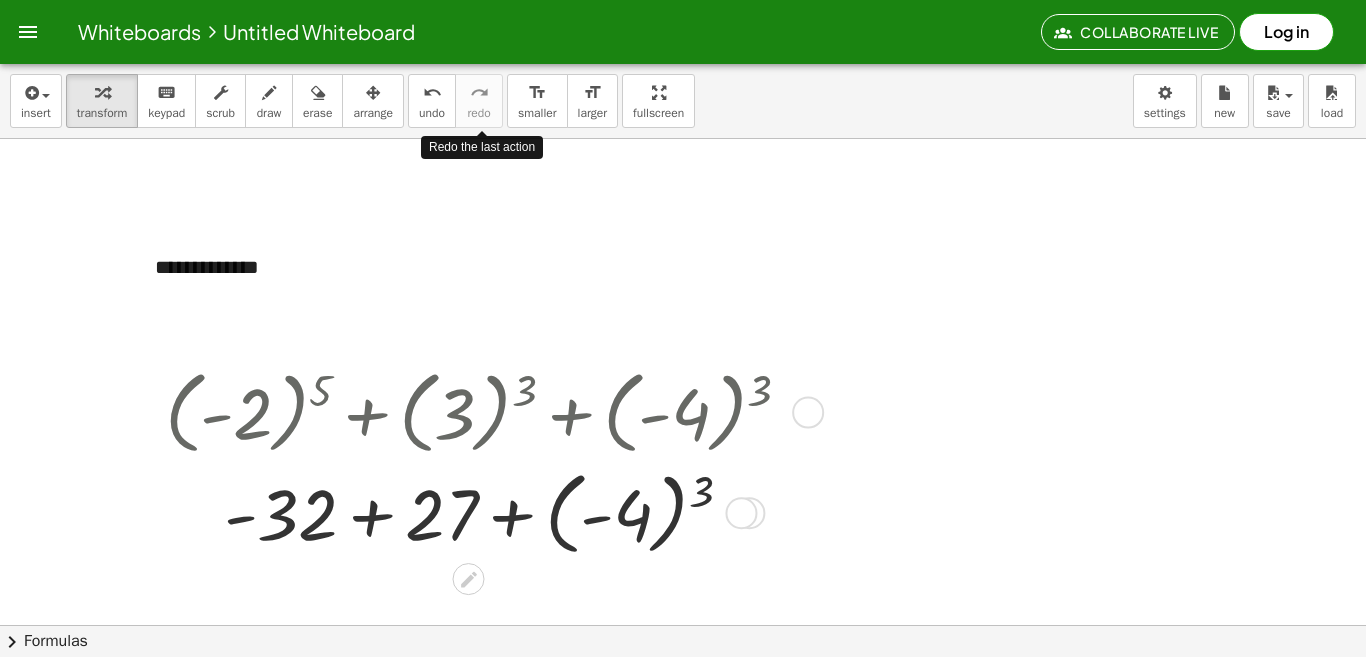 click at bounding box center (486, 511) 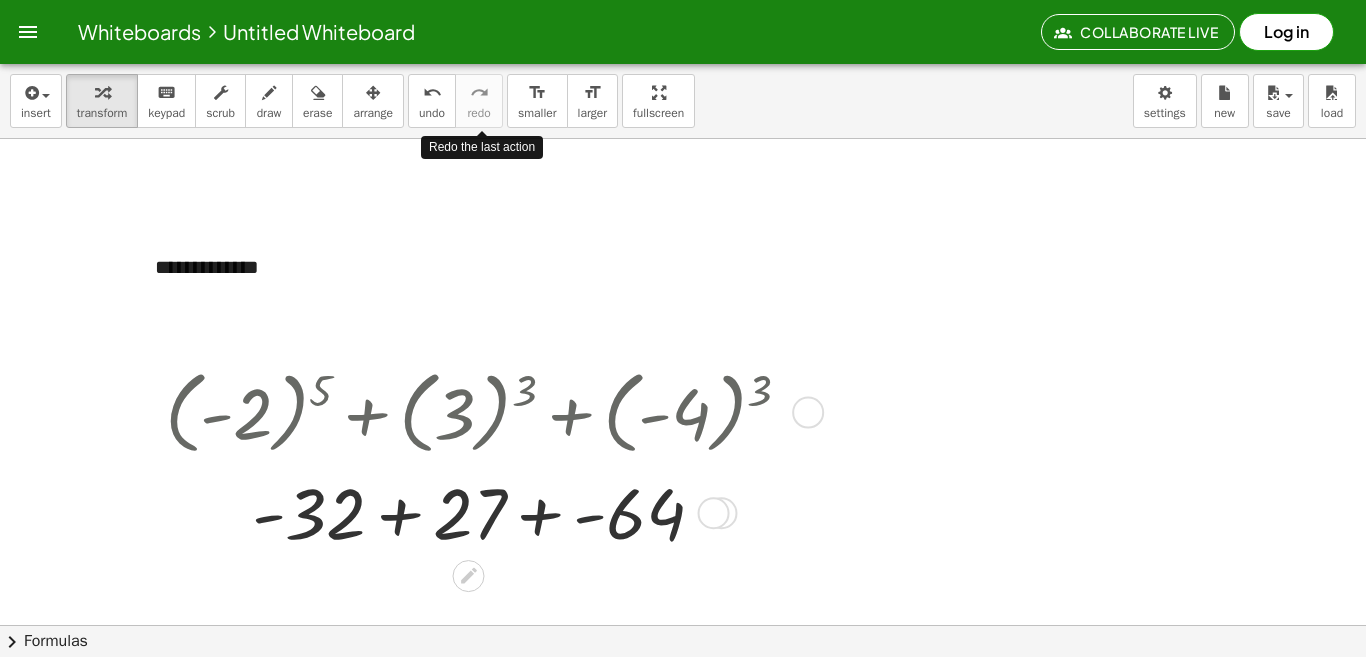 click at bounding box center (486, 511) 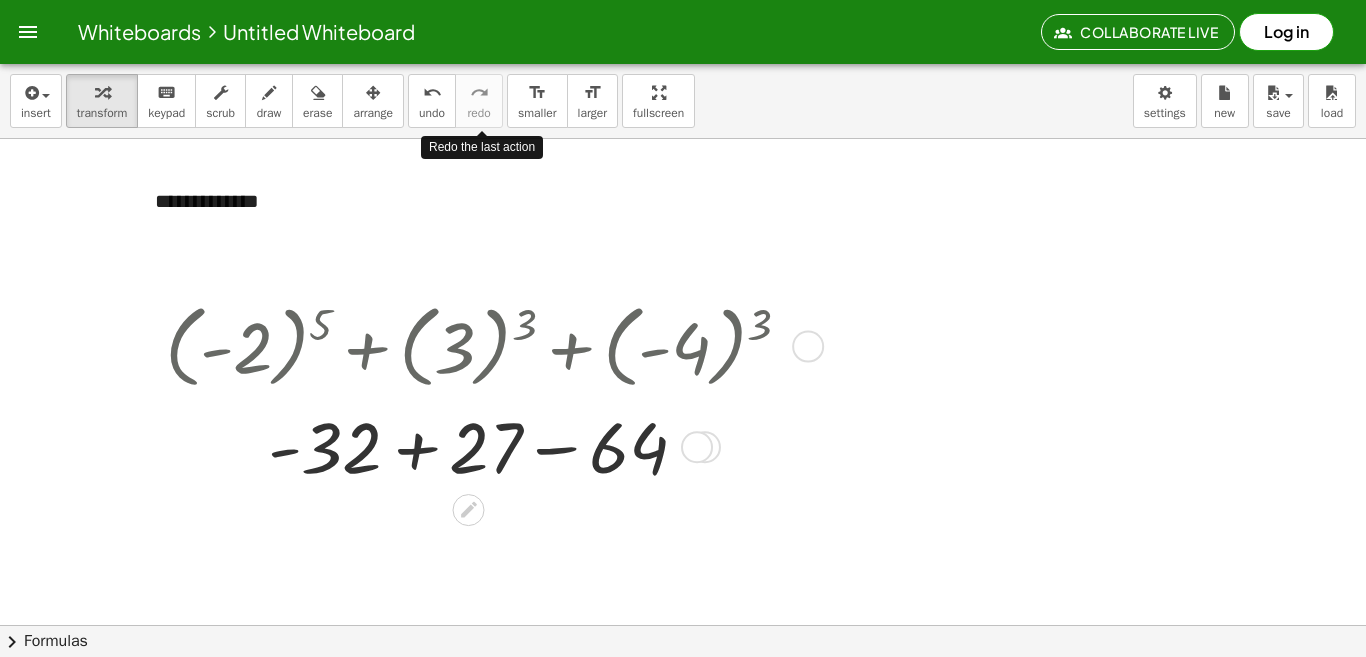 scroll, scrollTop: 200, scrollLeft: 0, axis: vertical 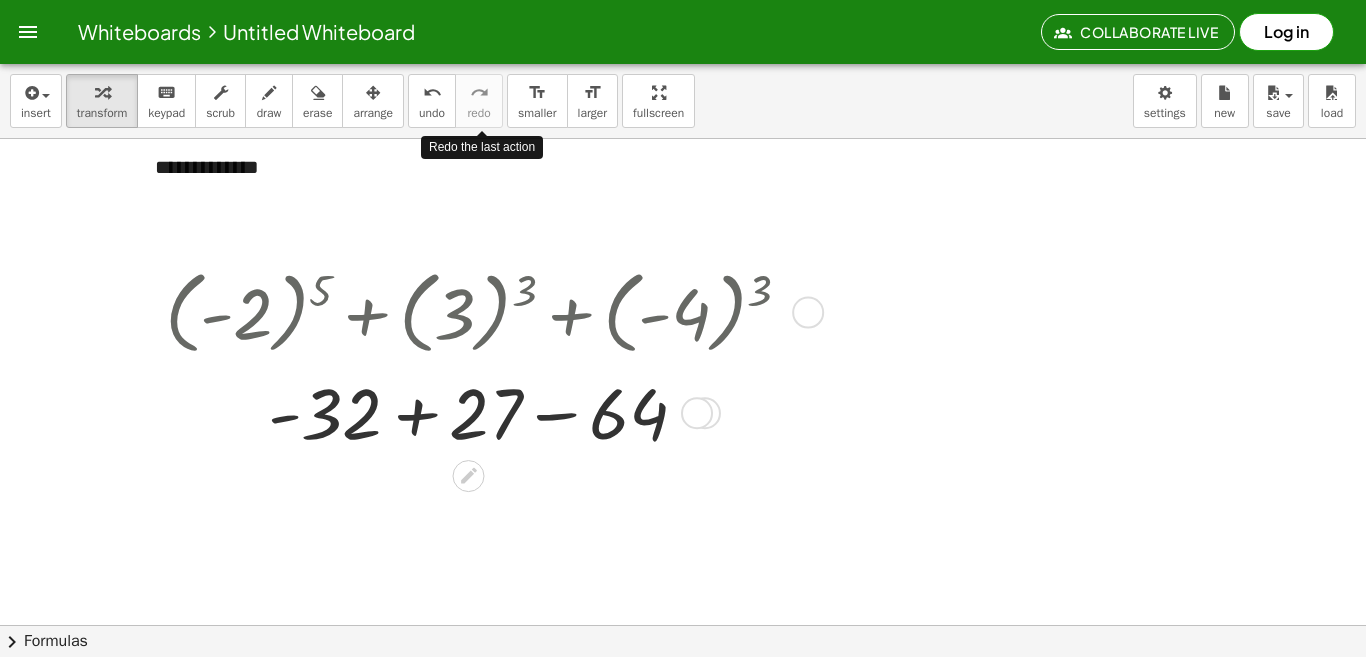 click at bounding box center (486, 411) 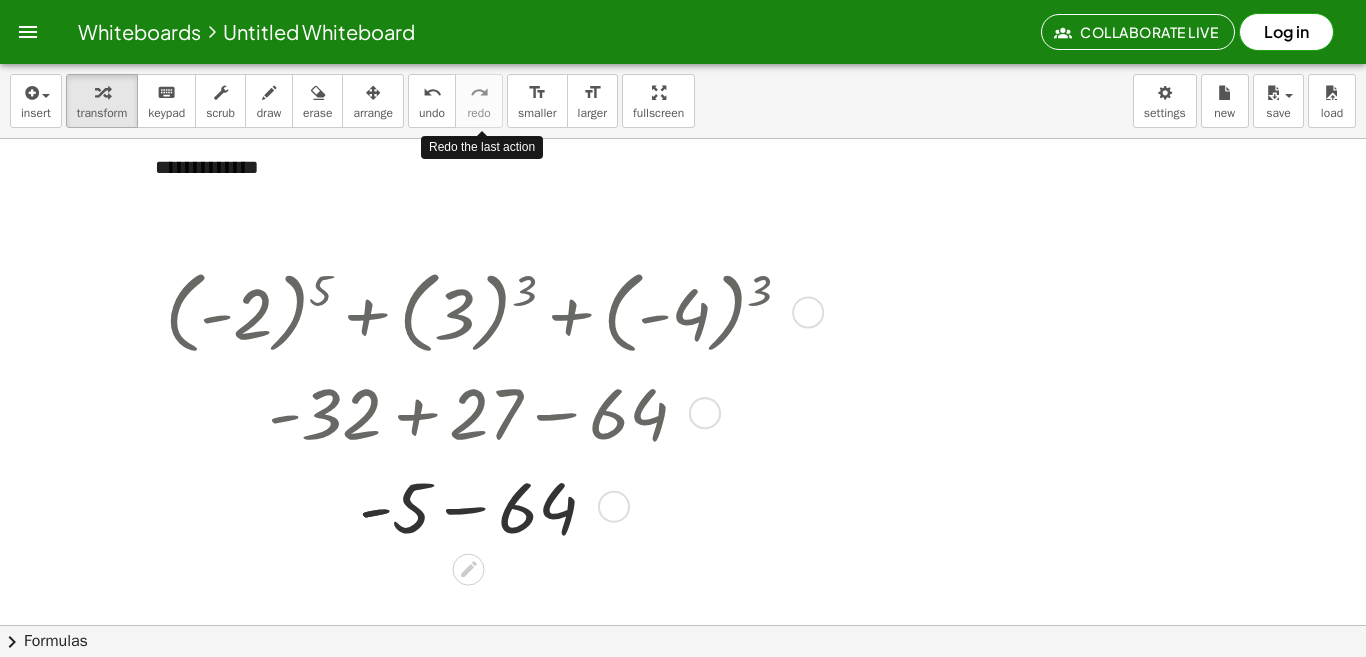 click at bounding box center [486, 505] 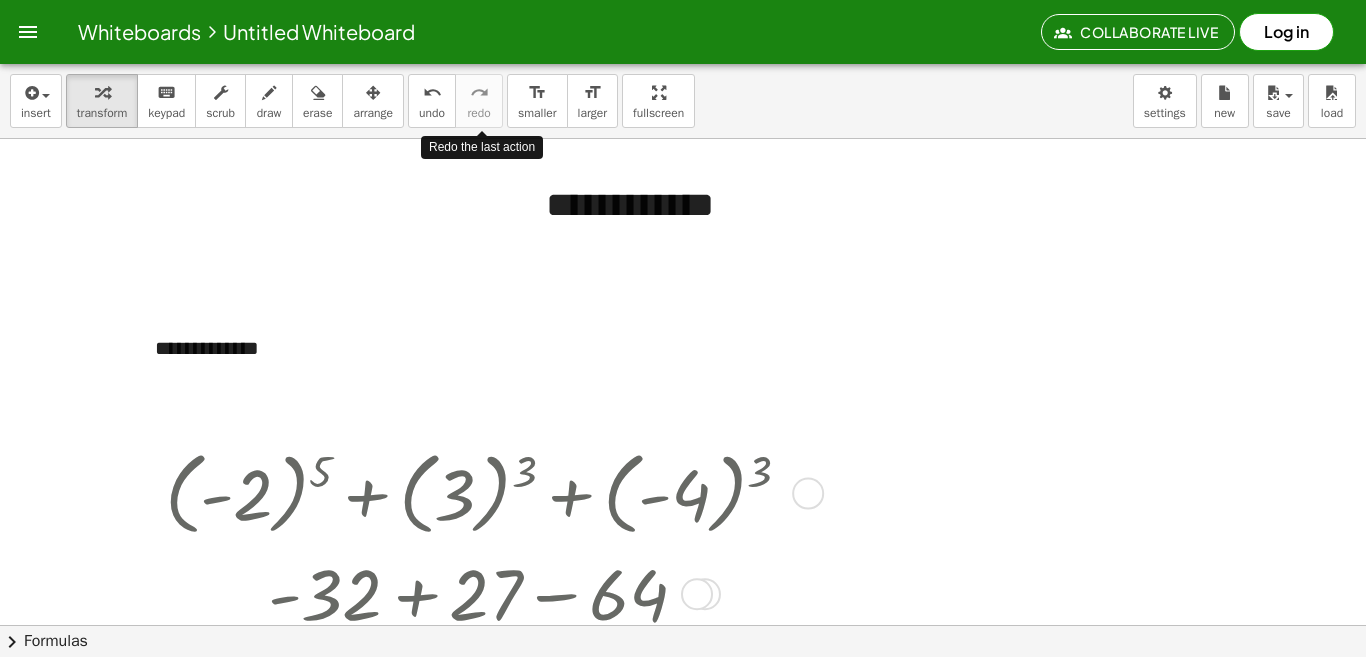 scroll, scrollTop: 0, scrollLeft: 0, axis: both 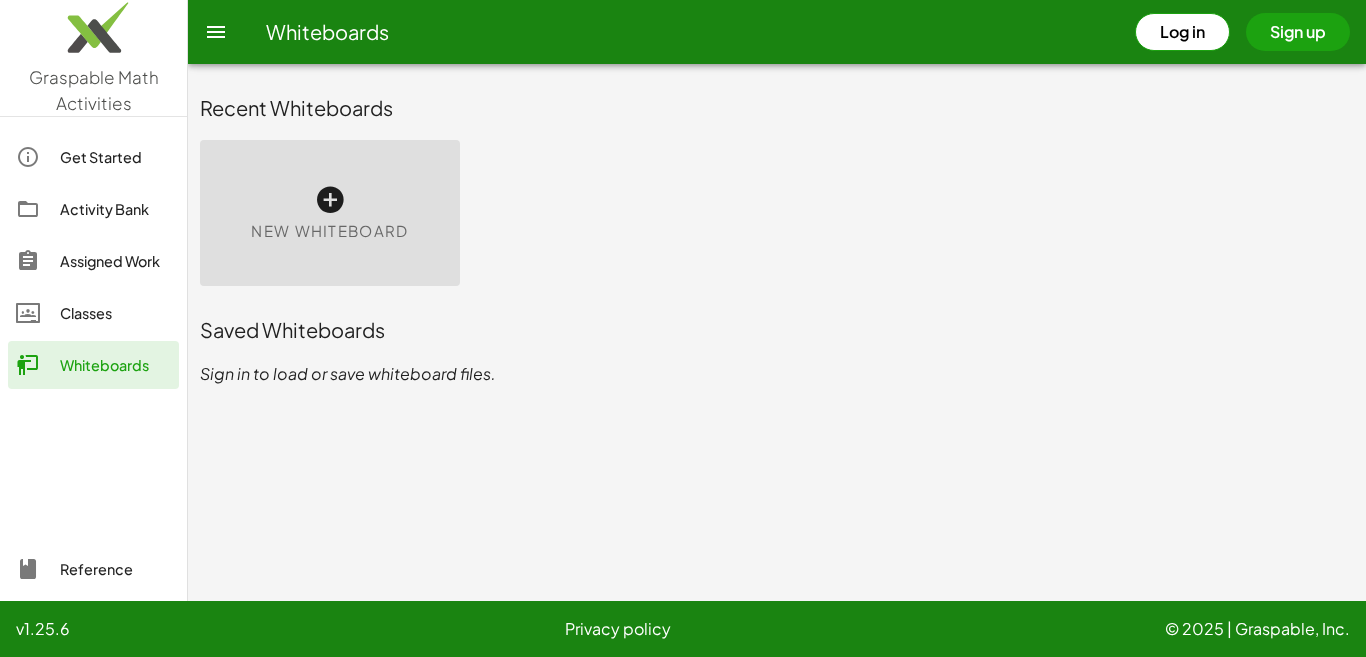 click at bounding box center (330, 200) 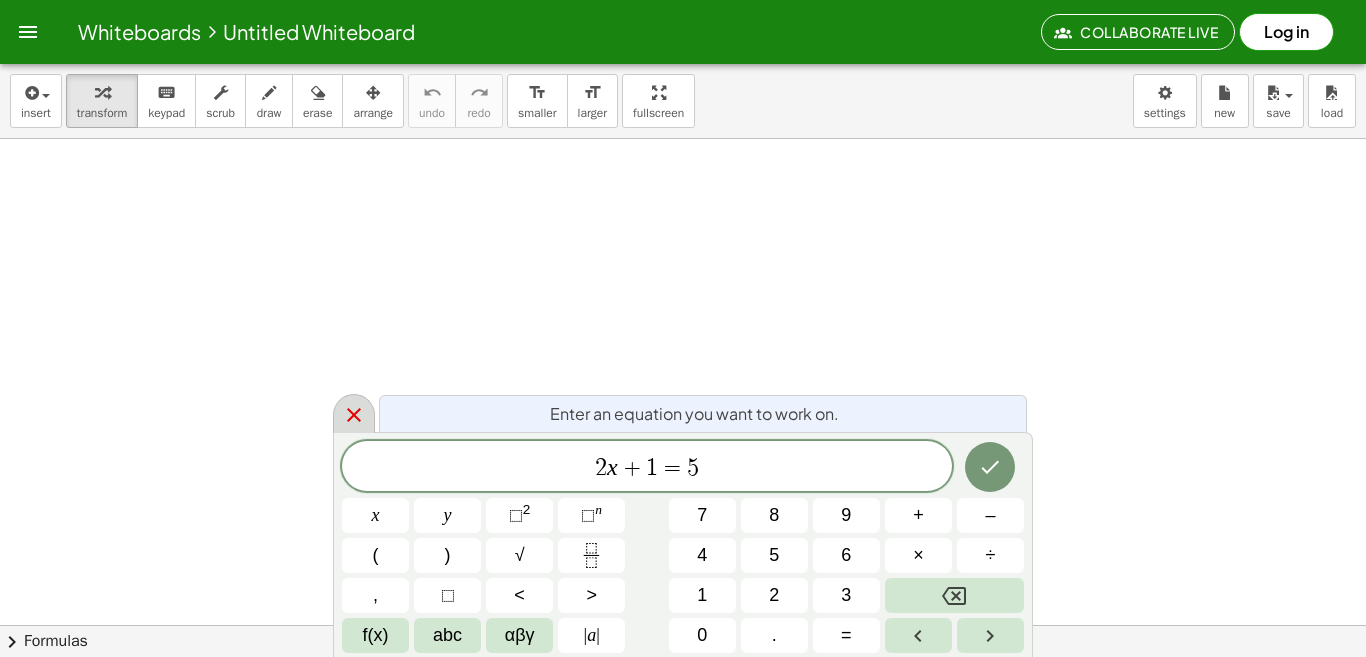 click 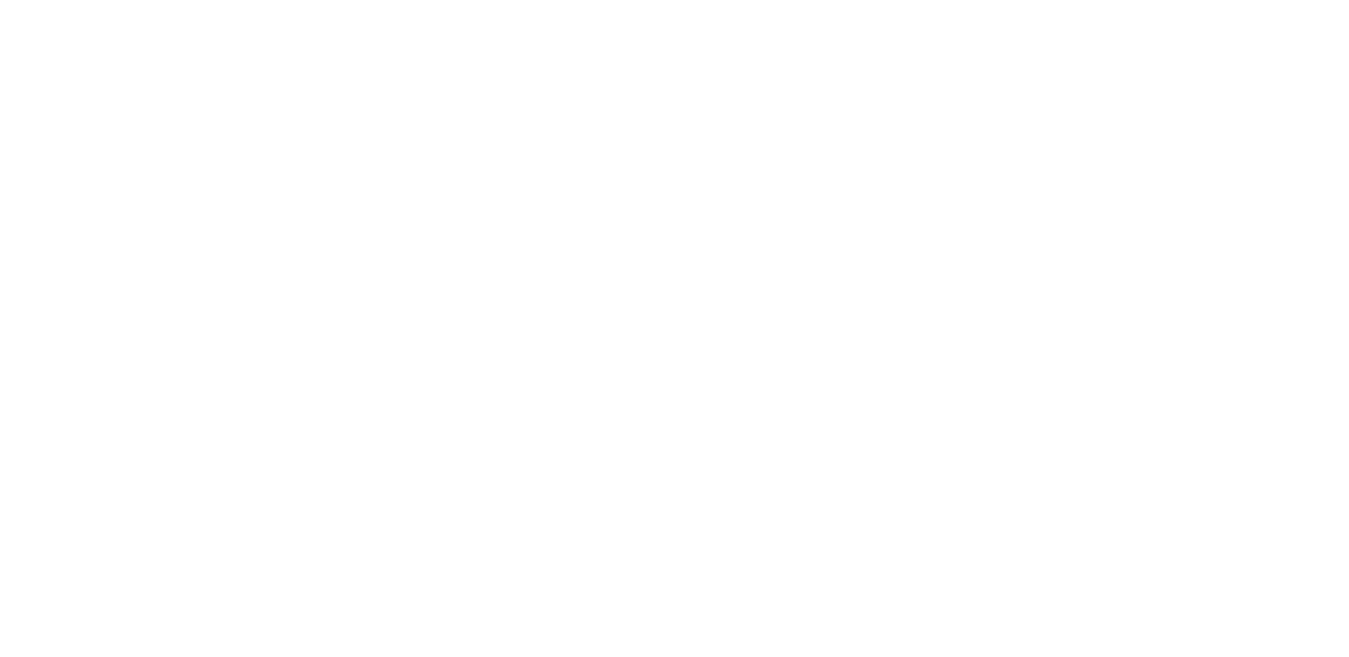 scroll, scrollTop: 0, scrollLeft: 0, axis: both 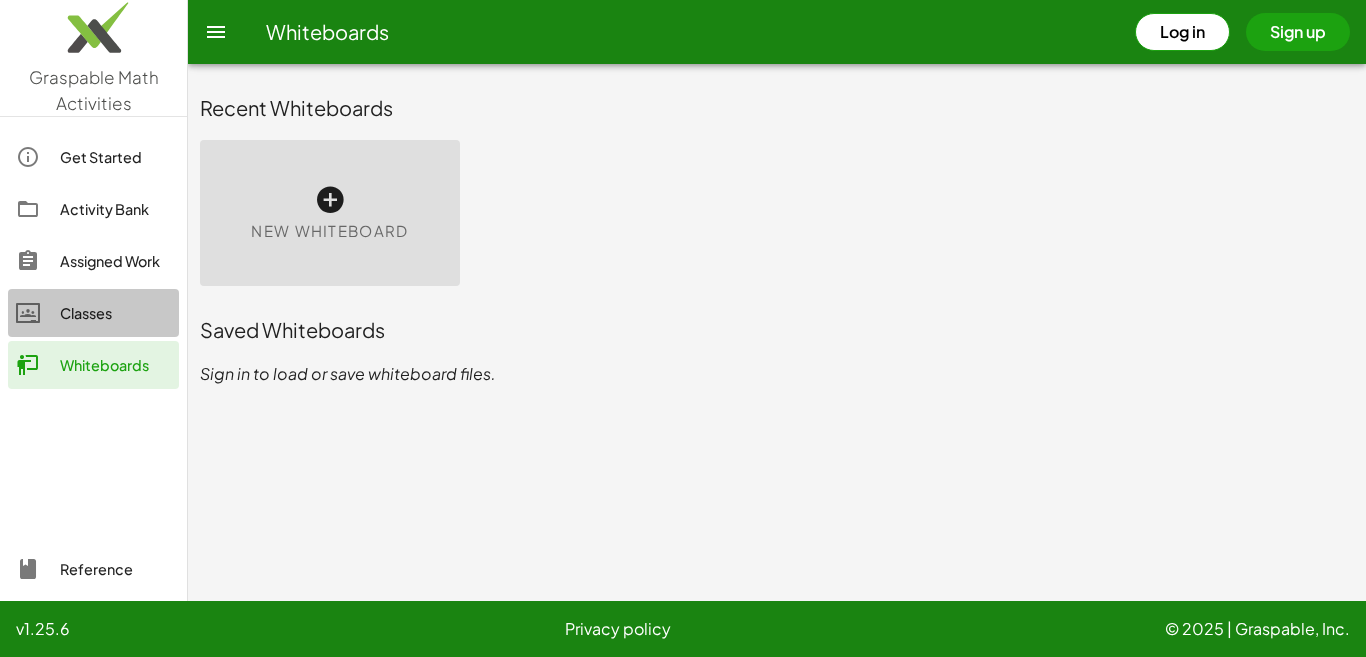 click on "Classes" 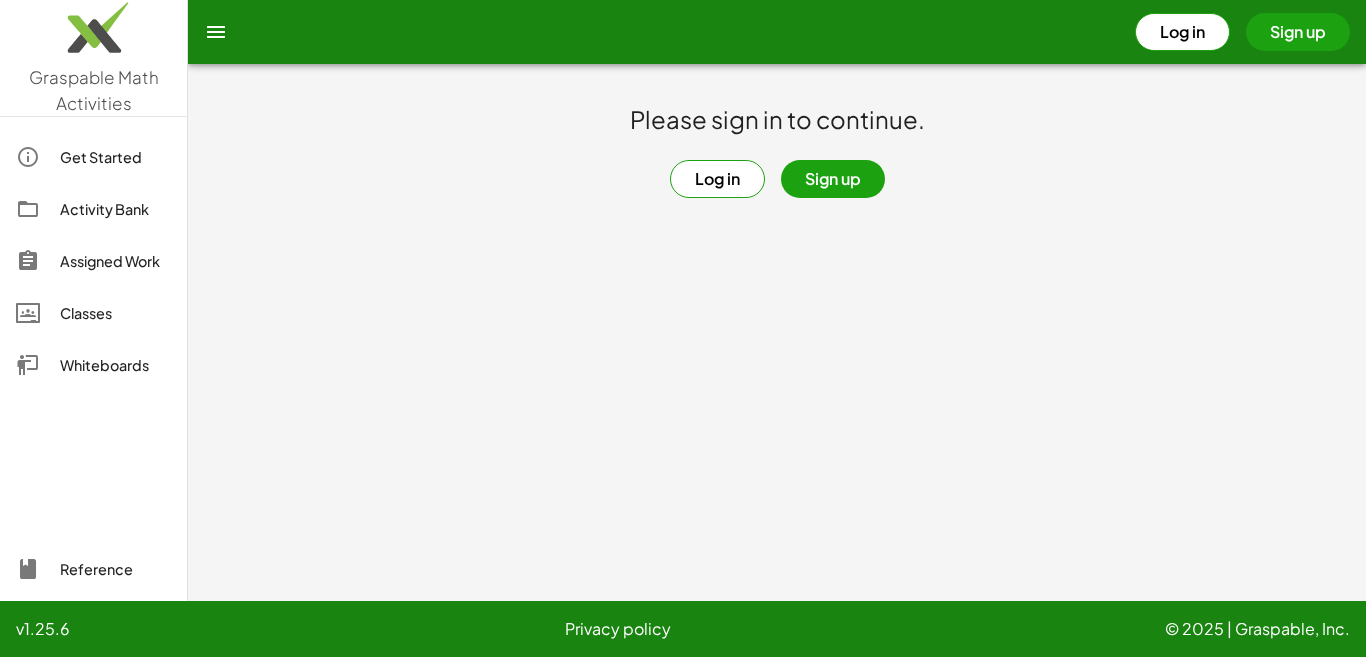click on "Sign up" at bounding box center (833, 179) 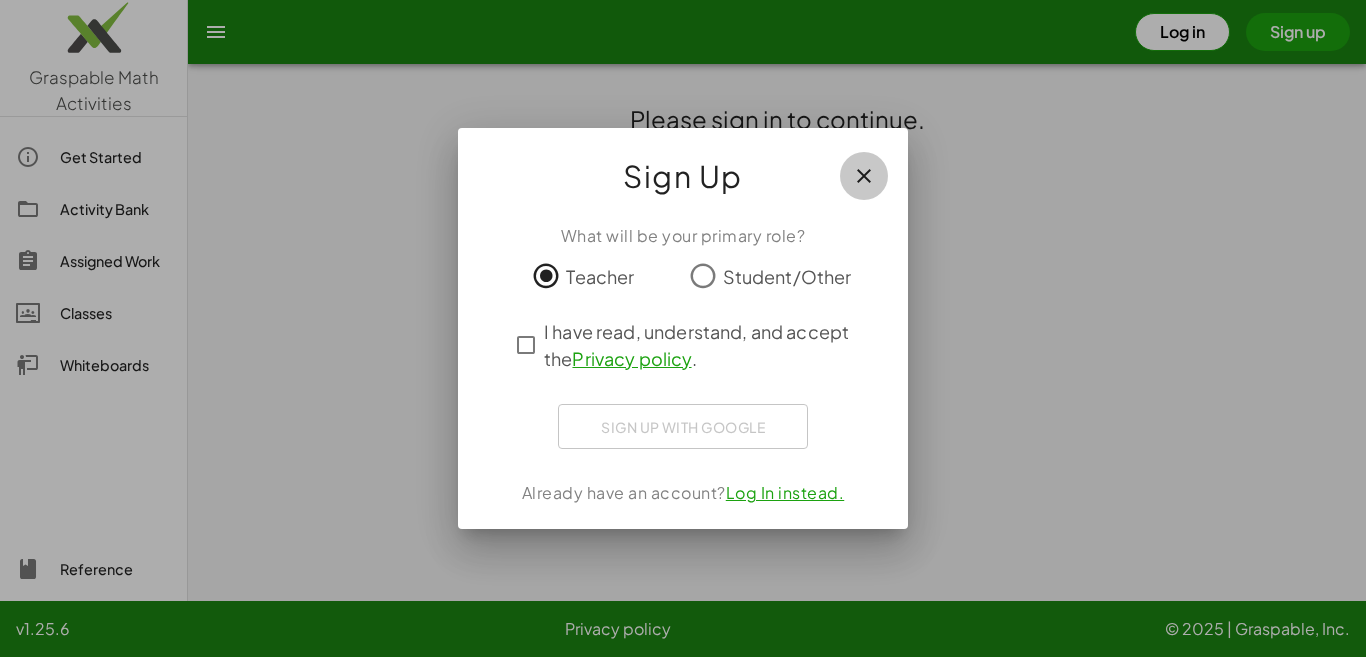 drag, startPoint x: 864, startPoint y: 175, endPoint x: 878, endPoint y: 185, distance: 17.20465 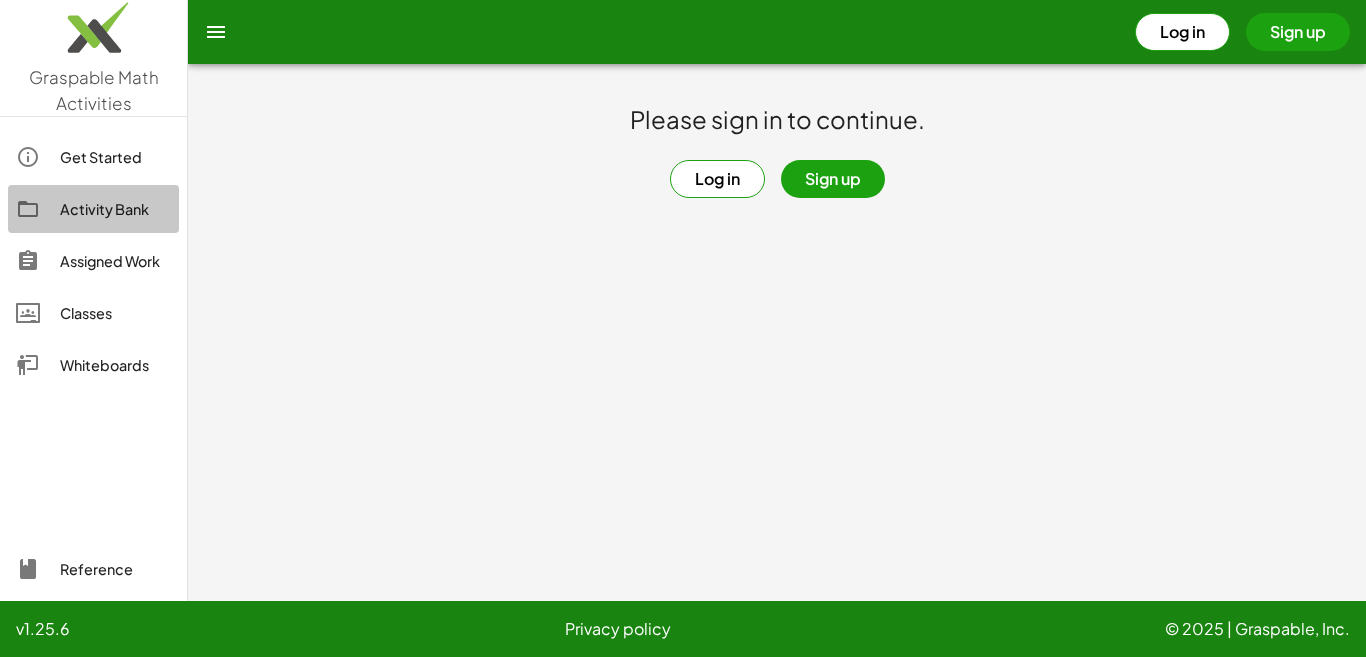 click on "Activity Bank" 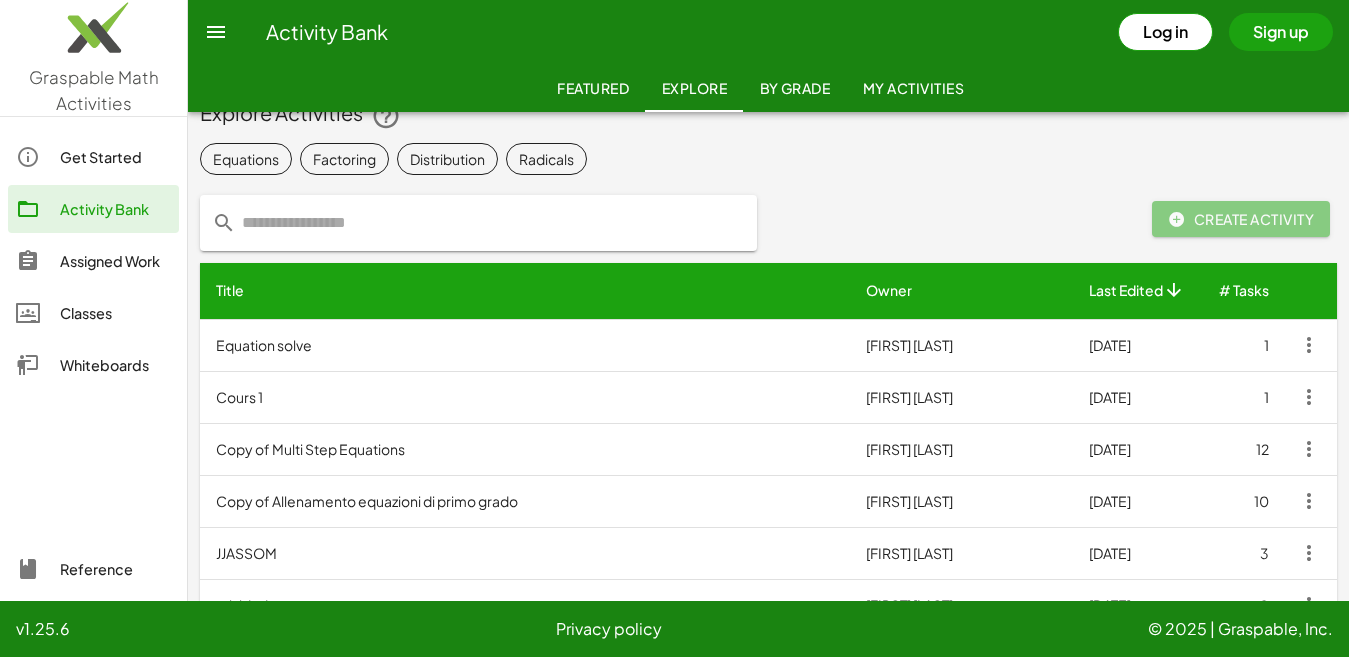 scroll, scrollTop: 34, scrollLeft: 0, axis: vertical 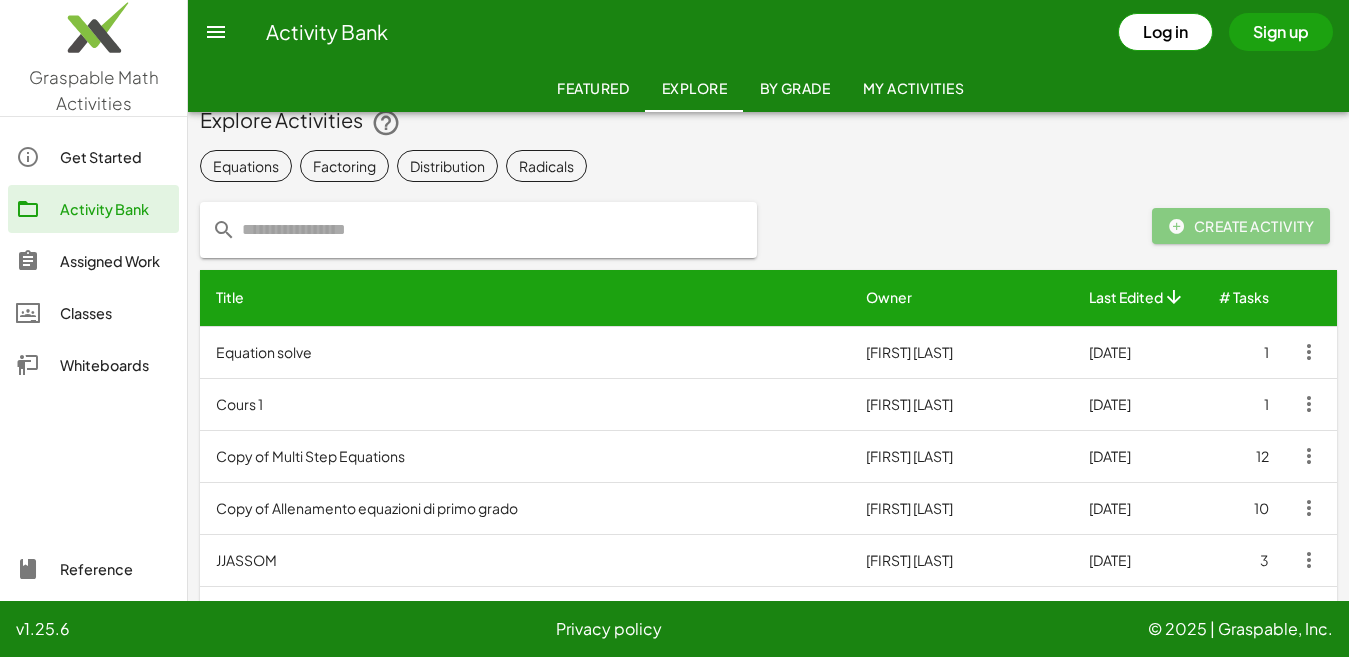 click on "Equation solve" at bounding box center (525, 352) 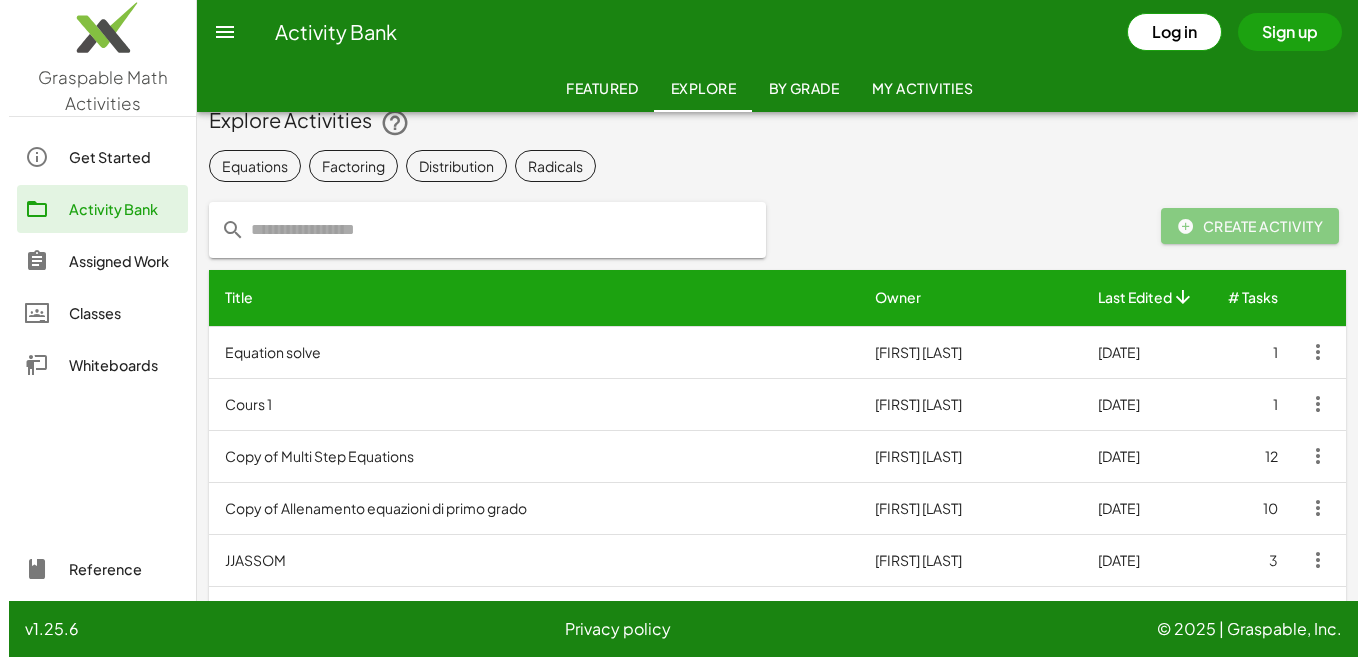 scroll, scrollTop: 0, scrollLeft: 0, axis: both 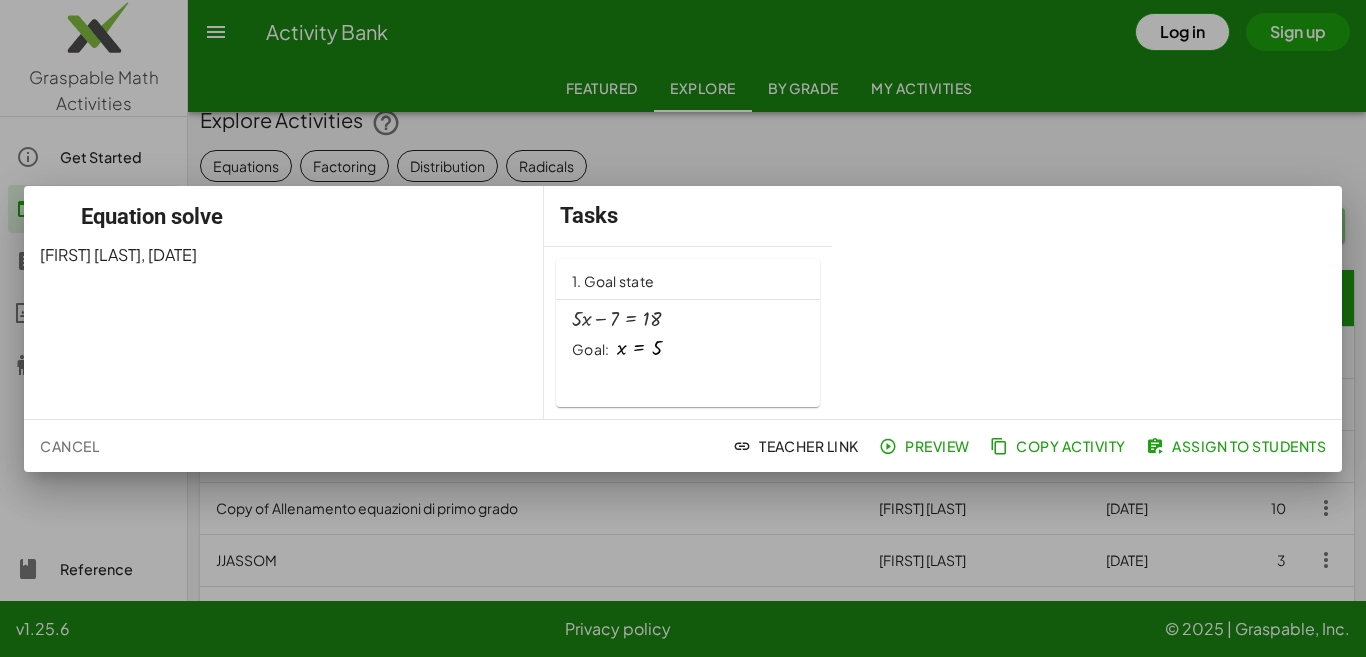 click on "Cancel" 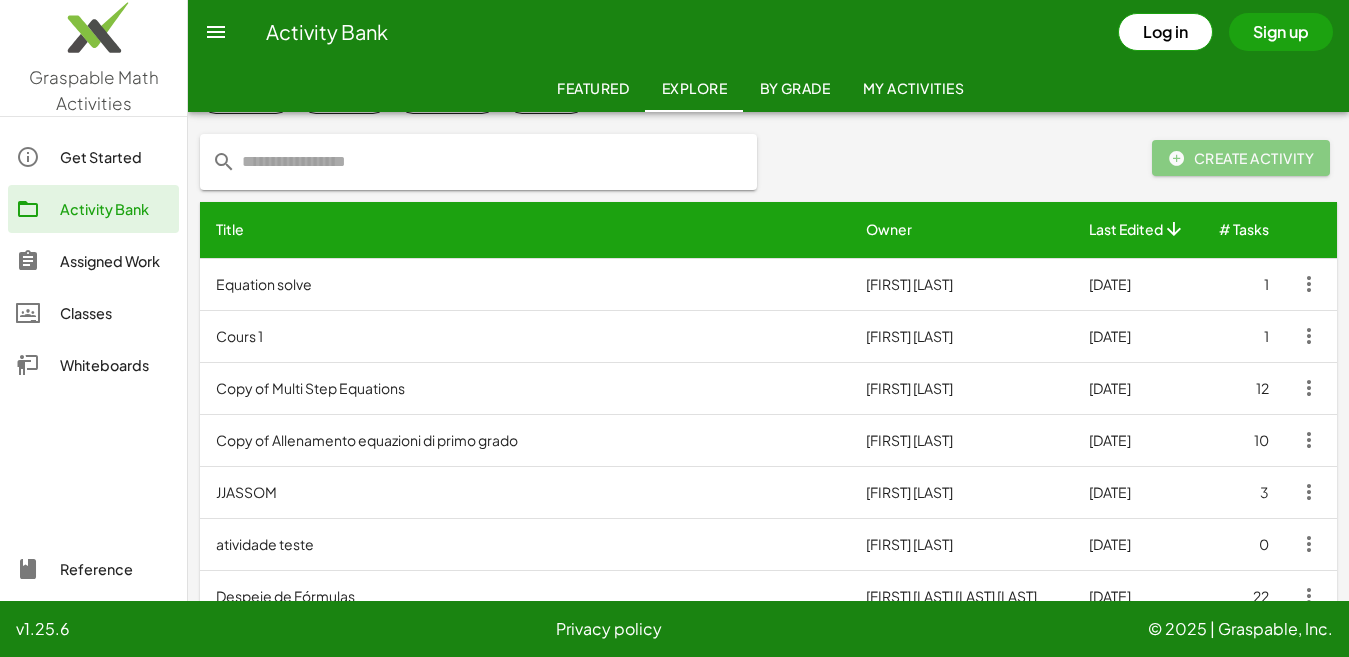 scroll, scrollTop: 134, scrollLeft: 0, axis: vertical 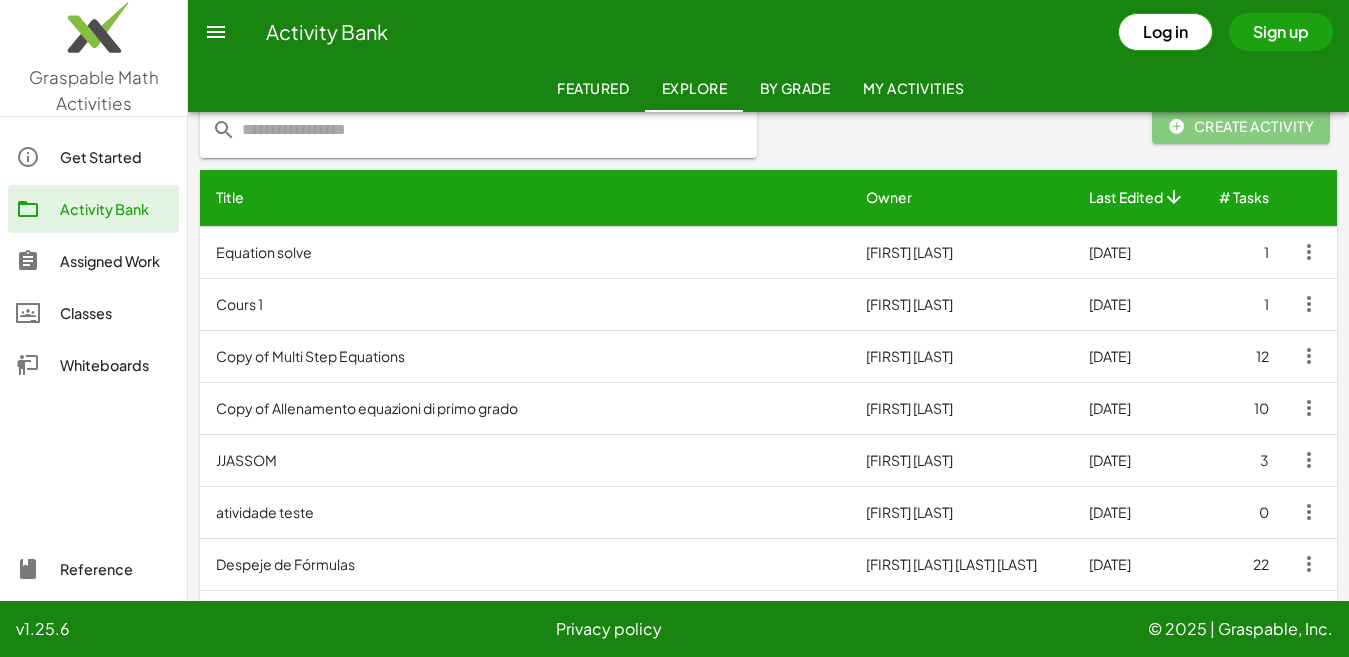 click on "Copy of Multi Step Equations" at bounding box center [525, 356] 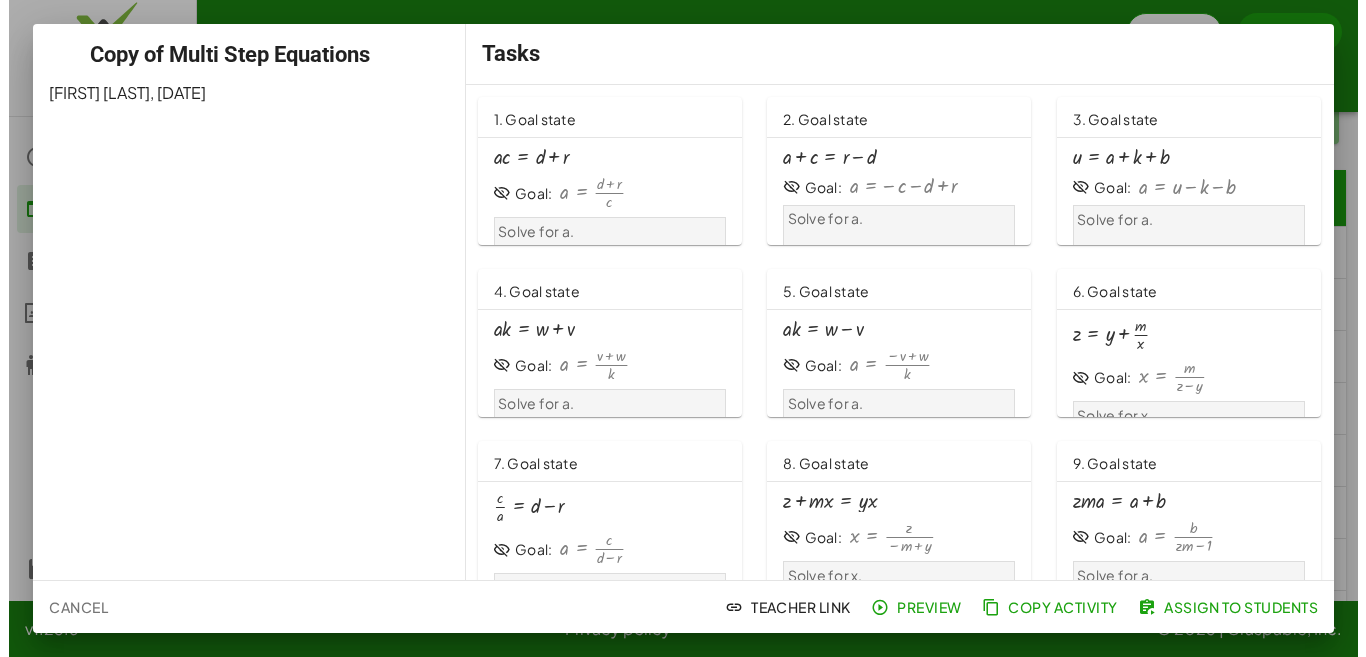 scroll, scrollTop: 0, scrollLeft: 0, axis: both 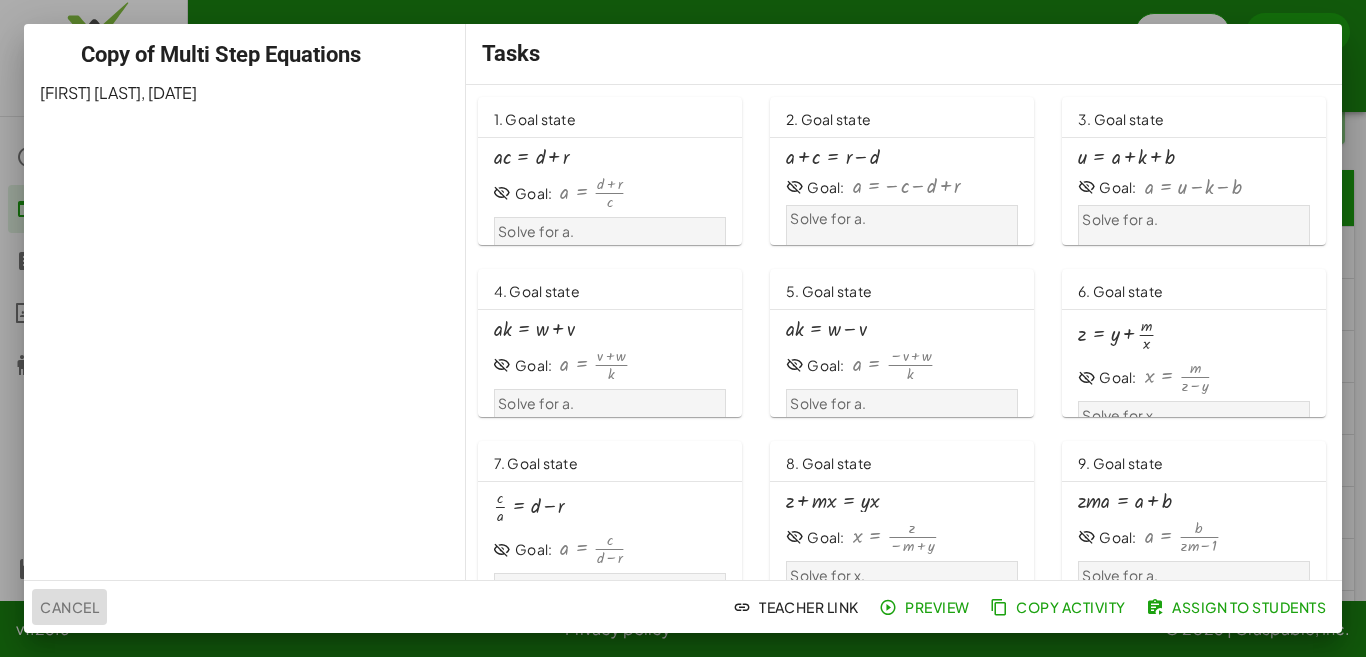 click on "Cancel" 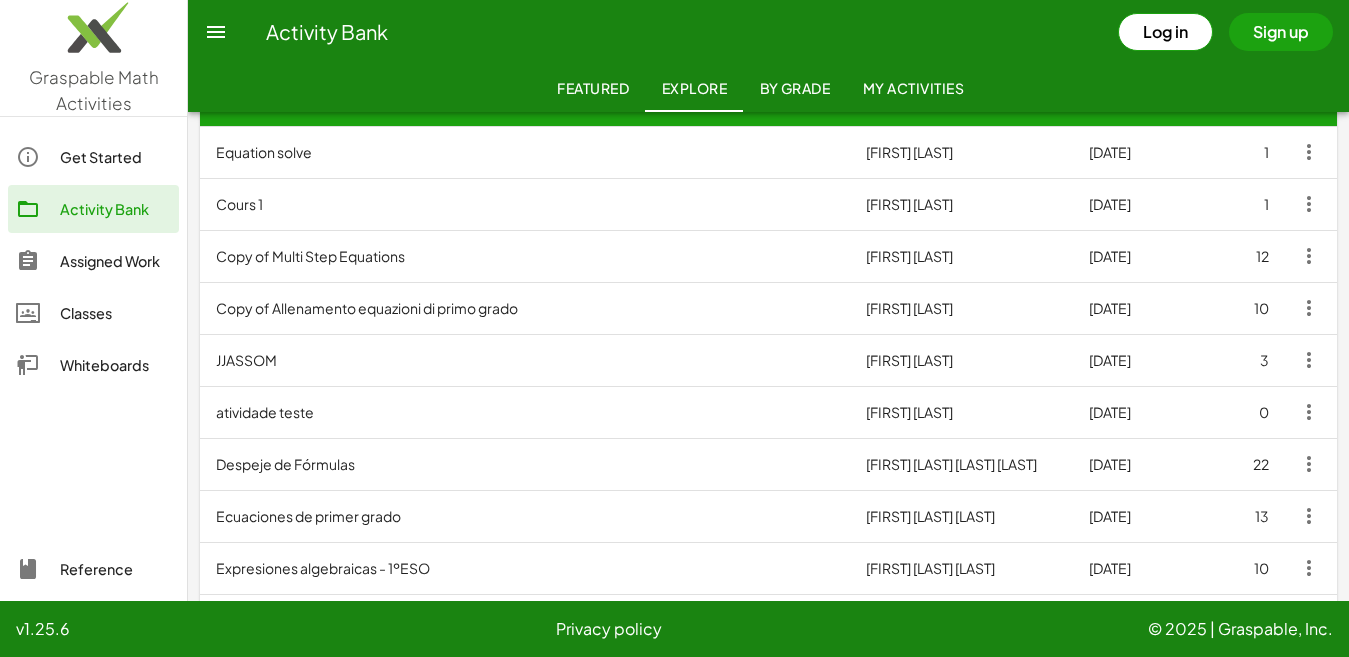 scroll, scrollTop: 334, scrollLeft: 0, axis: vertical 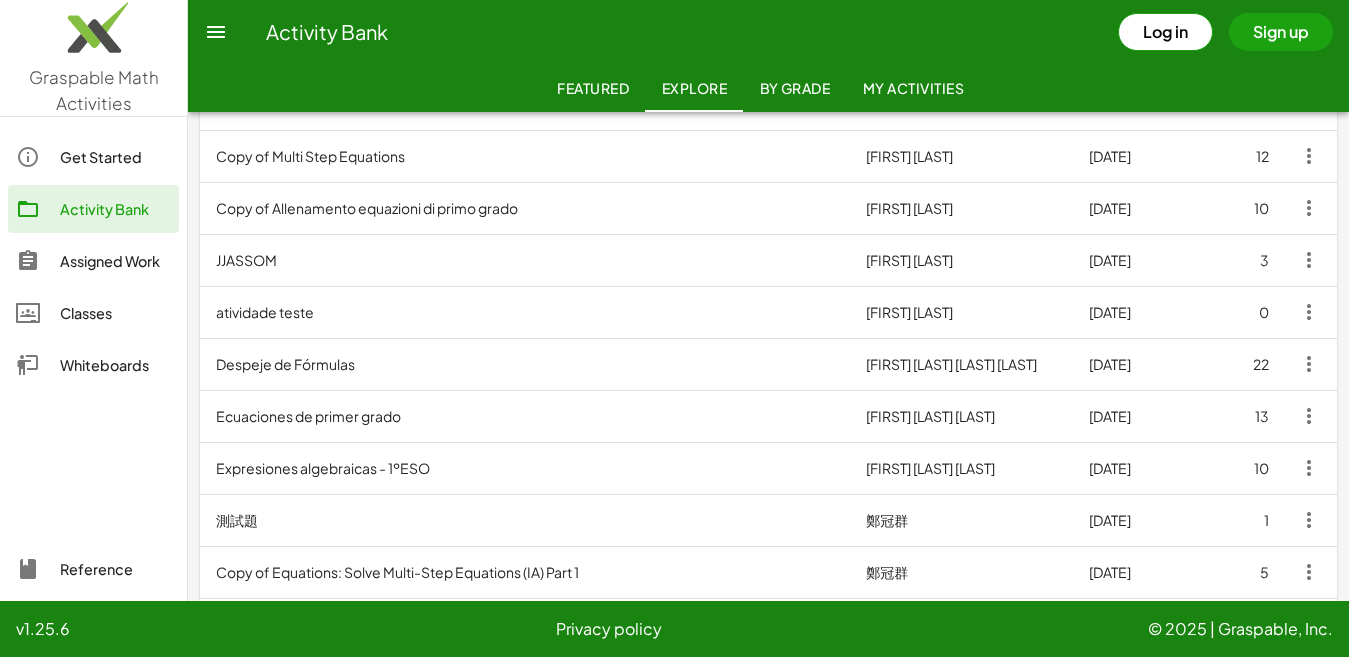 click on "Despeje de Fórmulas" at bounding box center (525, 364) 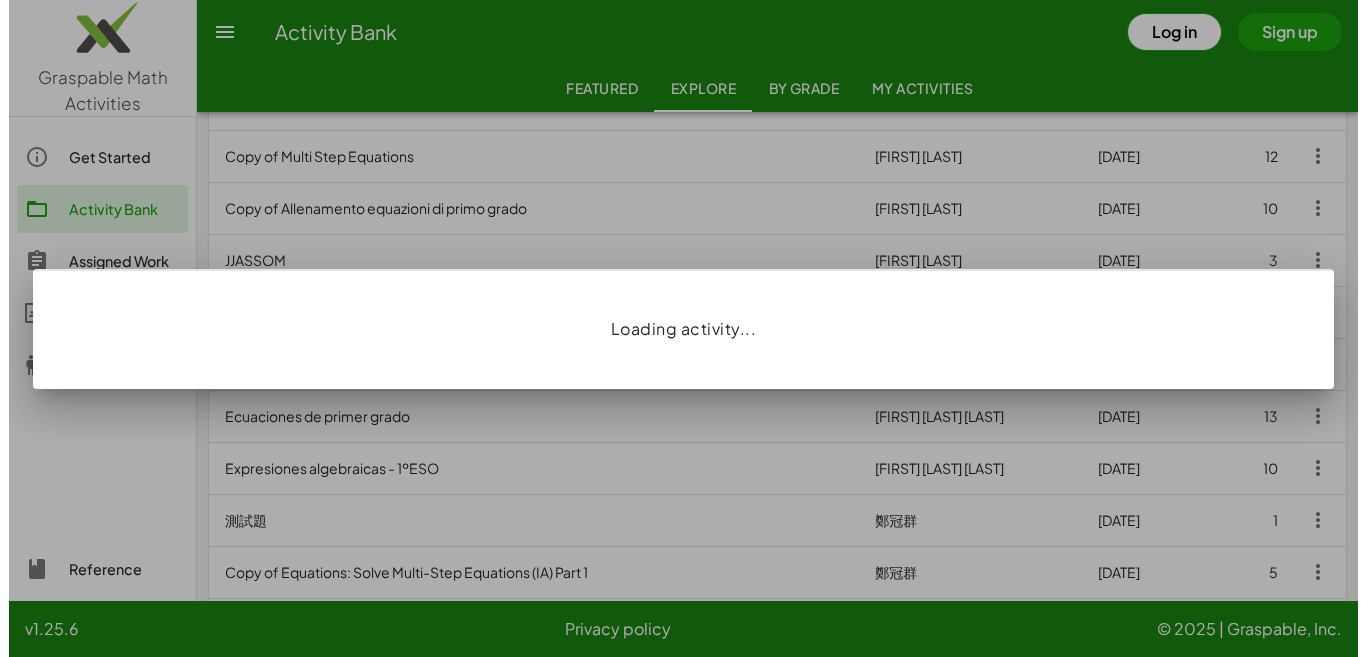 scroll, scrollTop: 0, scrollLeft: 0, axis: both 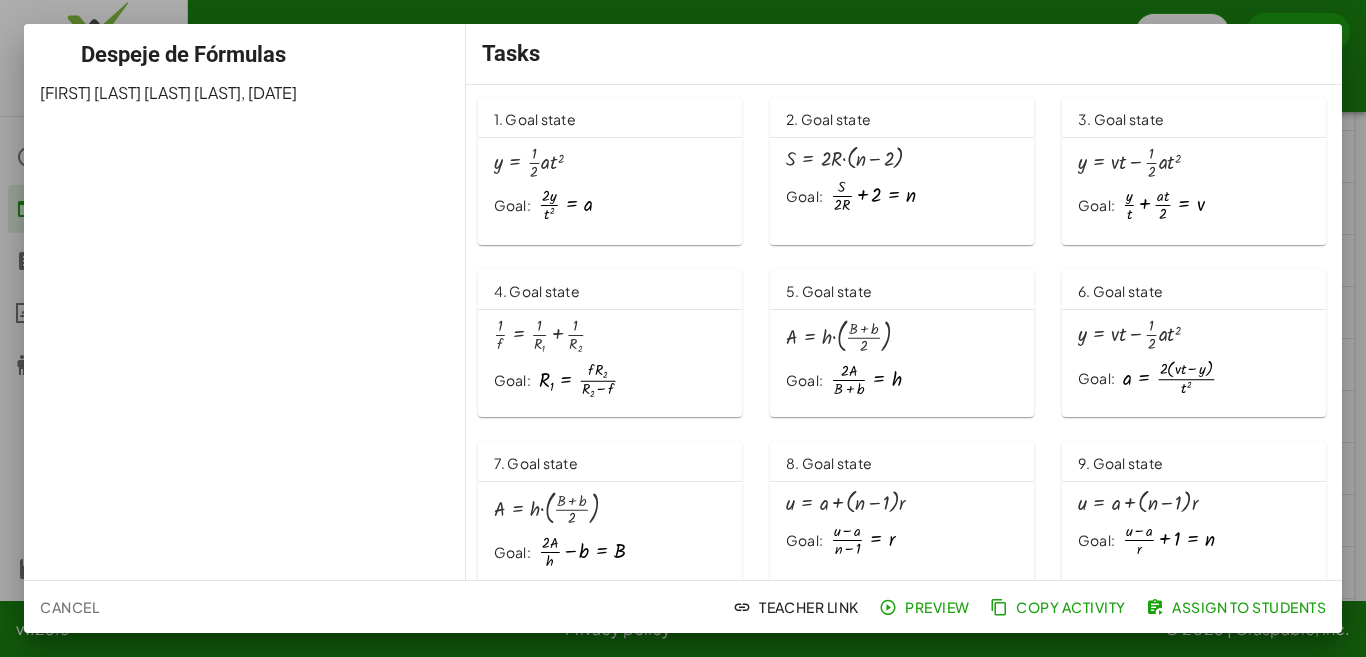click on "Cancel" 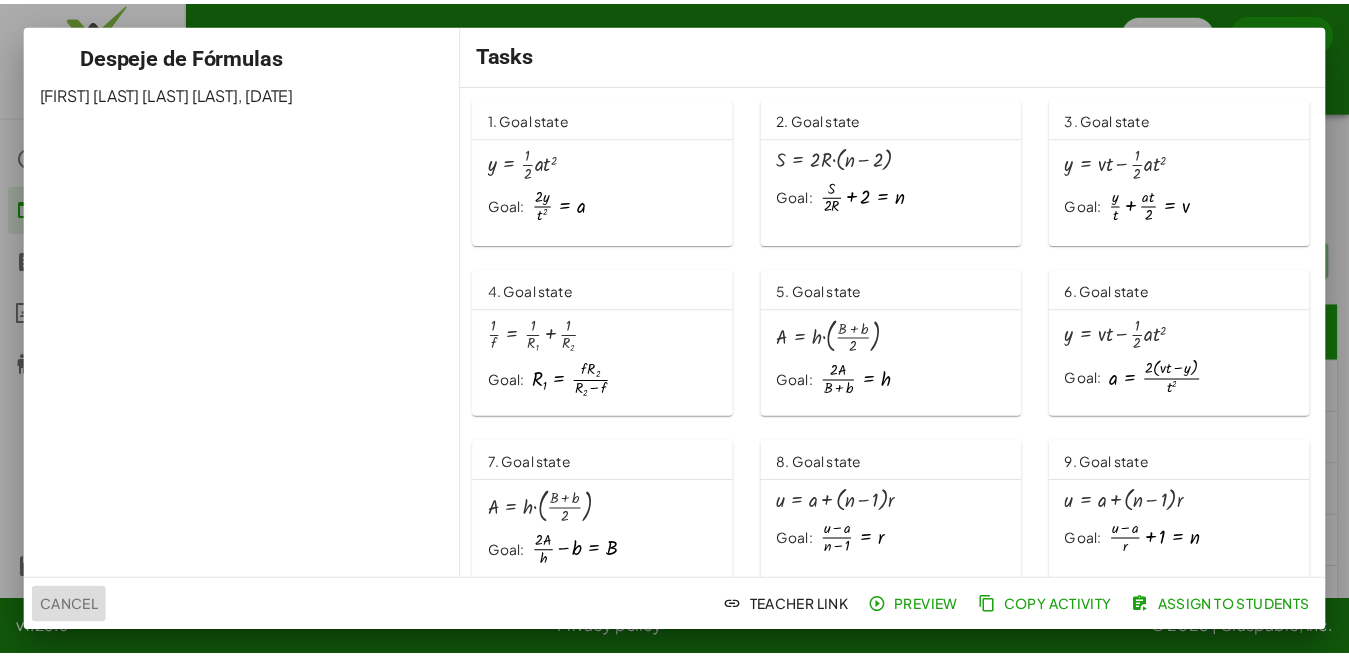 scroll, scrollTop: 334, scrollLeft: 0, axis: vertical 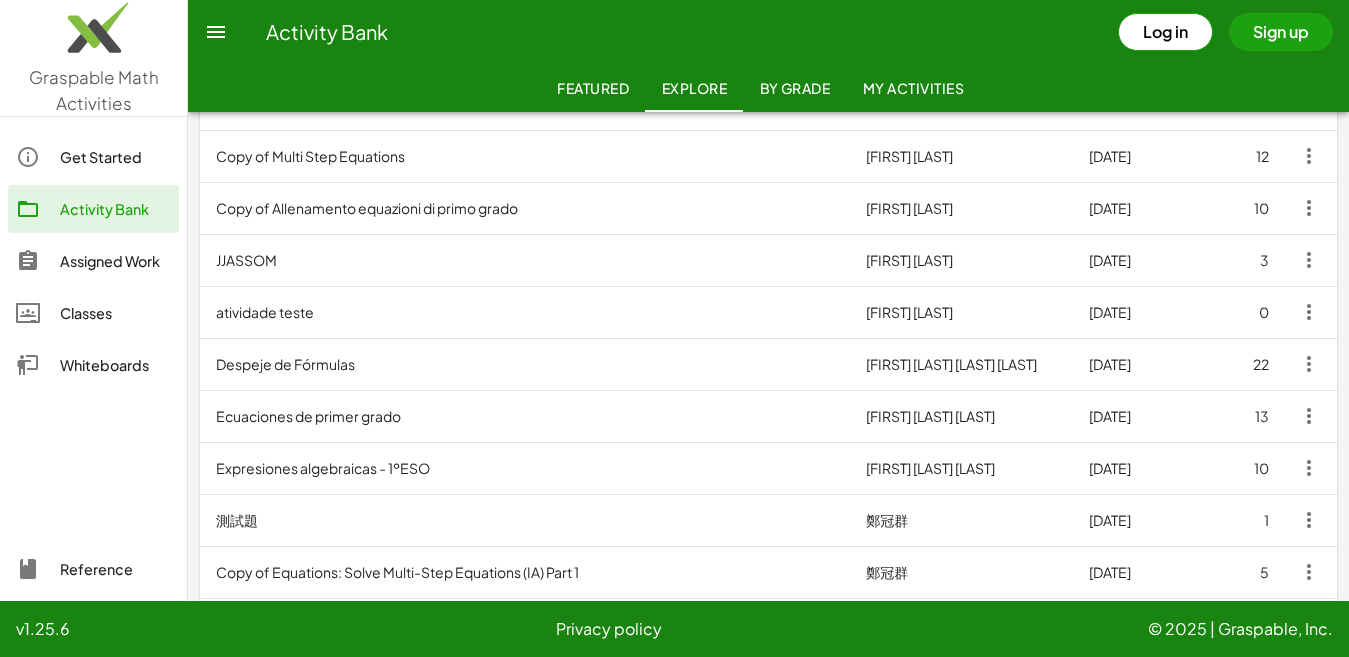 click on "Ecuaciones de primer grado" at bounding box center (525, 416) 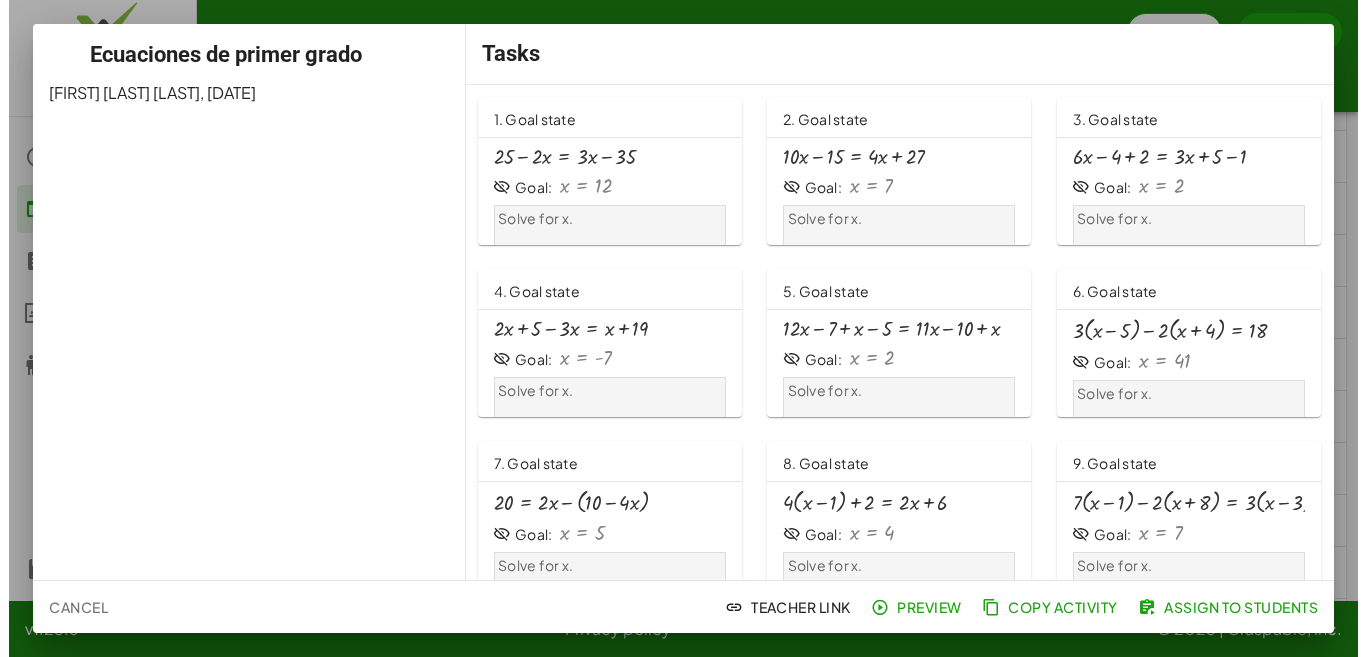 scroll, scrollTop: 0, scrollLeft: 0, axis: both 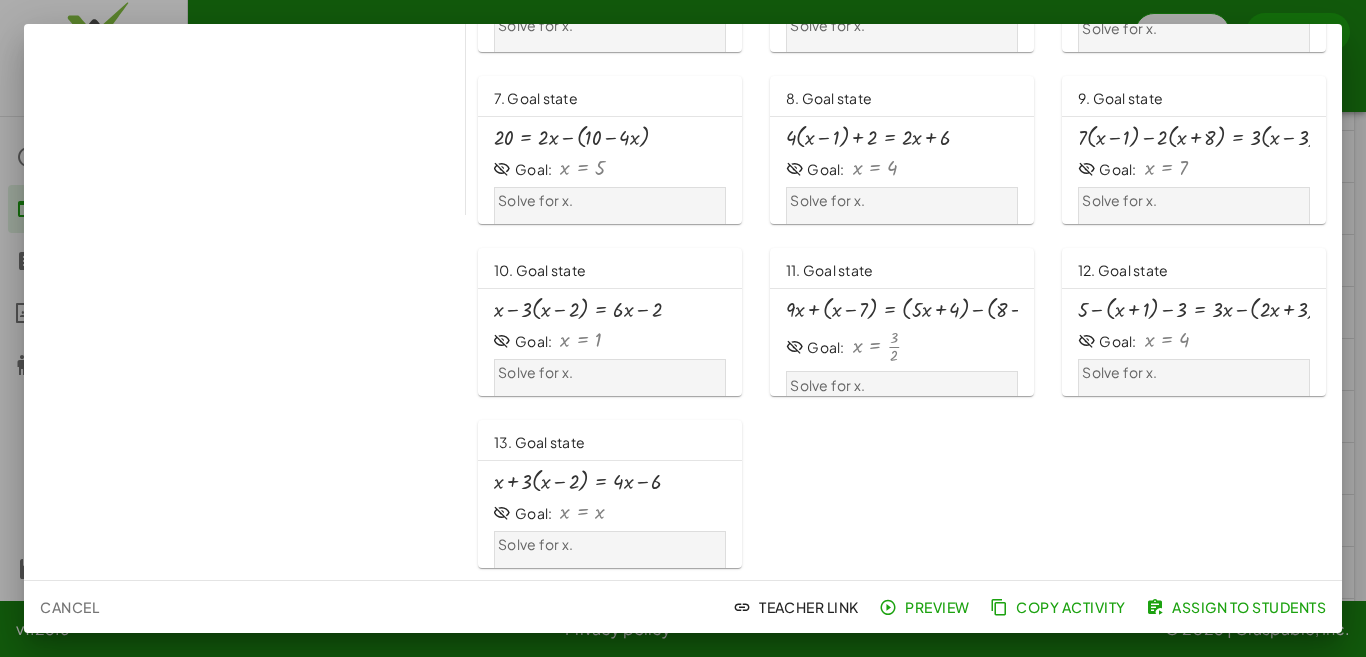 click on "Preview" 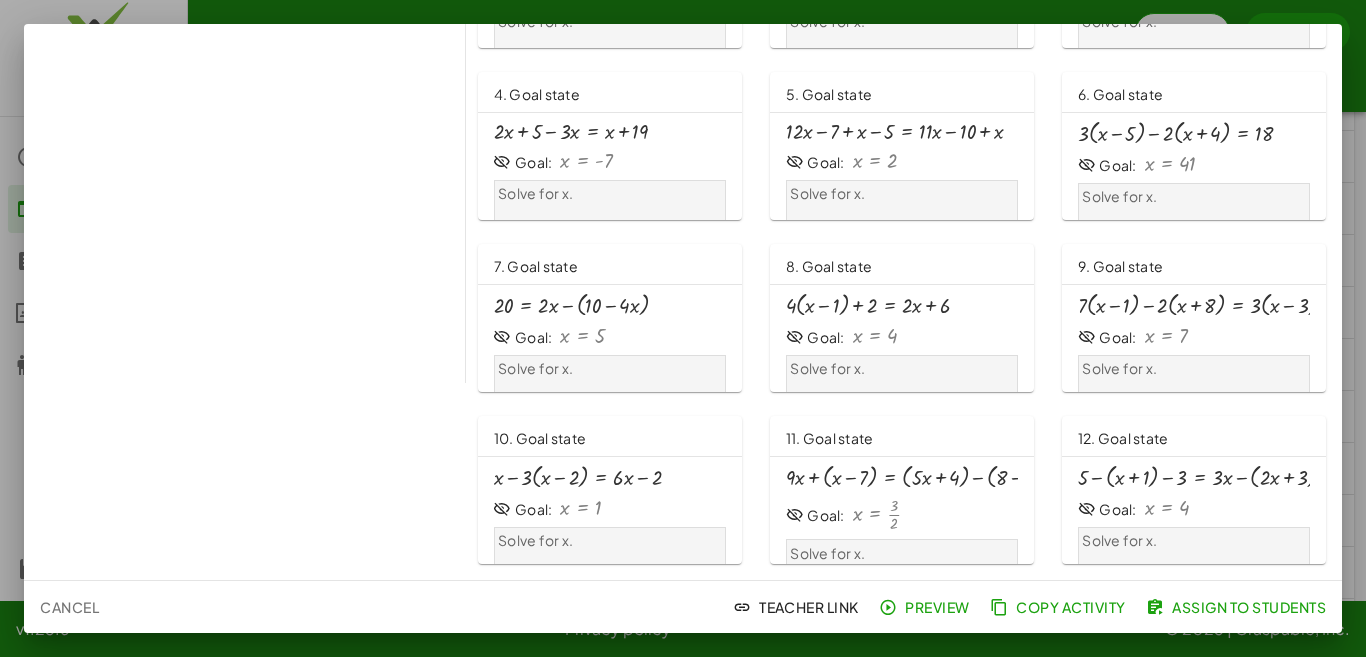 scroll, scrollTop: 200, scrollLeft: 0, axis: vertical 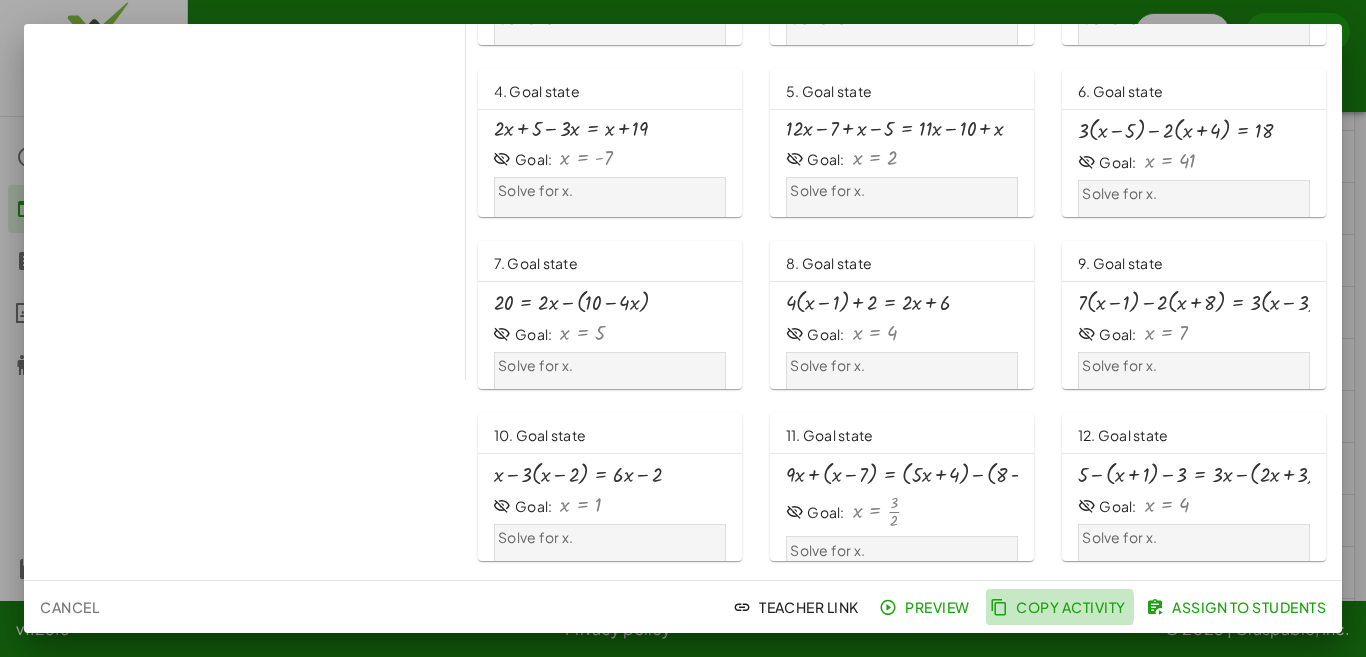 click on "Copy Activity" 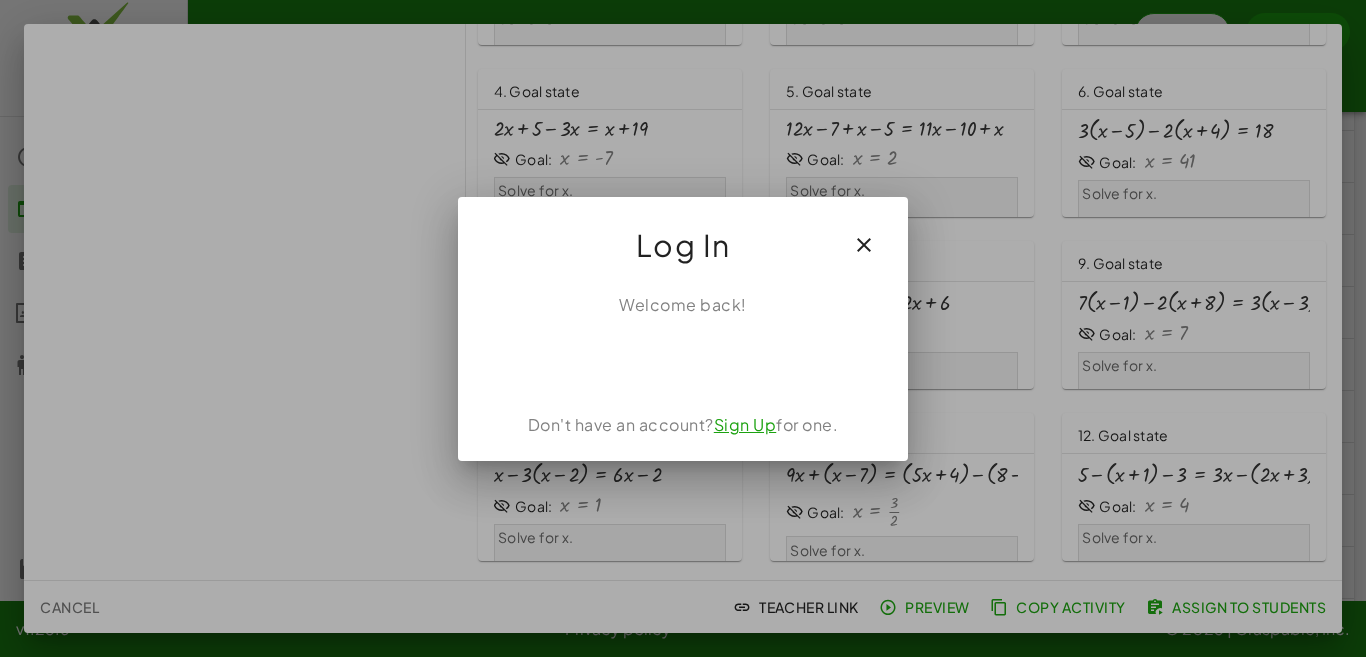 click on "Sign Up" at bounding box center (745, 424) 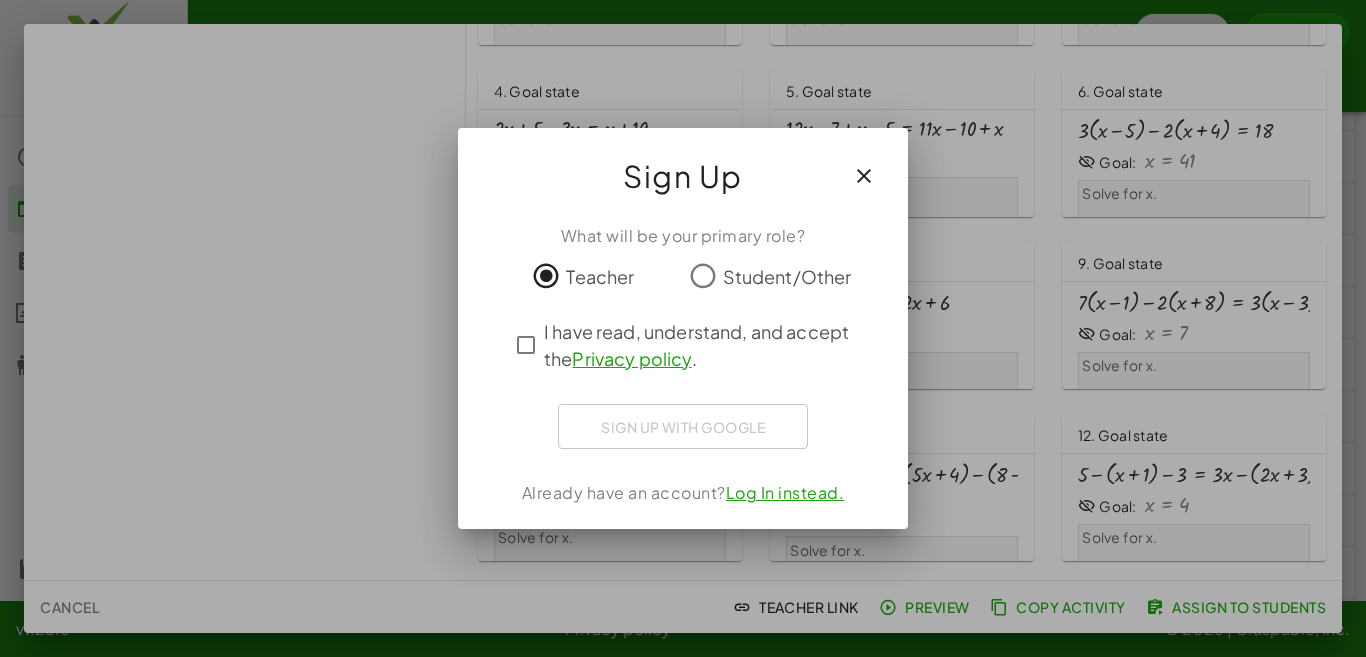 click on "Sign up with Google  Acceder con Google Acceder con Google. Se abre en una pestaña nueva" at bounding box center [683, 426] 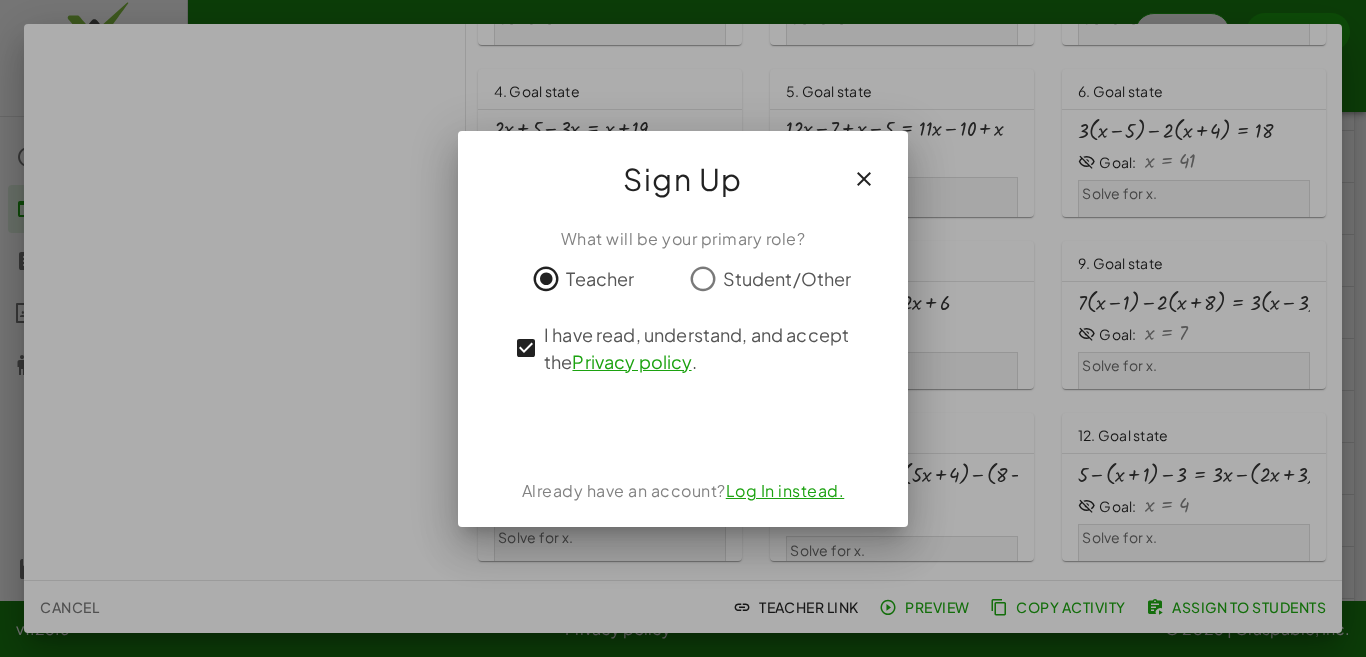 click on "Log In instead." at bounding box center (785, 490) 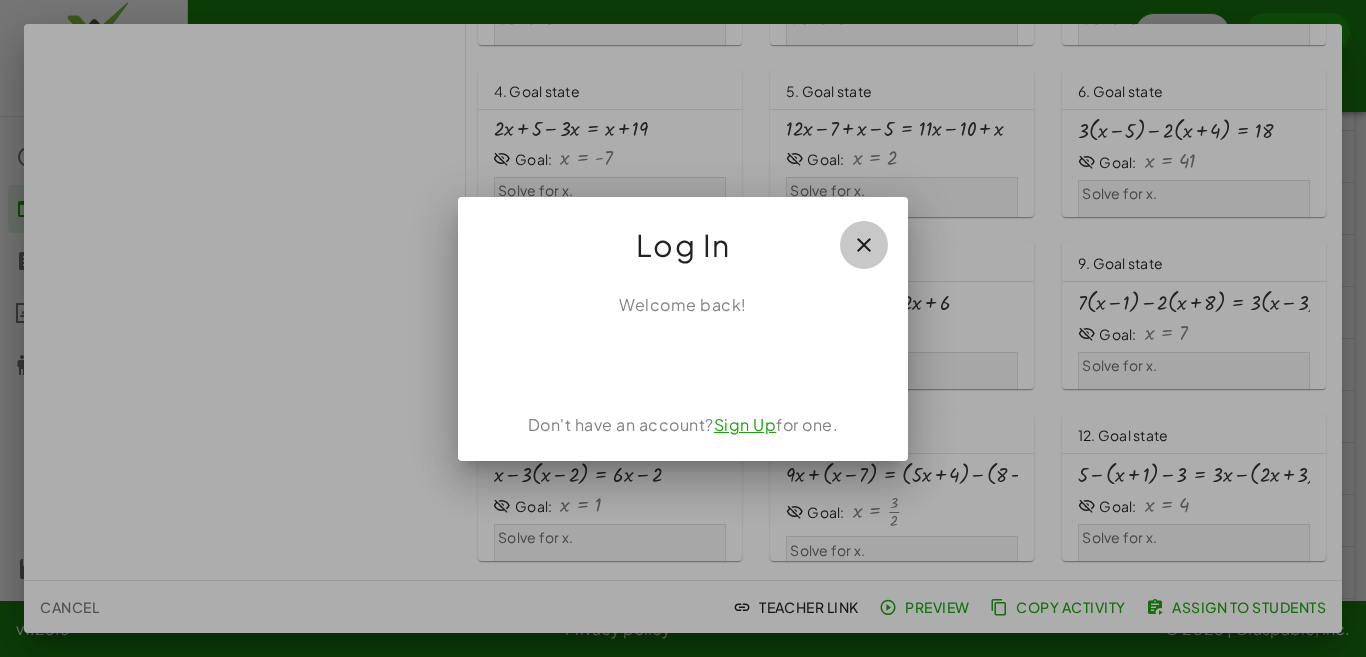 click 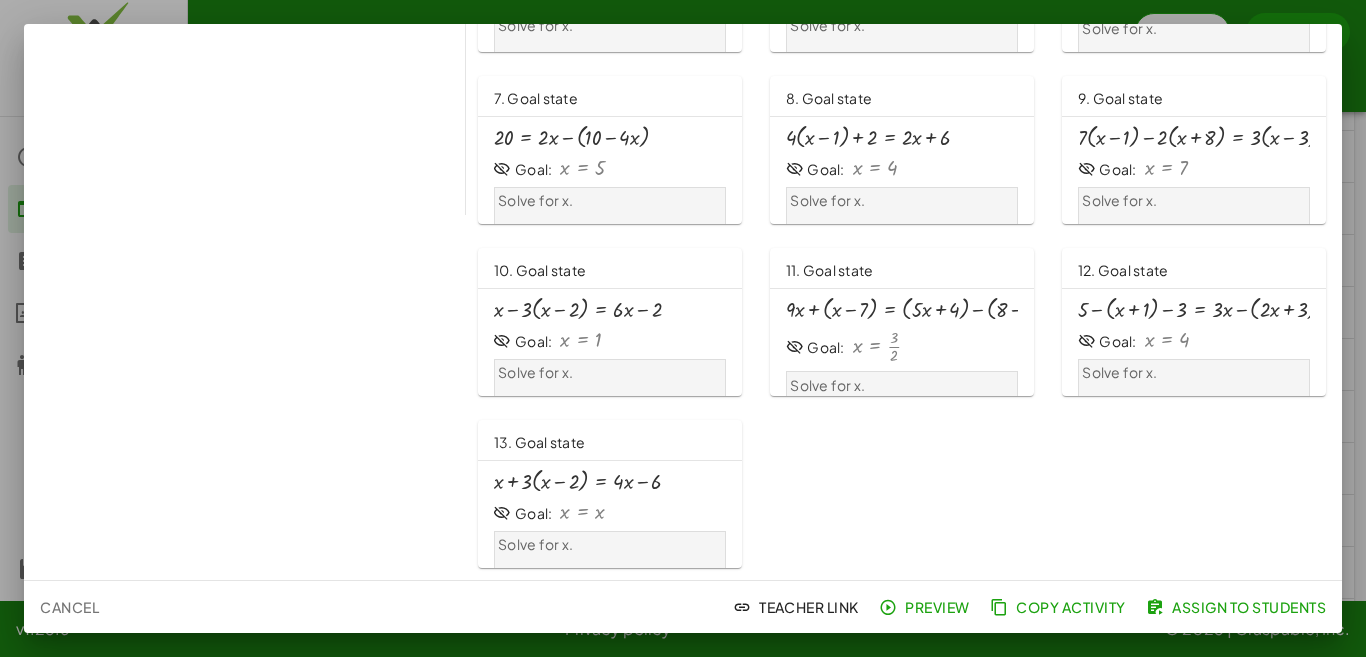 scroll, scrollTop: 0, scrollLeft: 0, axis: both 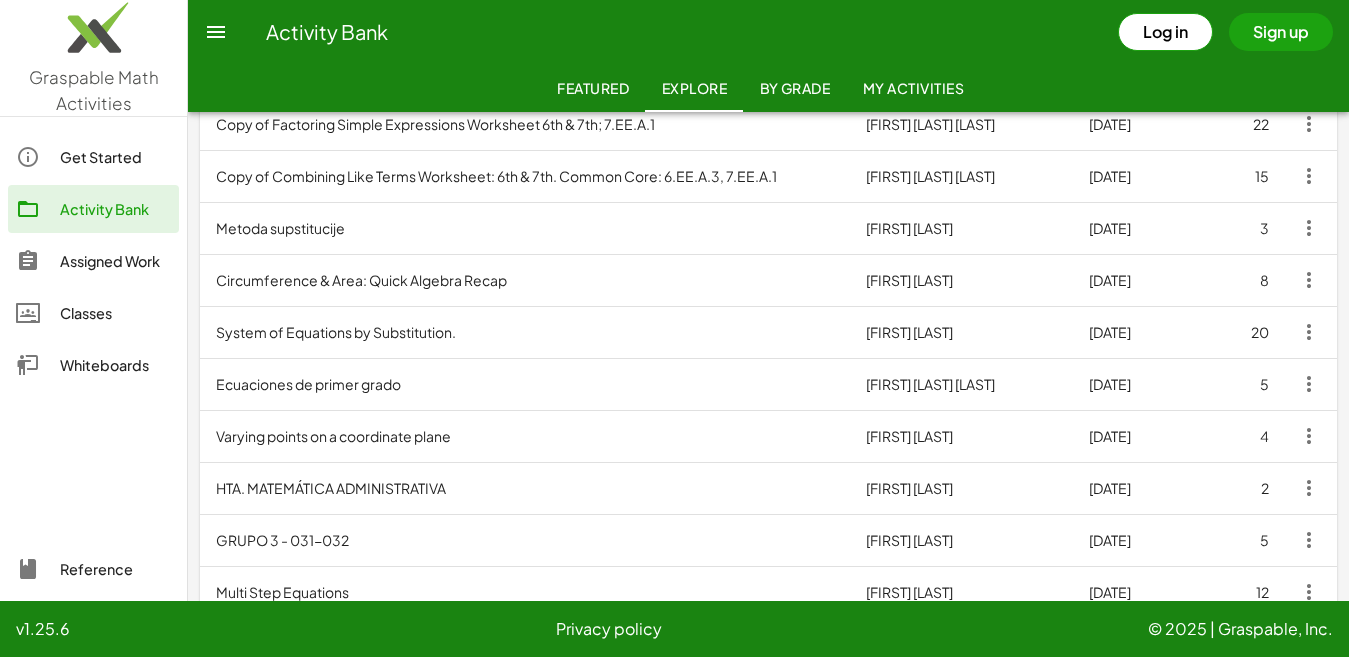 click on "HTA. MATEMÁTICA ADMINISTRATIVA" at bounding box center [525, 488] 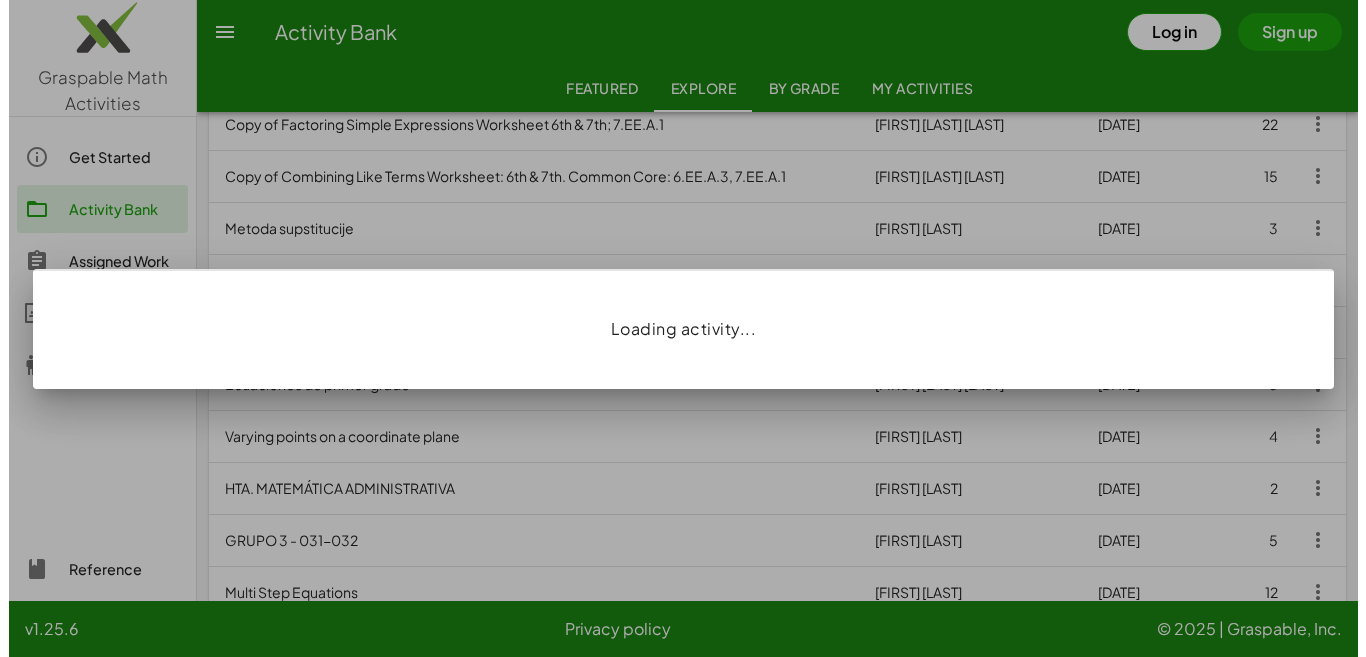 scroll, scrollTop: 0, scrollLeft: 0, axis: both 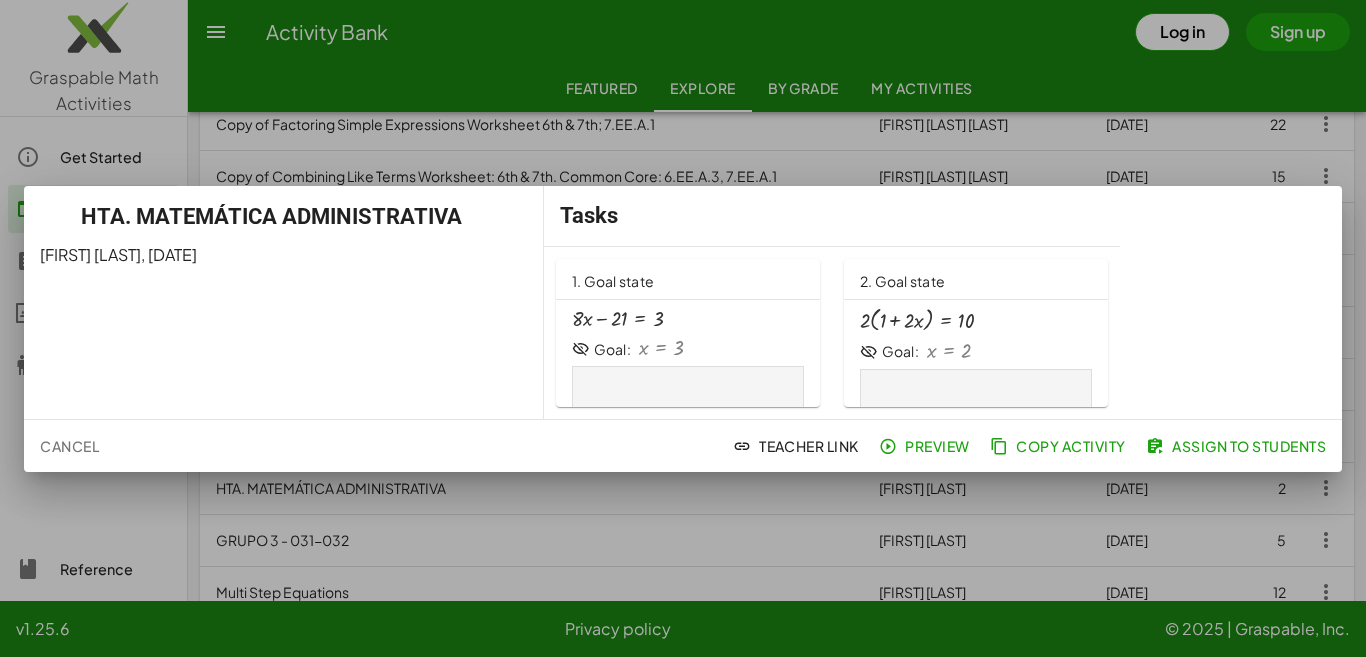 click at bounding box center [683, 328] 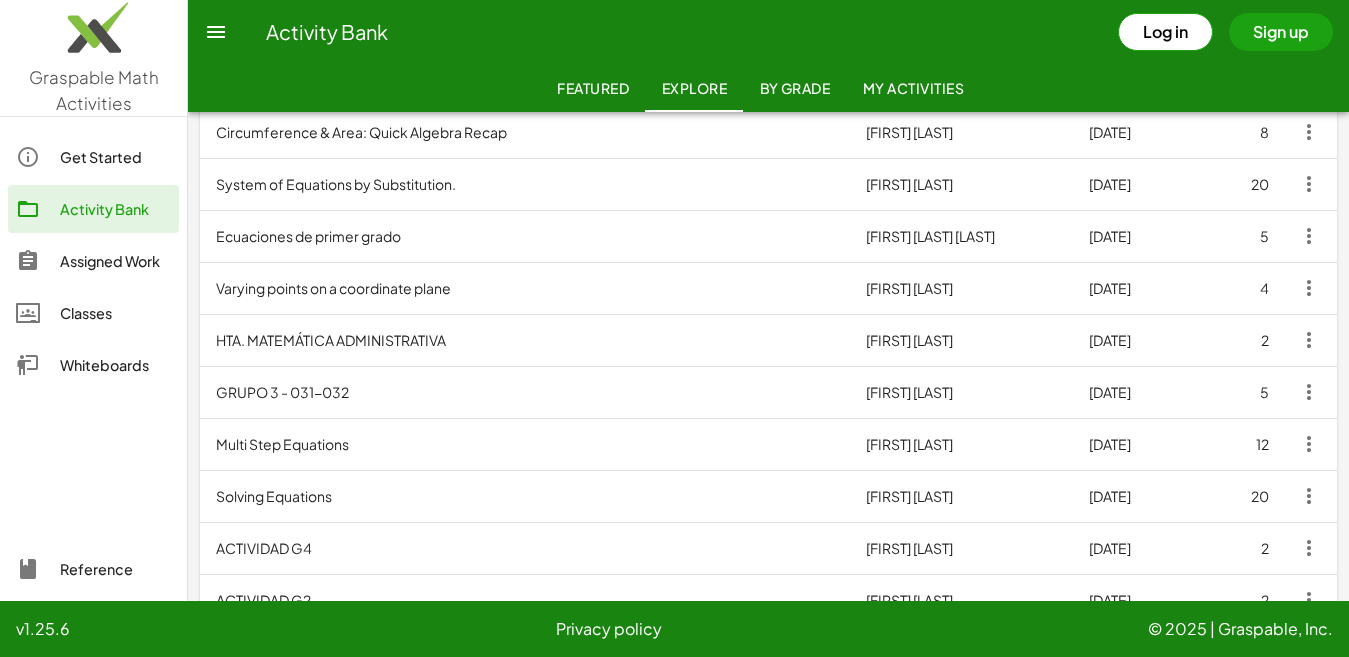 scroll, scrollTop: 1034, scrollLeft: 0, axis: vertical 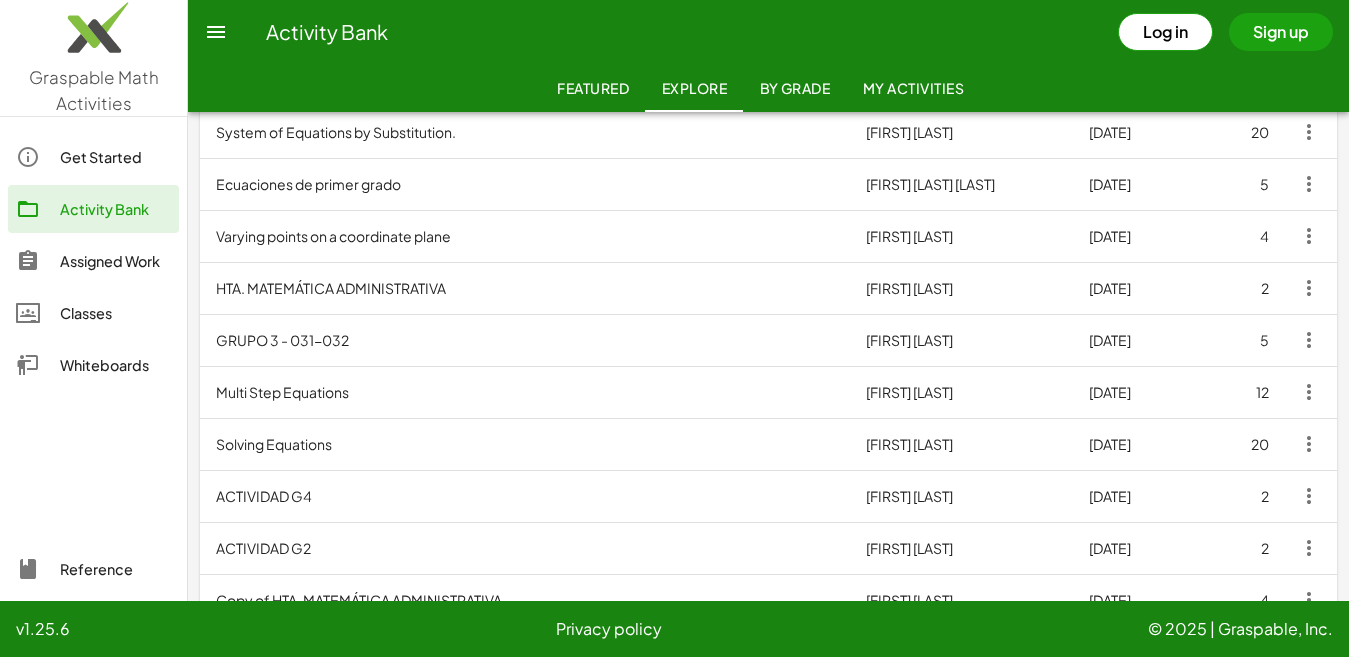 click on "GRUPO 3 - 031-032" at bounding box center (525, 340) 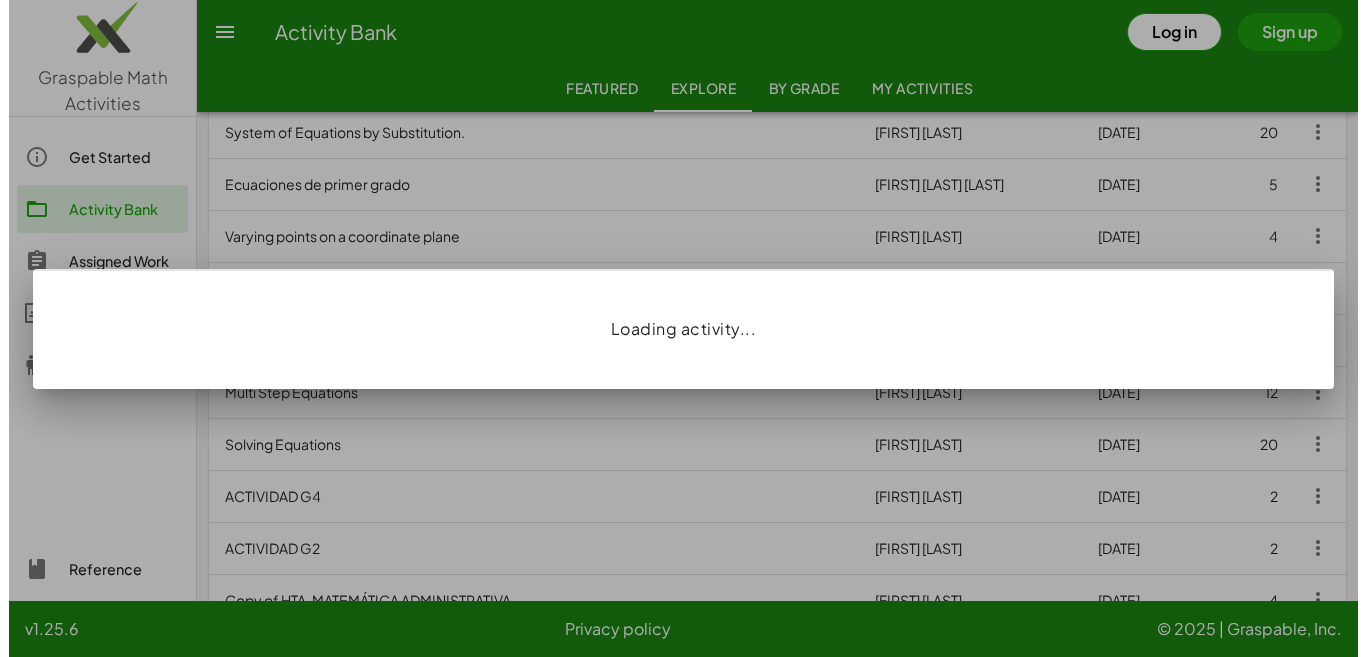 scroll, scrollTop: 0, scrollLeft: 0, axis: both 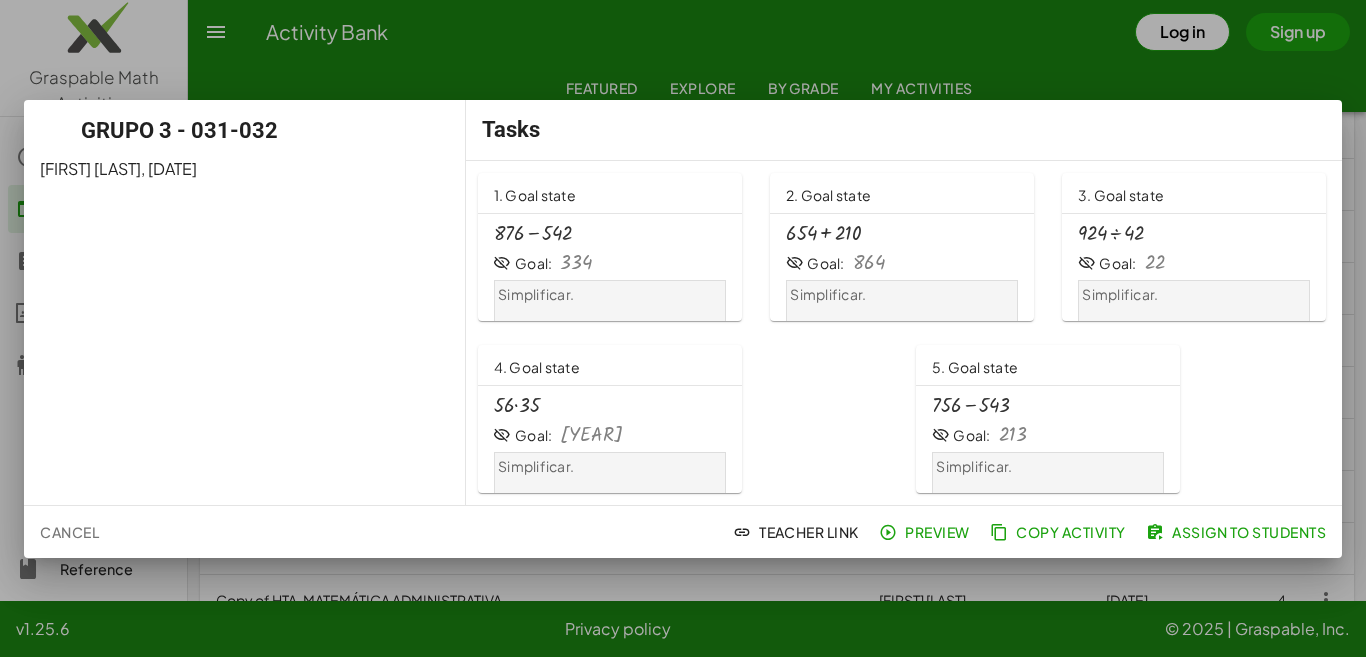 click at bounding box center (683, 328) 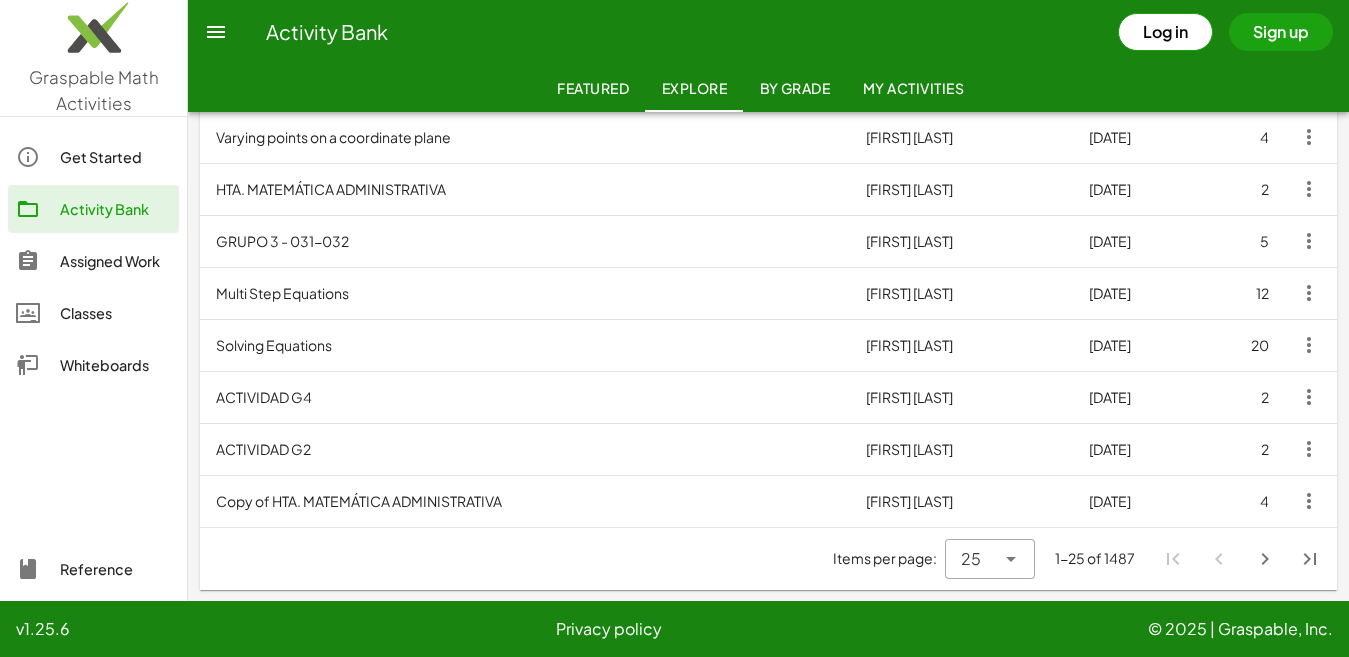 scroll, scrollTop: 1134, scrollLeft: 0, axis: vertical 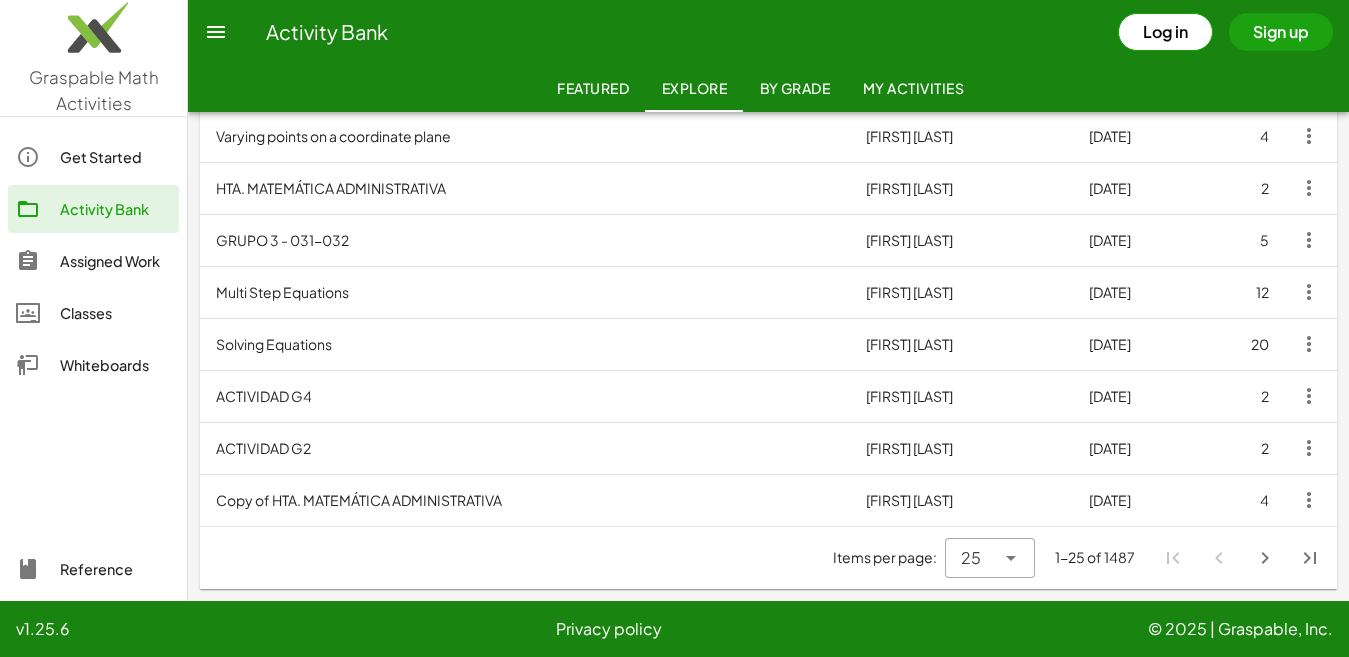 click on "ACTIVIDAD G4" at bounding box center [525, 396] 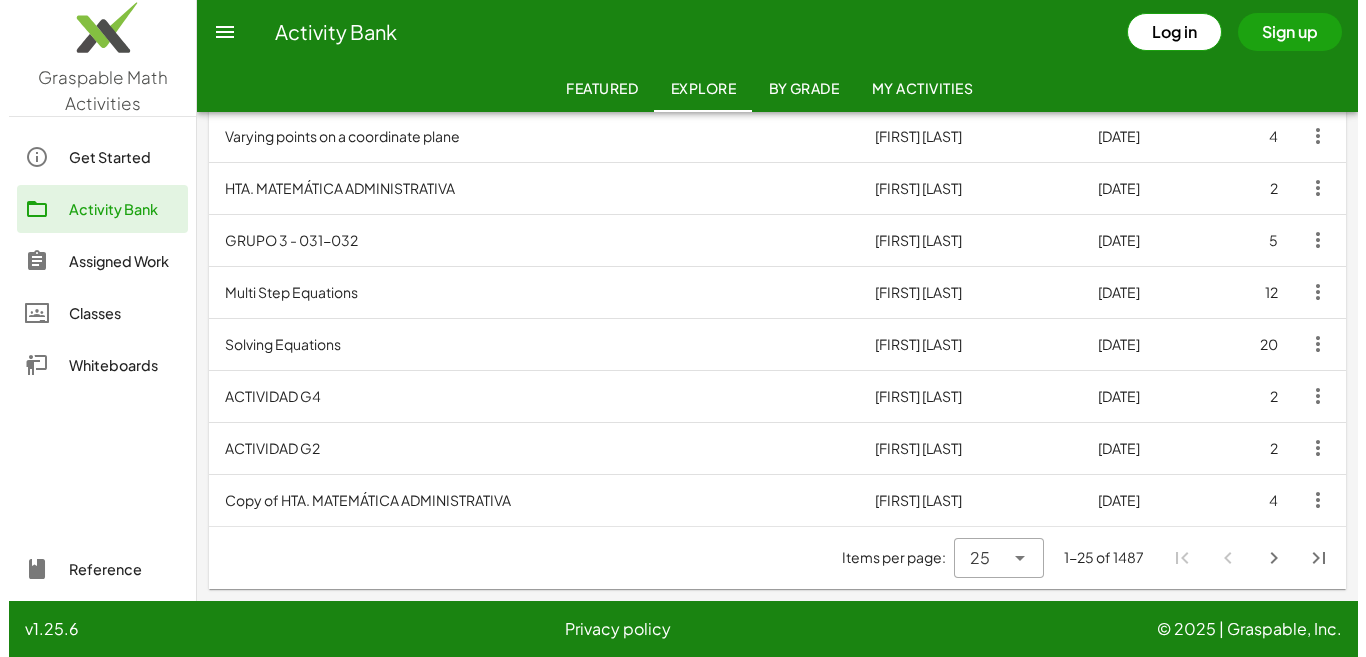 scroll, scrollTop: 0, scrollLeft: 0, axis: both 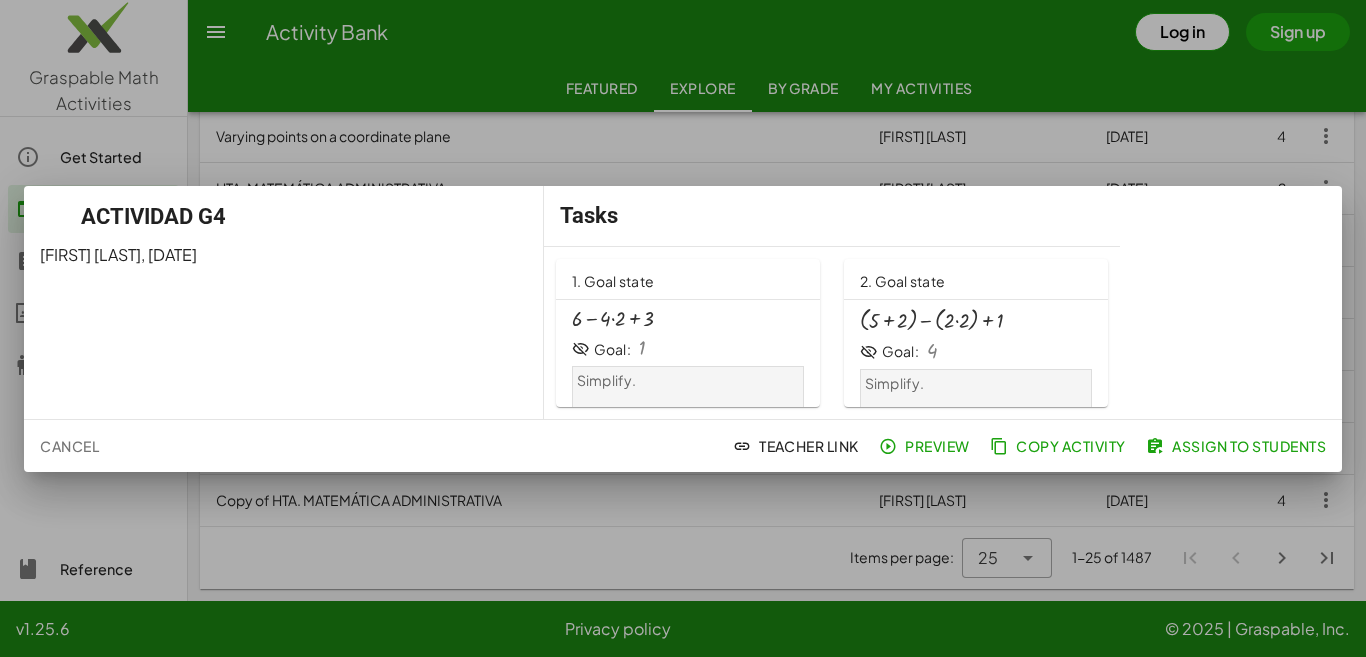 click at bounding box center [683, 328] 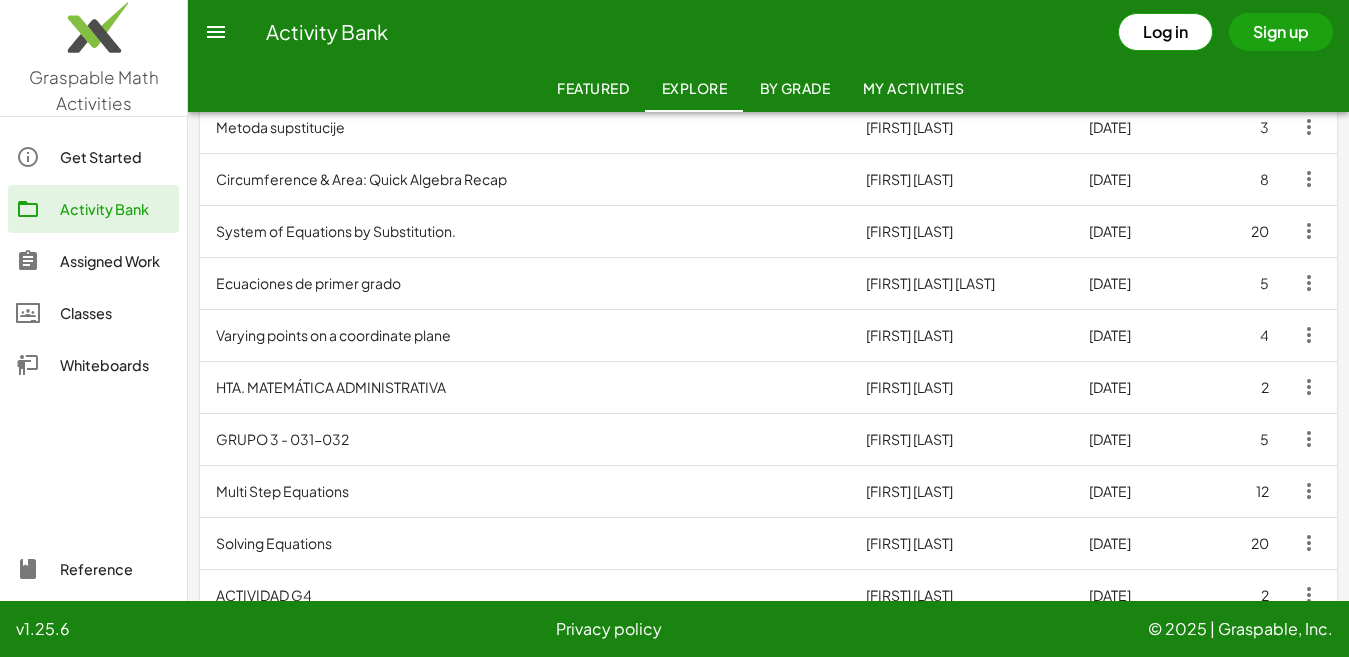 scroll, scrollTop: 934, scrollLeft: 0, axis: vertical 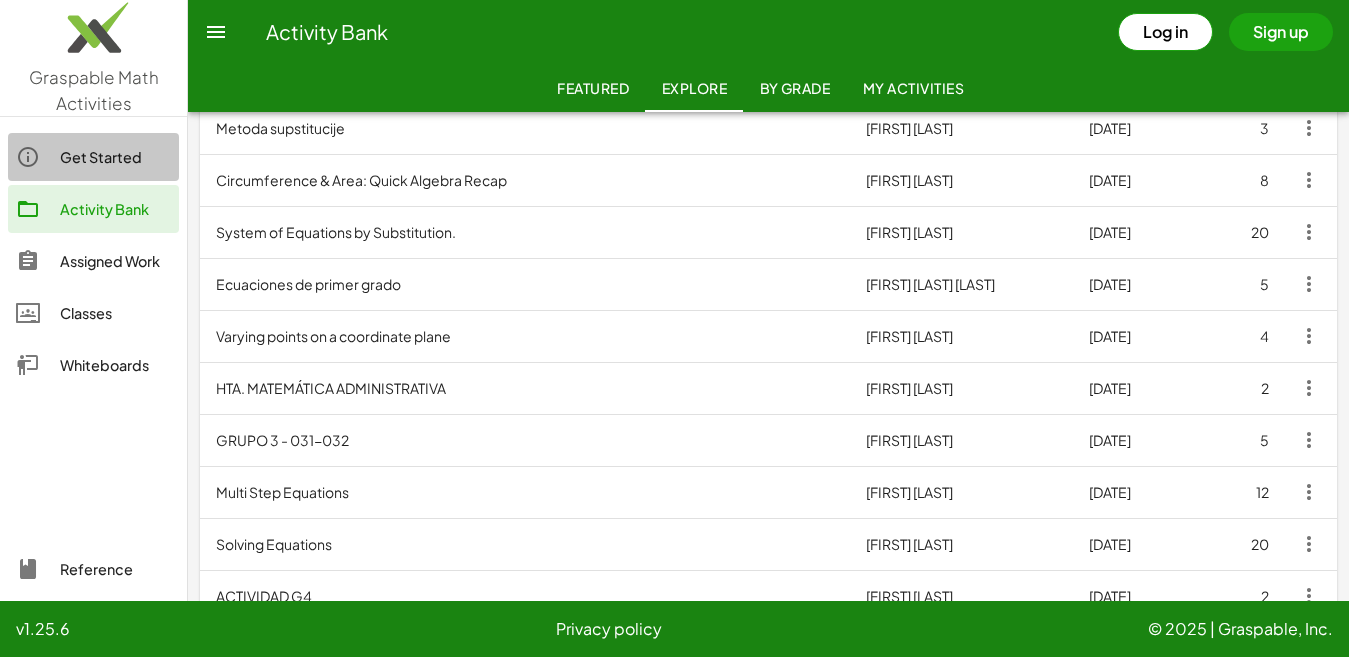 click on "Get Started" 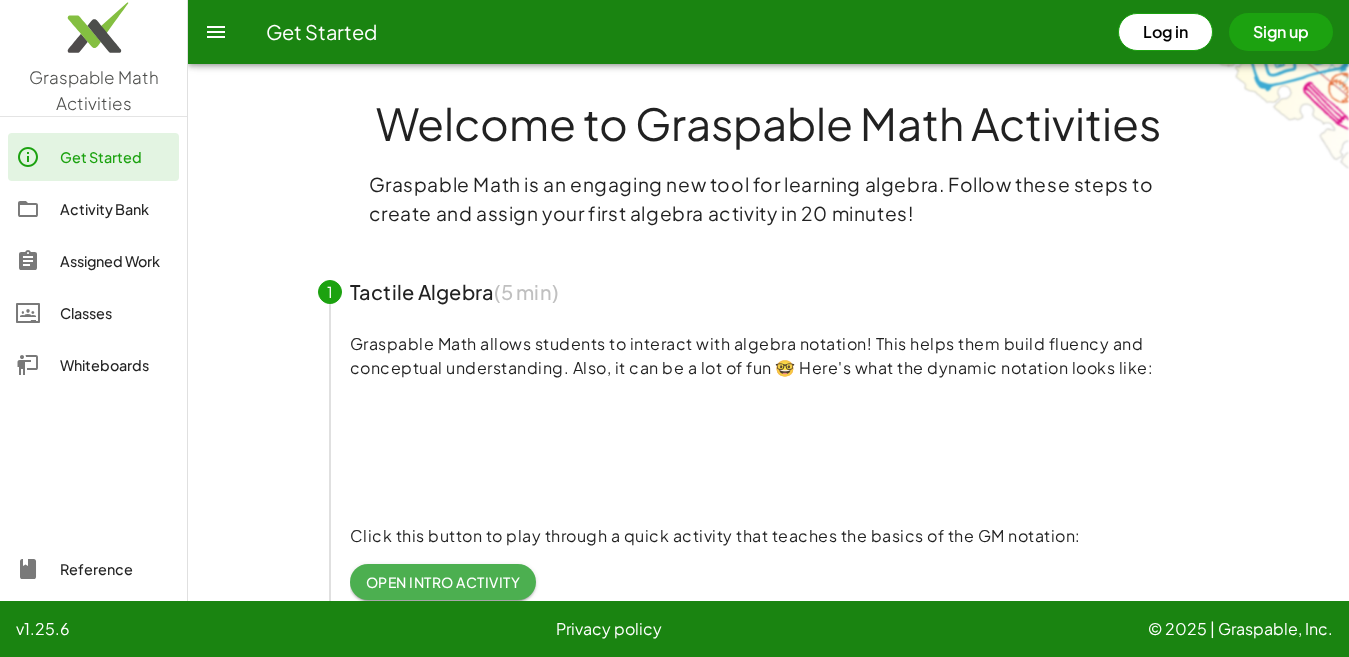 scroll, scrollTop: 0, scrollLeft: 0, axis: both 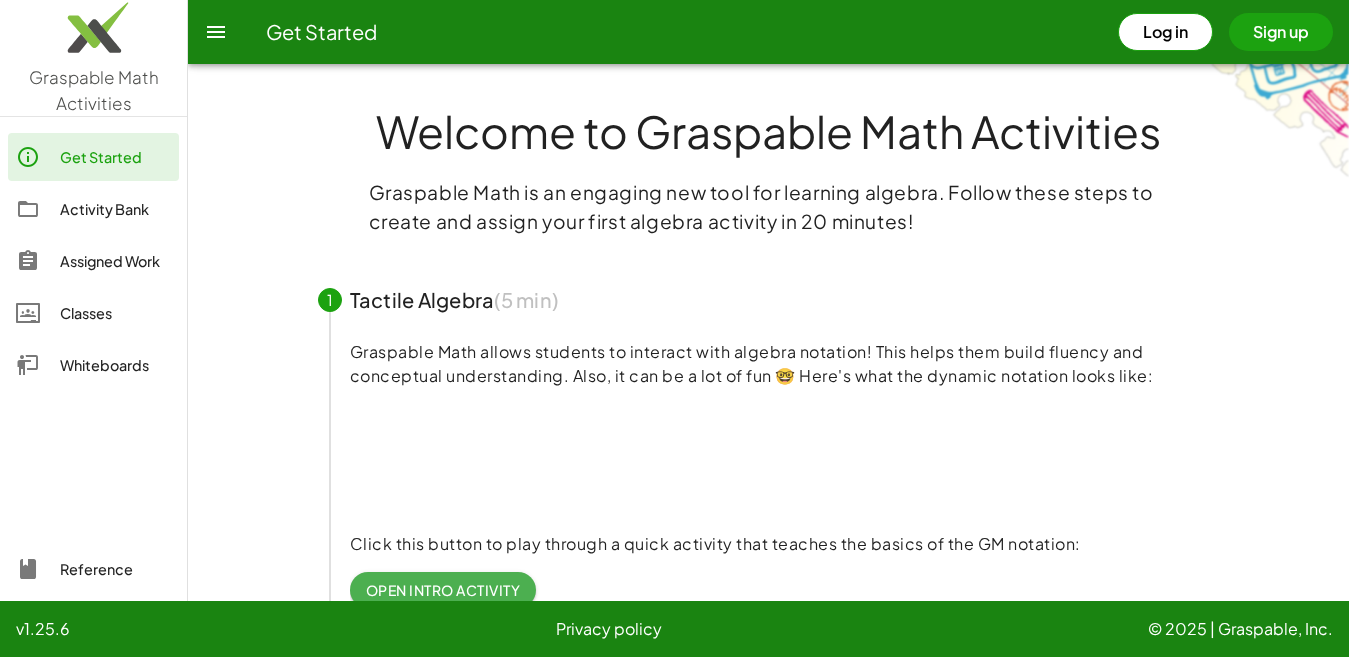 click on "Sign up" at bounding box center [1281, 32] 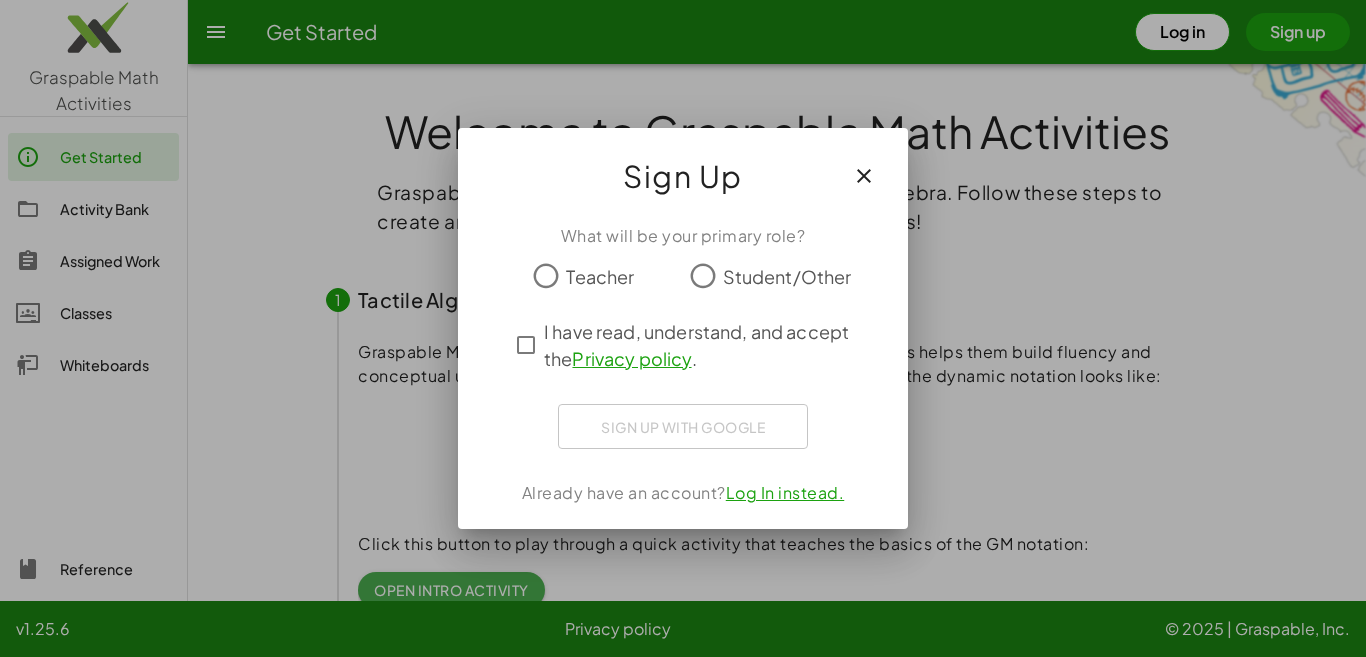 click at bounding box center (683, 328) 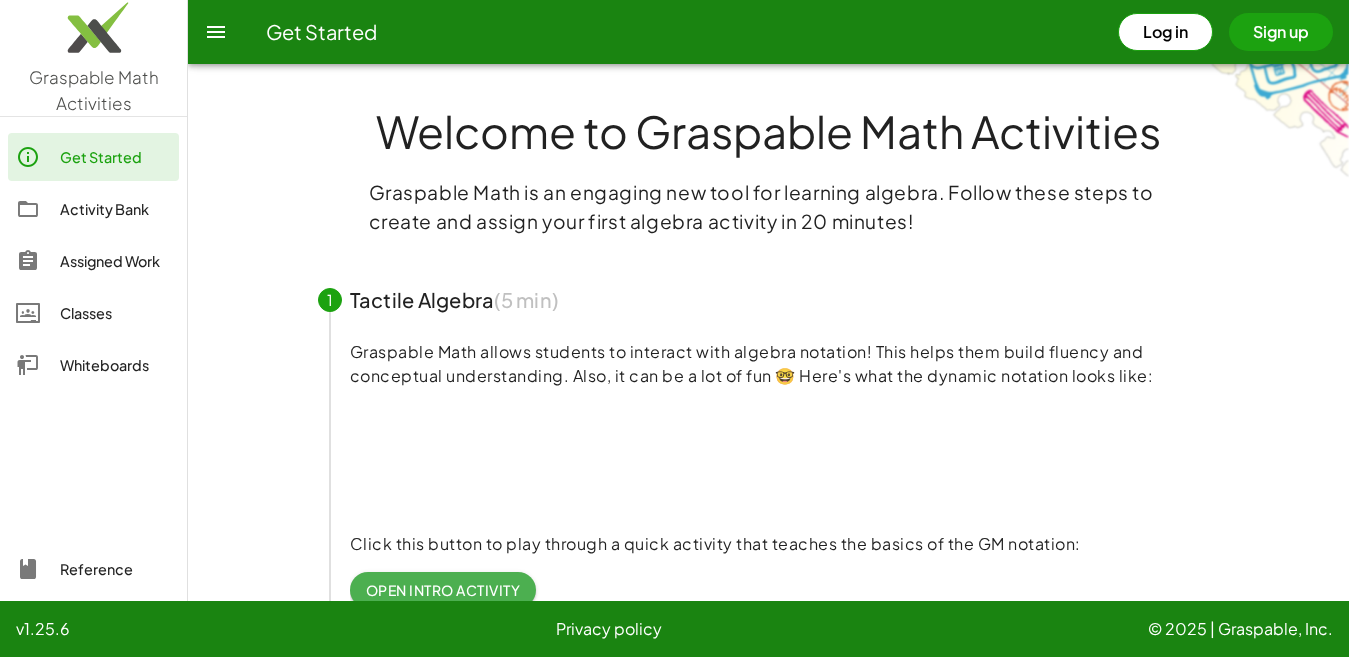 click on "Log in" at bounding box center [1165, 32] 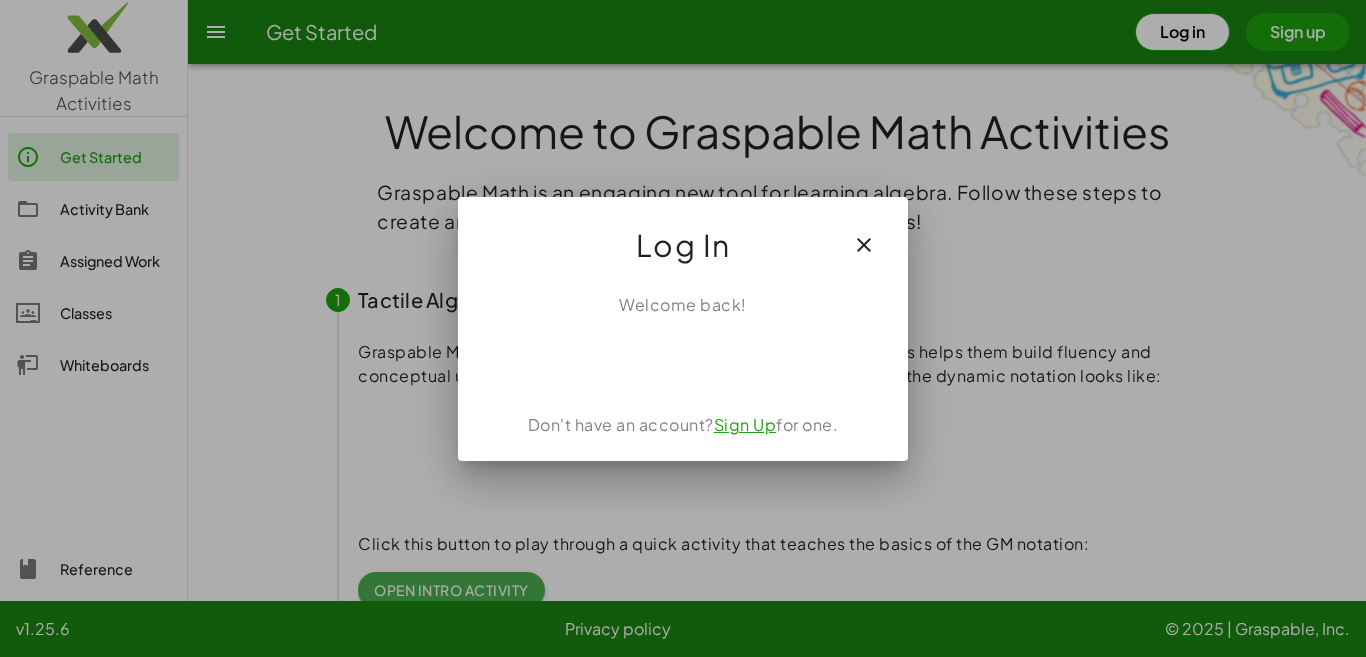 click on "Sign Up" at bounding box center [745, 424] 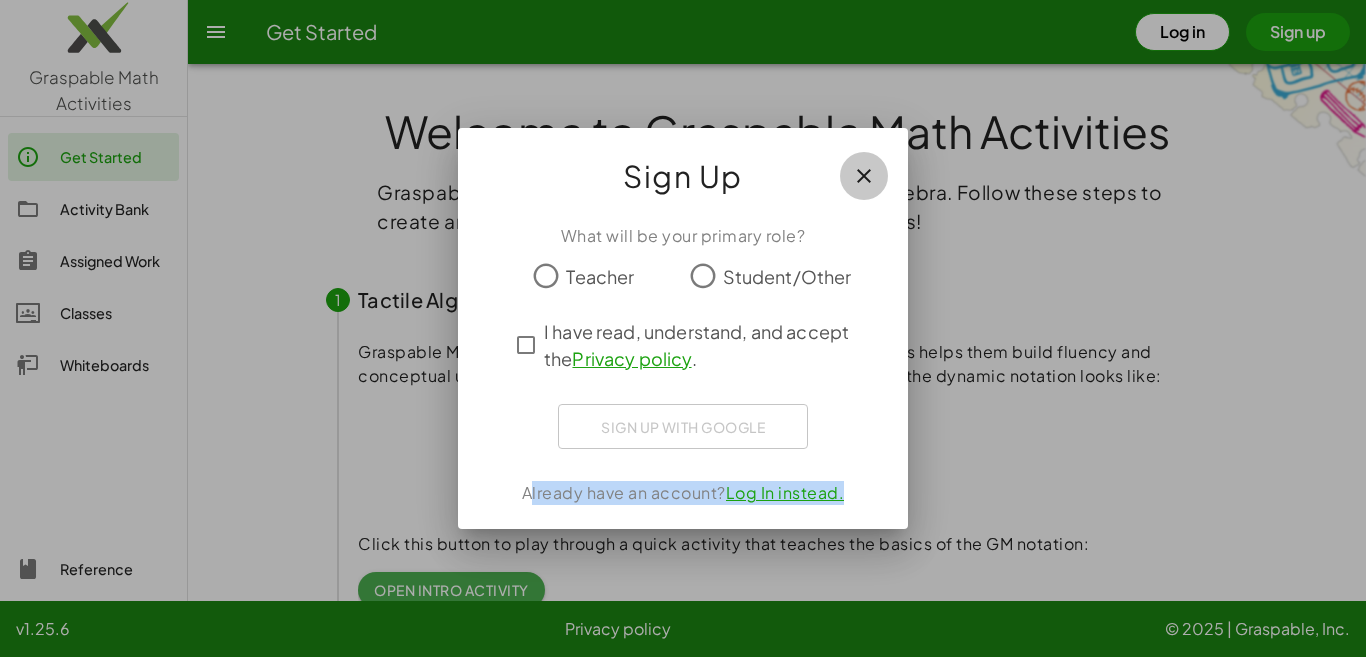 click 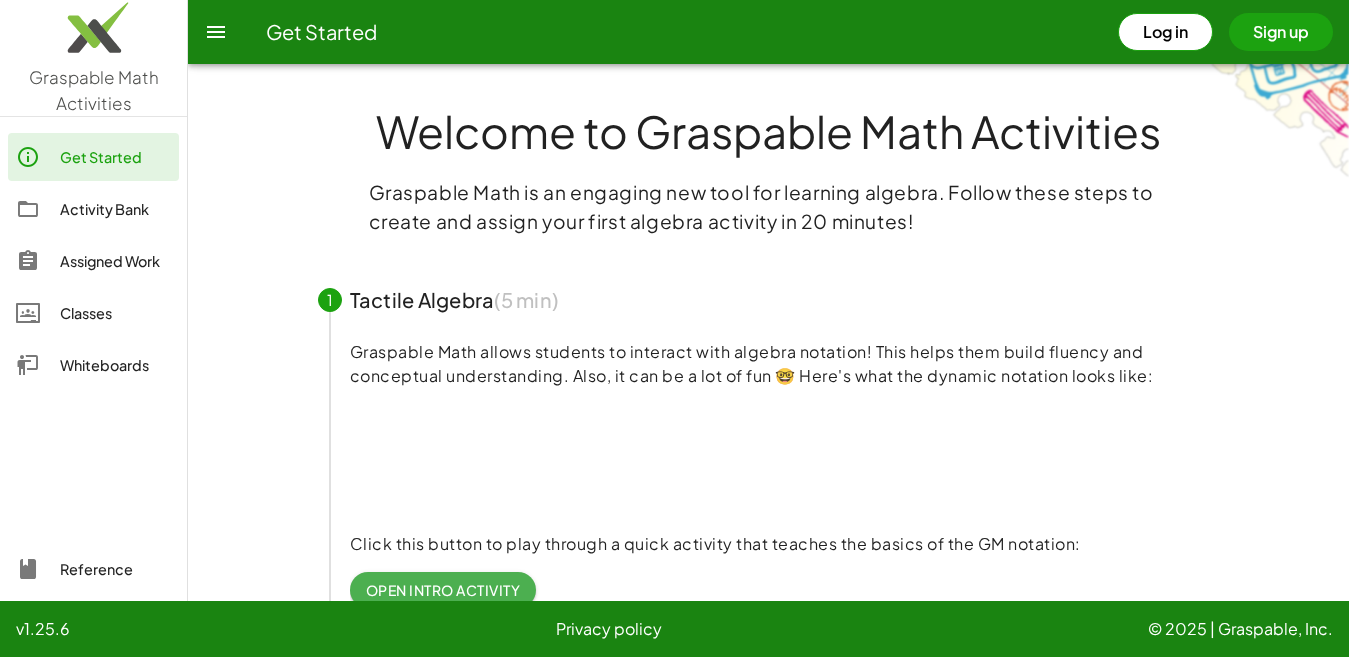 click on "Welcome to Graspable Math Activities   Graspable Math is an engaging new tool for learning algebra. Follow these steps to create and assign your first algebra activity in 20 minutes!  1 Tactile Algebra  (5 min)  Graspable Math allows students to interact with algebra notation! This helps them build fluency and conceptual understanding. Also, it can be a lot of fun 🤓 Here's what the dynamic notation looks like:   Click this button to play through a quick activity that teaches the basics of the GM notation:  Open Intro Activity When you are done, click "Next" below. Next 2 First Activity  (5 min) 3 Classes  (5 min) 4 Assignments  (5 min)  Looking for the  other  tutorial? Click here.  Start the Text-based GM Tutorial" 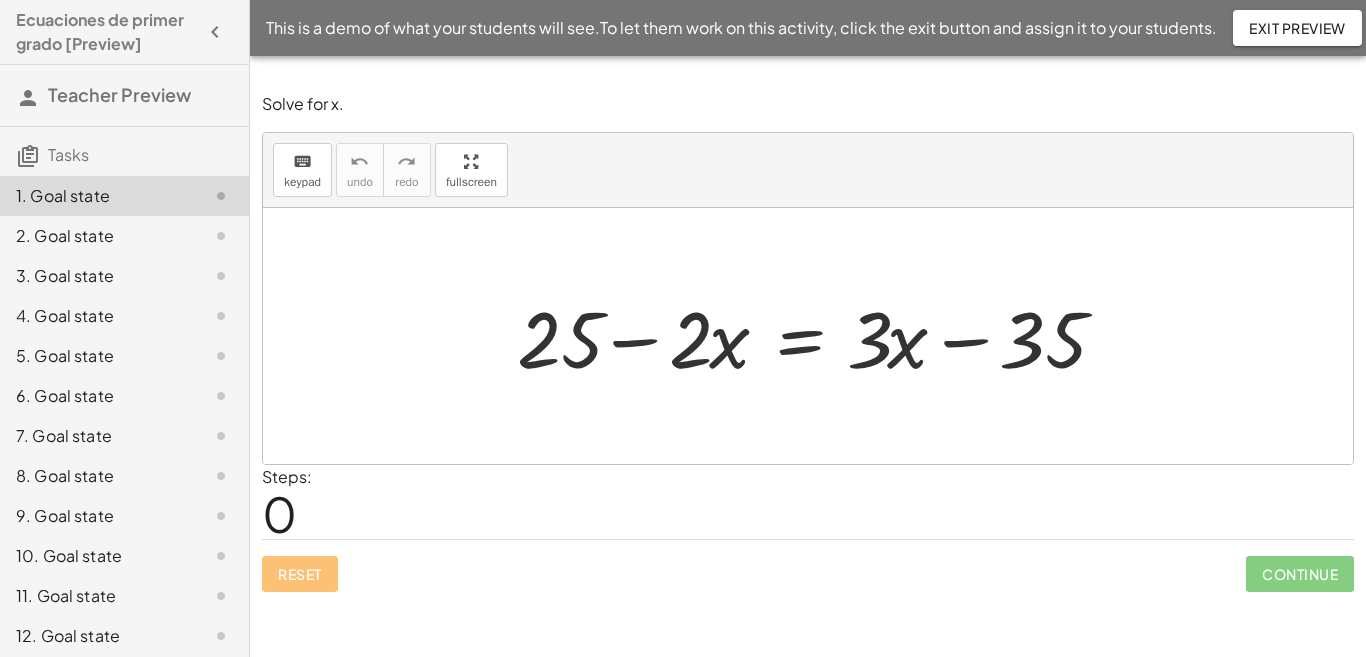 scroll, scrollTop: 0, scrollLeft: 0, axis: both 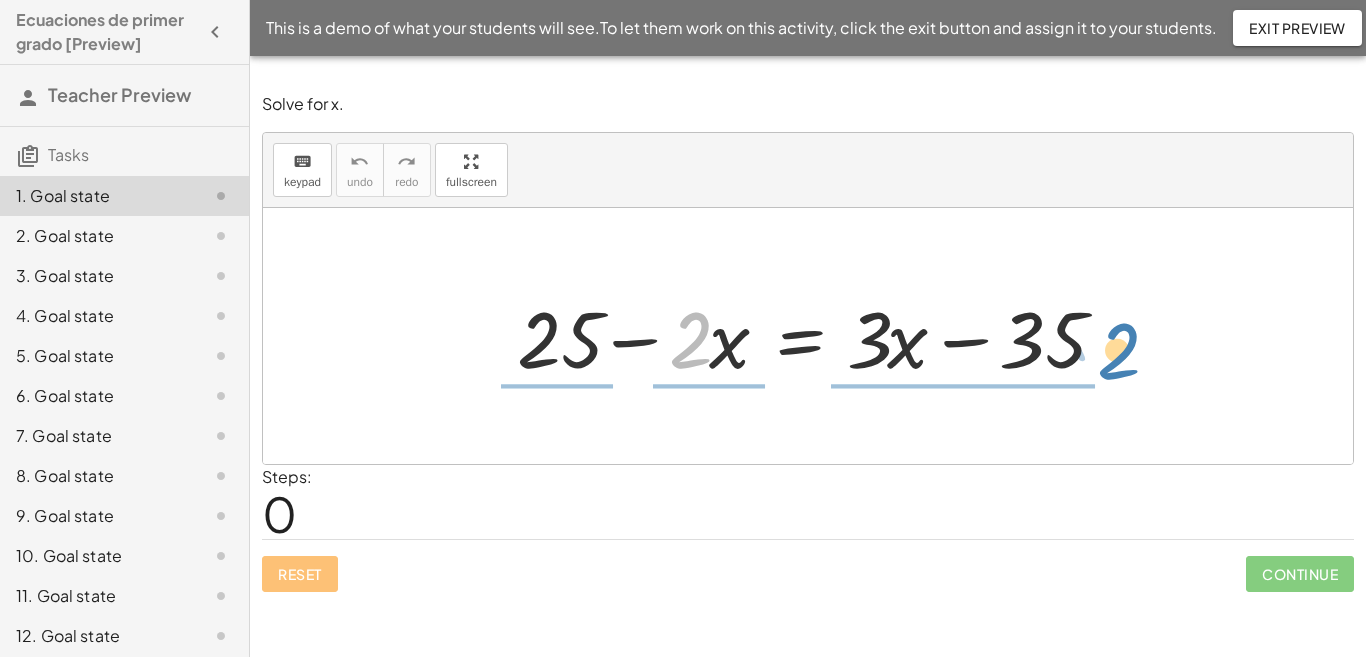 drag, startPoint x: 697, startPoint y: 347, endPoint x: 1125, endPoint y: 345, distance: 428.00467 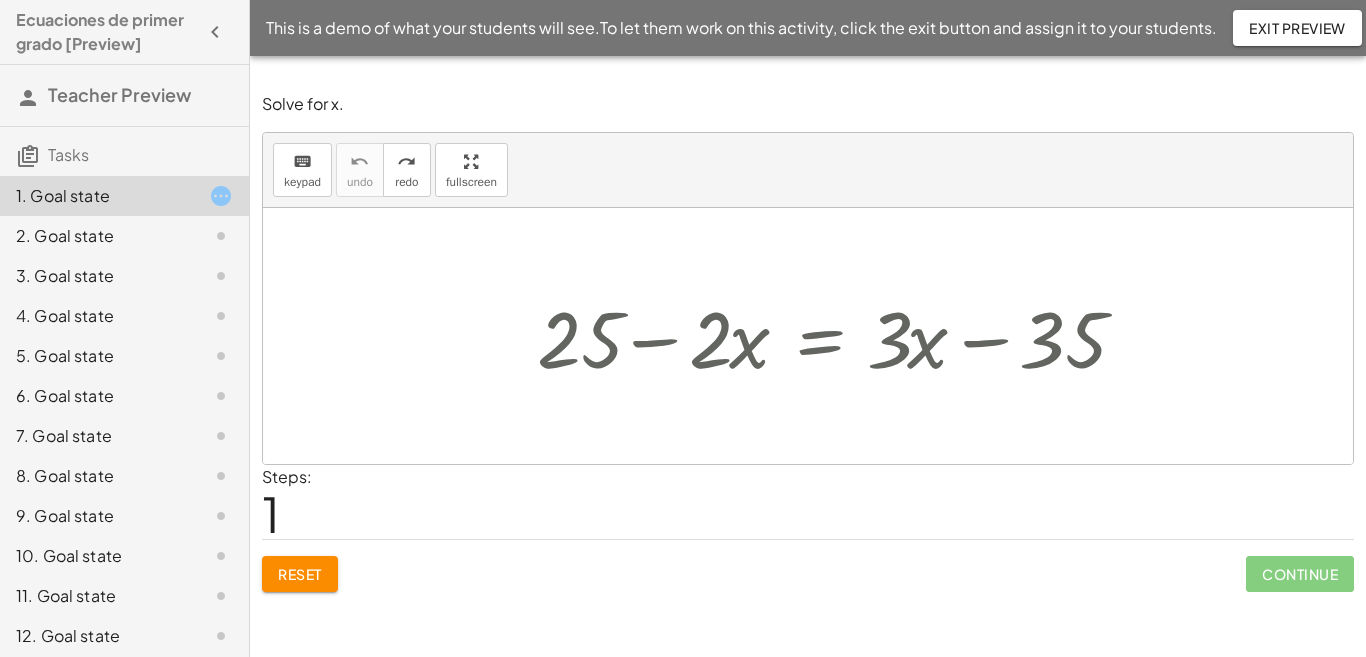 click on "undo" at bounding box center [360, 182] 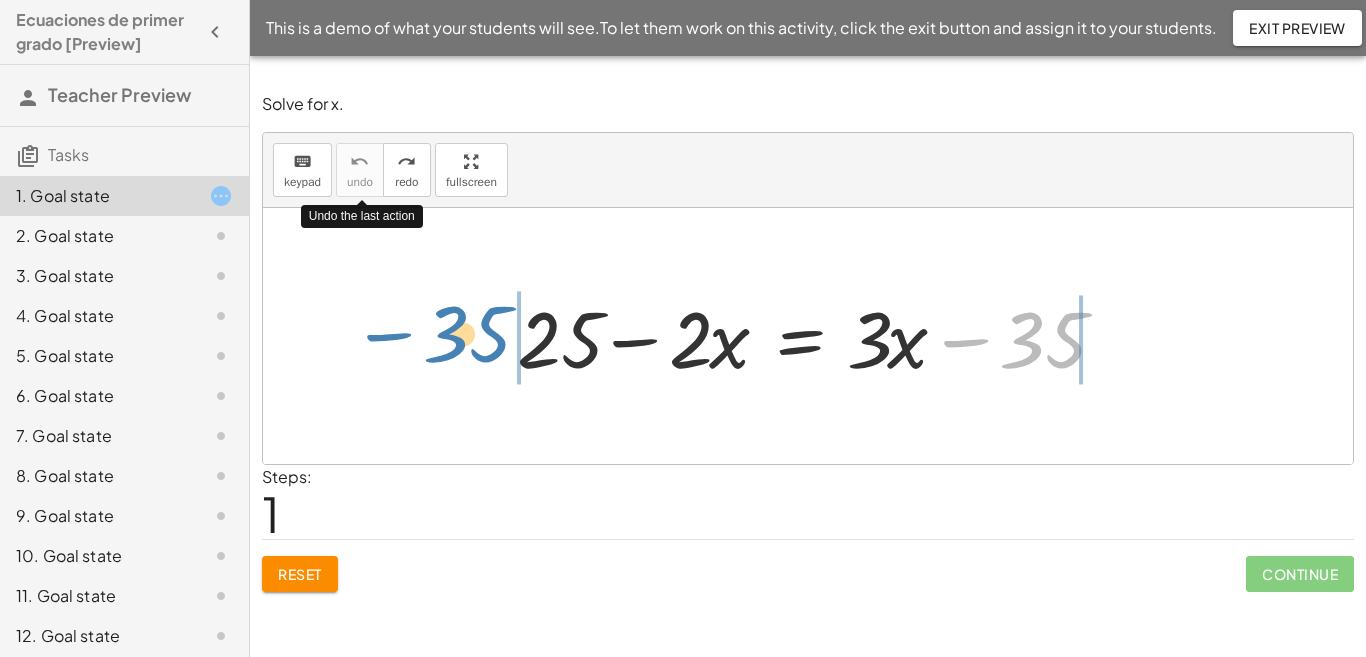 drag, startPoint x: 1061, startPoint y: 320, endPoint x: 488, endPoint y: 318, distance: 573.0035 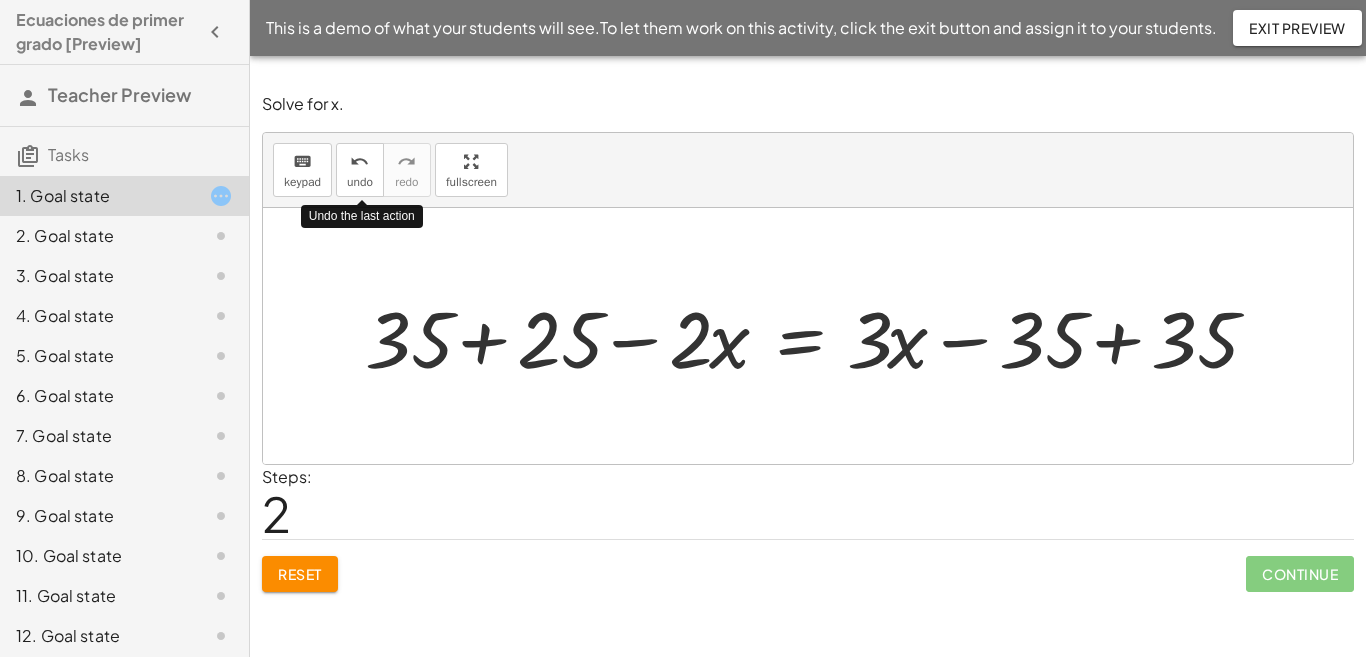 click at bounding box center (815, 336) 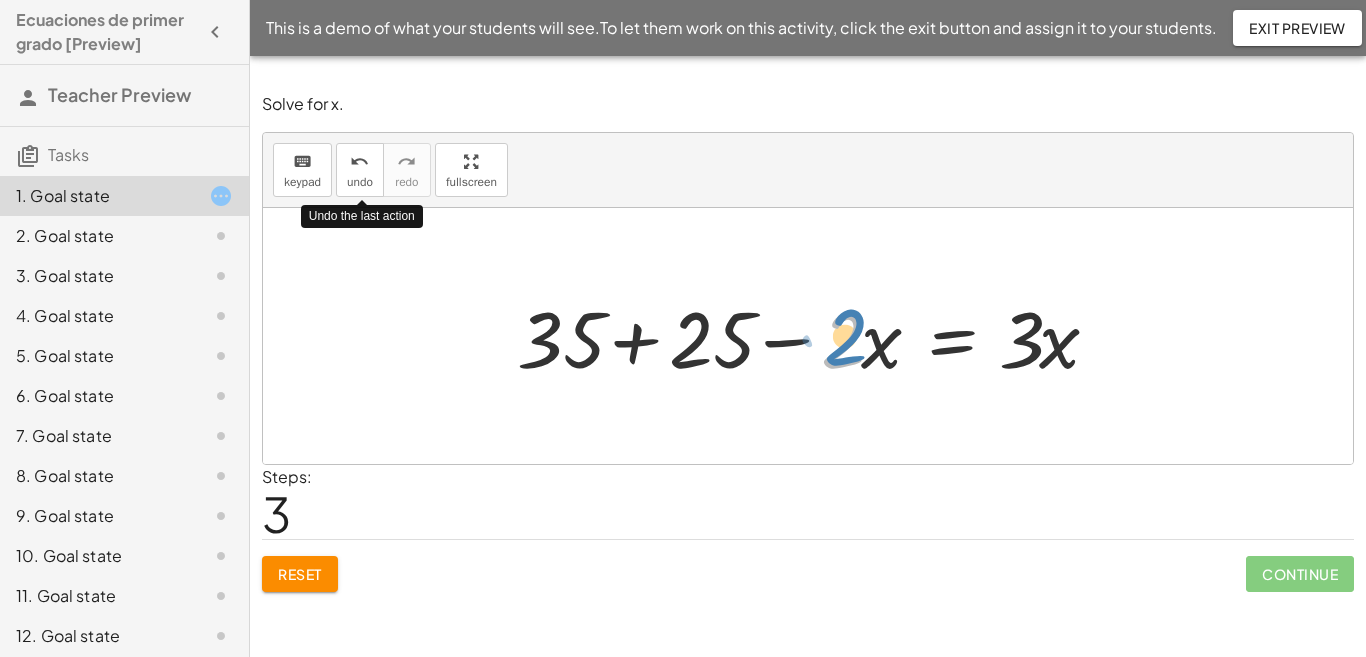 click at bounding box center (815, 336) 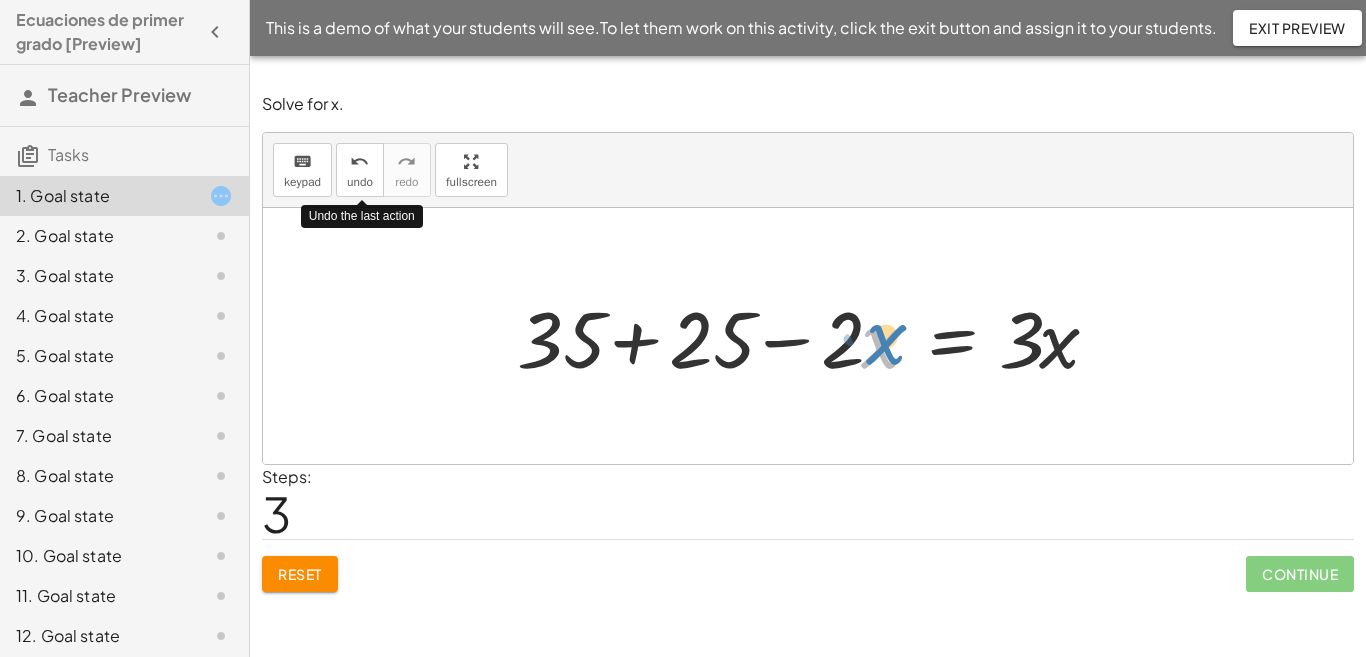 drag, startPoint x: 870, startPoint y: 330, endPoint x: 873, endPoint y: 316, distance: 14.3178215 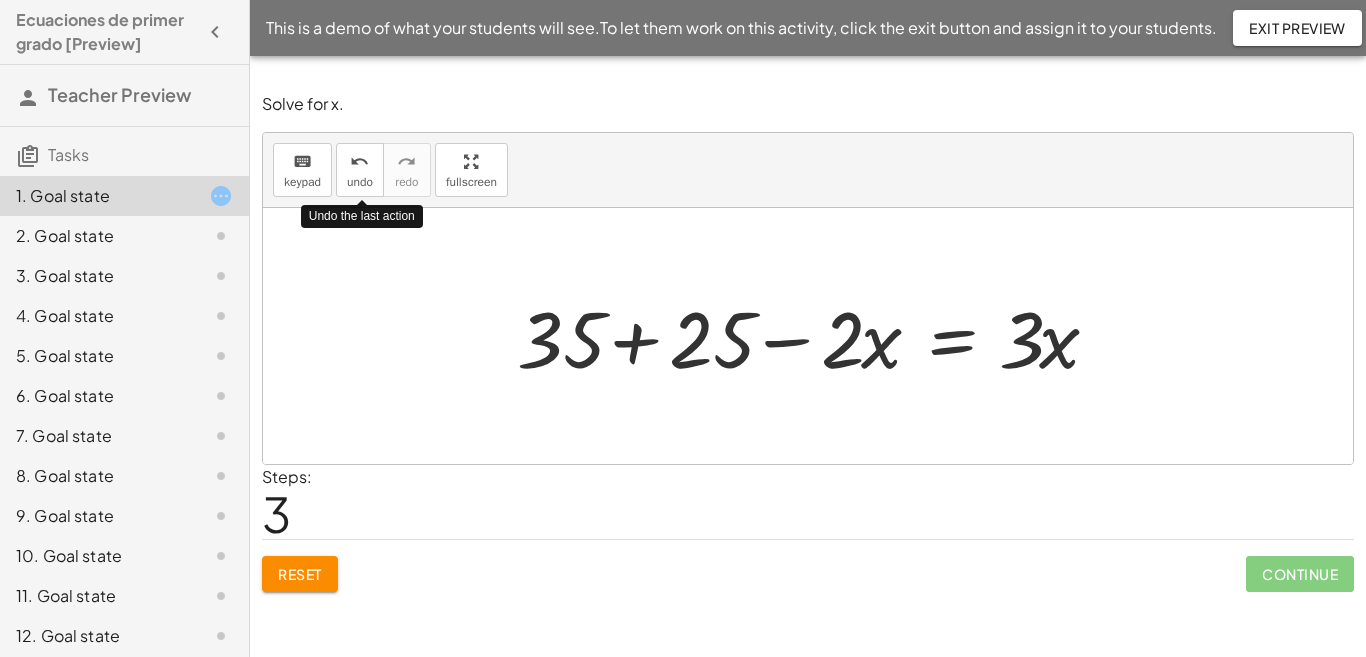 click at bounding box center (815, 336) 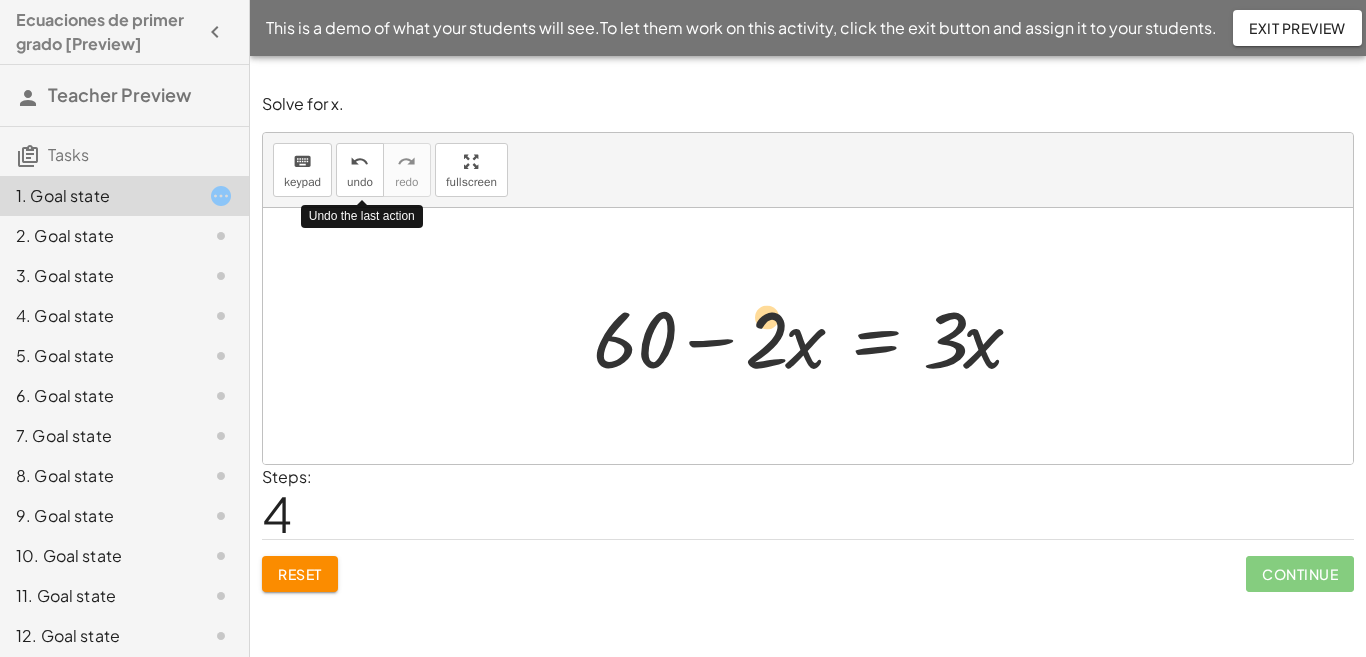 drag, startPoint x: 779, startPoint y: 336, endPoint x: 781, endPoint y: 312, distance: 24.083189 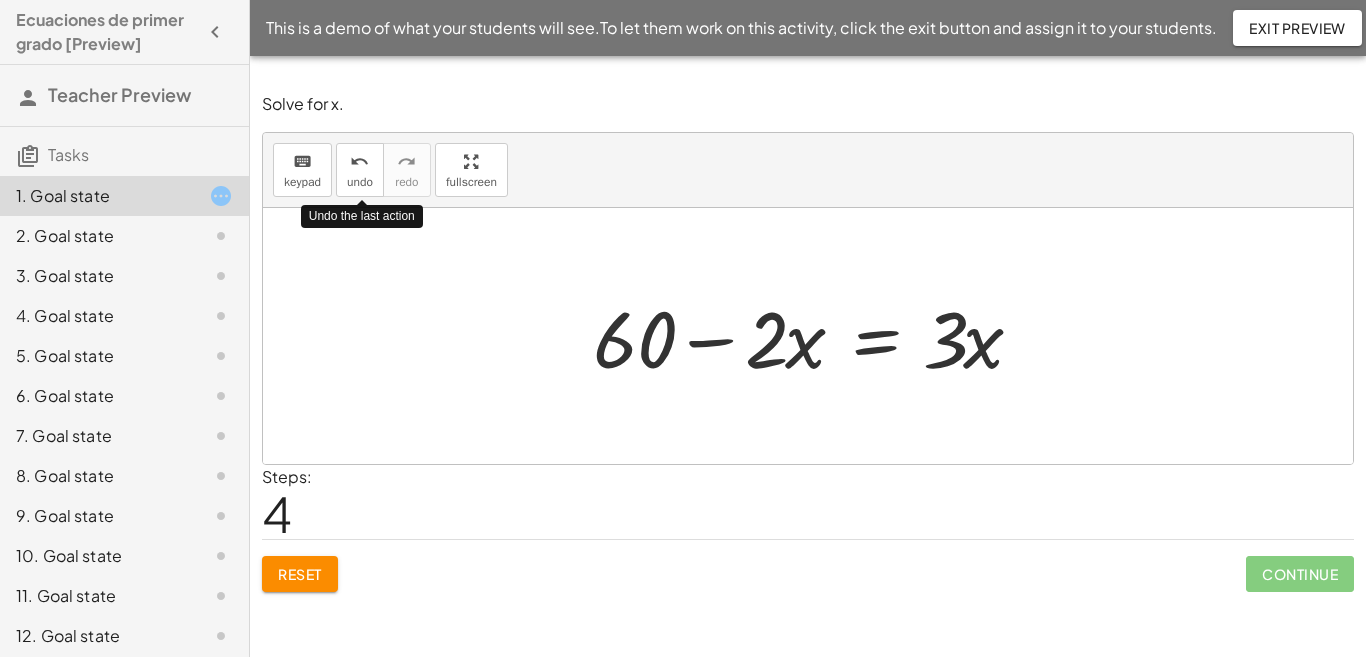 click at bounding box center (815, 336) 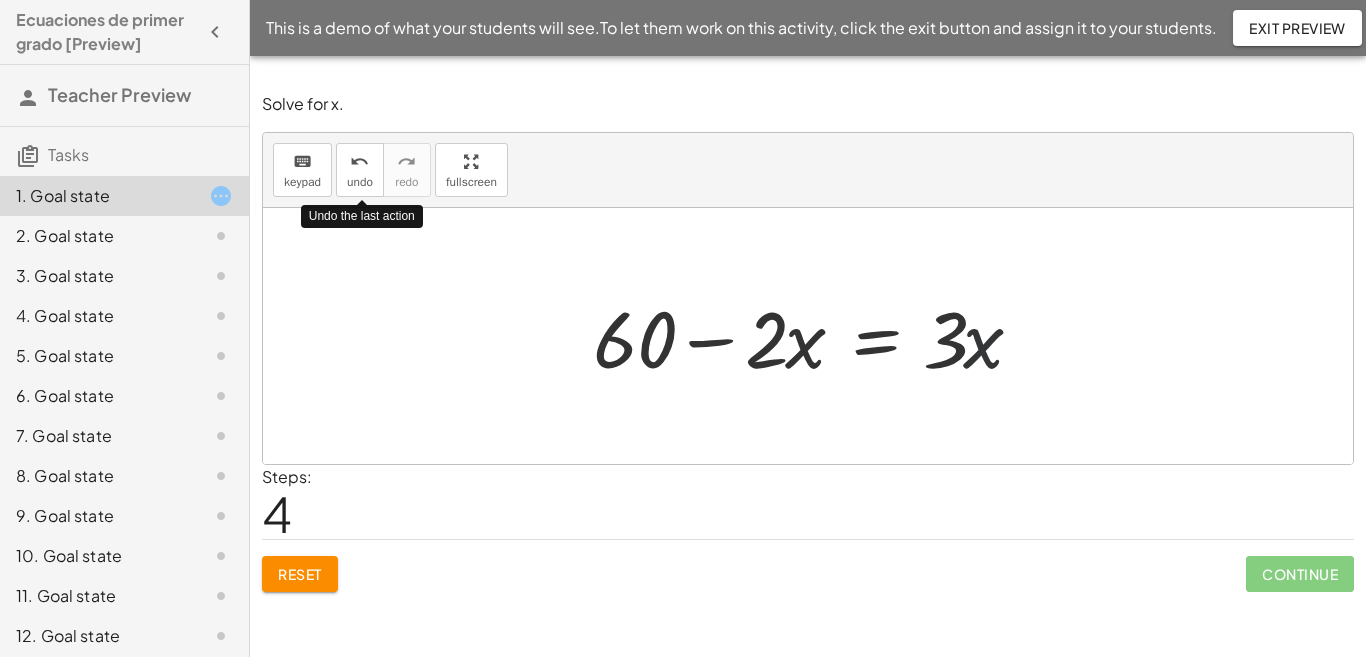 click at bounding box center (815, 336) 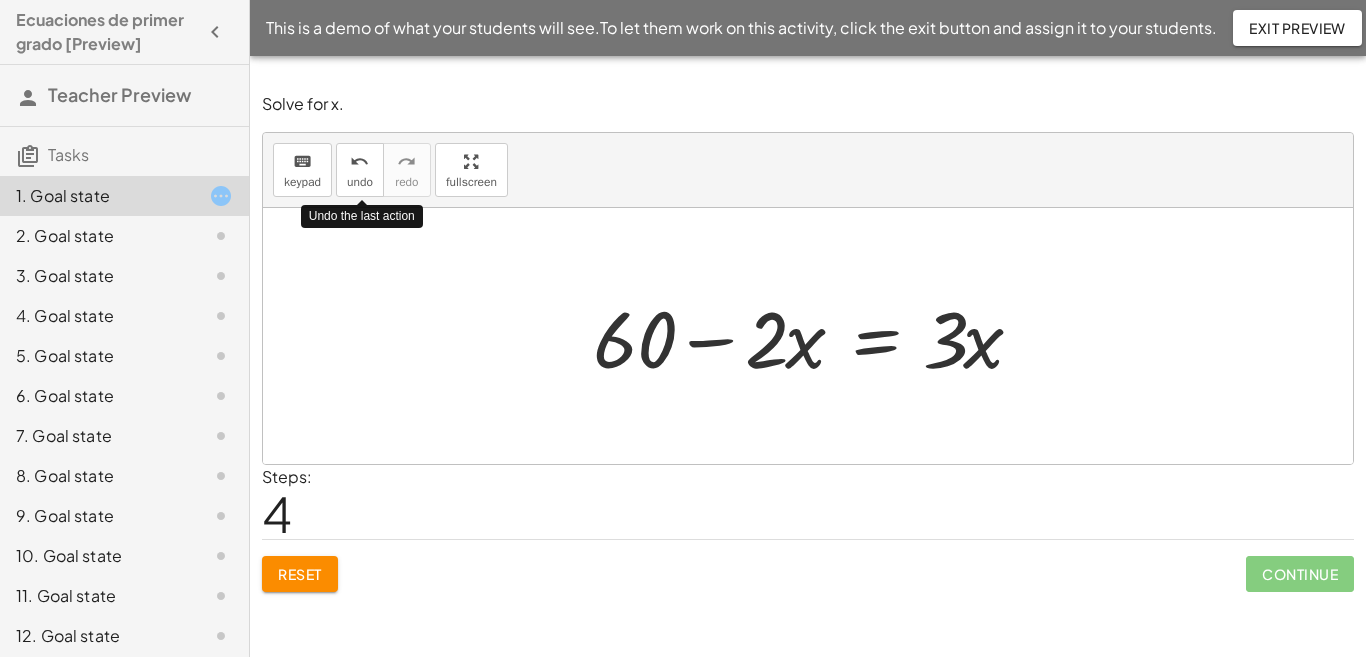 click at bounding box center [815, 336] 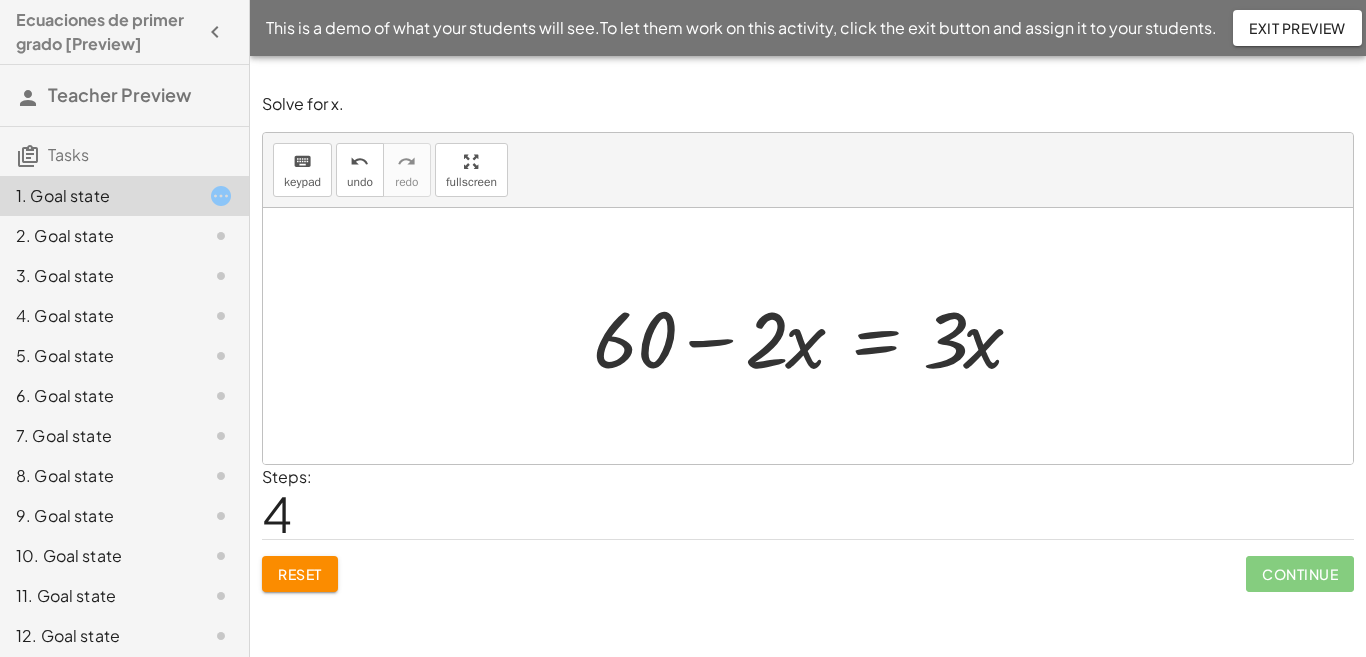click at bounding box center [815, 336] 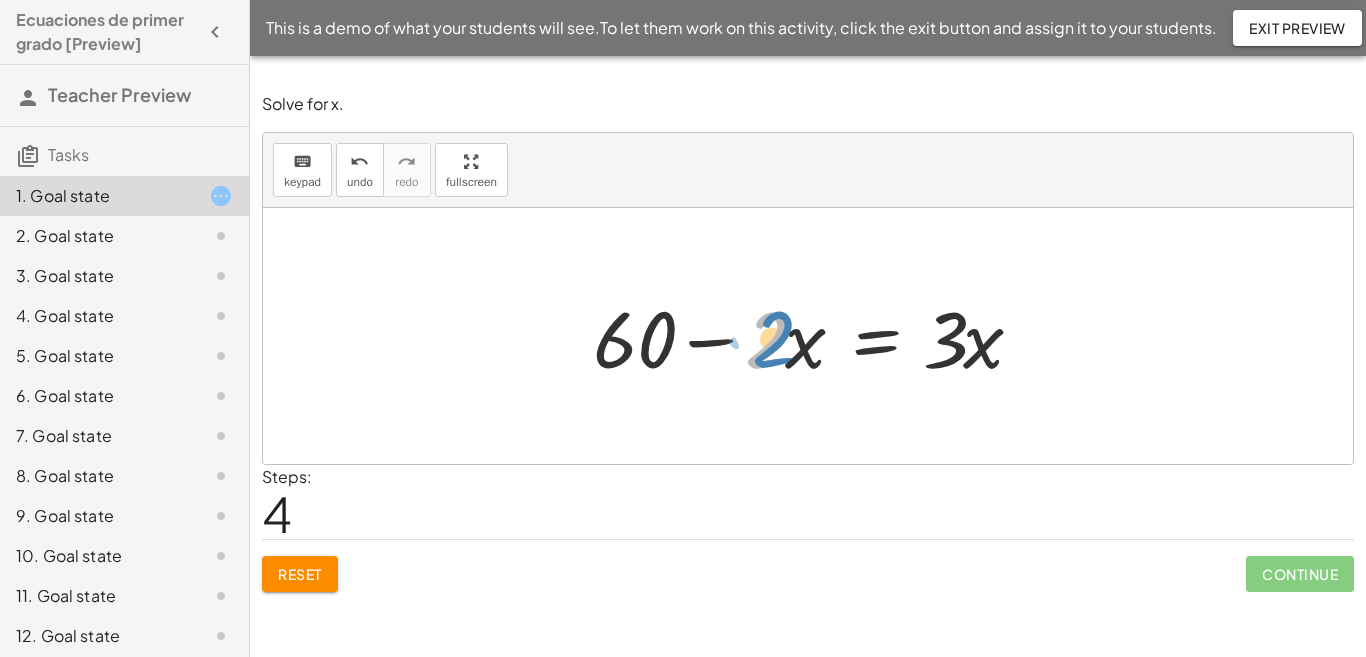 click at bounding box center (815, 336) 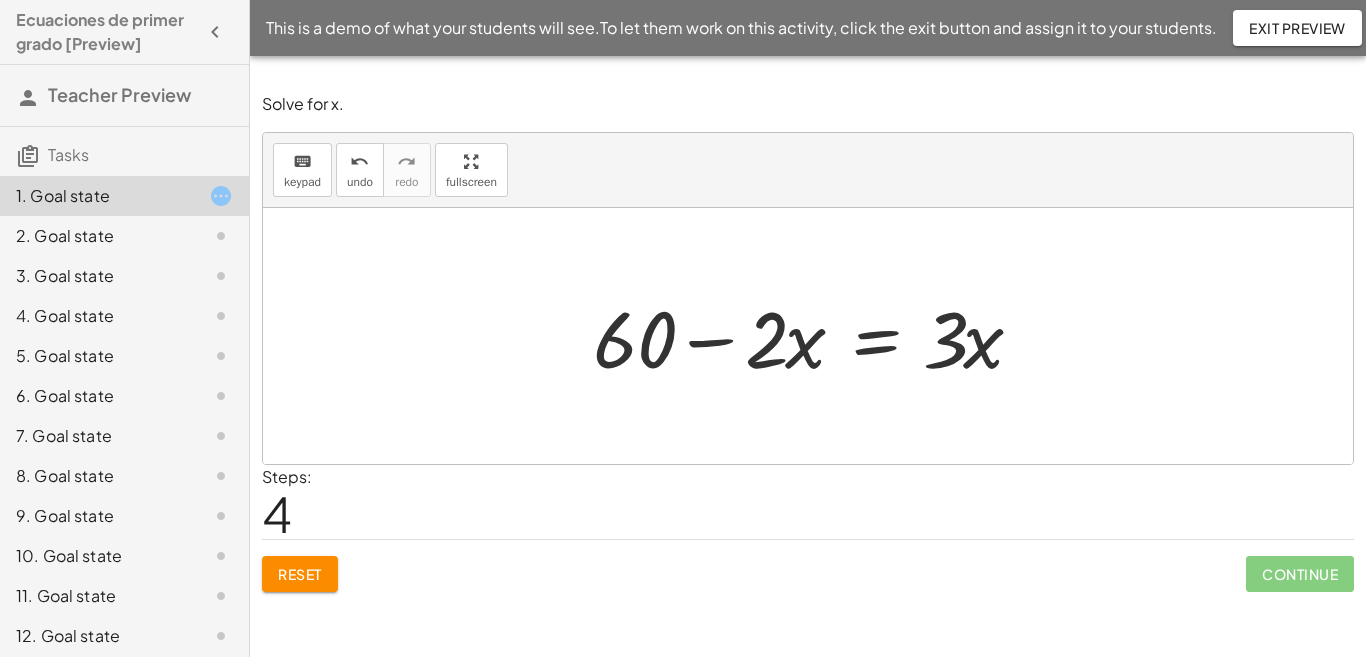click at bounding box center [815, 336] 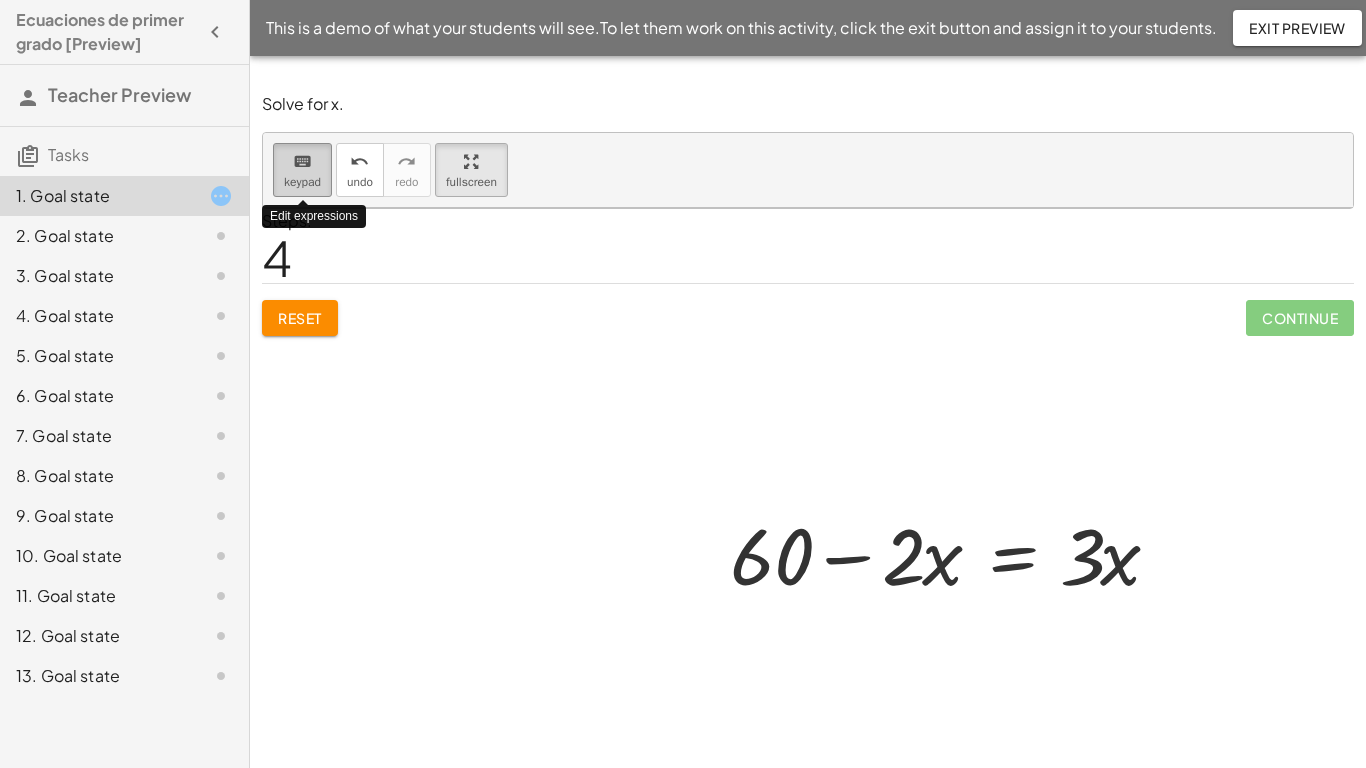 click on "keyboard" at bounding box center (302, 162) 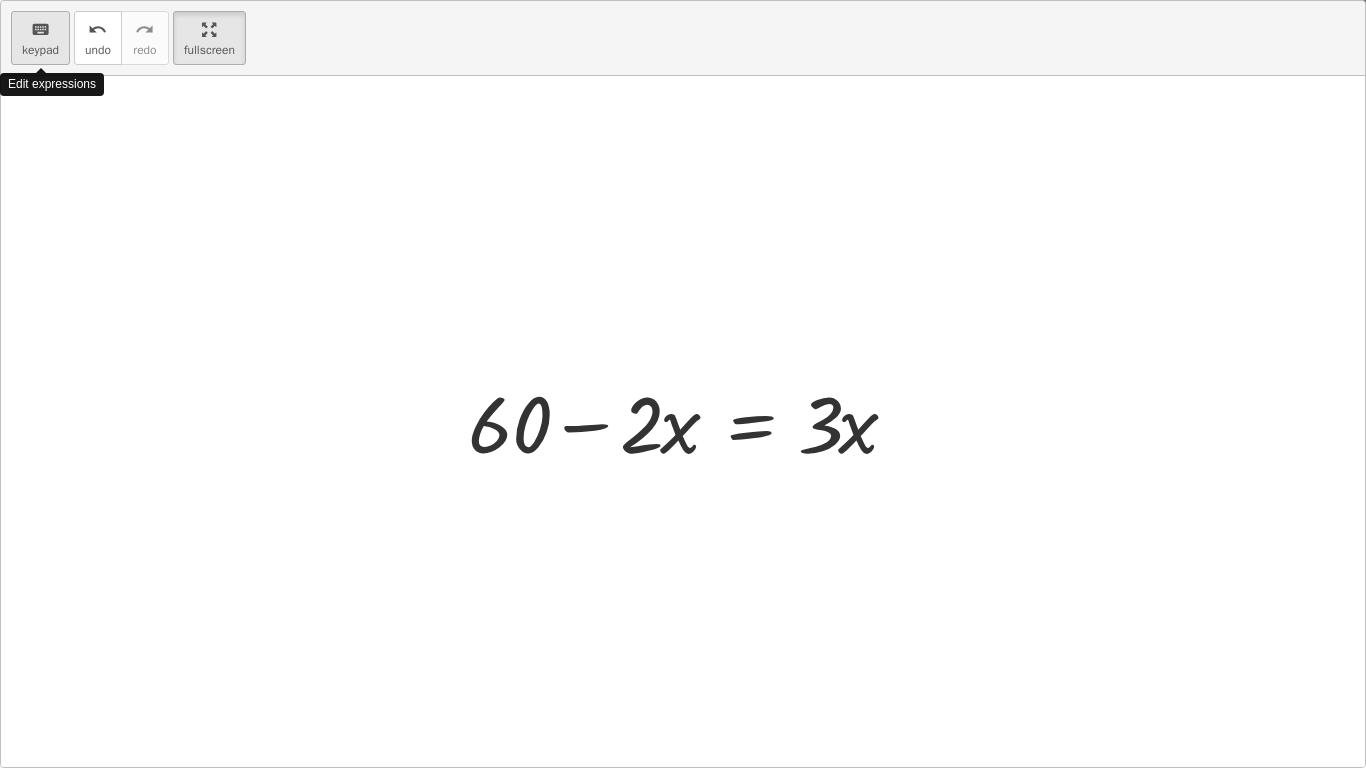 click on "keyboard" at bounding box center [40, 30] 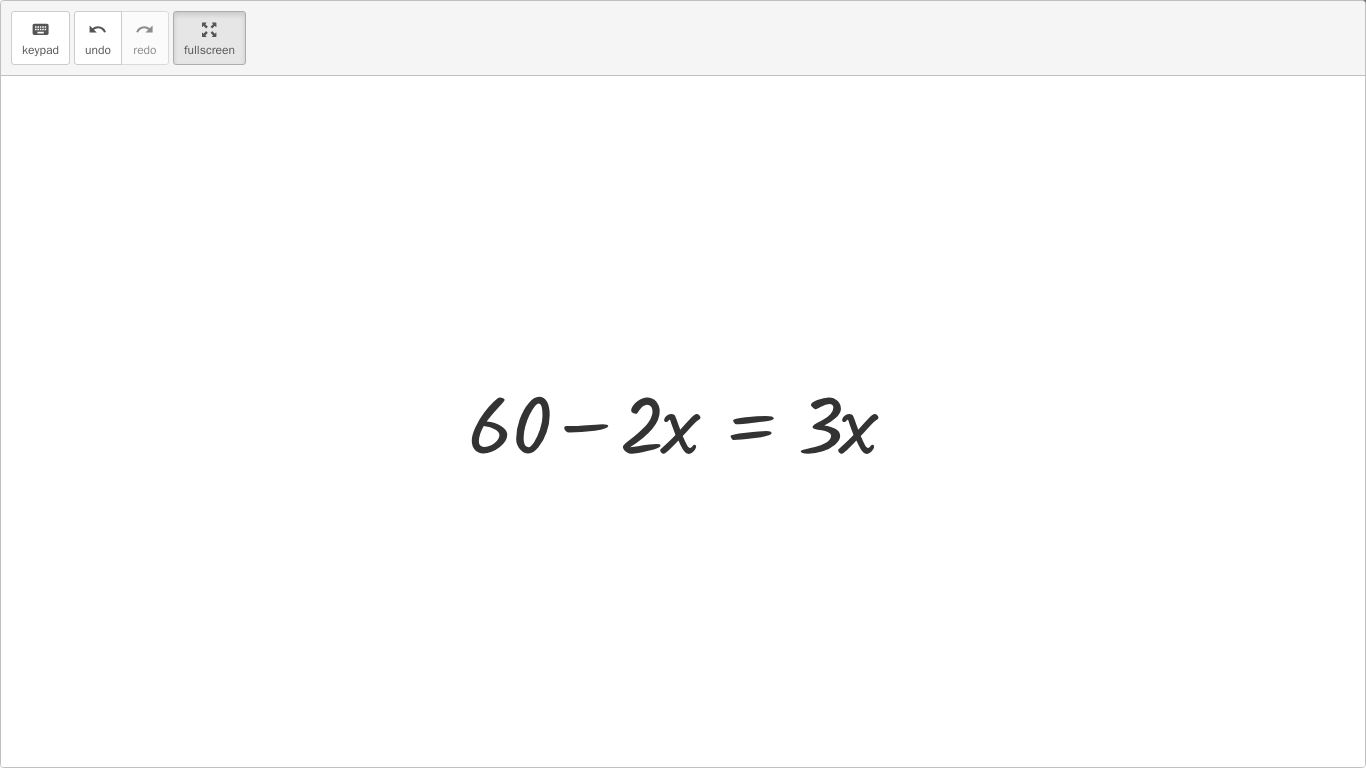 click at bounding box center (683, 421) 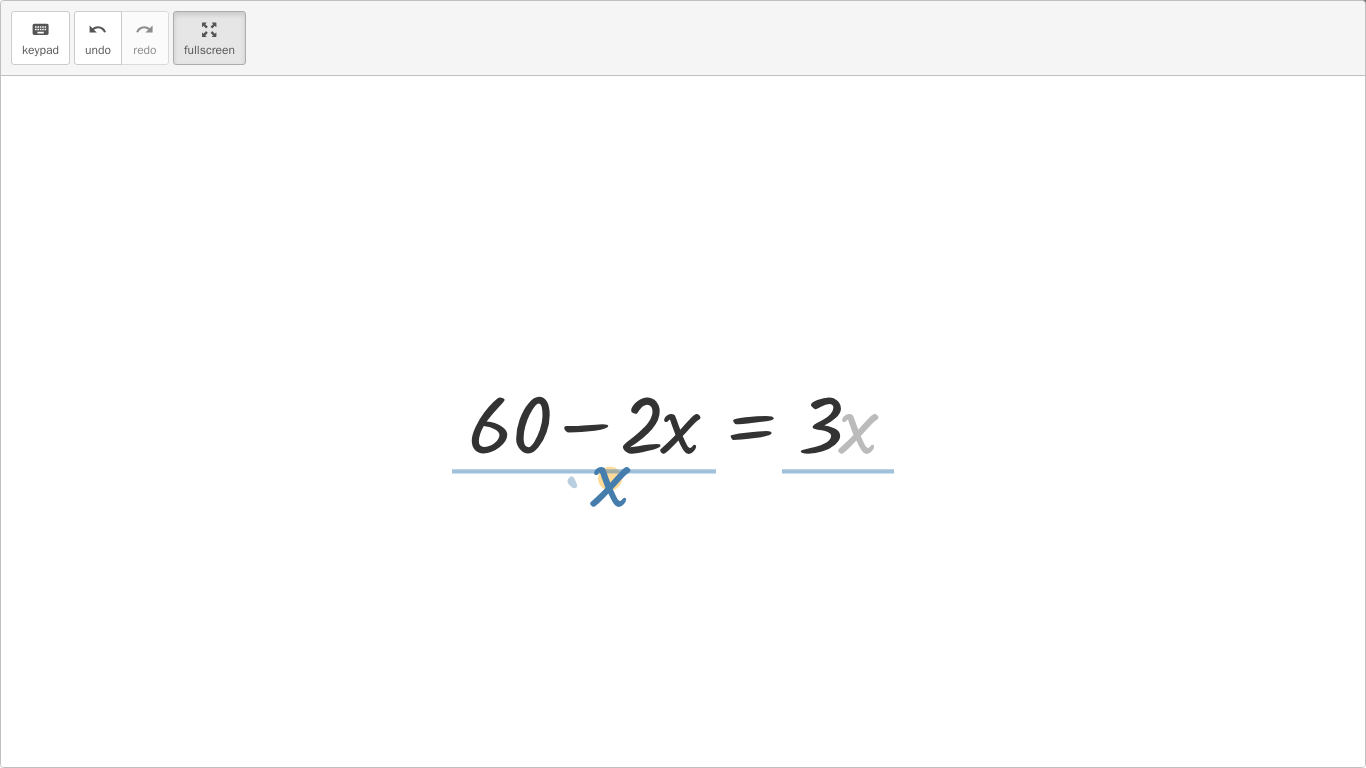 drag, startPoint x: 841, startPoint y: 418, endPoint x: 576, endPoint y: 462, distance: 268.628 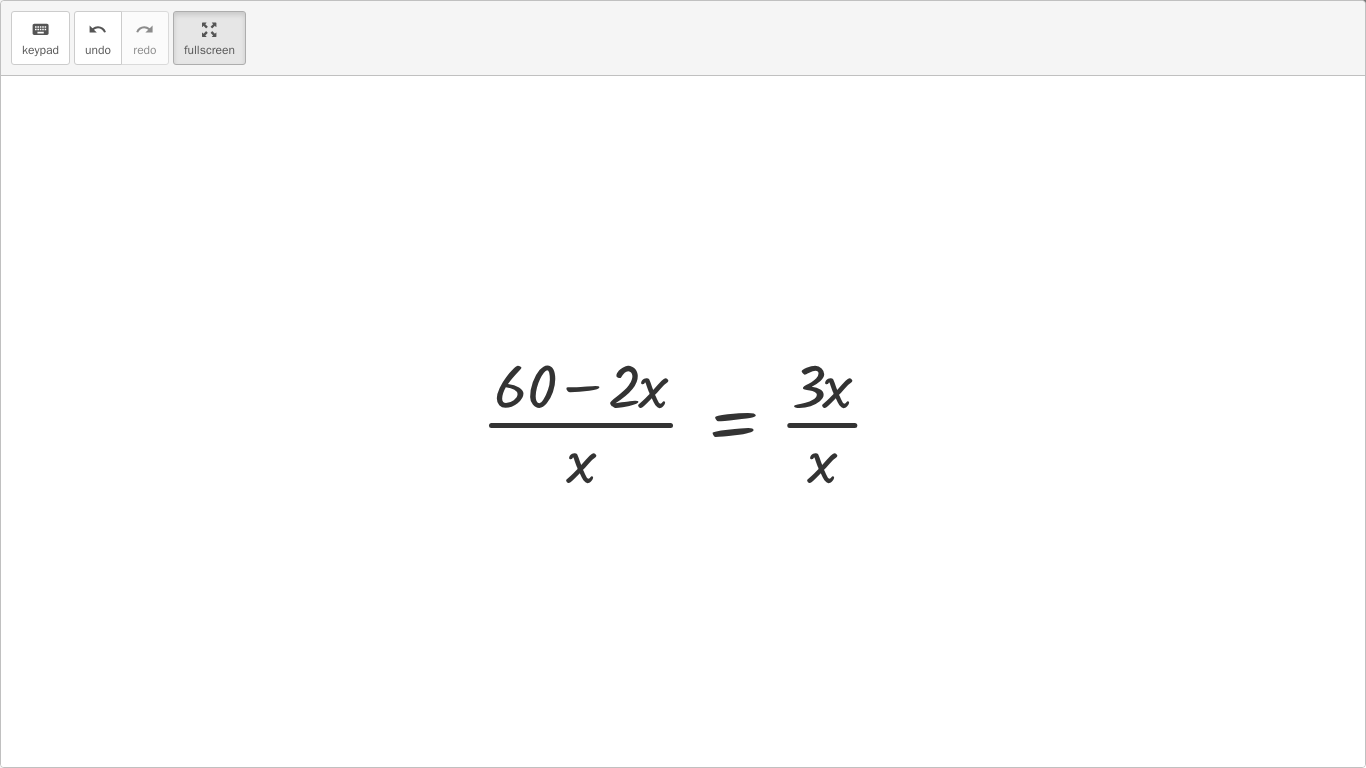 click at bounding box center (683, 421) 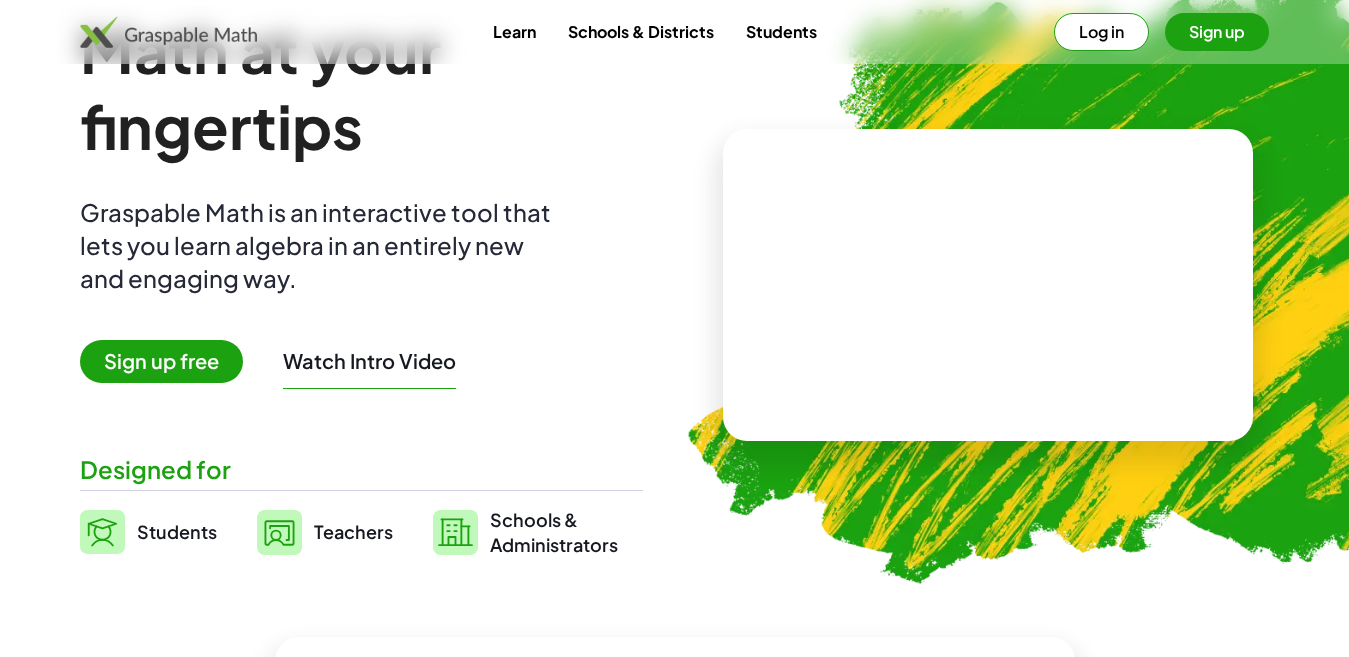 scroll, scrollTop: 200, scrollLeft: 0, axis: vertical 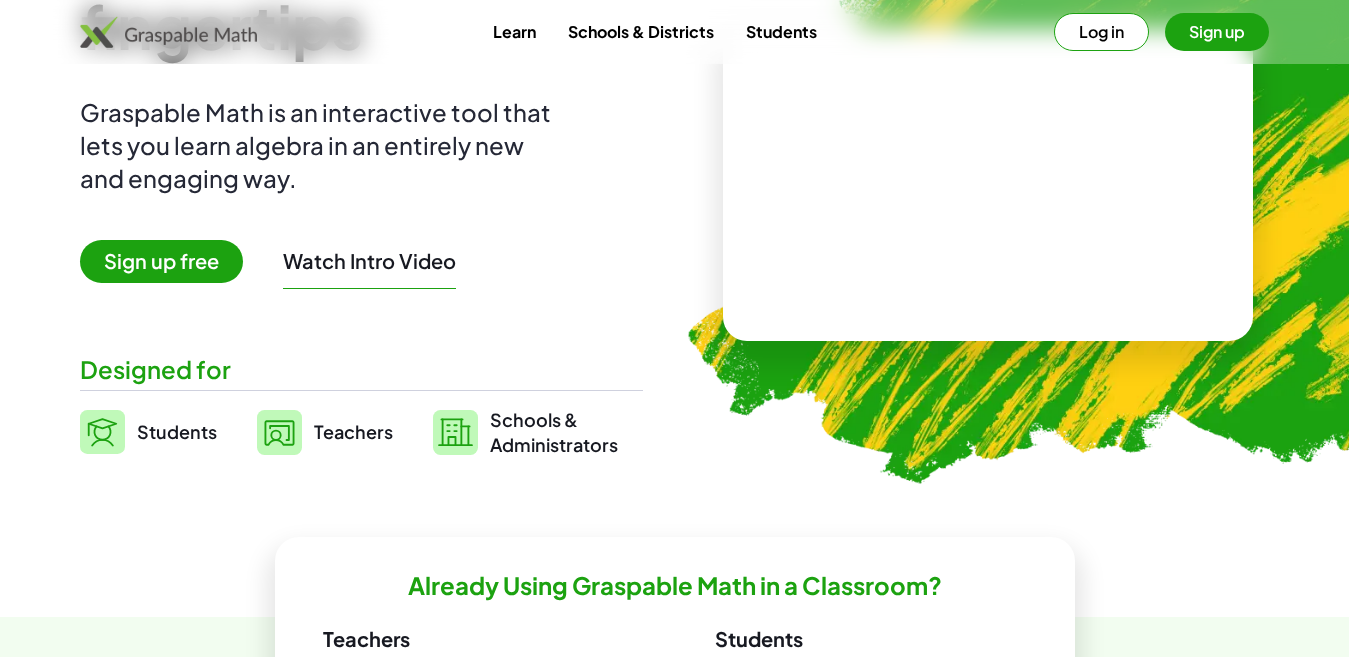 click on "Teachers" at bounding box center (353, 432) 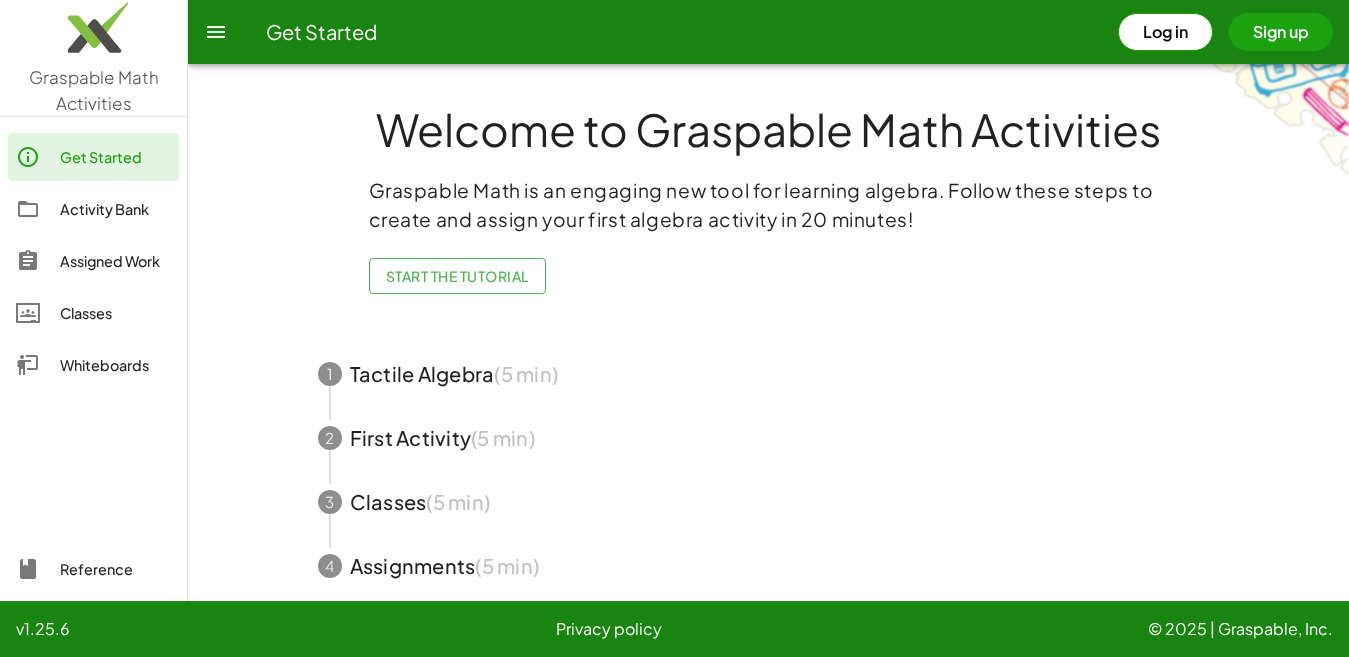 scroll, scrollTop: 0, scrollLeft: 0, axis: both 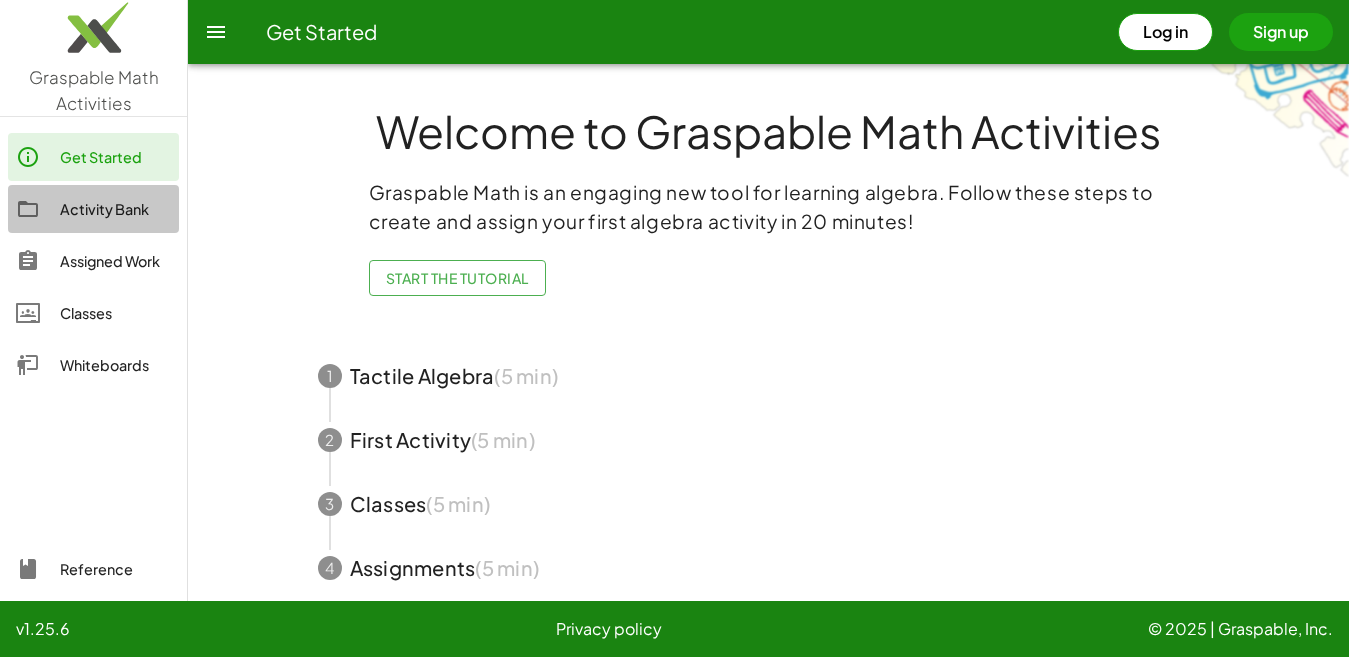 click on "Activity Bank" 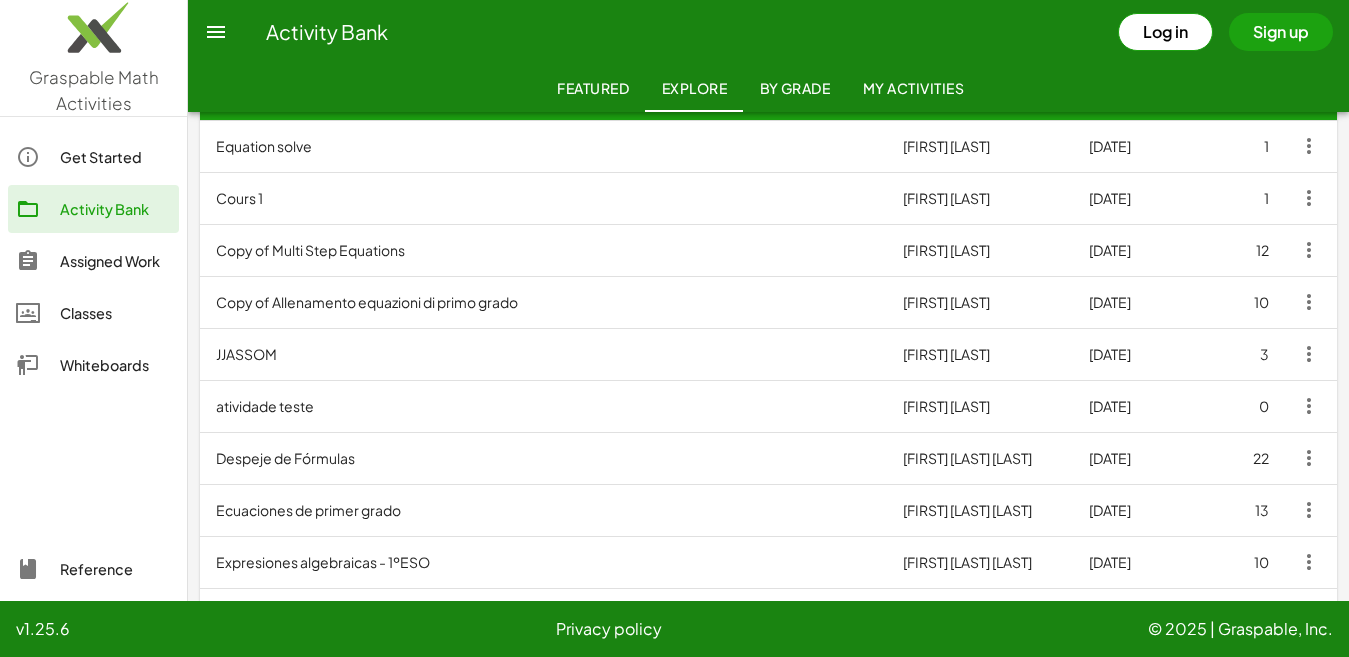 scroll, scrollTop: 300, scrollLeft: 0, axis: vertical 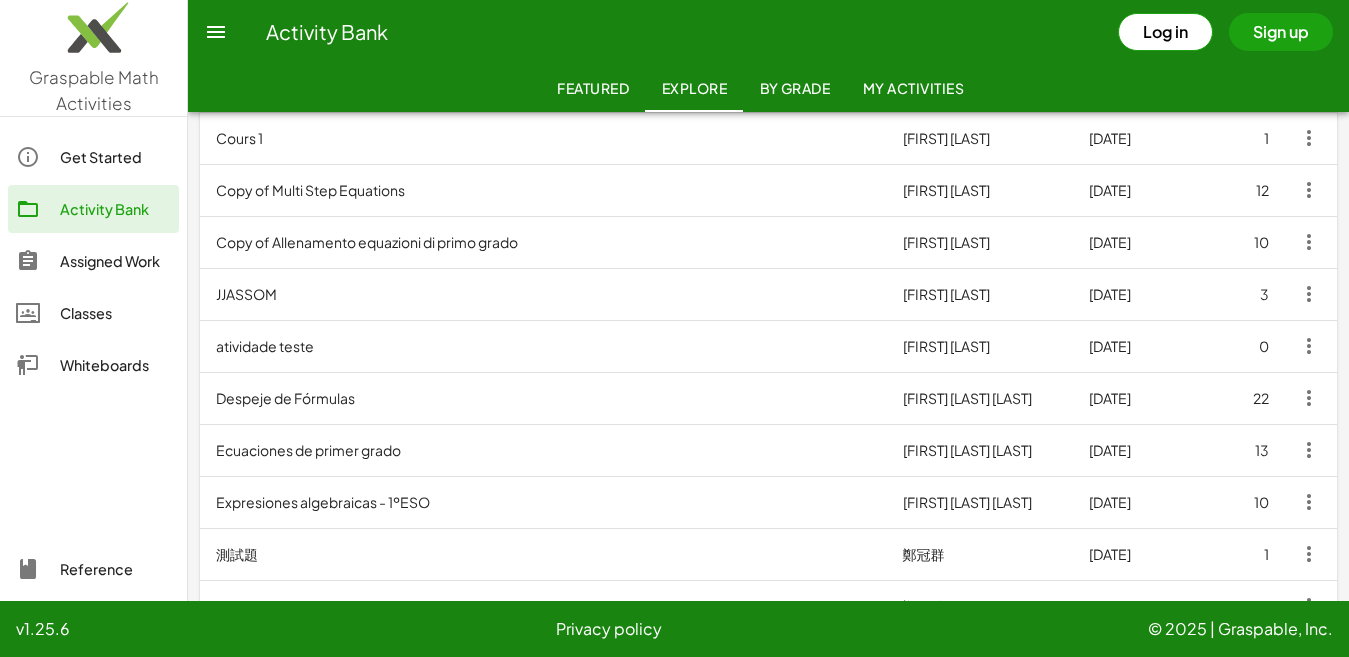 click on "[FIRST] [LAST]" at bounding box center [980, 294] 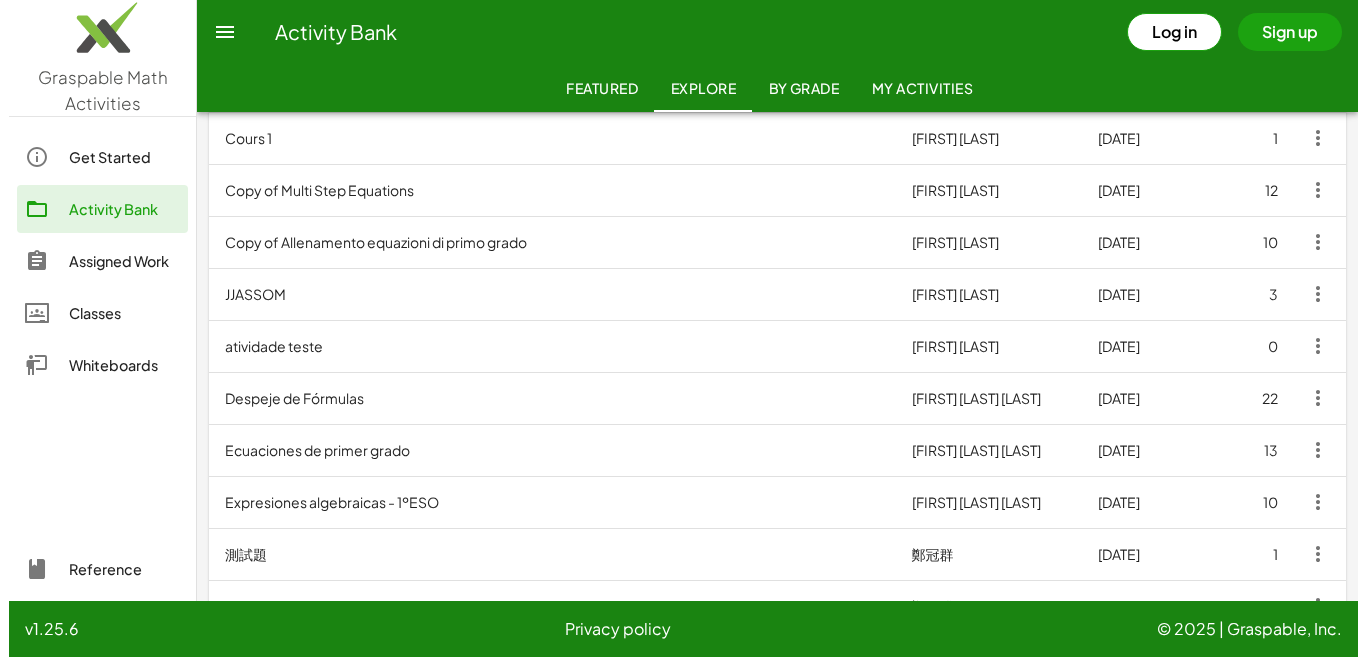 scroll, scrollTop: 0, scrollLeft: 0, axis: both 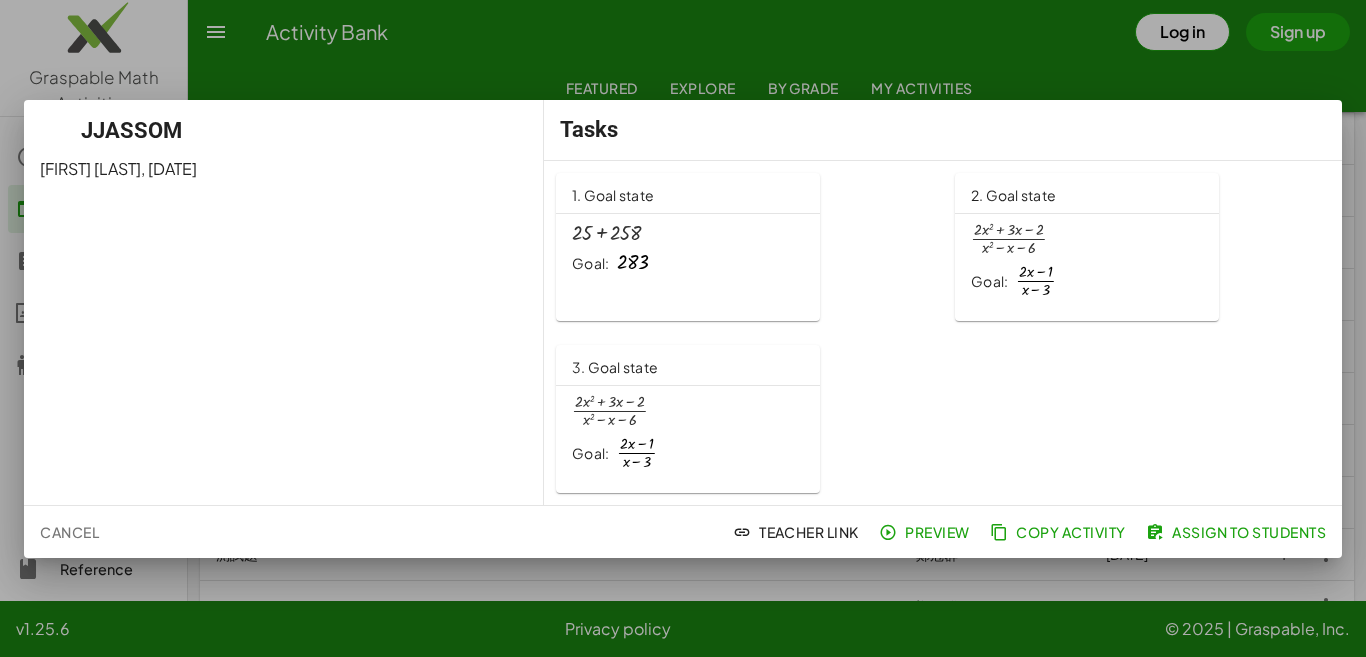 click at bounding box center (683, 328) 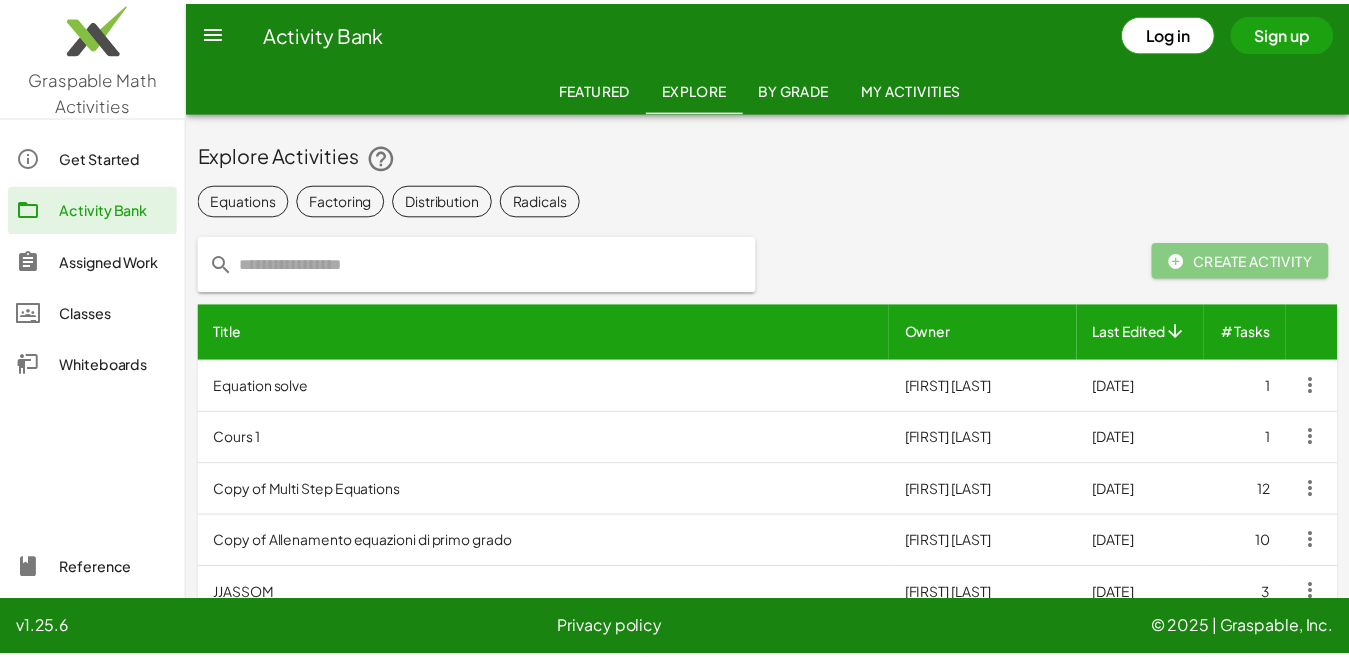 scroll, scrollTop: 300, scrollLeft: 0, axis: vertical 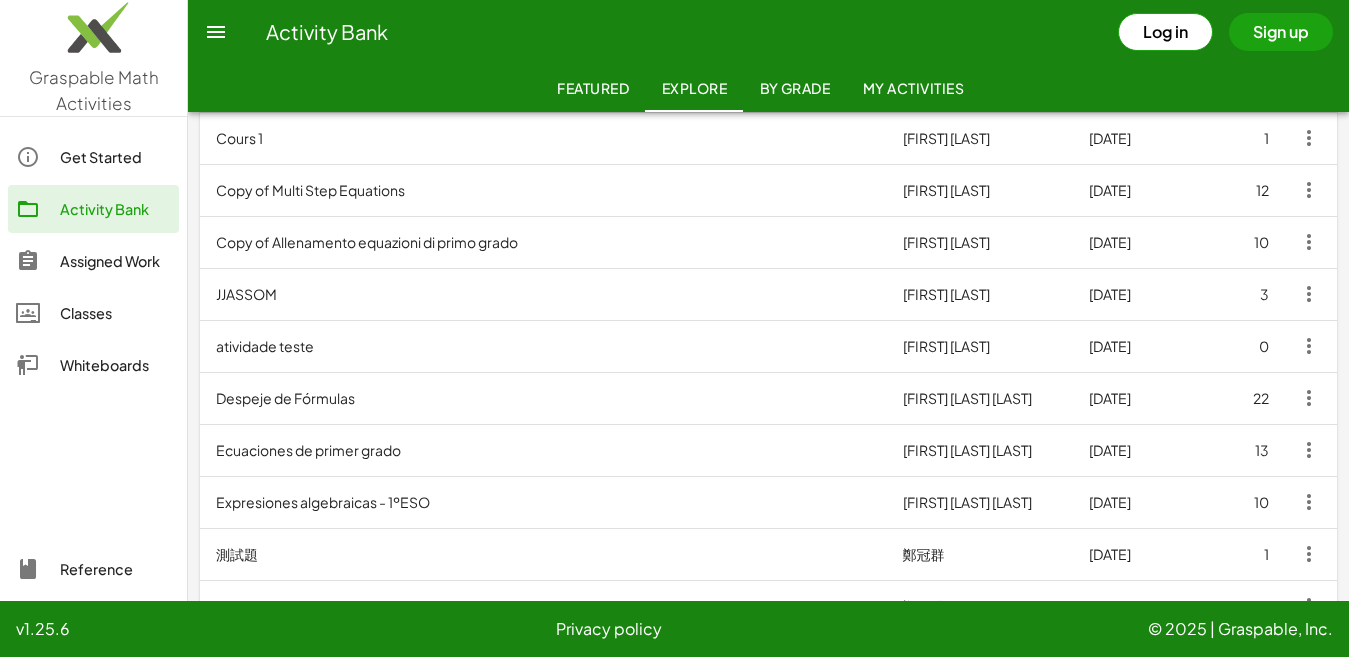 click on "Copy of Allenamento equazioni di primo grado" at bounding box center [543, 242] 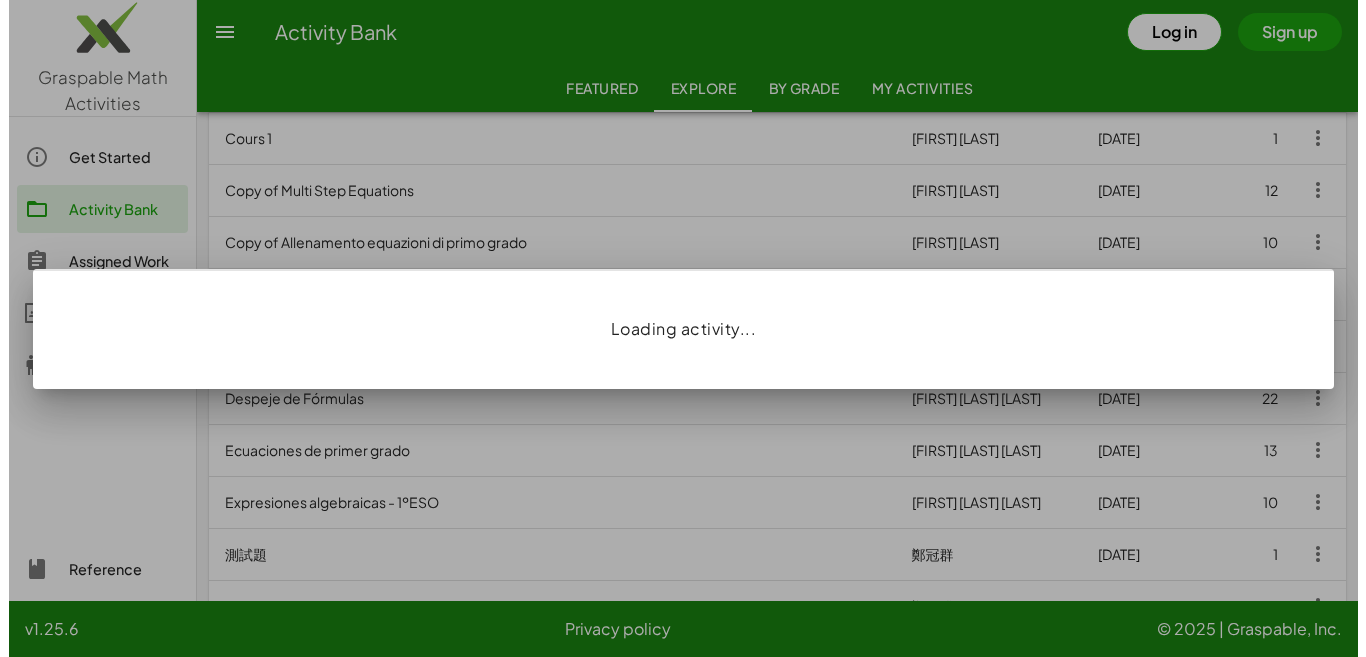 scroll, scrollTop: 0, scrollLeft: 0, axis: both 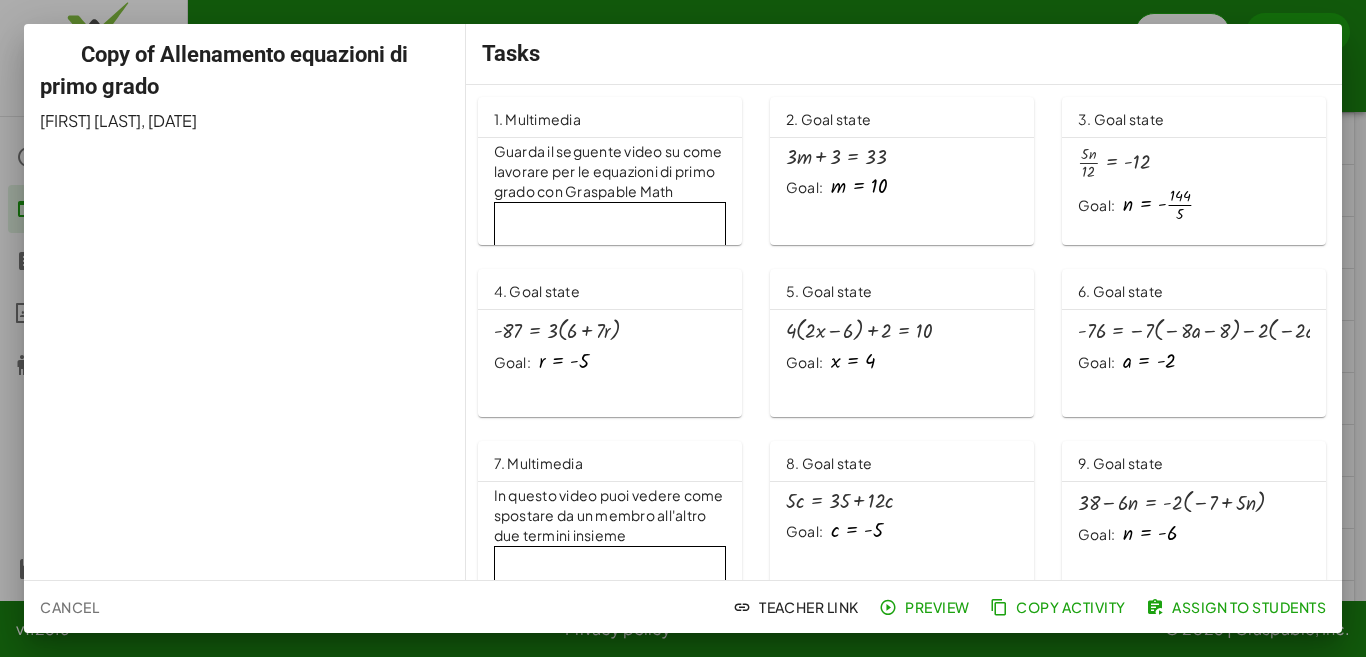 click at bounding box center [683, 328] 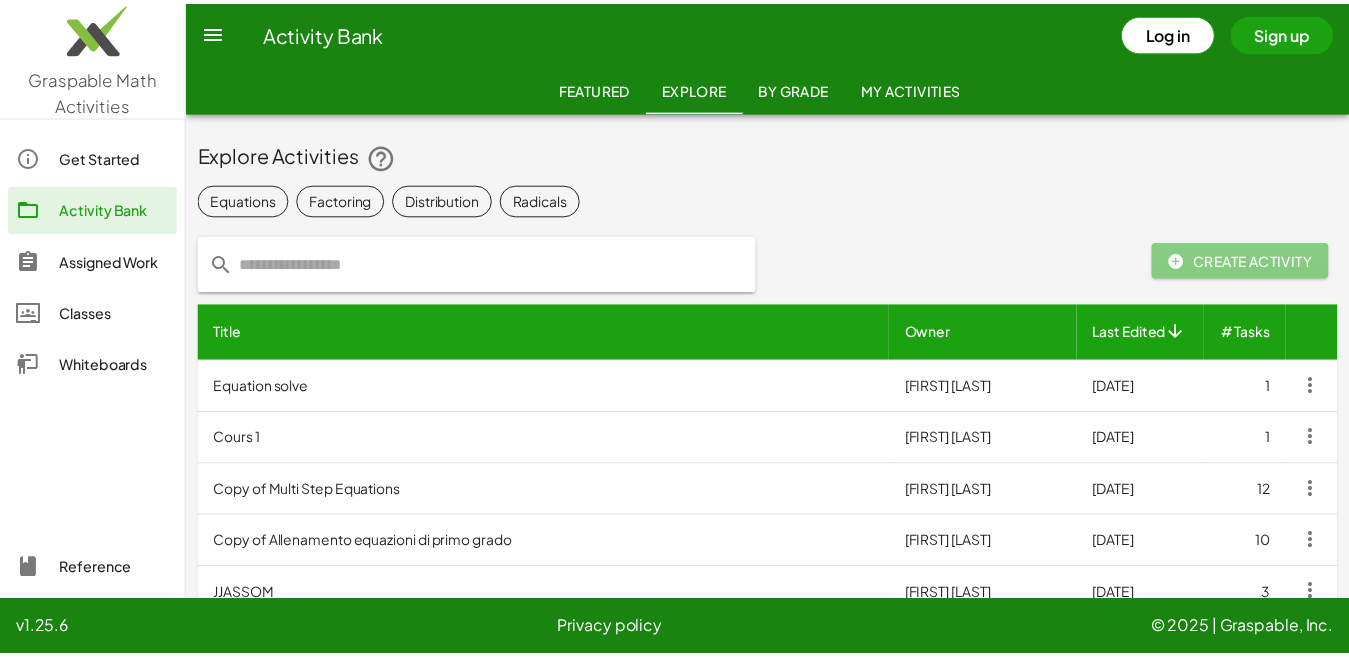 scroll, scrollTop: 300, scrollLeft: 0, axis: vertical 